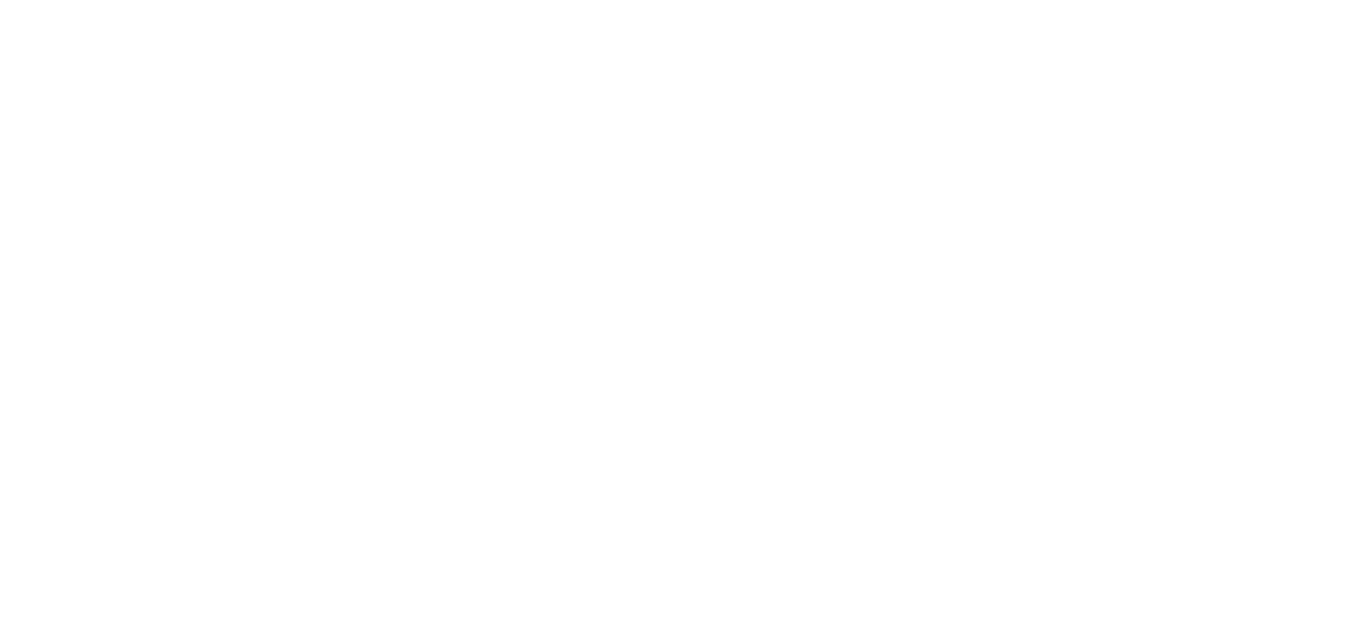 scroll, scrollTop: 0, scrollLeft: 0, axis: both 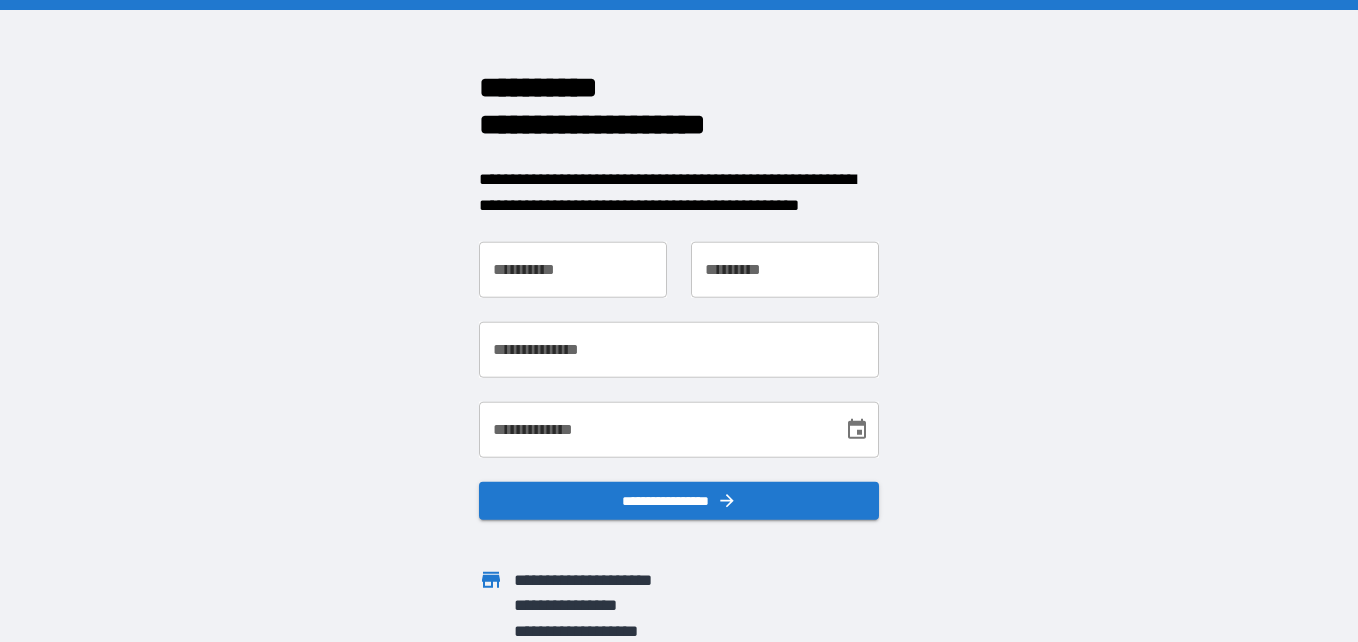 click on "**********" at bounding box center (573, 270) 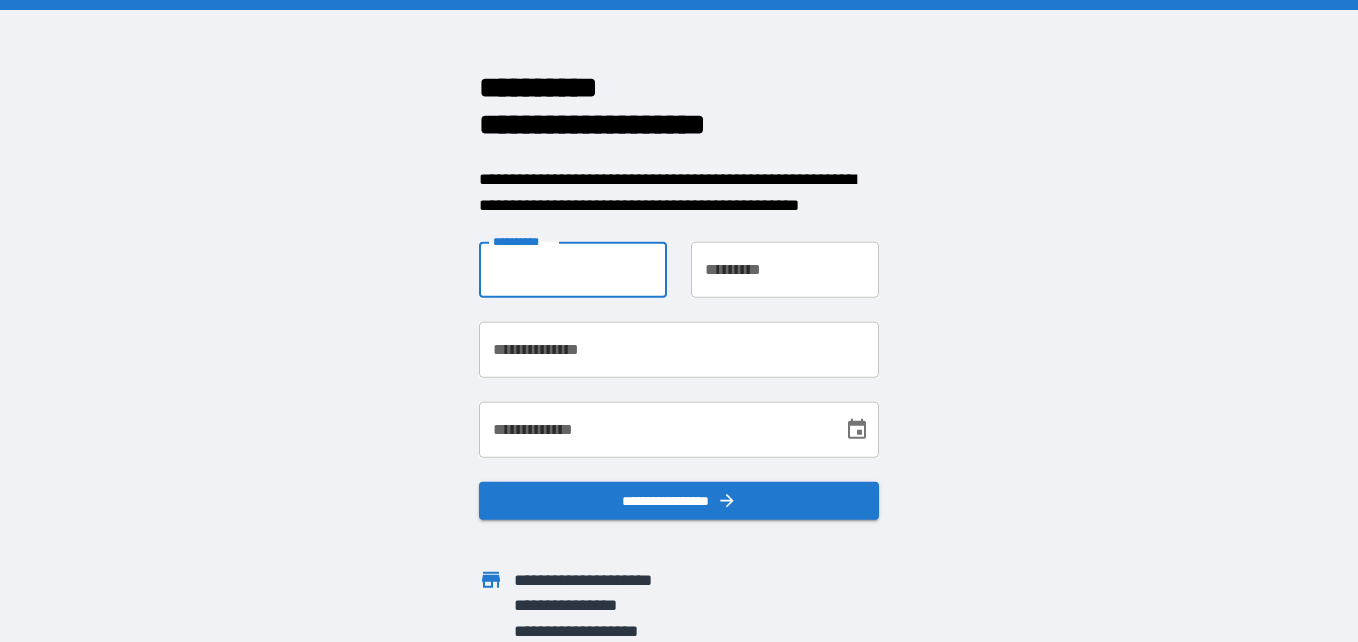 type on "********" 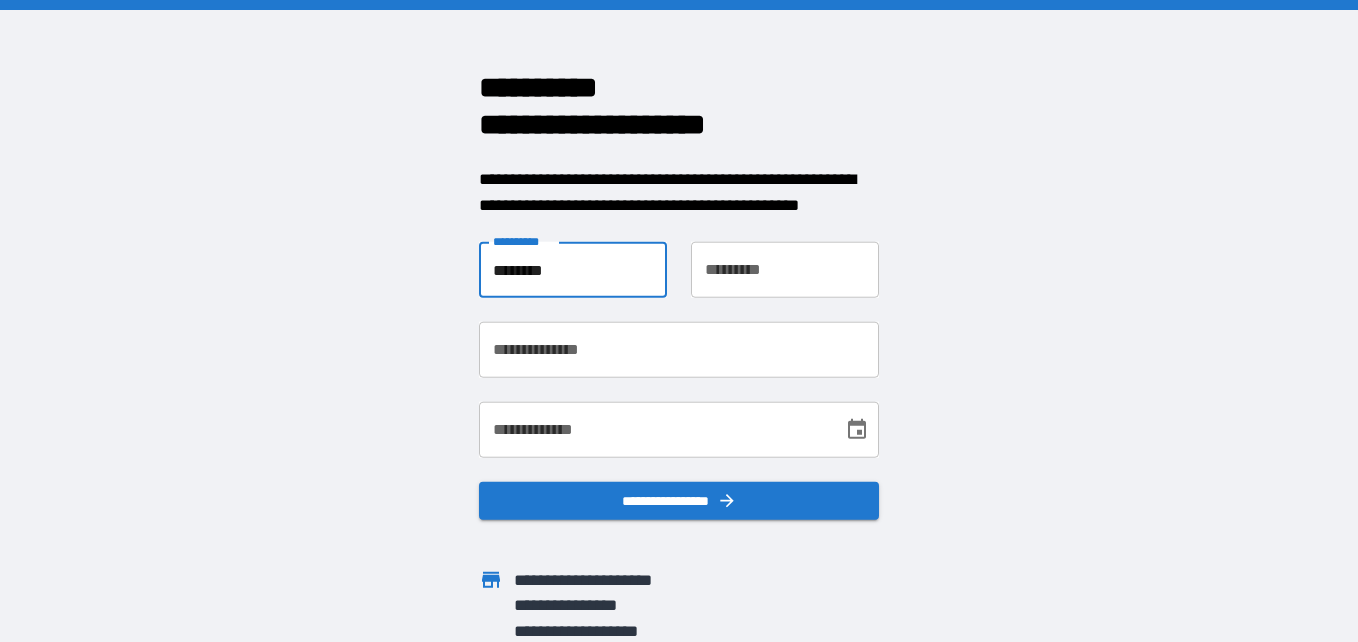 type on "****" 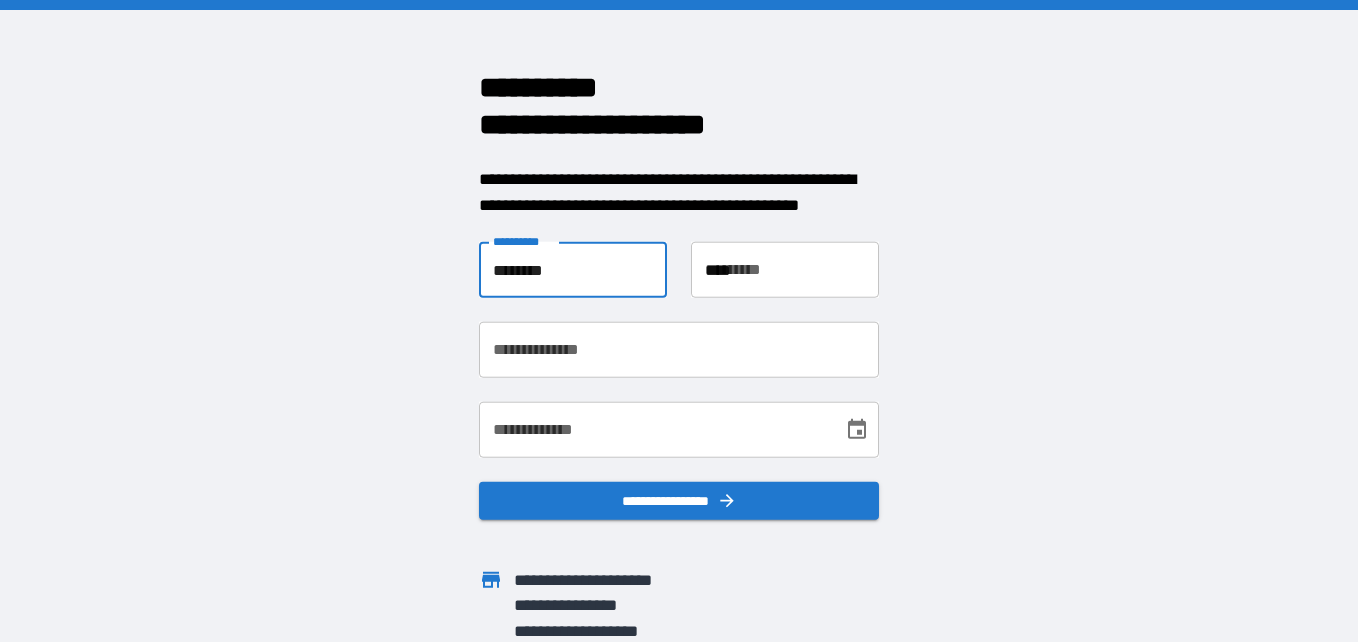 type on "**********" 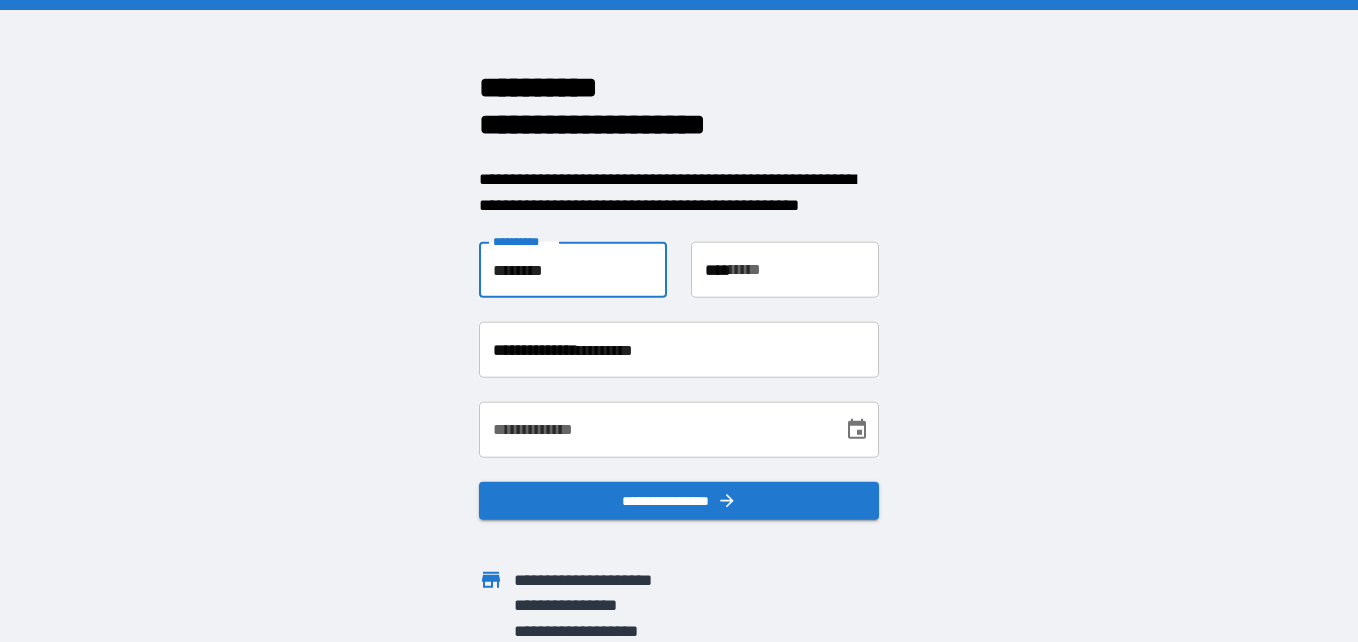 type on "**********" 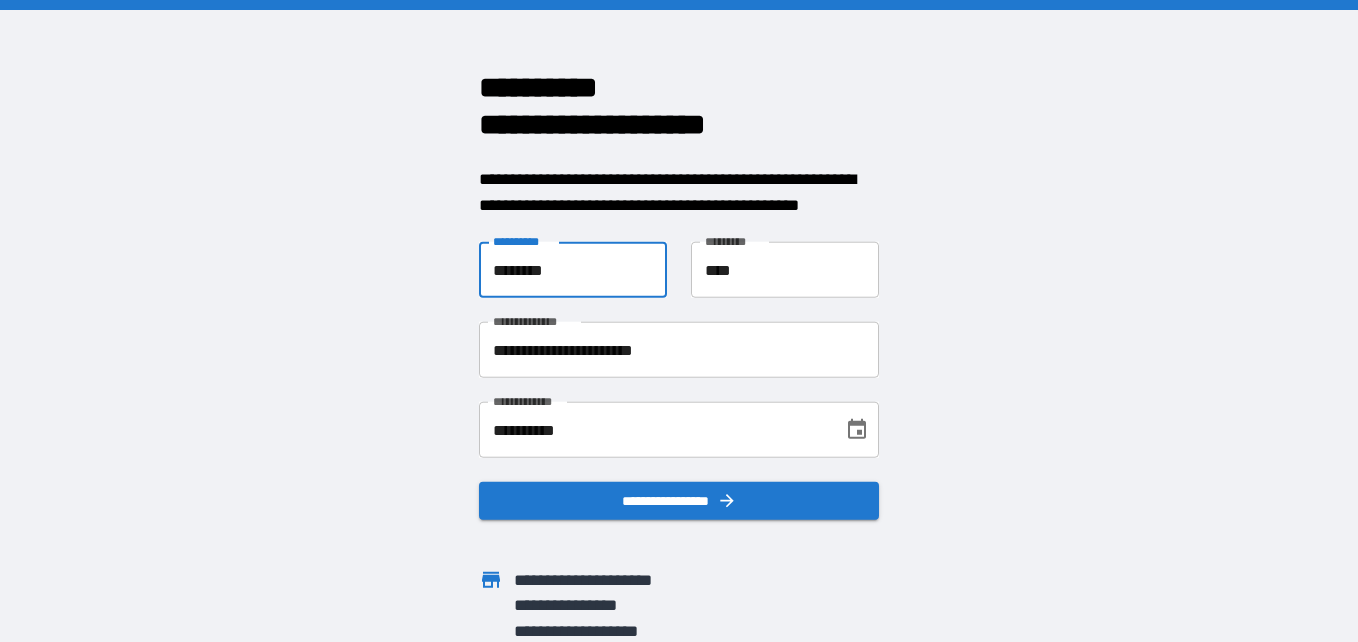 scroll, scrollTop: 27, scrollLeft: 0, axis: vertical 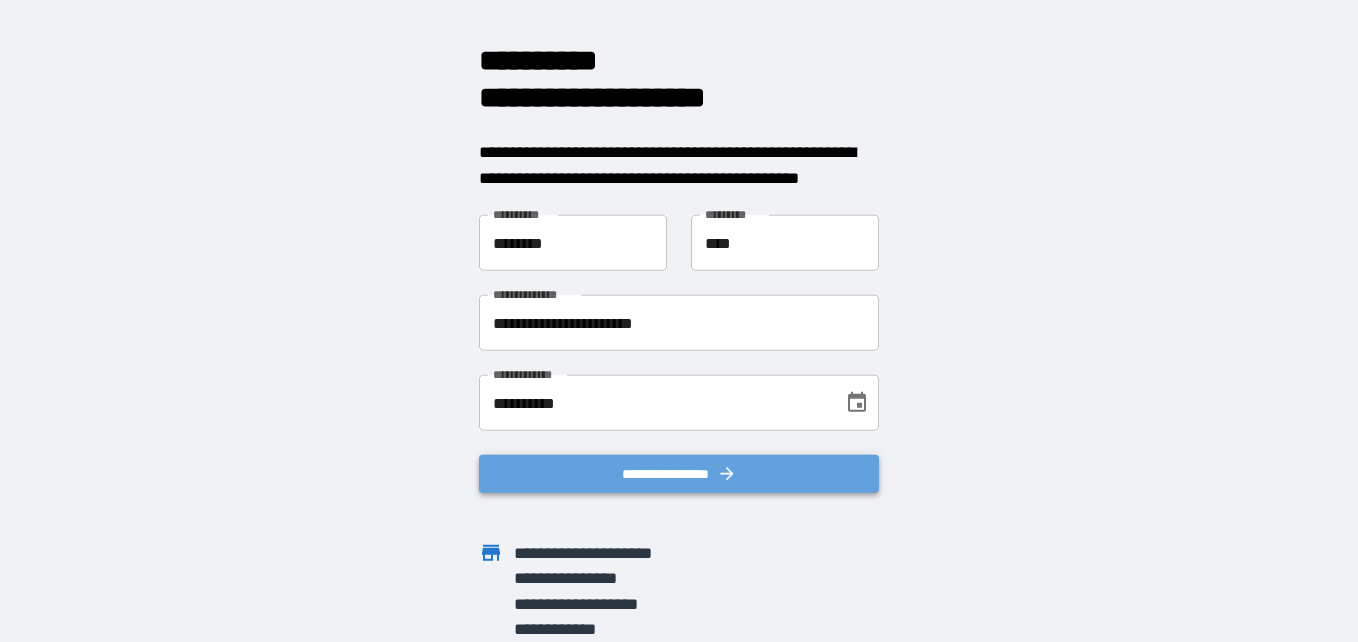 click on "**********" at bounding box center (679, 474) 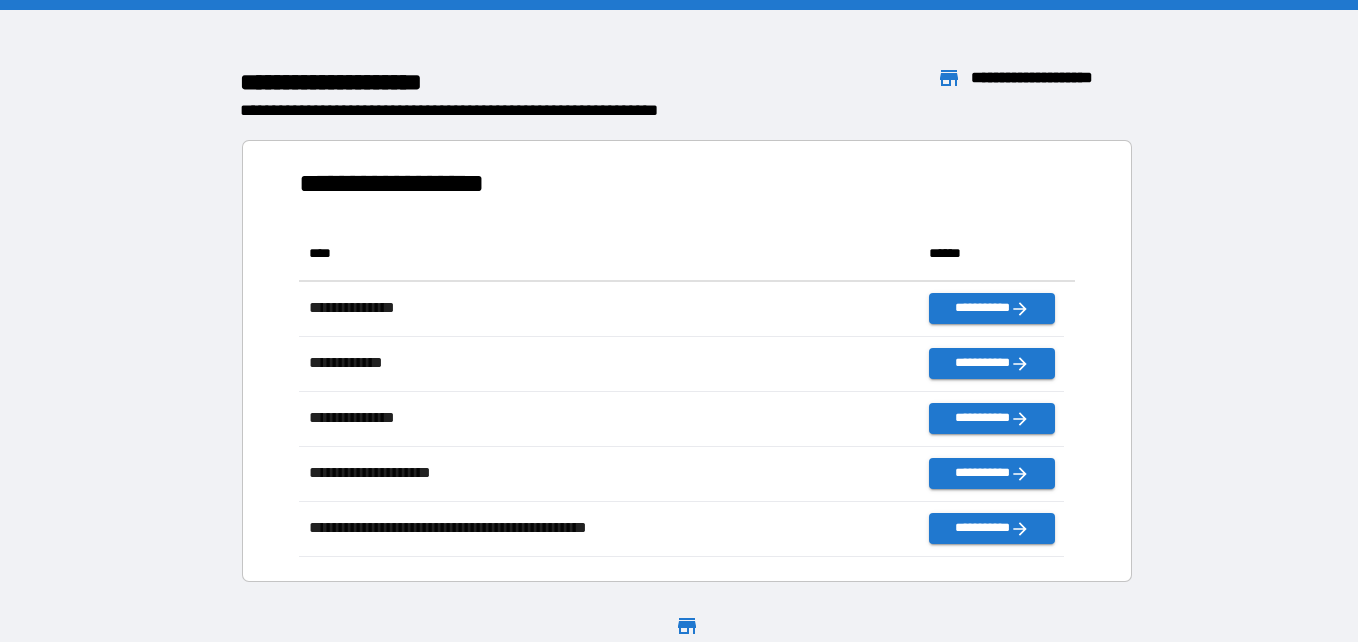 scroll, scrollTop: 16, scrollLeft: 16, axis: both 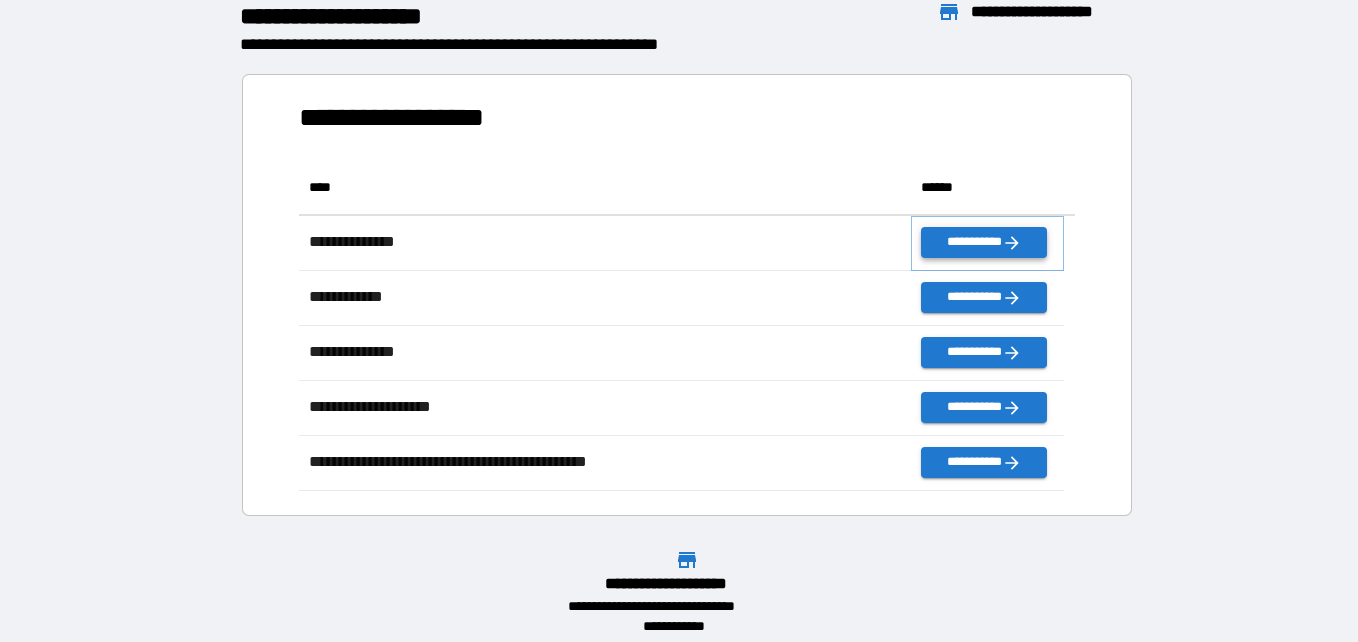 click on "**********" at bounding box center (983, 242) 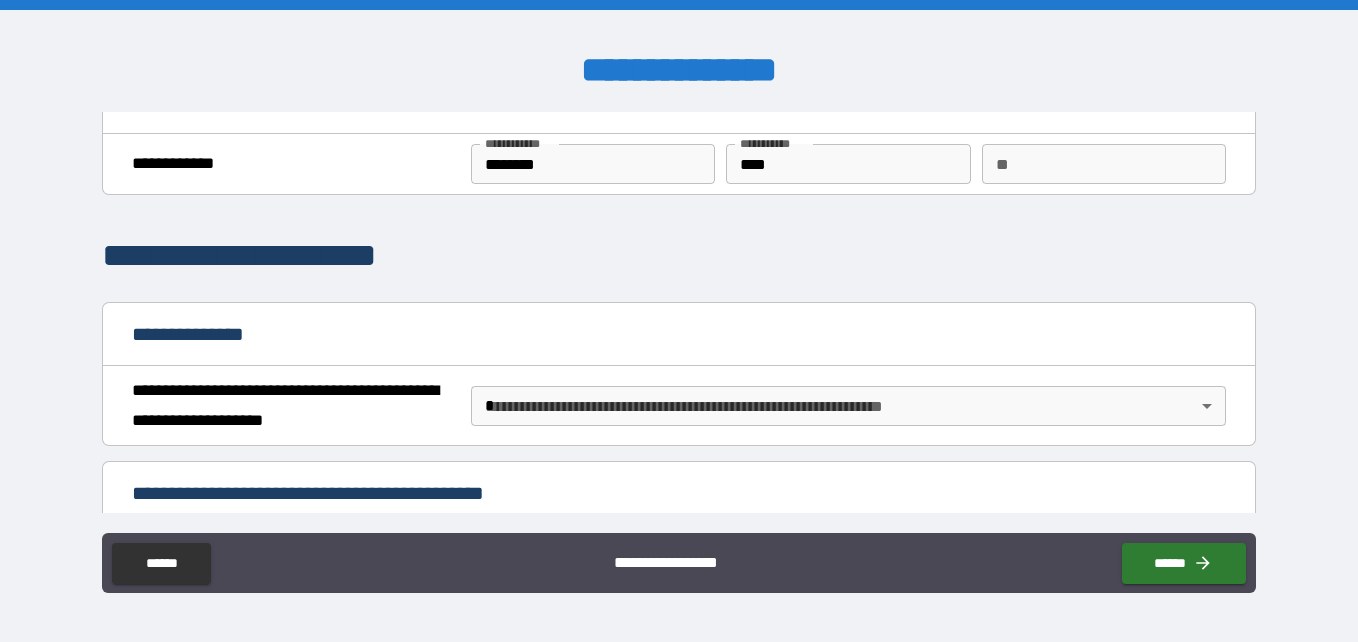 scroll, scrollTop: 41, scrollLeft: 0, axis: vertical 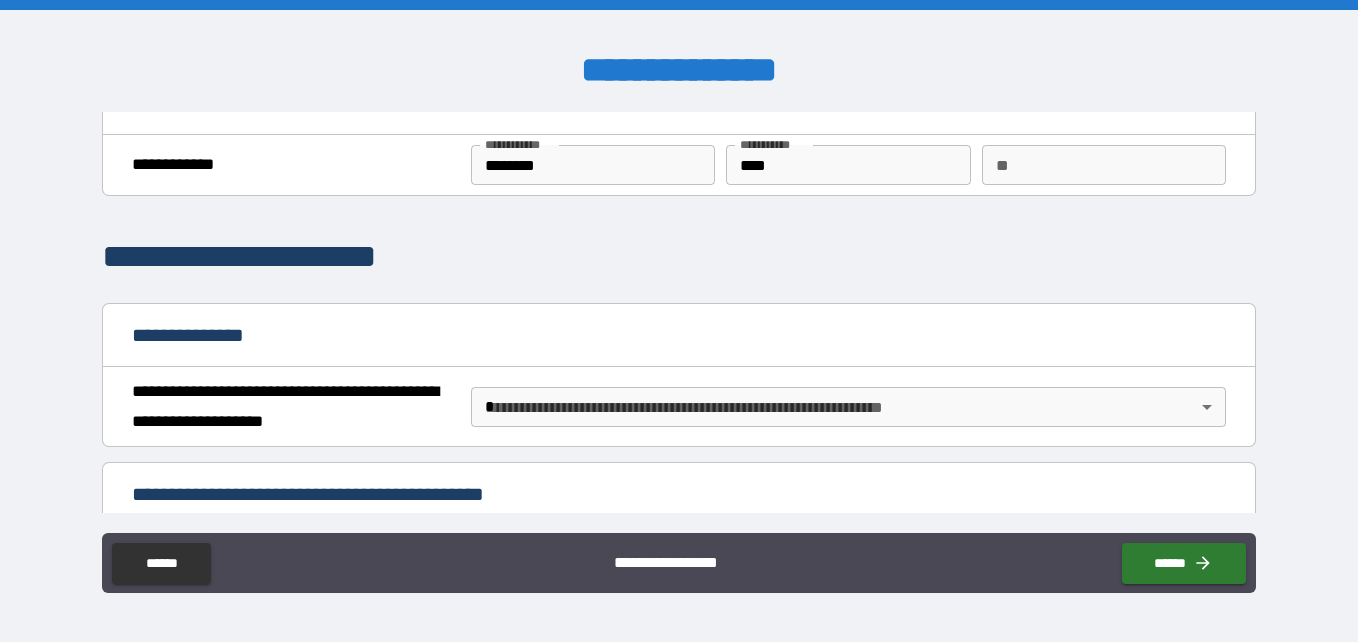click on "**********" at bounding box center (679, 321) 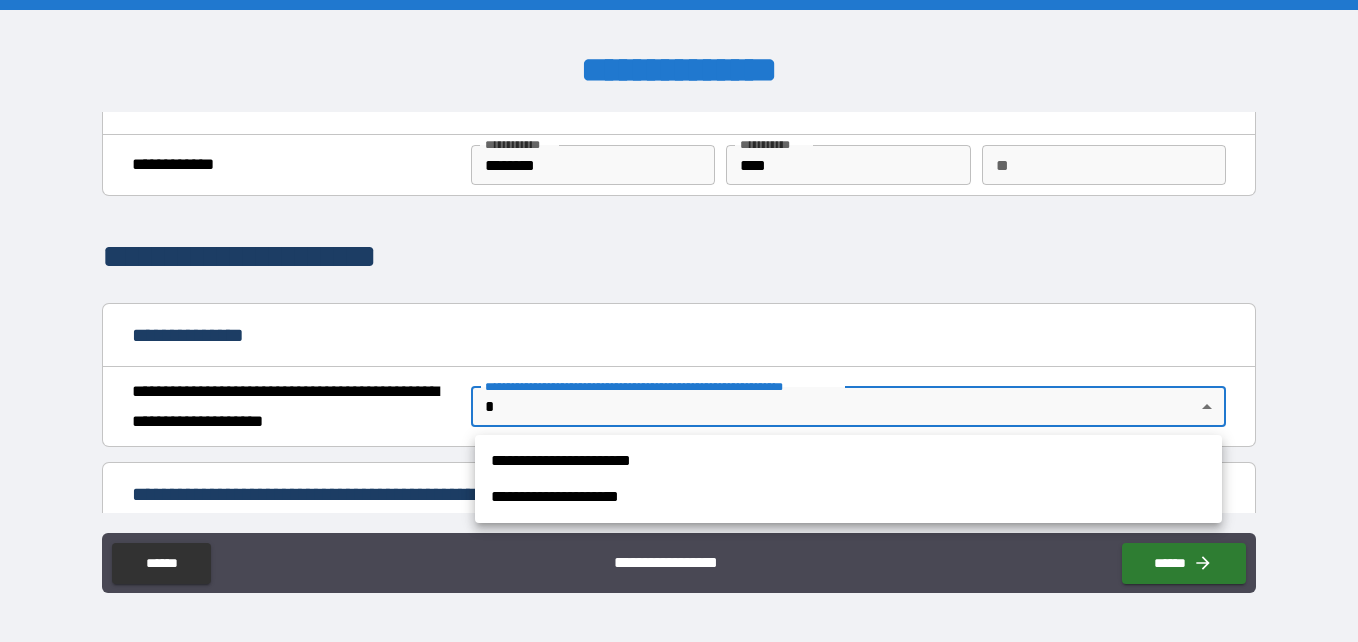 click on "**********" at bounding box center [848, 461] 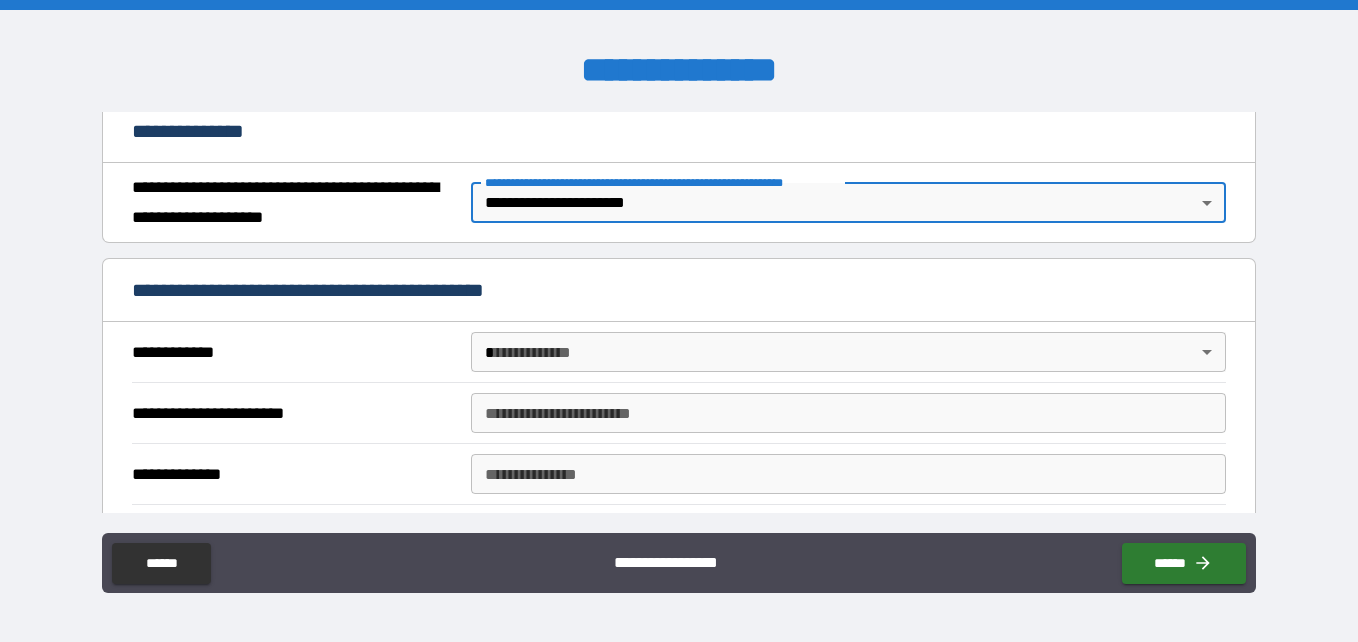 scroll, scrollTop: 246, scrollLeft: 0, axis: vertical 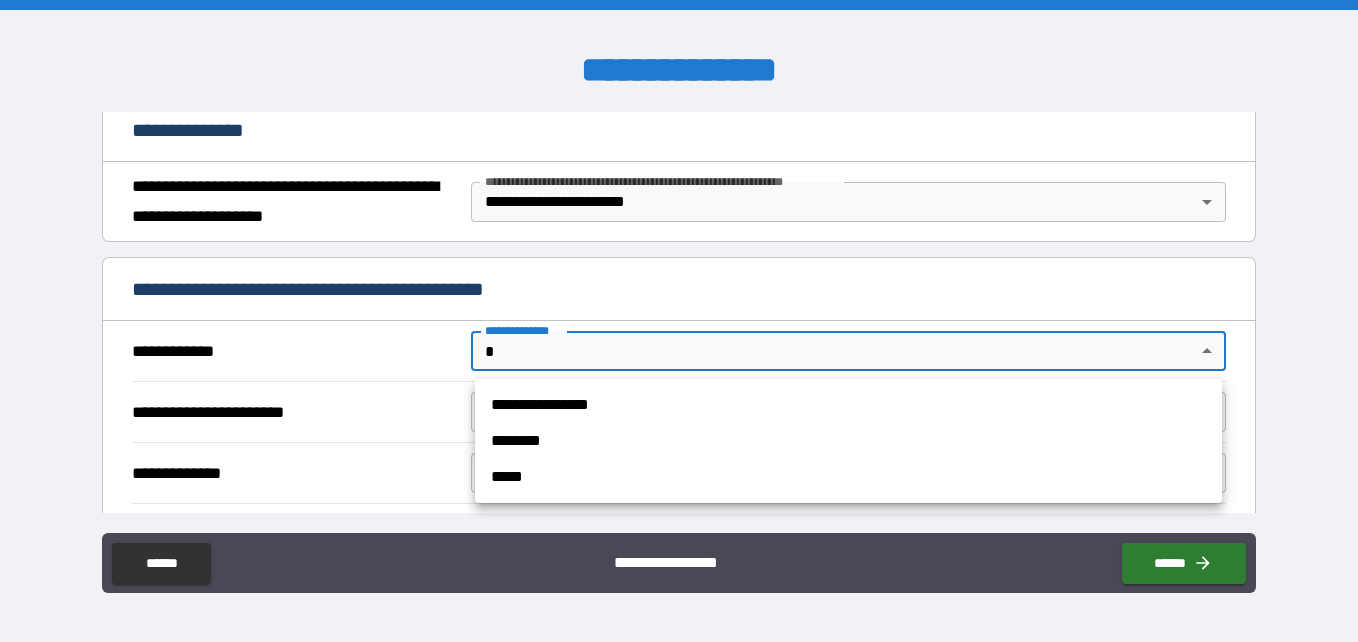 click on "**********" at bounding box center [679, 321] 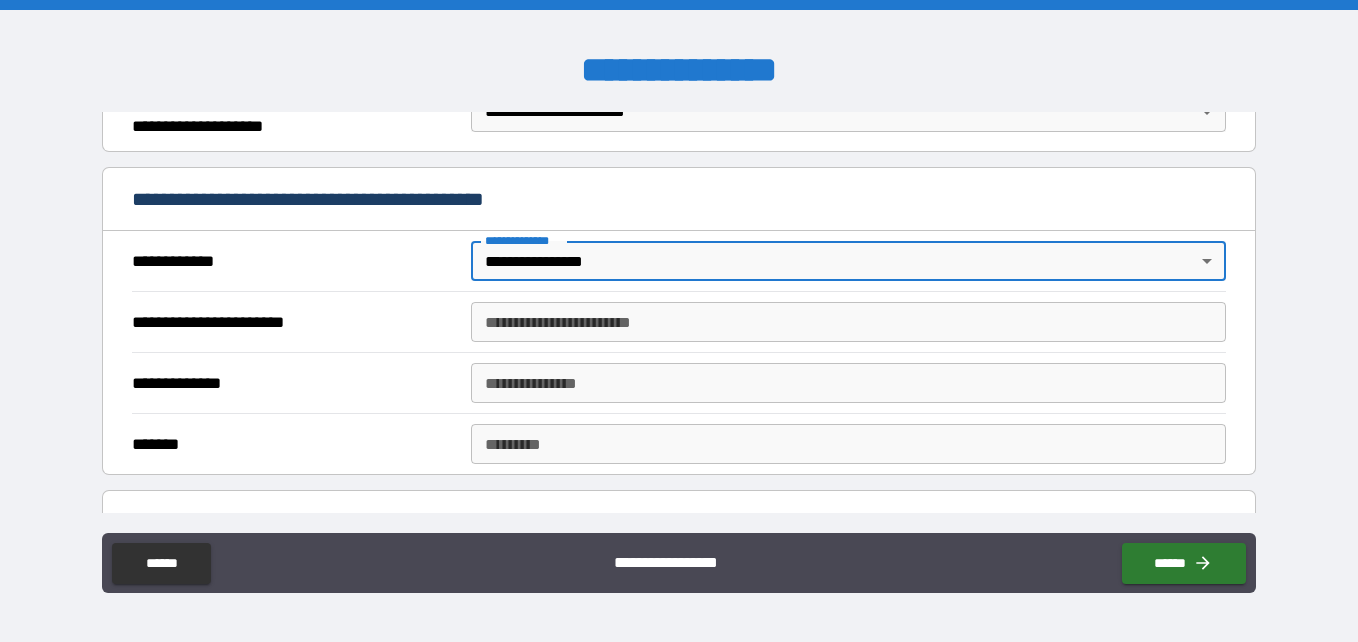 scroll, scrollTop: 348, scrollLeft: 0, axis: vertical 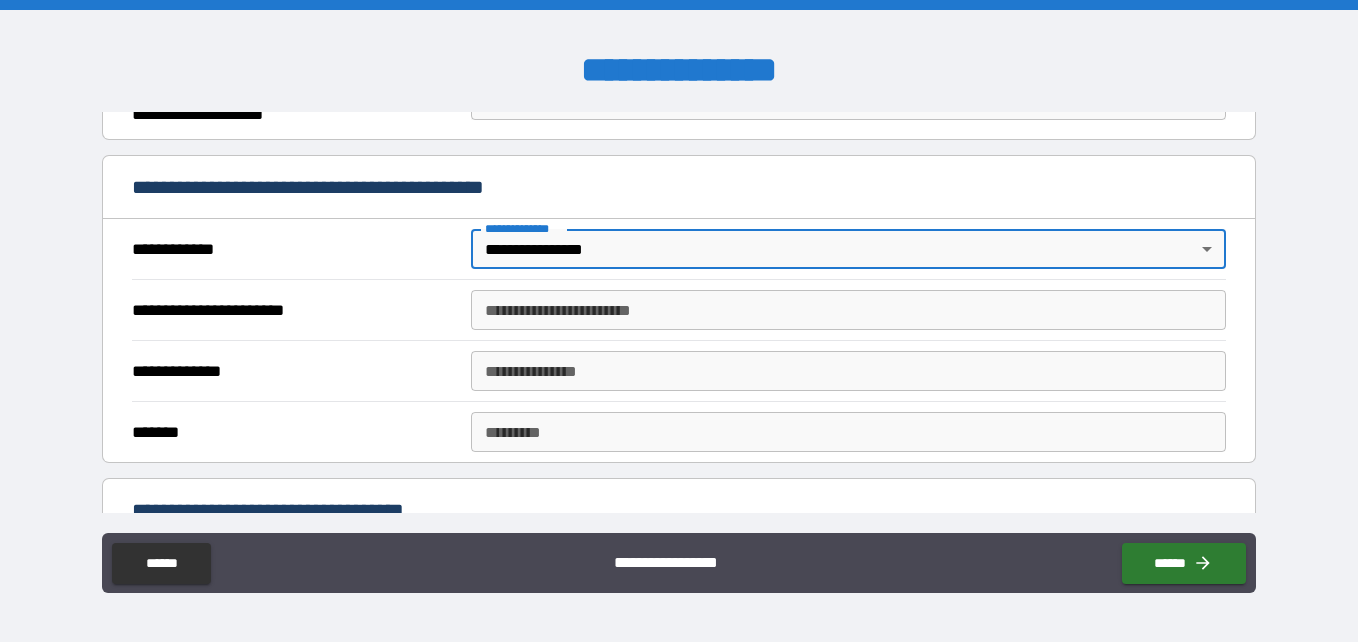 click on "**********" at bounding box center (848, 310) 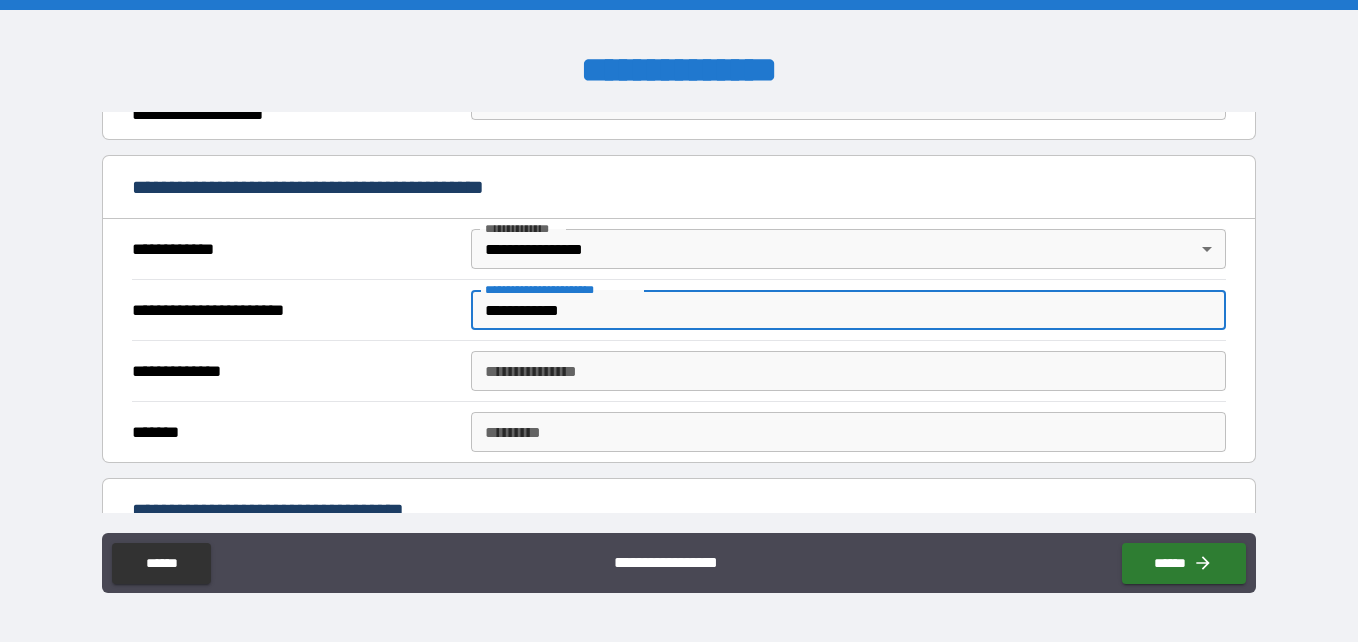type on "**********" 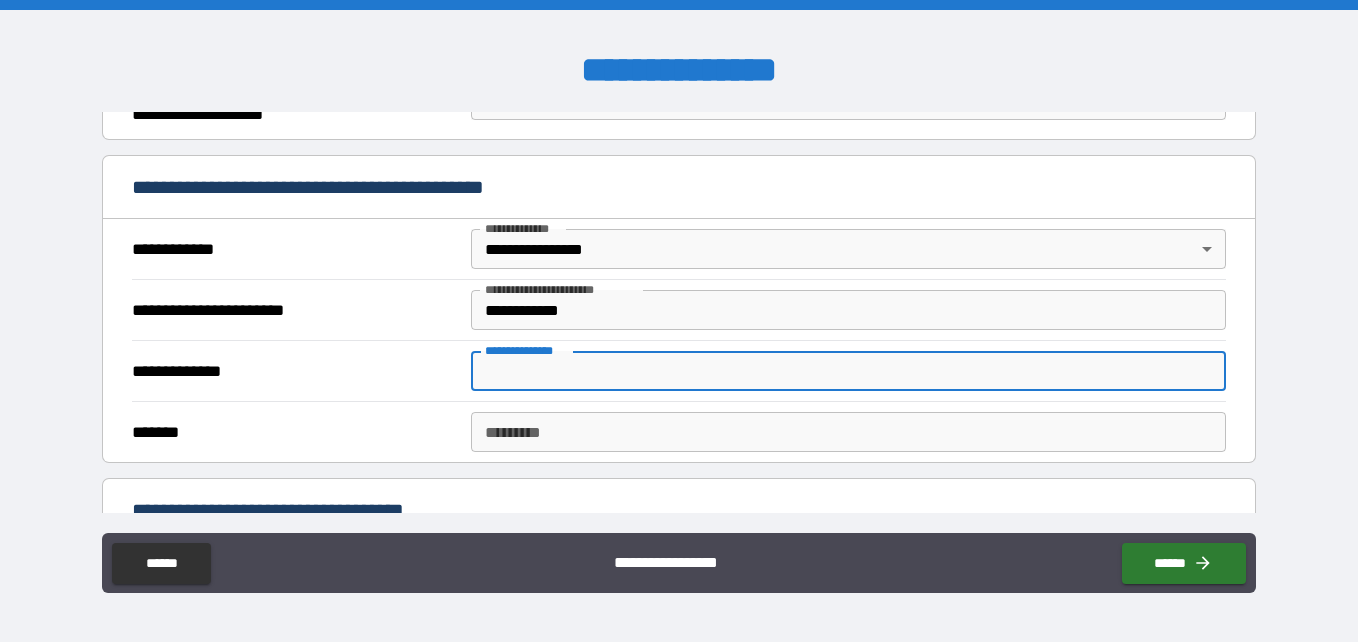 click on "**********" at bounding box center (848, 371) 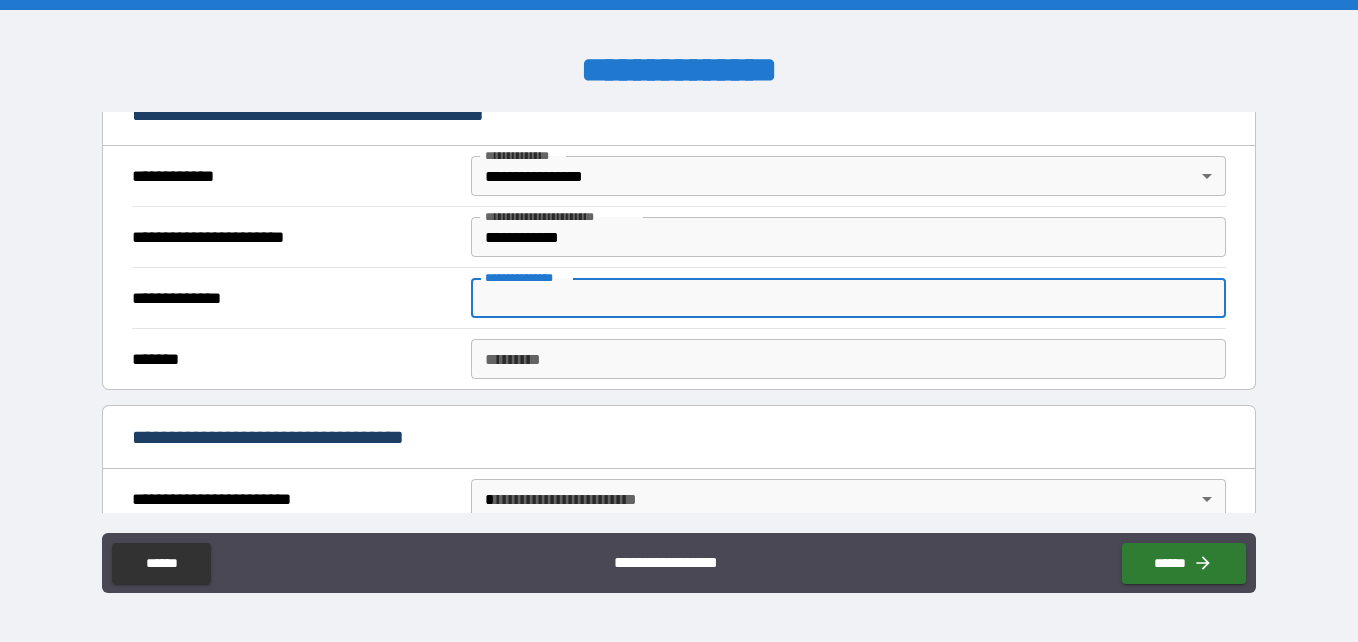 scroll, scrollTop: 422, scrollLeft: 0, axis: vertical 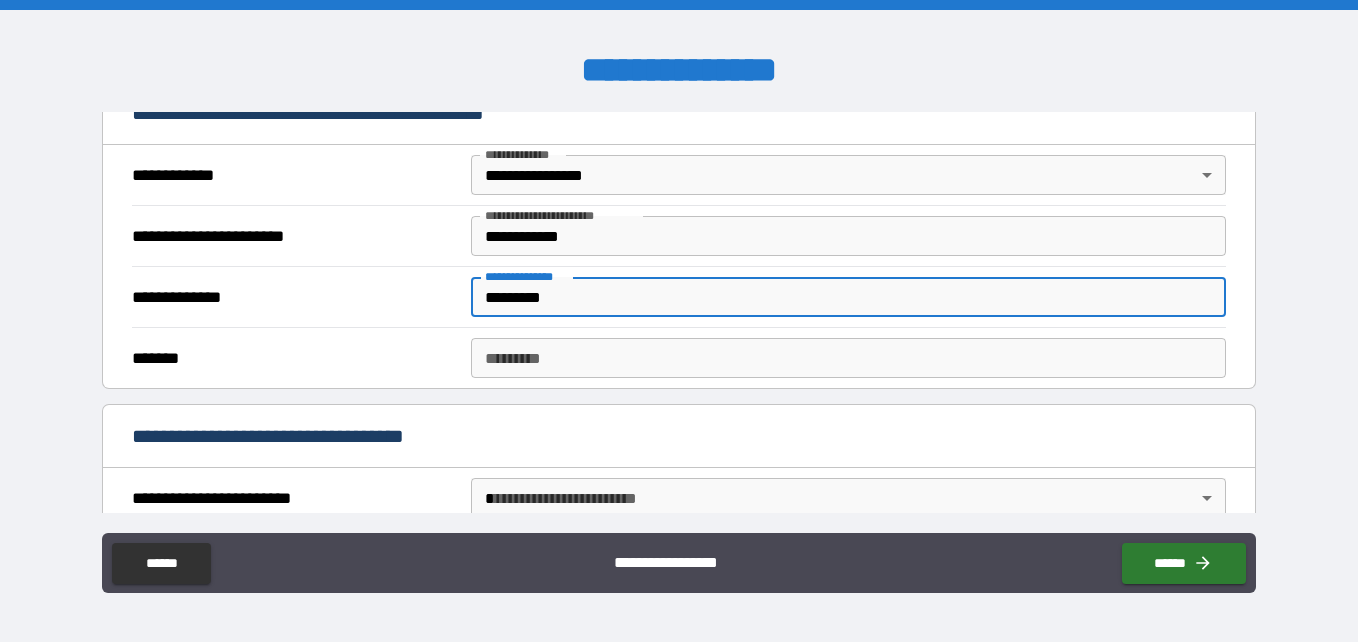 type on "*********" 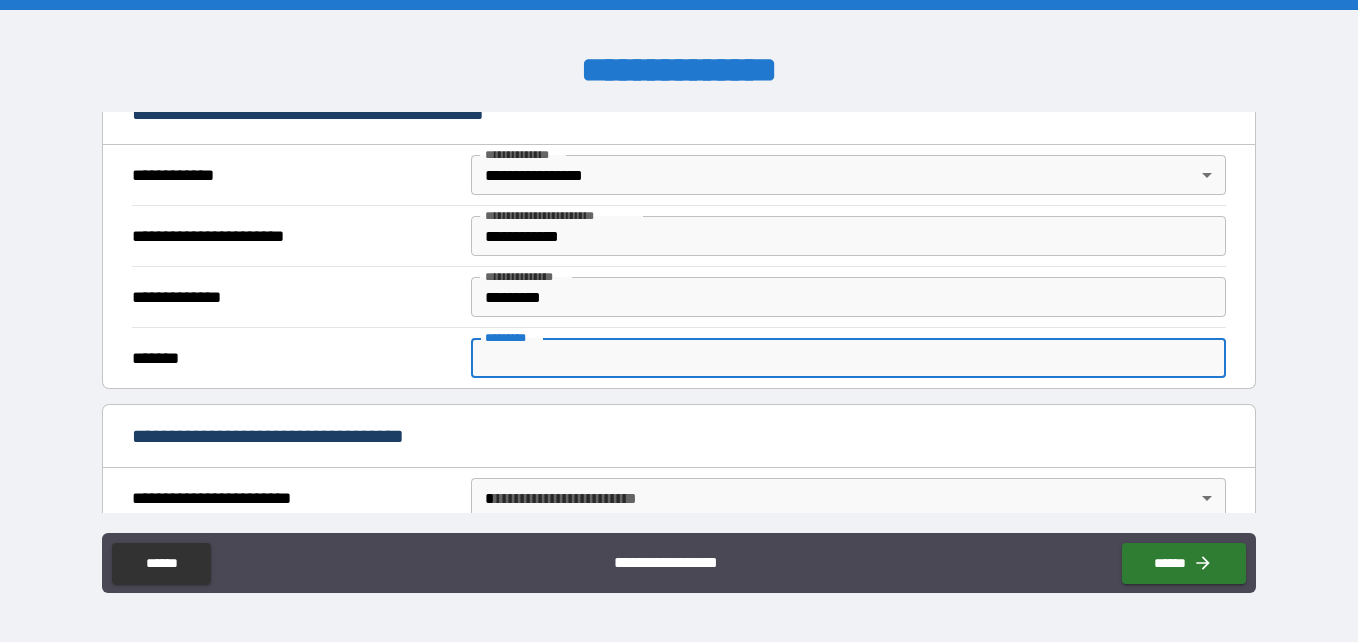 drag, startPoint x: 562, startPoint y: 368, endPoint x: 529, endPoint y: 351, distance: 37.12142 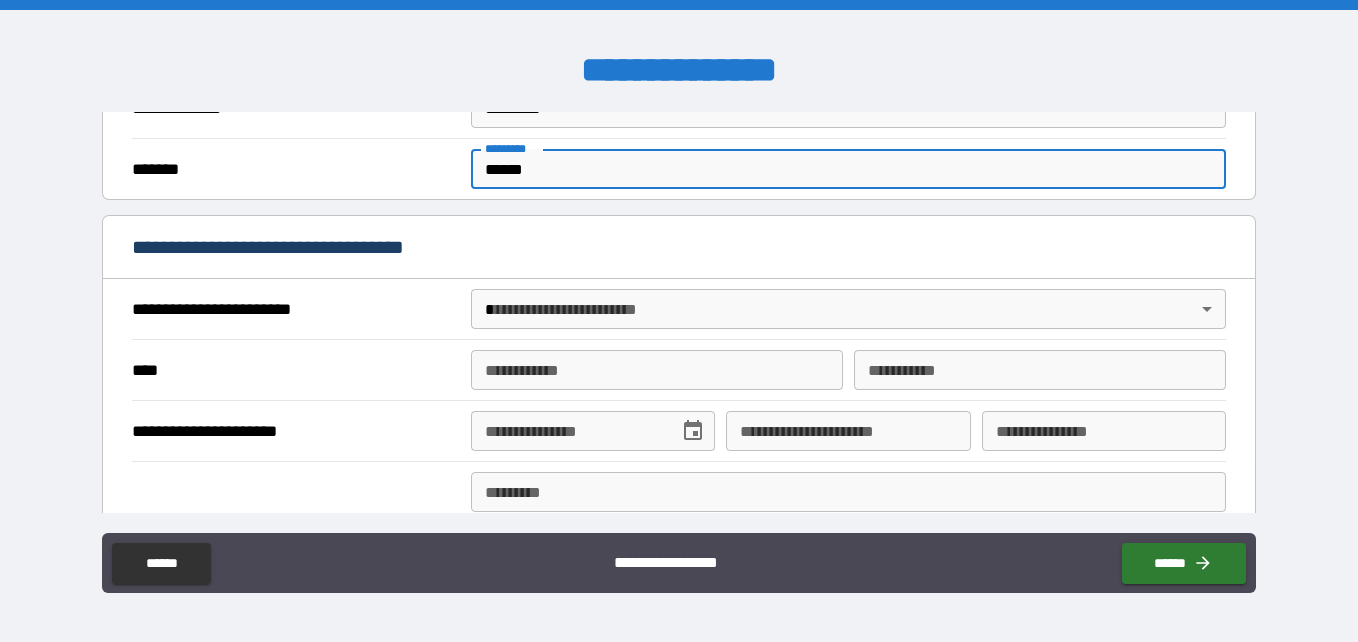 scroll, scrollTop: 612, scrollLeft: 0, axis: vertical 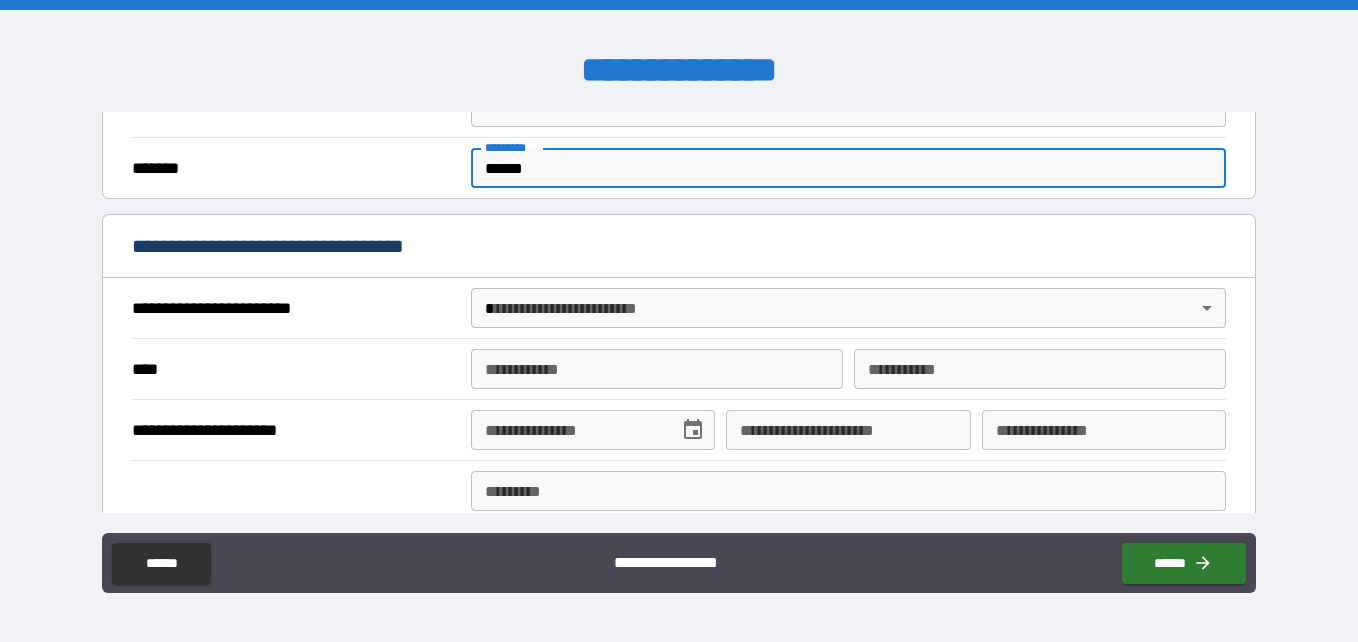type on "******" 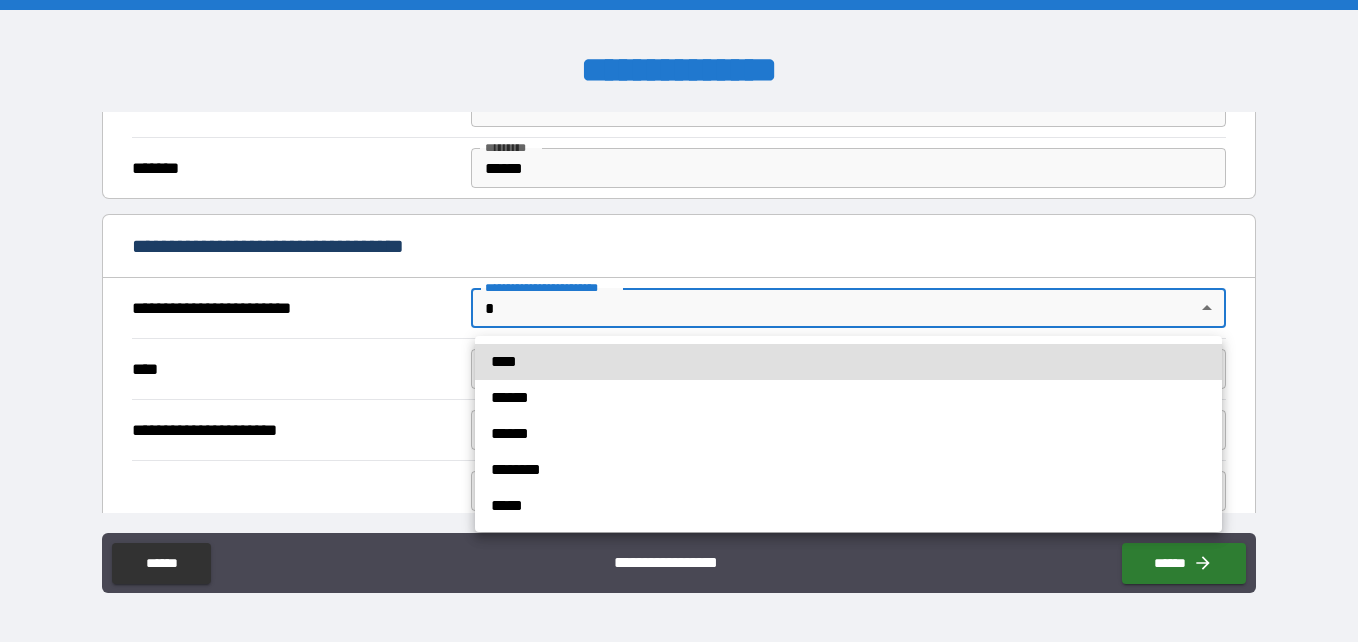 click on "**********" at bounding box center (679, 321) 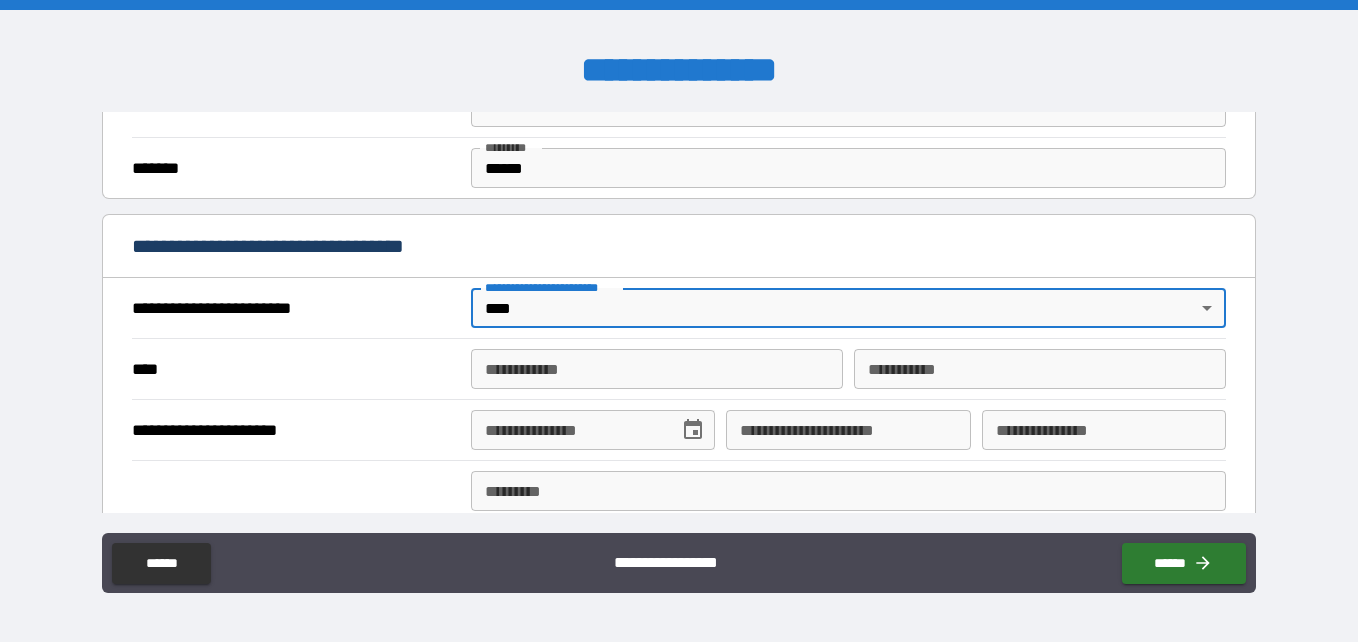 click on "**********" at bounding box center (657, 369) 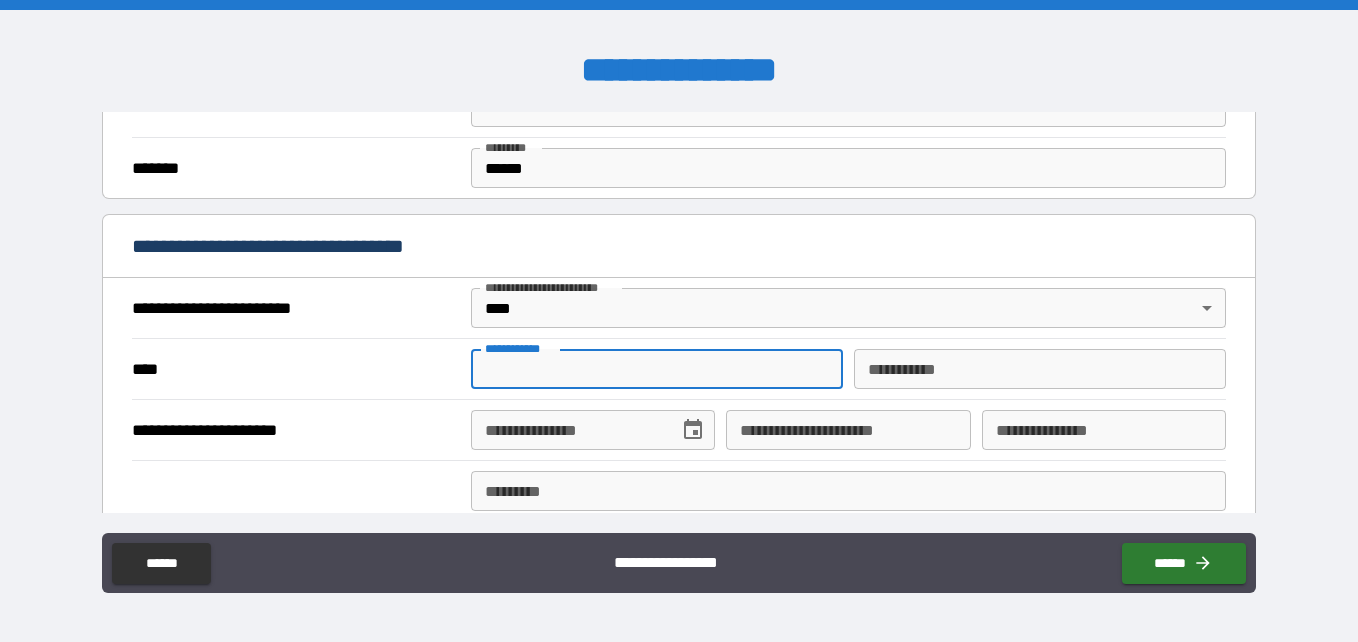 type on "********" 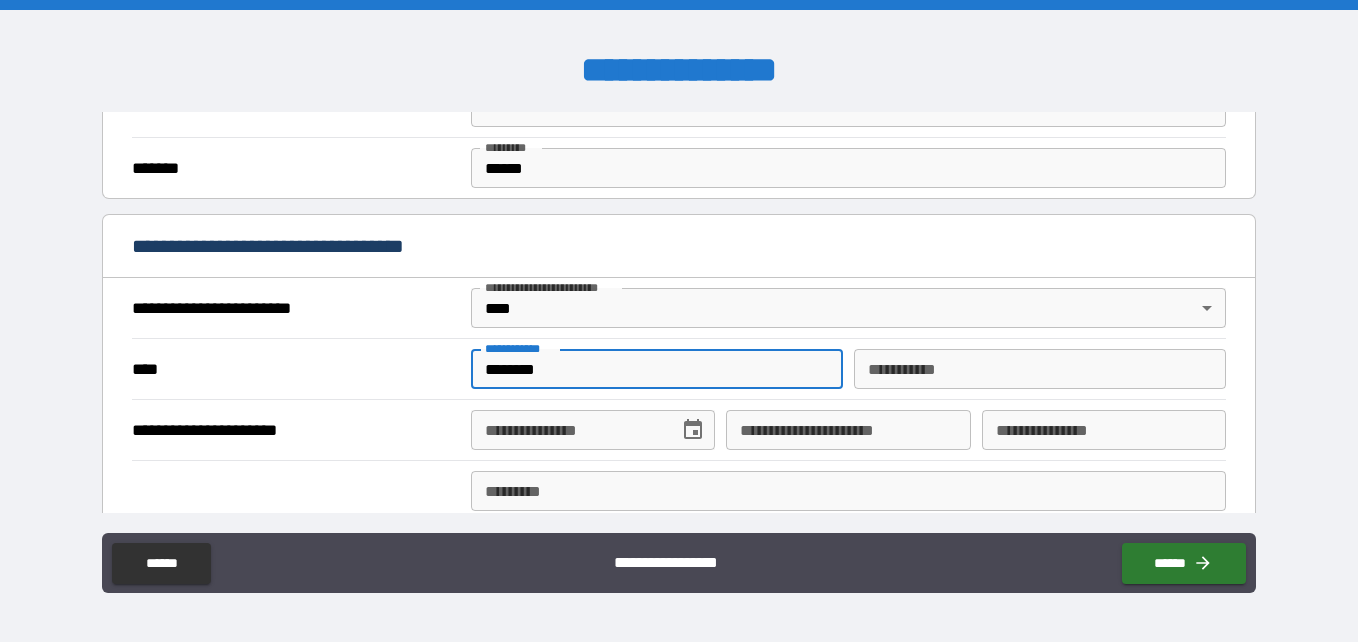 type on "****" 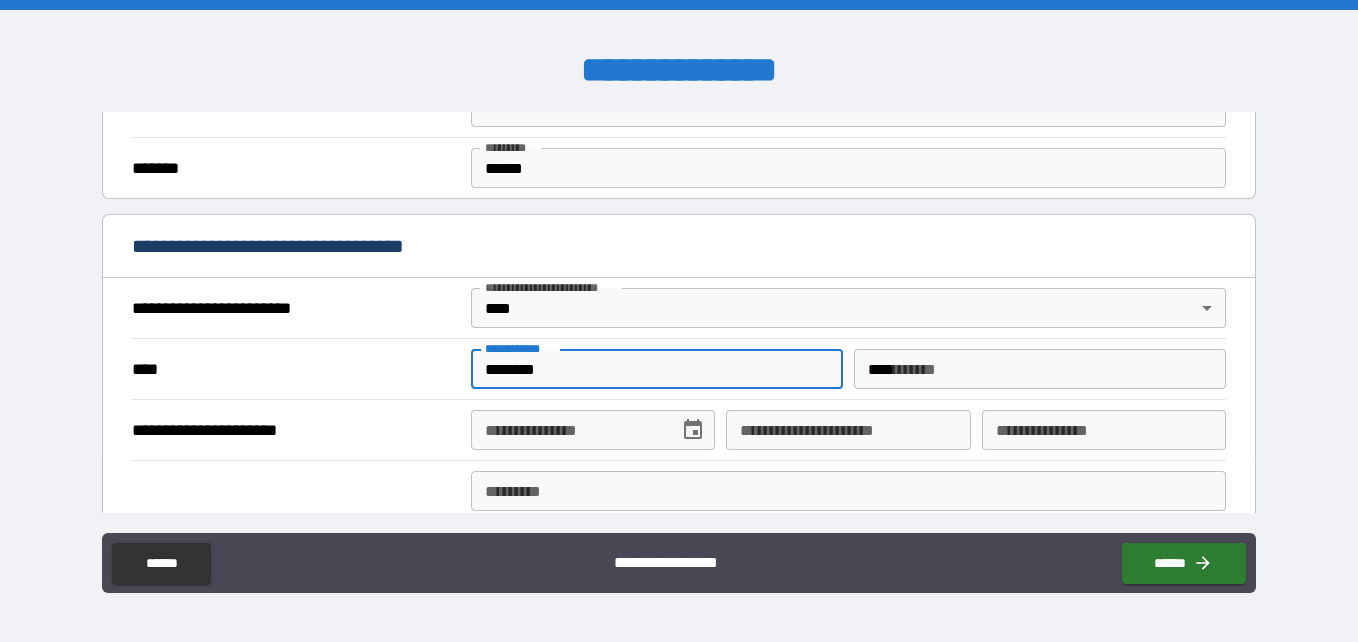 type on "**********" 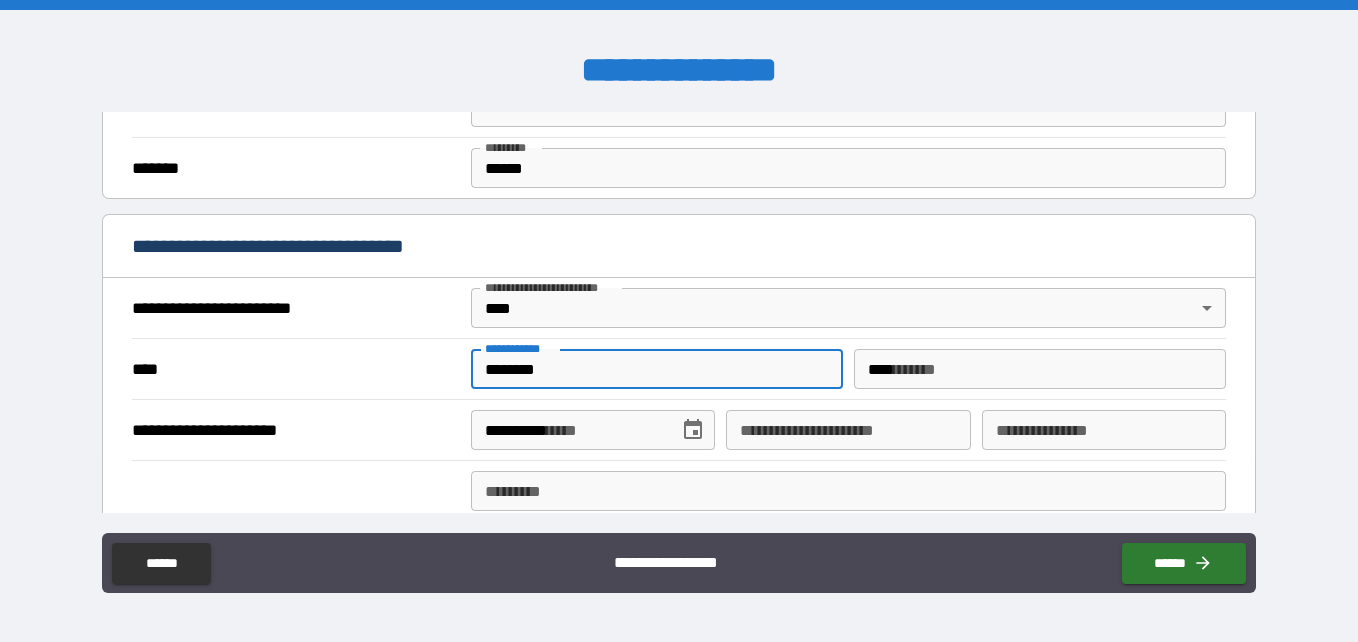 type on "**********" 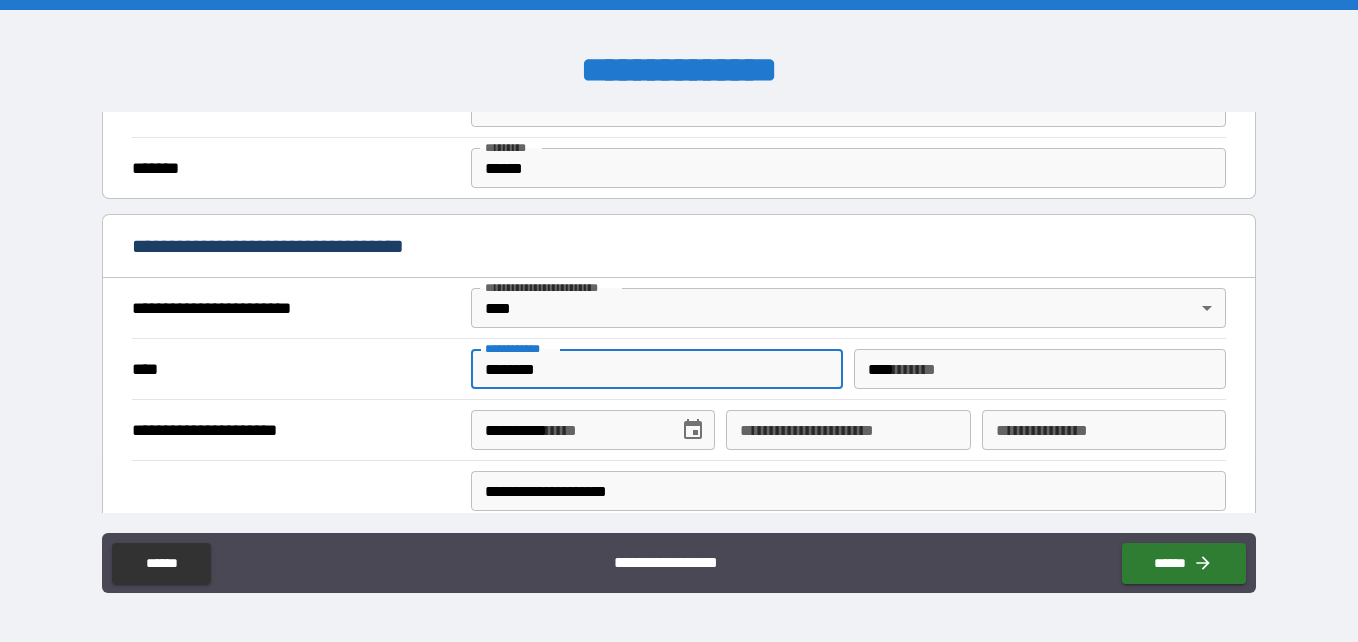 type on "******" 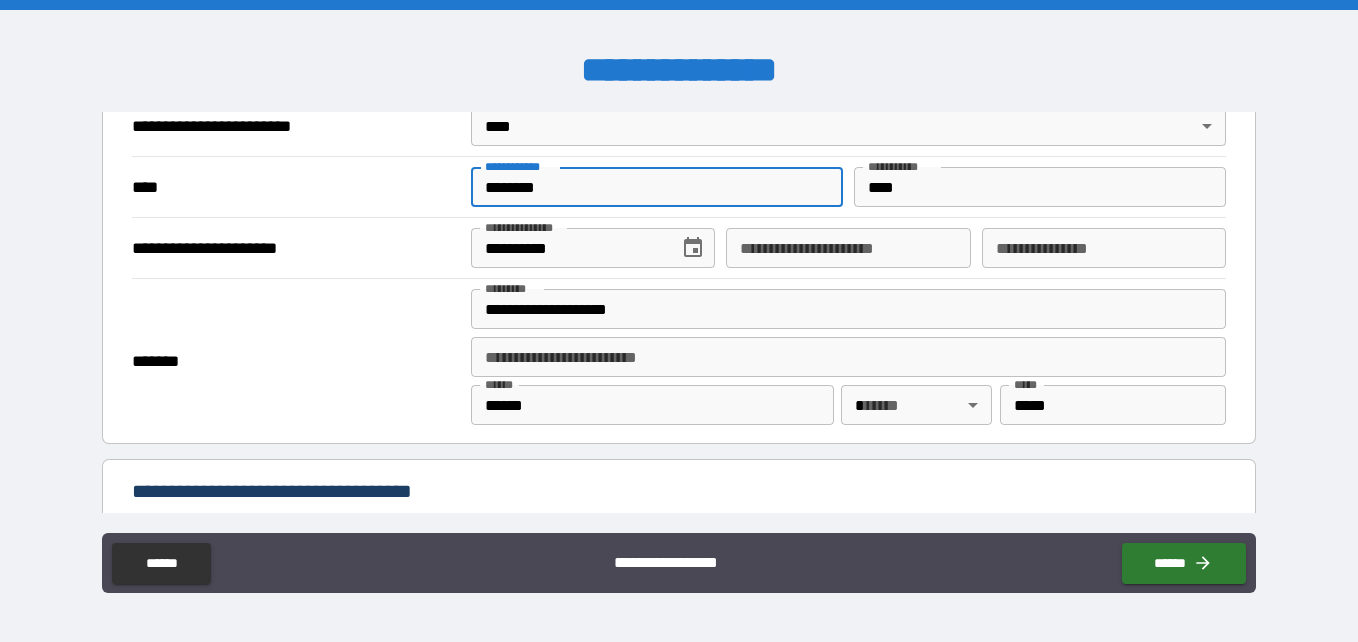 scroll, scrollTop: 788, scrollLeft: 0, axis: vertical 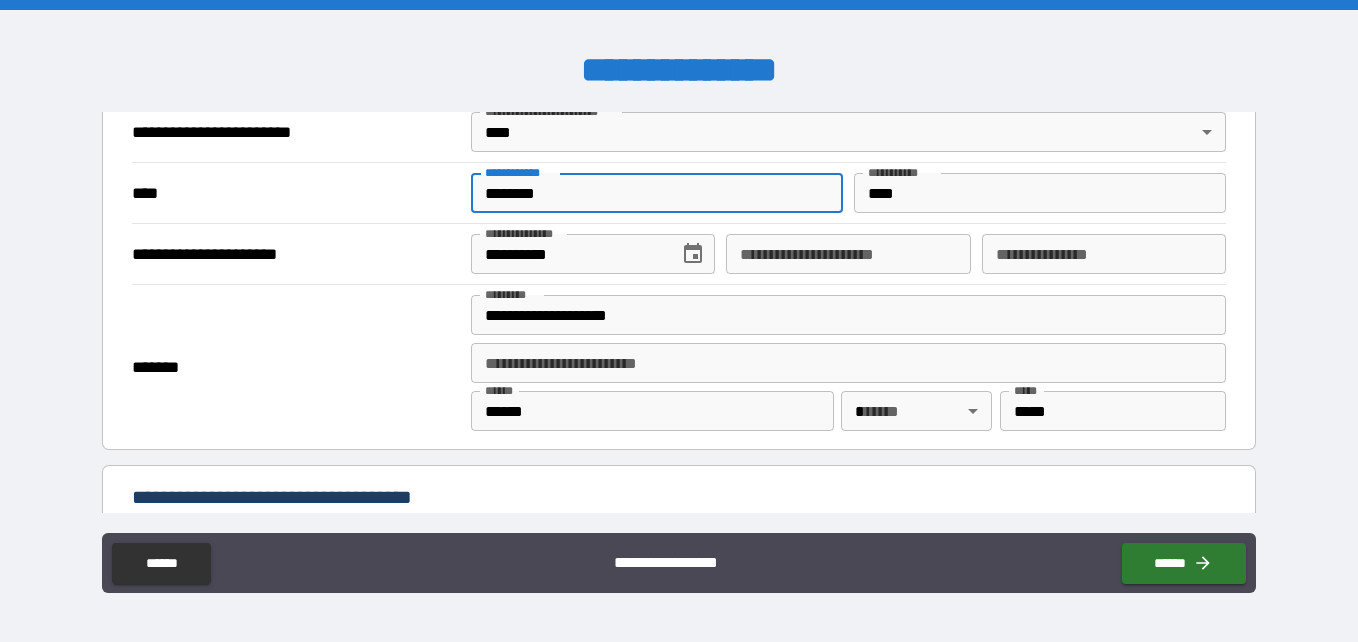 click on "**********" at bounding box center (679, 321) 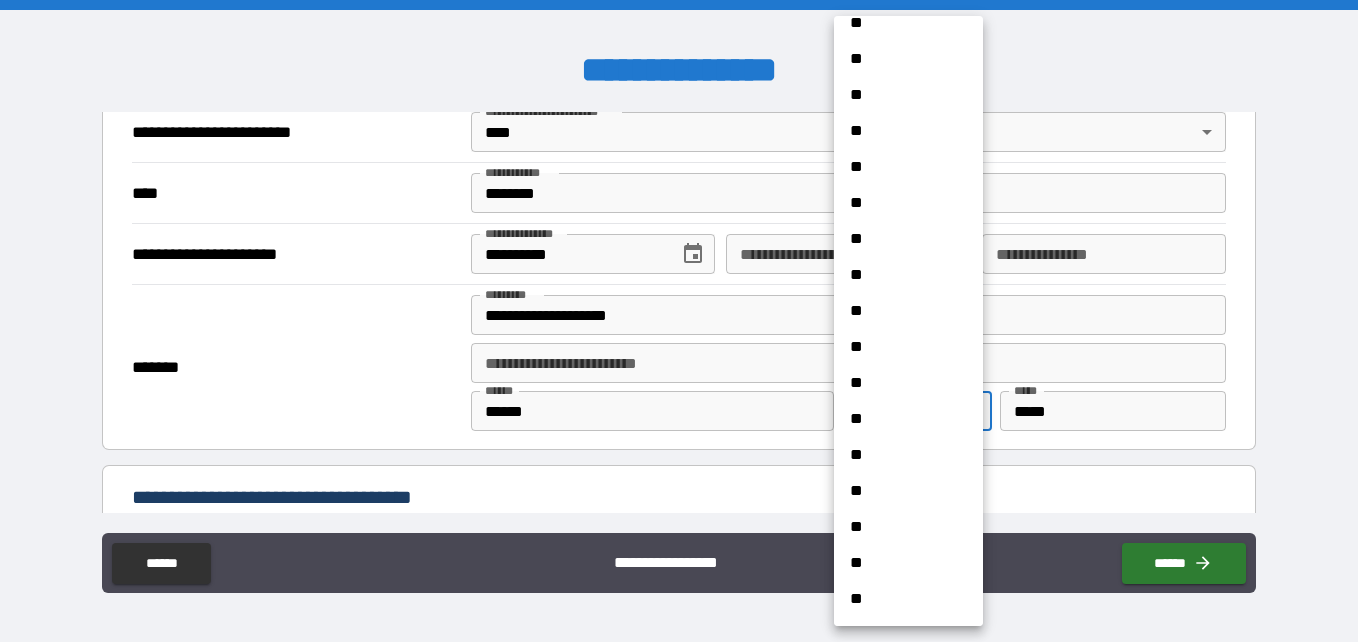 scroll, scrollTop: 452, scrollLeft: 0, axis: vertical 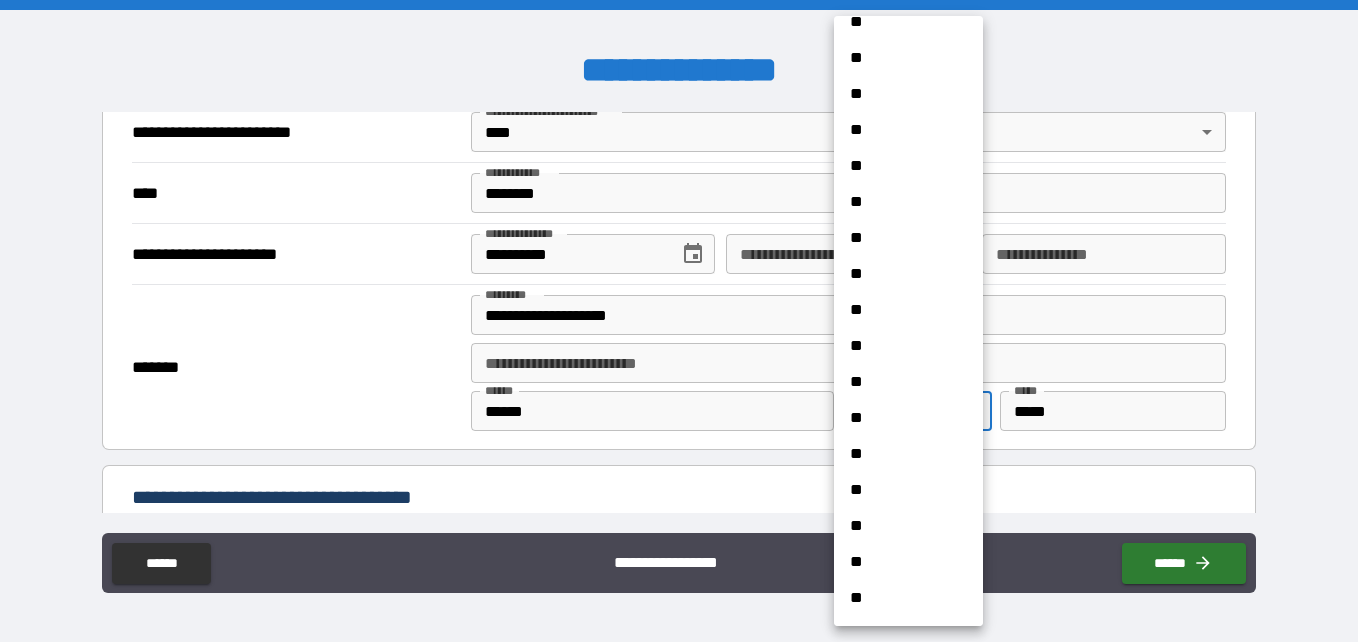 click on "**" at bounding box center [901, 490] 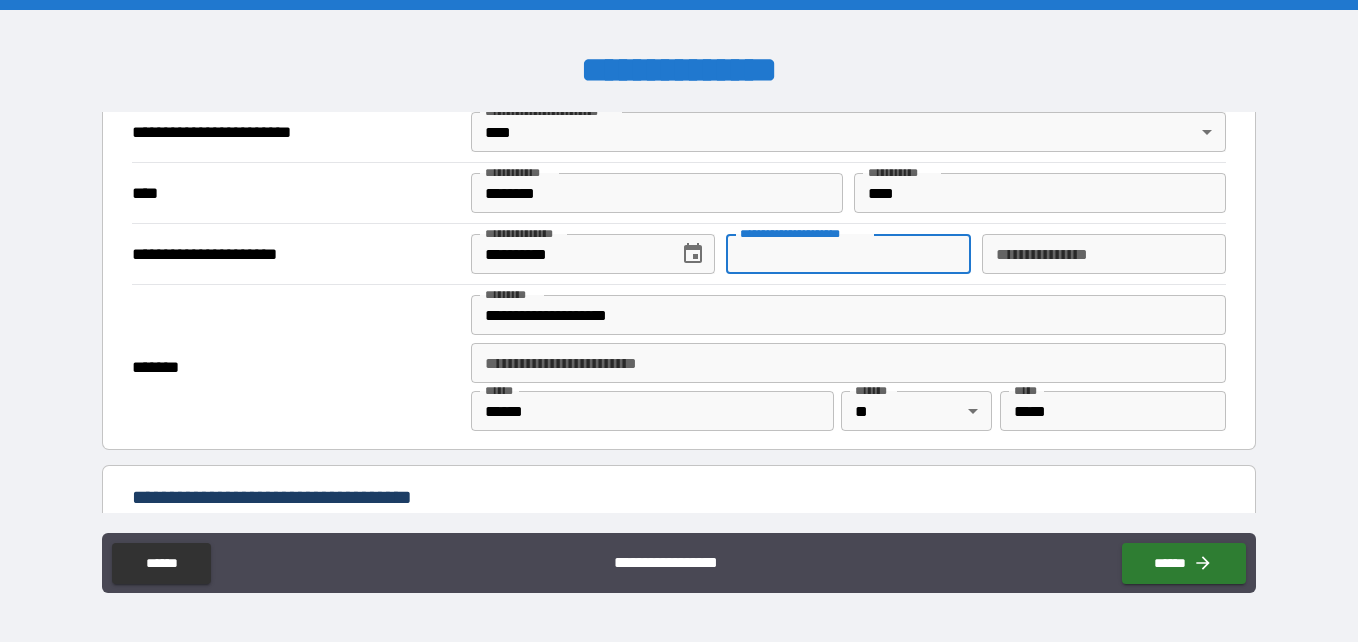 click on "**********" at bounding box center (848, 254) 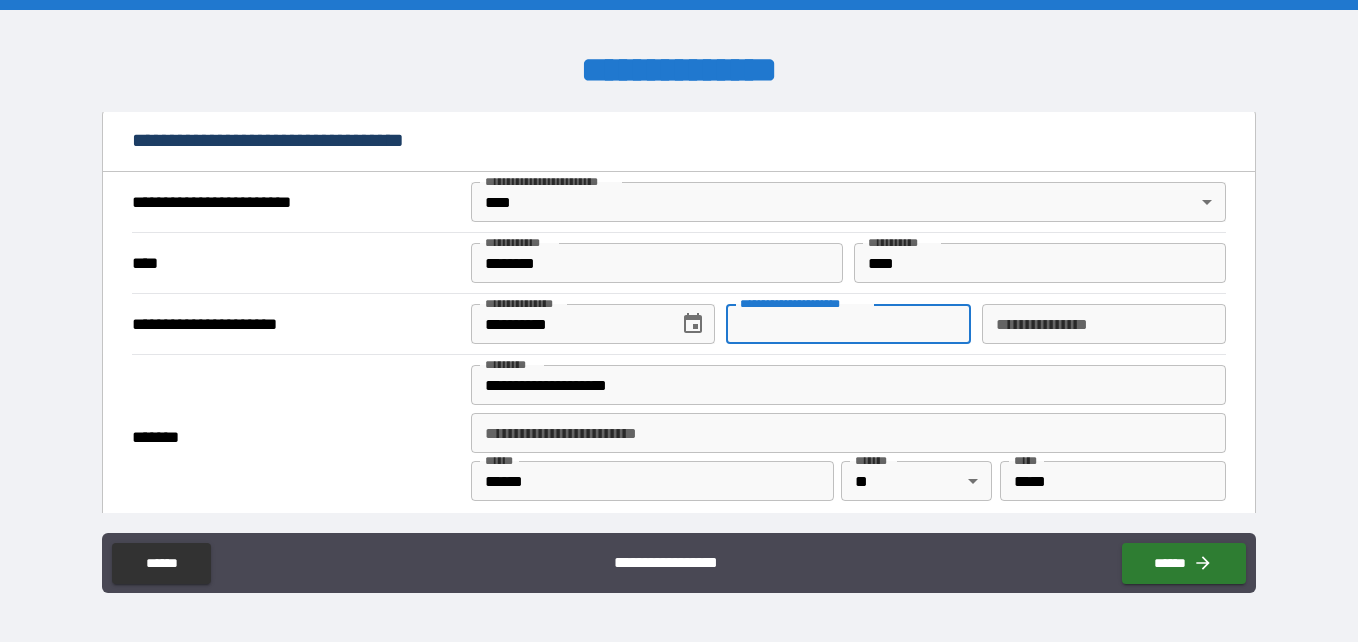 scroll, scrollTop: 717, scrollLeft: 0, axis: vertical 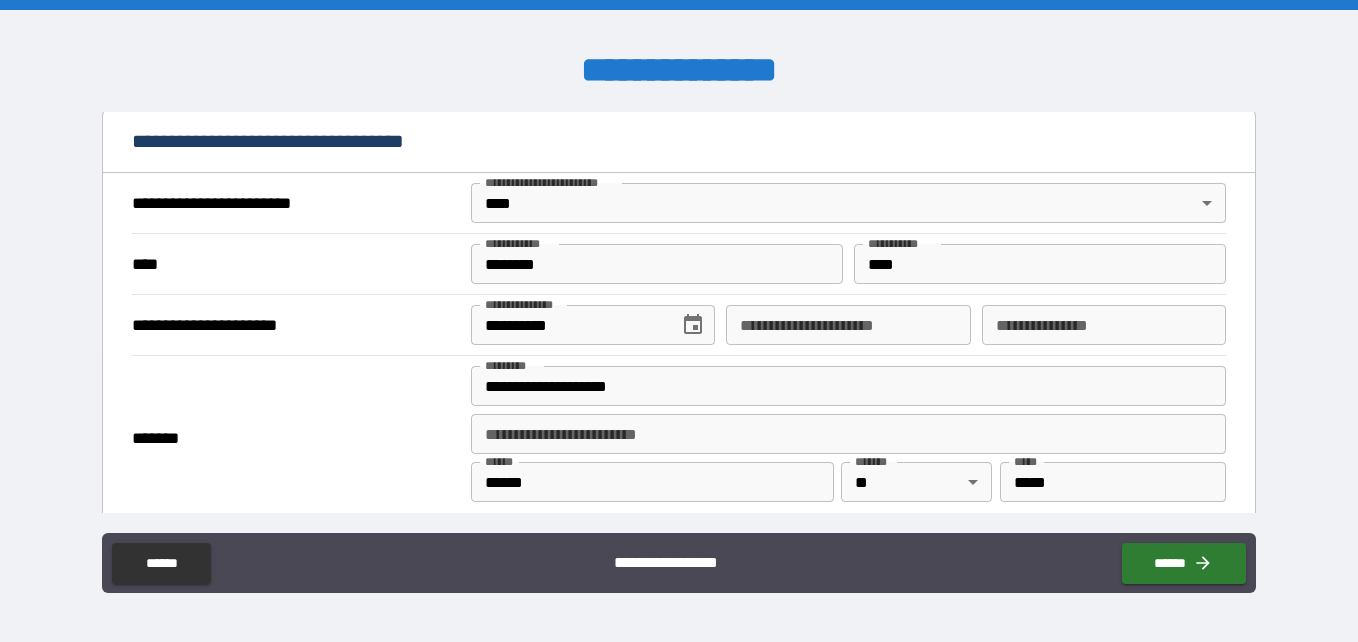 click on "**********" at bounding box center (679, 323) 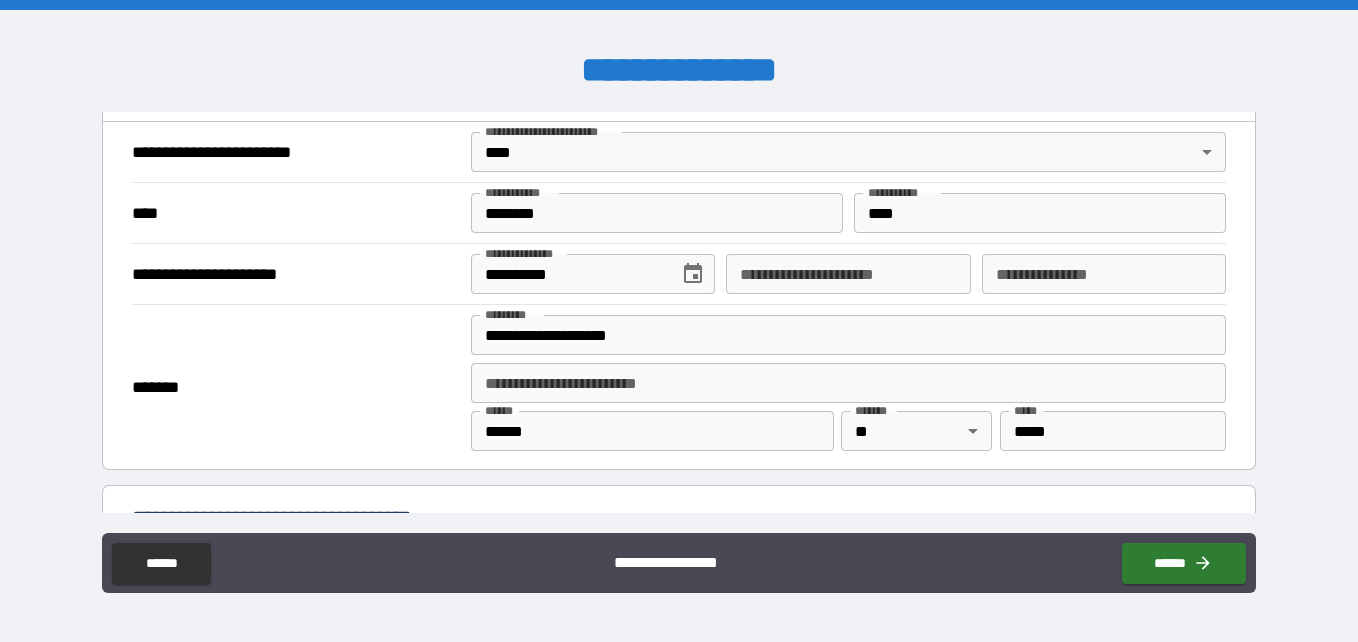 scroll, scrollTop: 770, scrollLeft: 0, axis: vertical 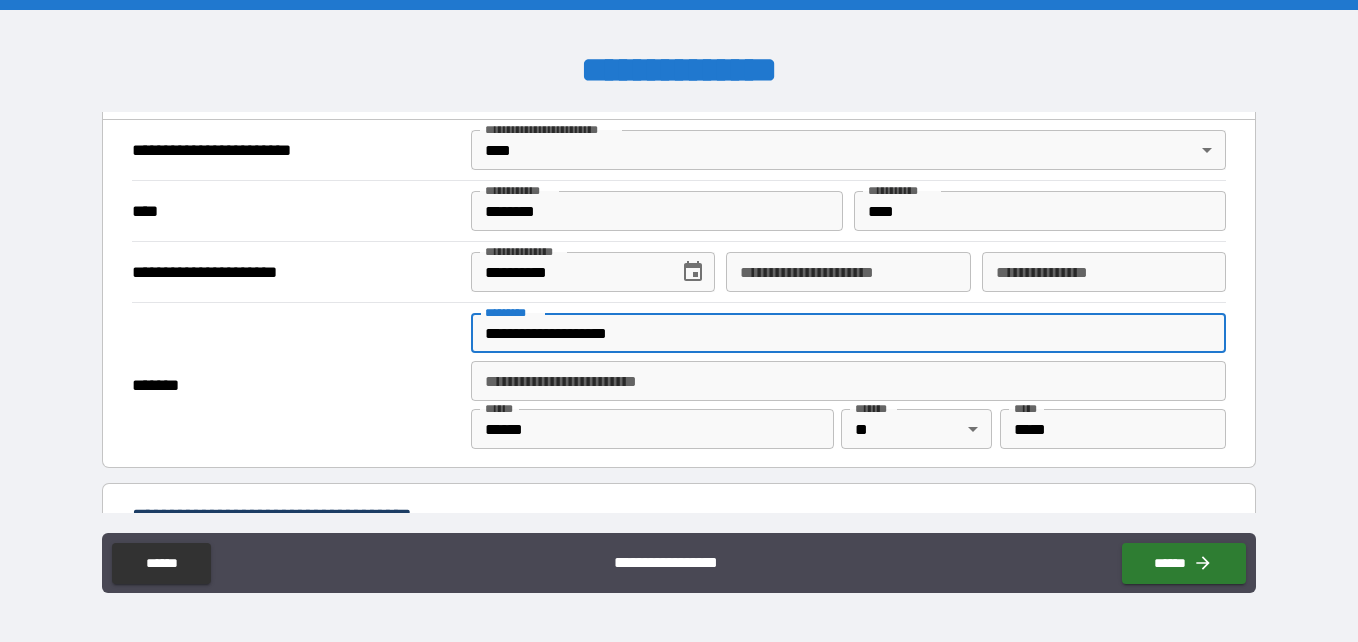 click on "**********" at bounding box center [848, 333] 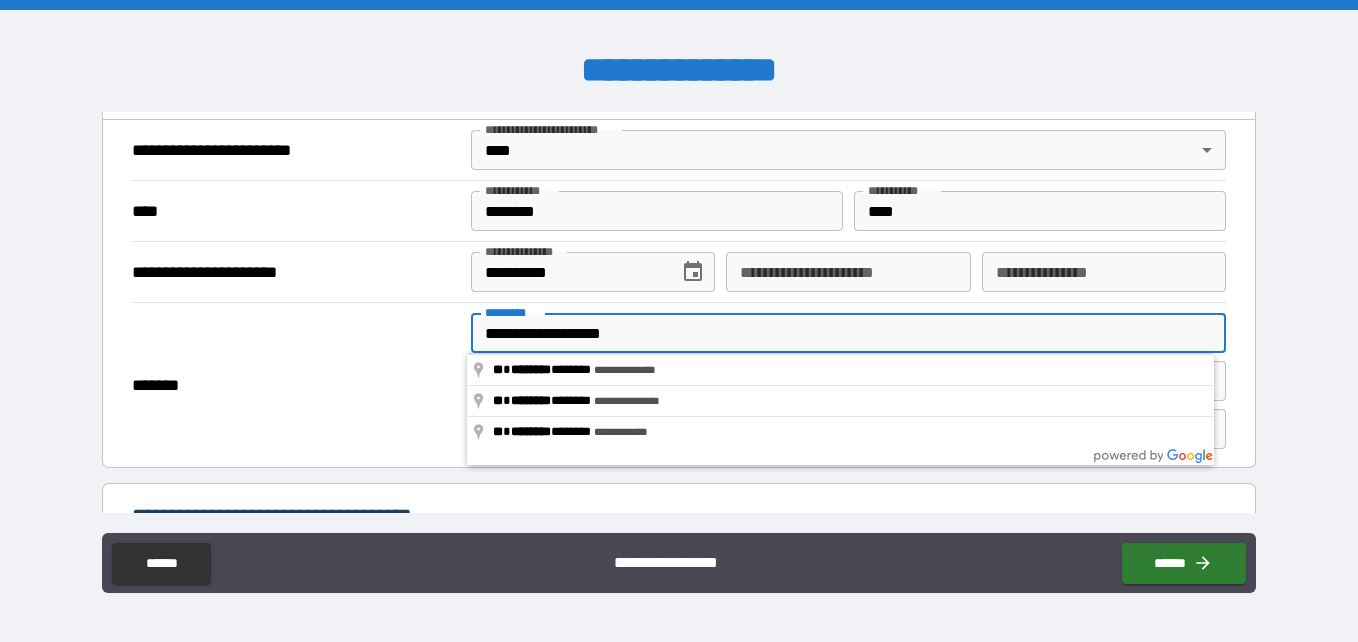 type on "**********" 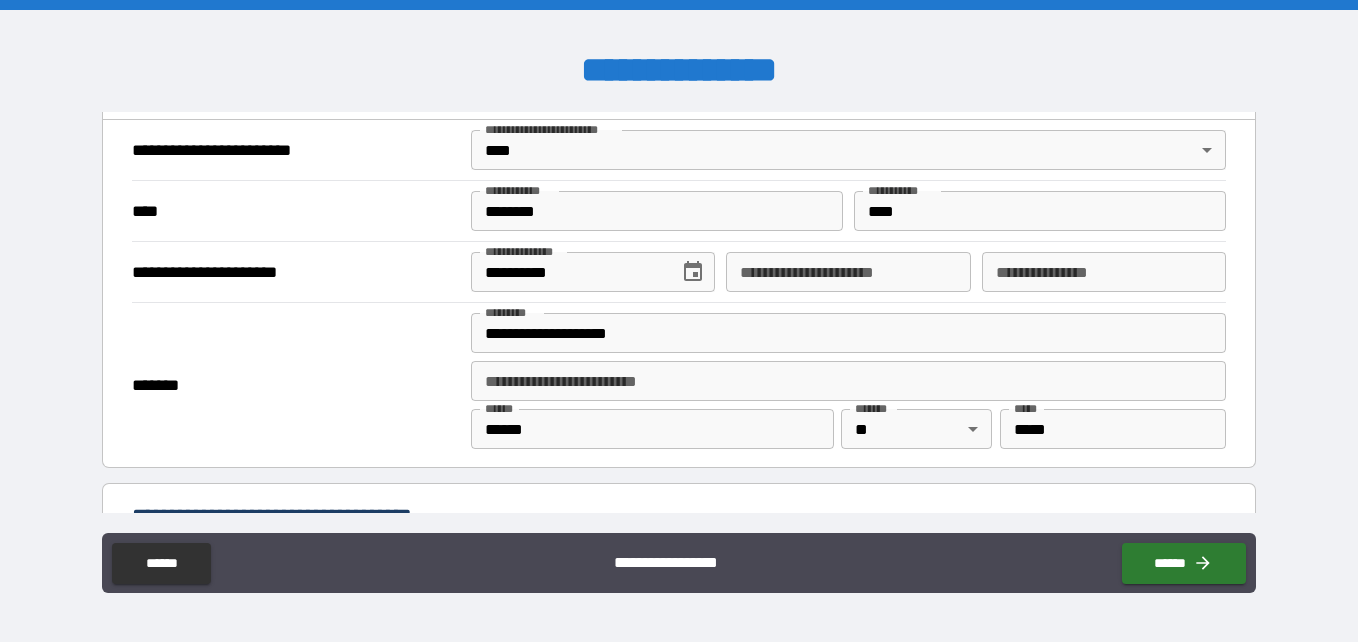 click on "*******" at bounding box center (294, 386) 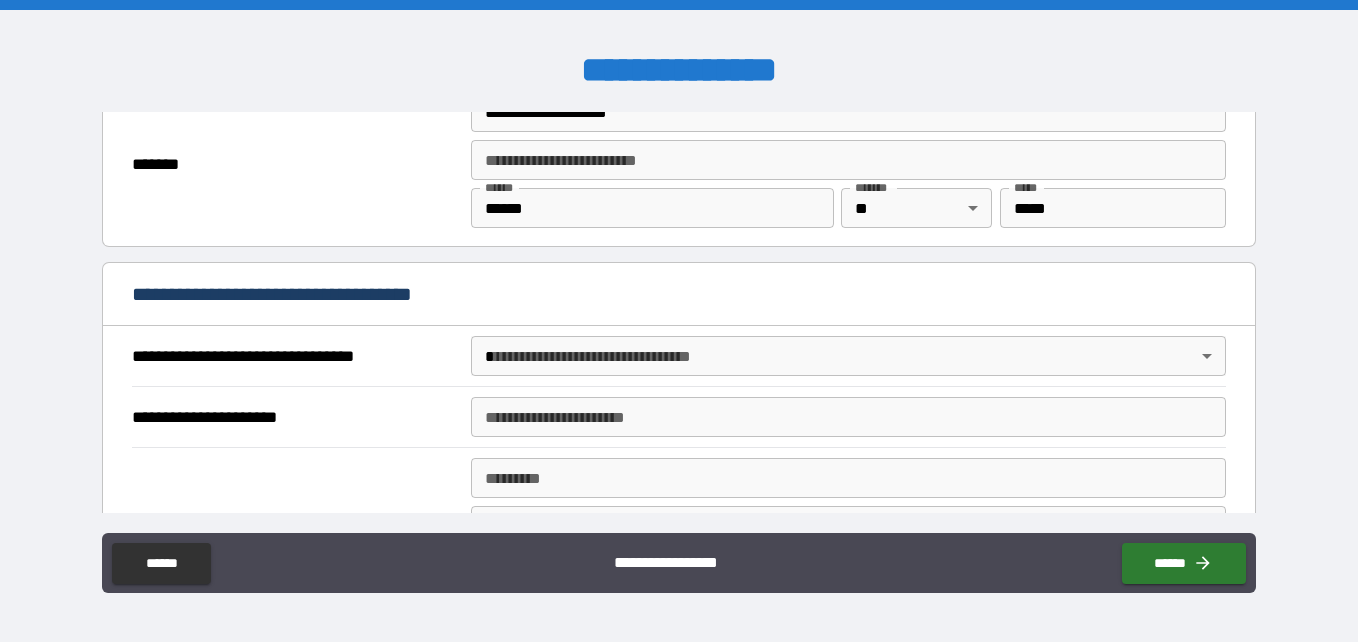 scroll, scrollTop: 998, scrollLeft: 0, axis: vertical 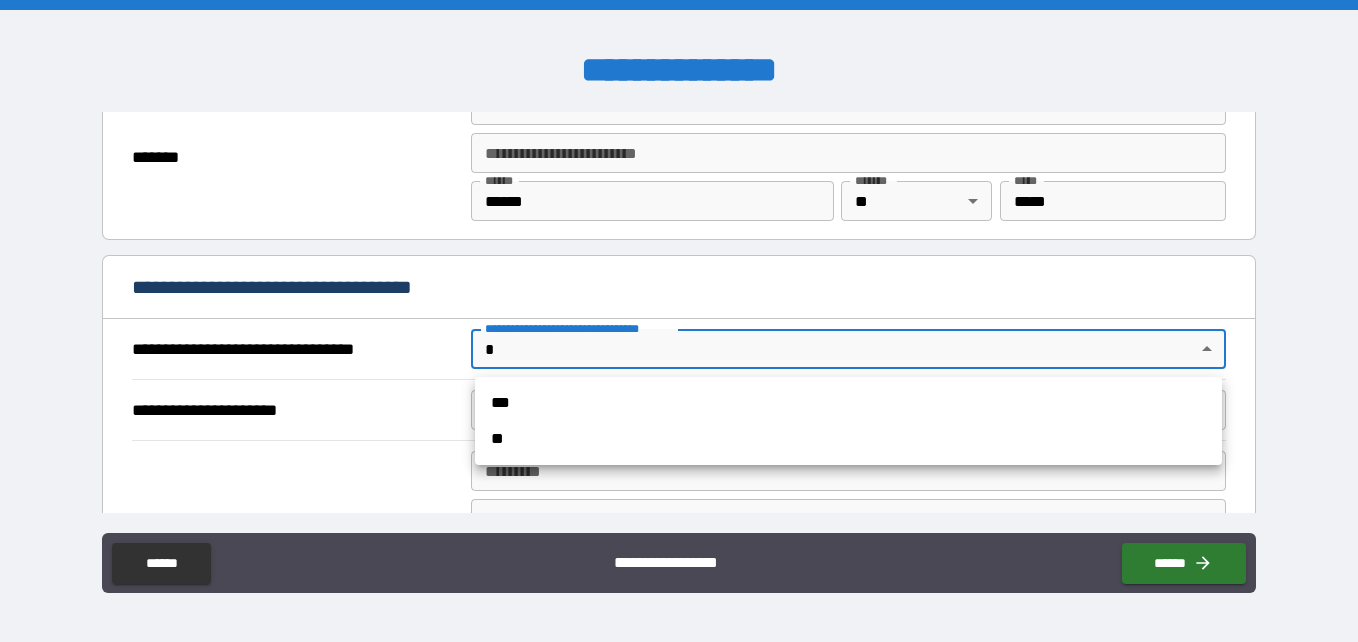 click on "**********" at bounding box center [679, 321] 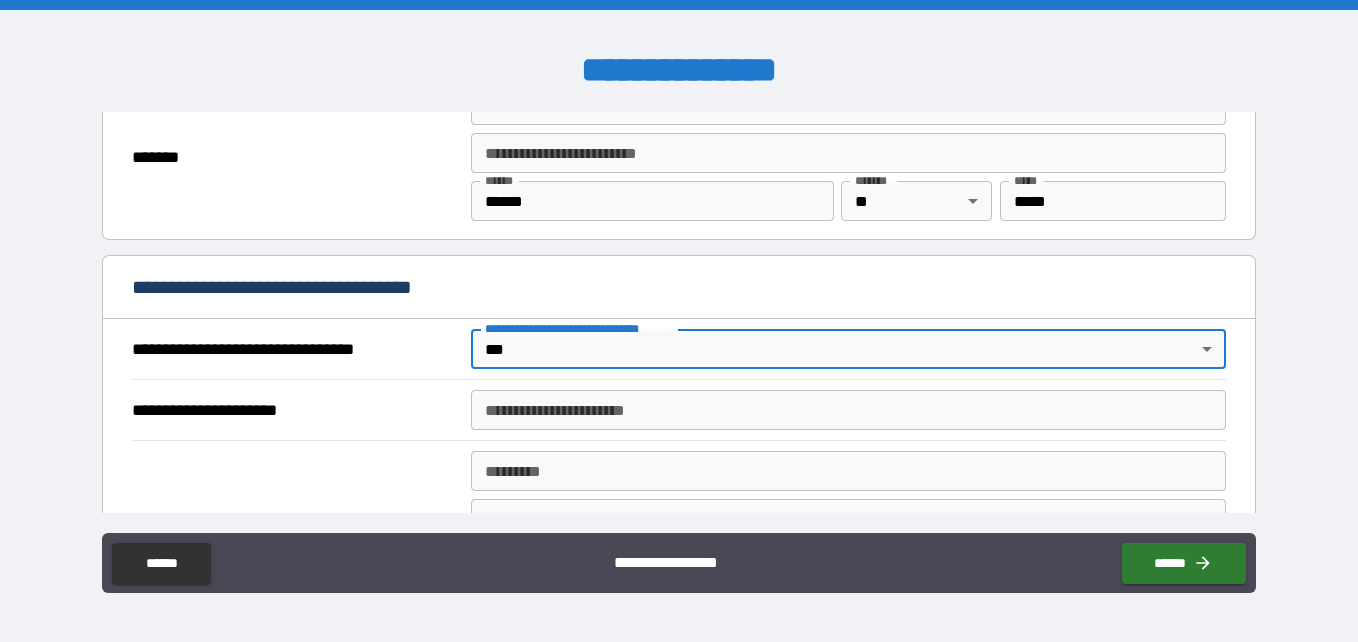 click on "**********" at bounding box center (848, 410) 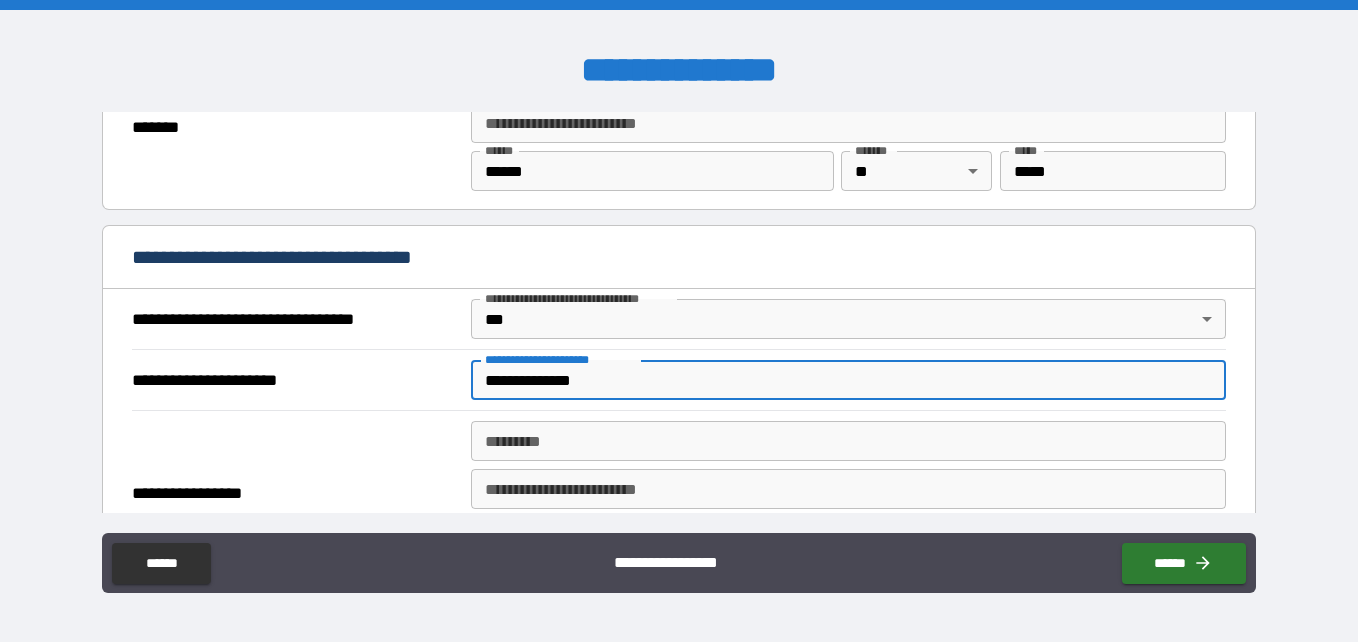 scroll, scrollTop: 1030, scrollLeft: 0, axis: vertical 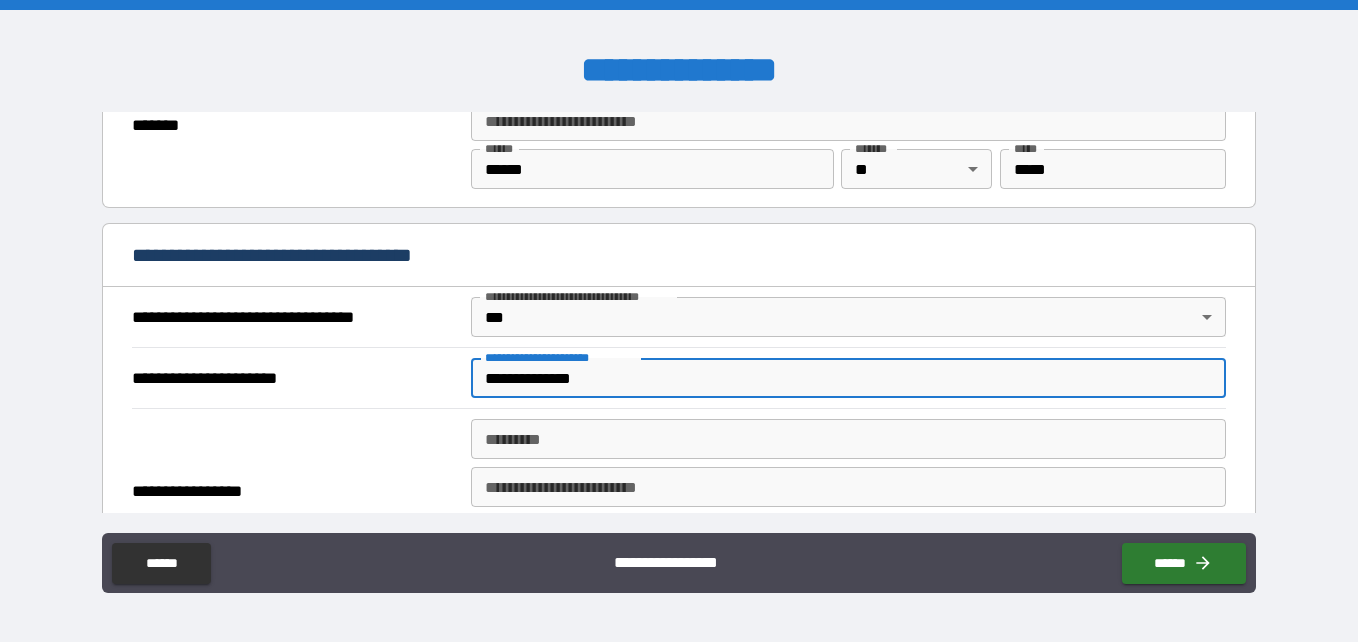 type on "**********" 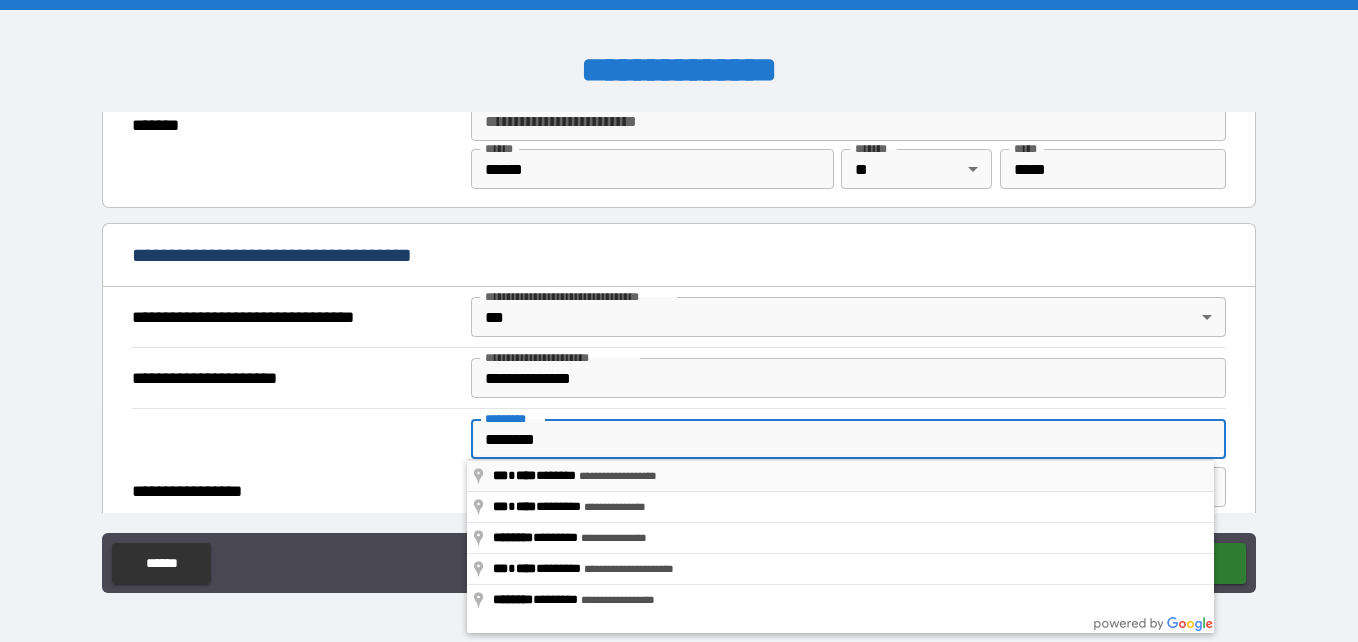 type on "**********" 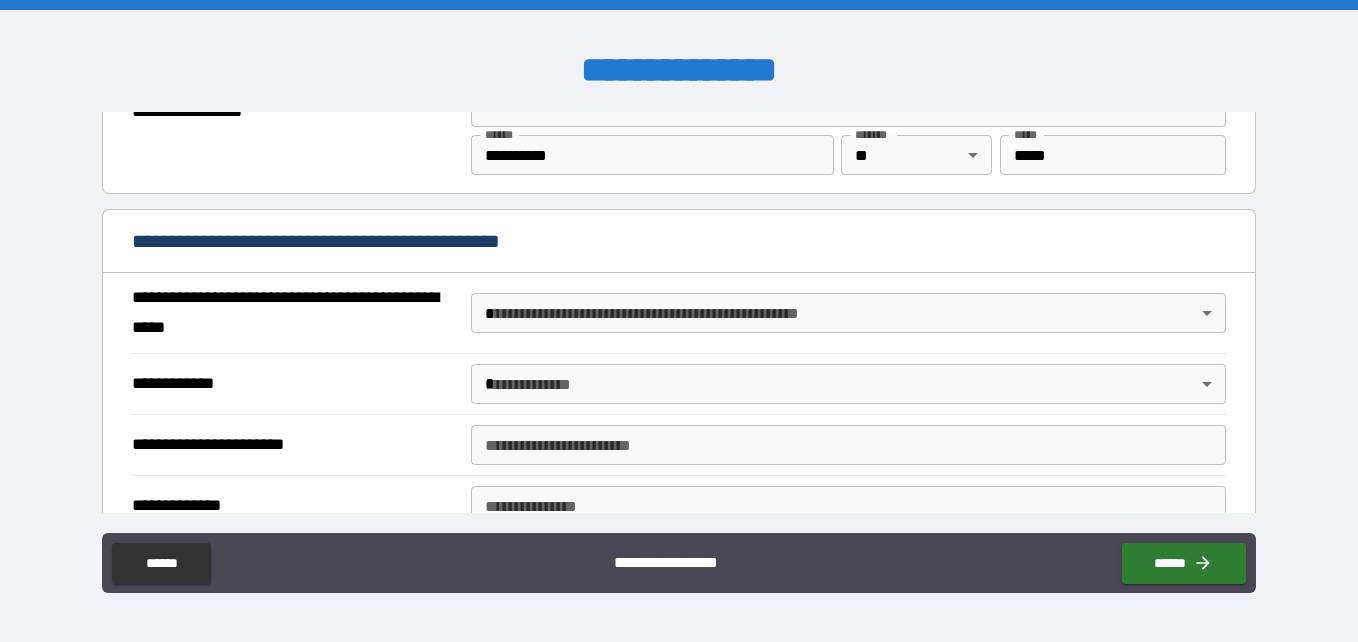 scroll, scrollTop: 1411, scrollLeft: 0, axis: vertical 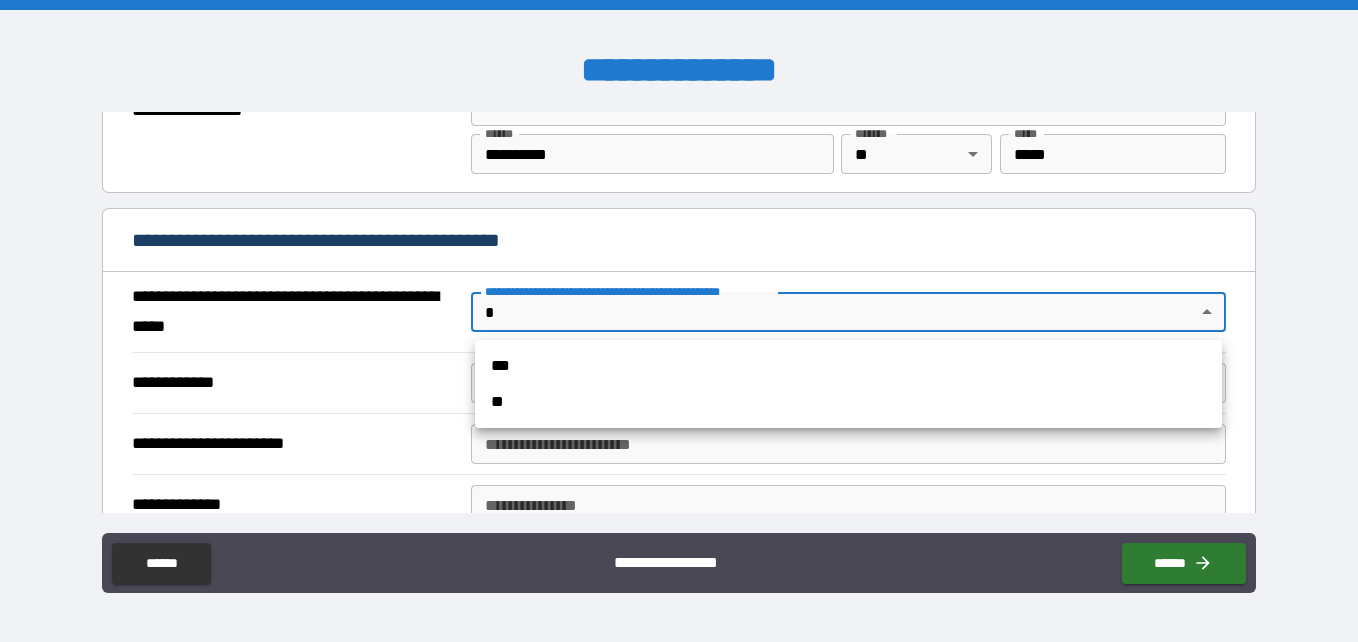 click on "**********" at bounding box center (679, 321) 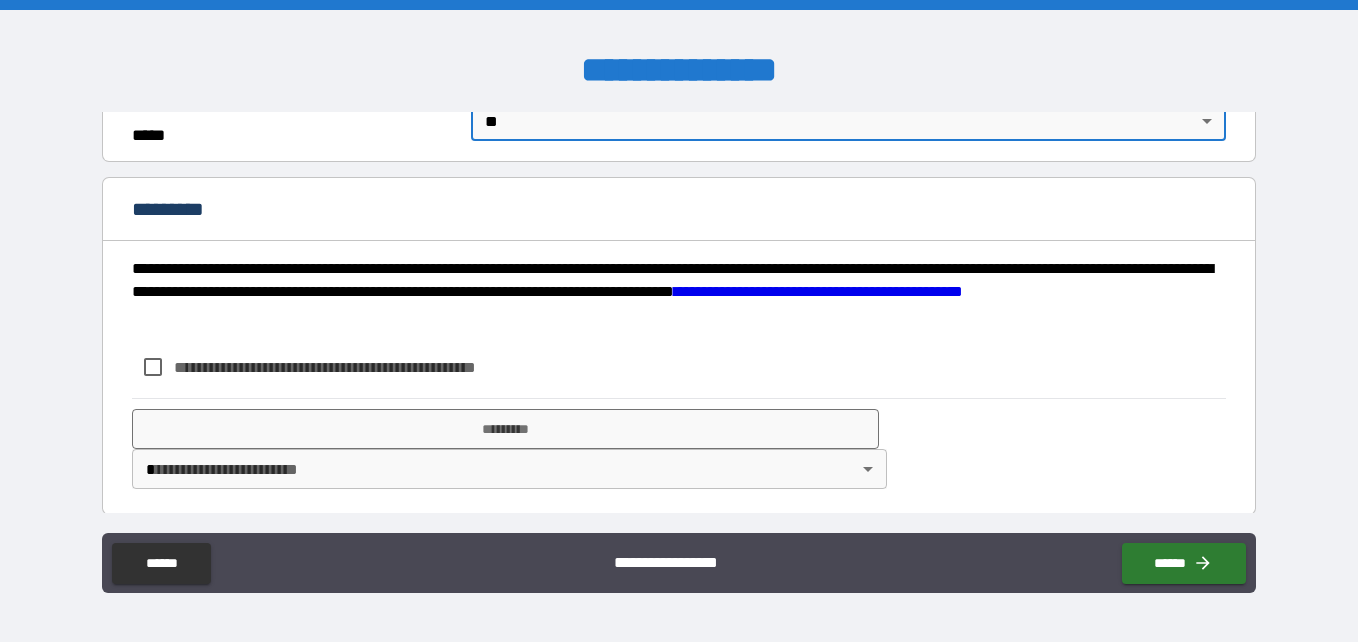 scroll, scrollTop: 1605, scrollLeft: 0, axis: vertical 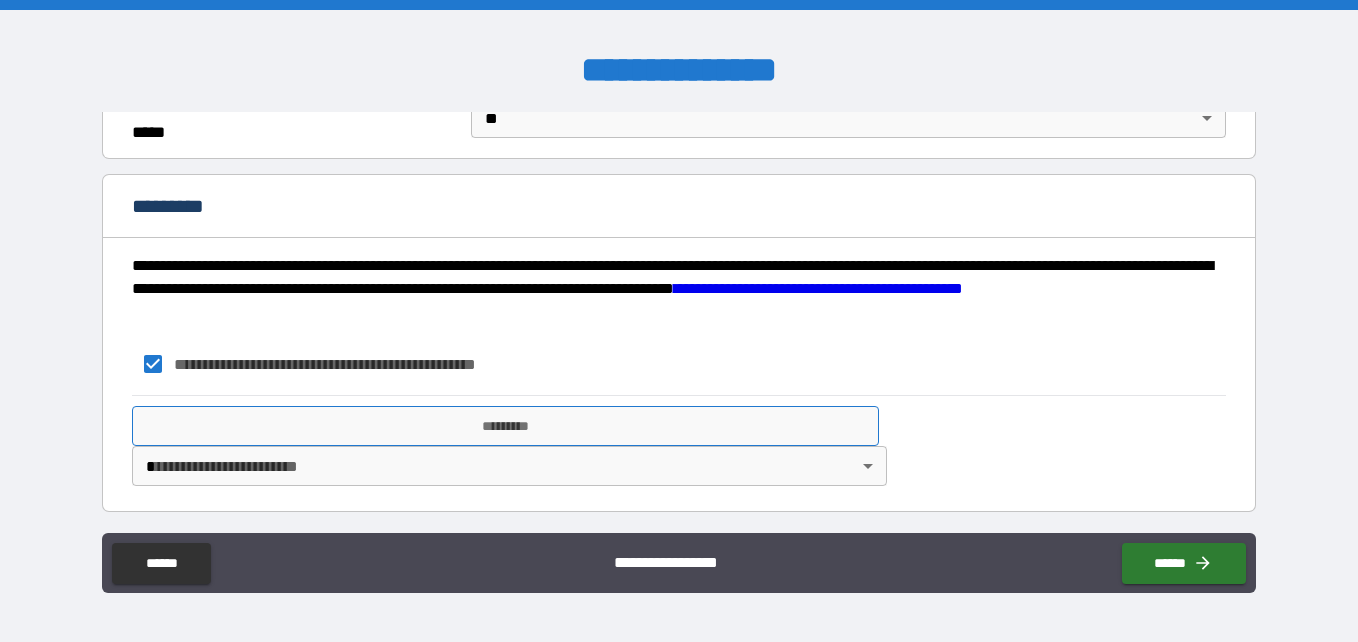 click on "*********" at bounding box center (505, 426) 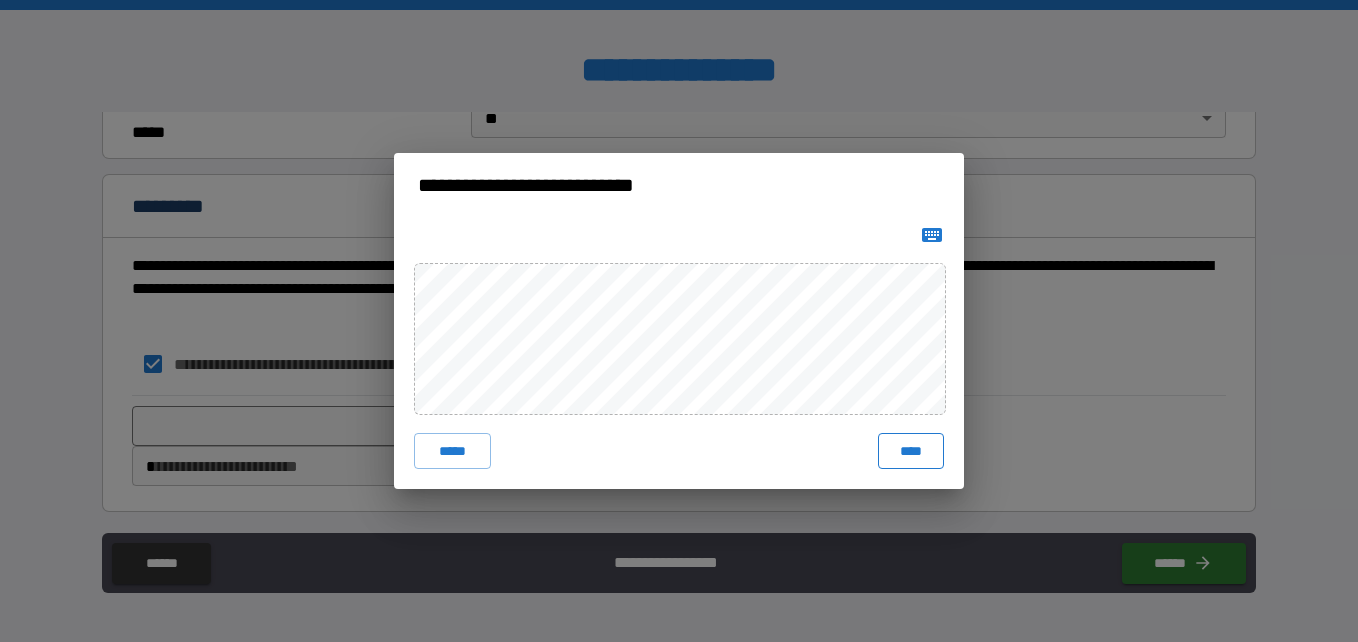 click on "****" at bounding box center (911, 451) 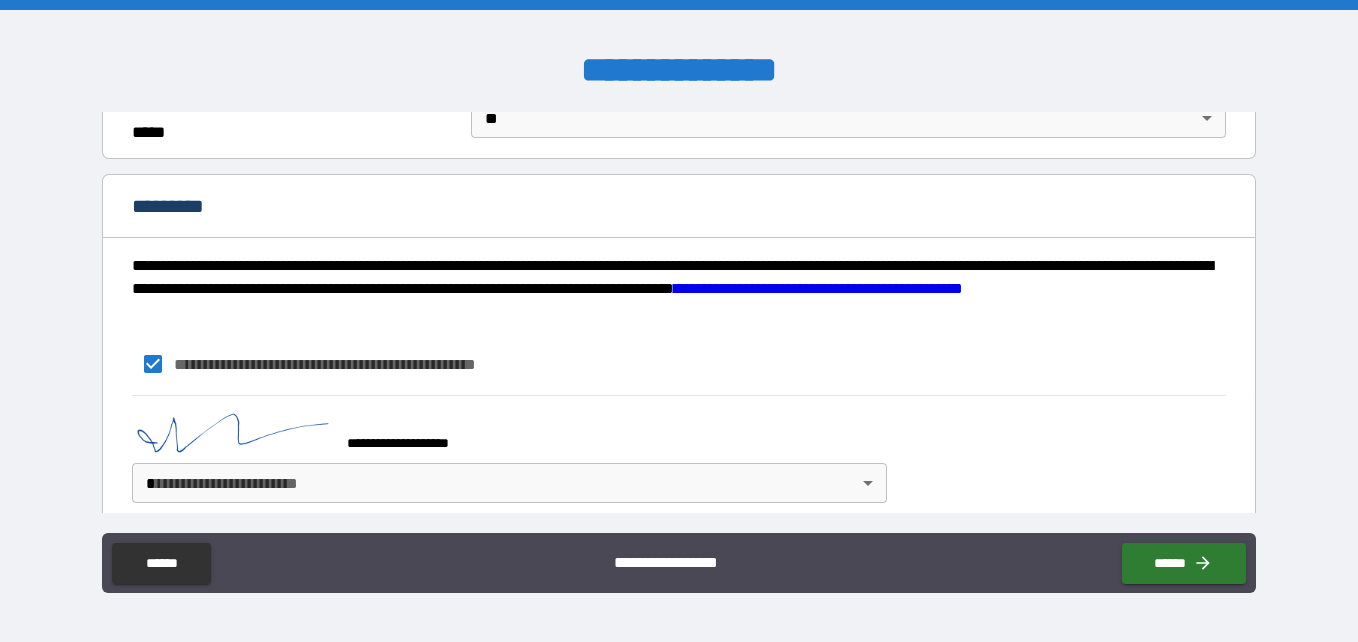 scroll, scrollTop: 1626, scrollLeft: 0, axis: vertical 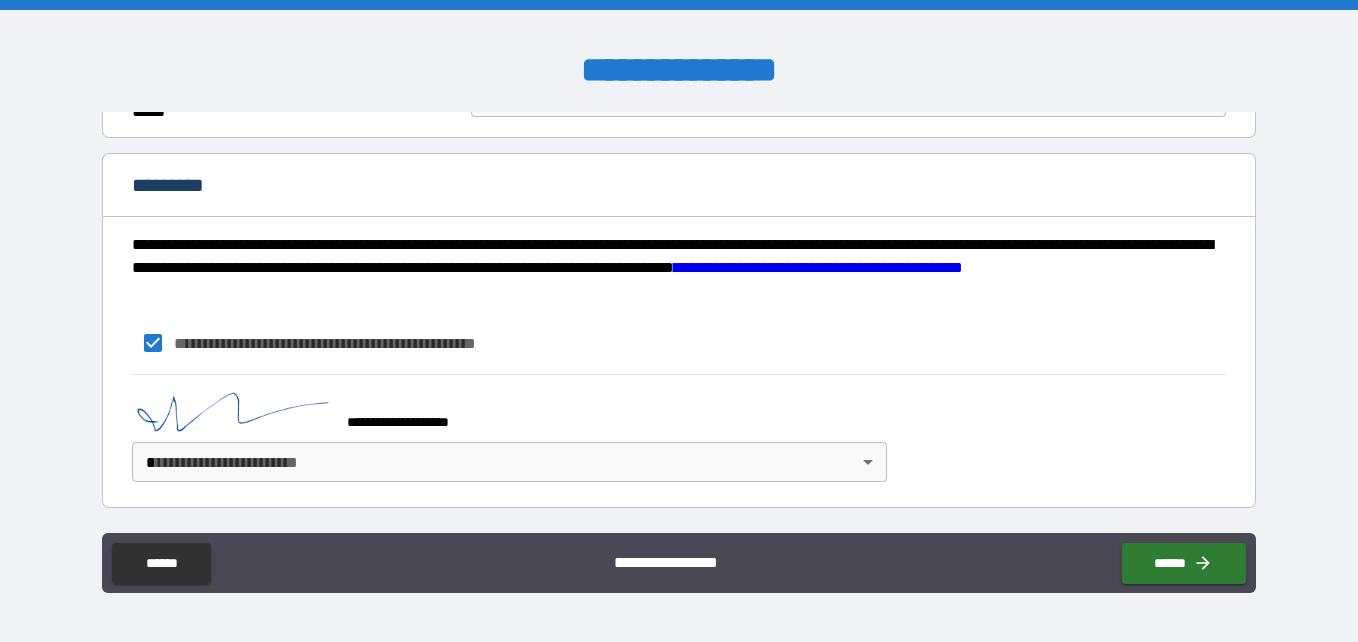 click on "**********" at bounding box center [679, 321] 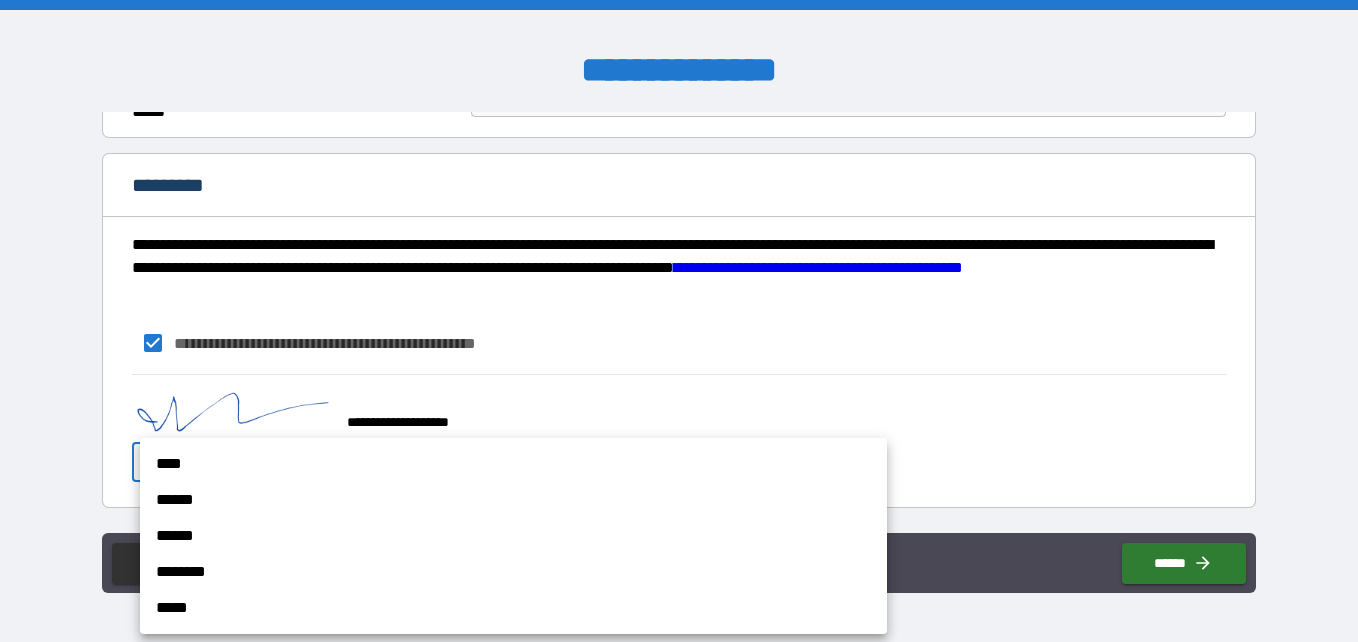 click on "****" at bounding box center (513, 464) 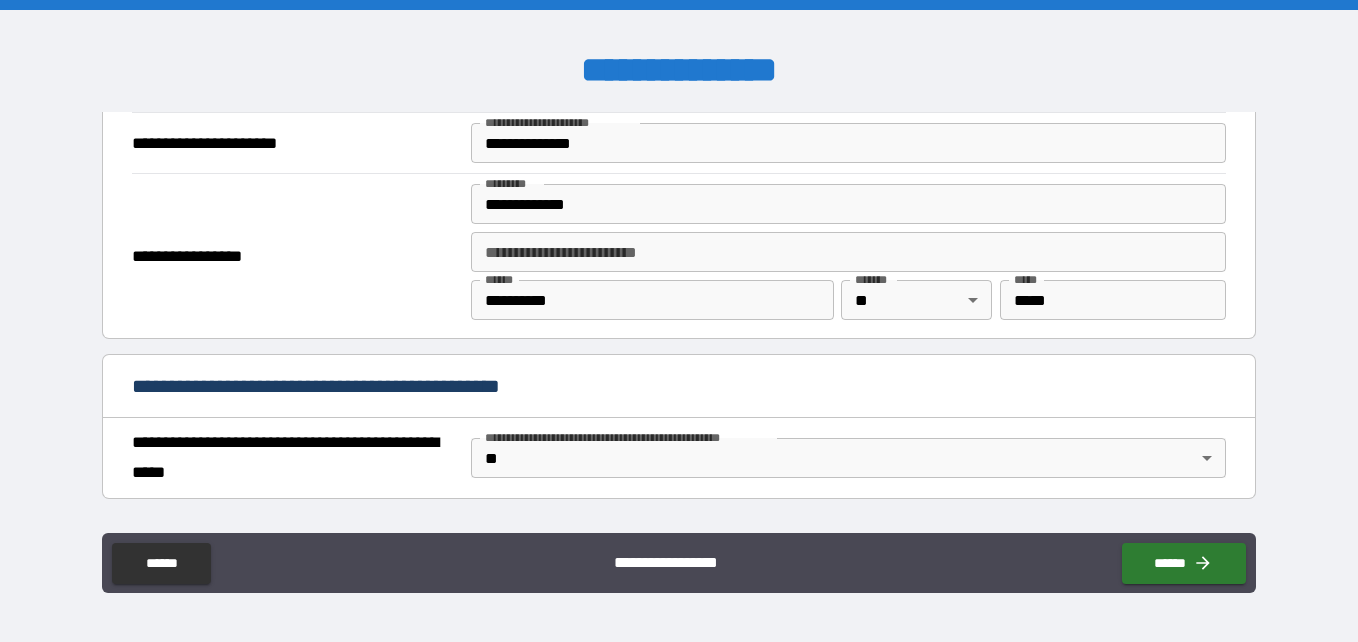 scroll, scrollTop: 1266, scrollLeft: 0, axis: vertical 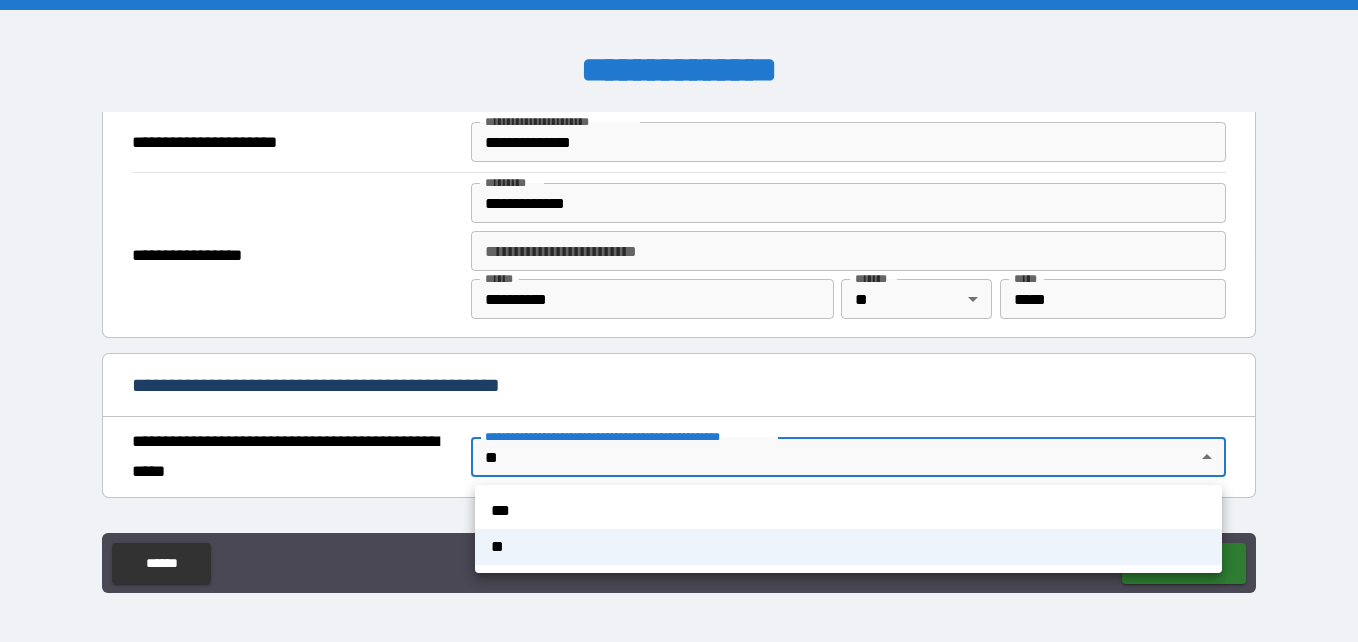click on "**********" at bounding box center [679, 321] 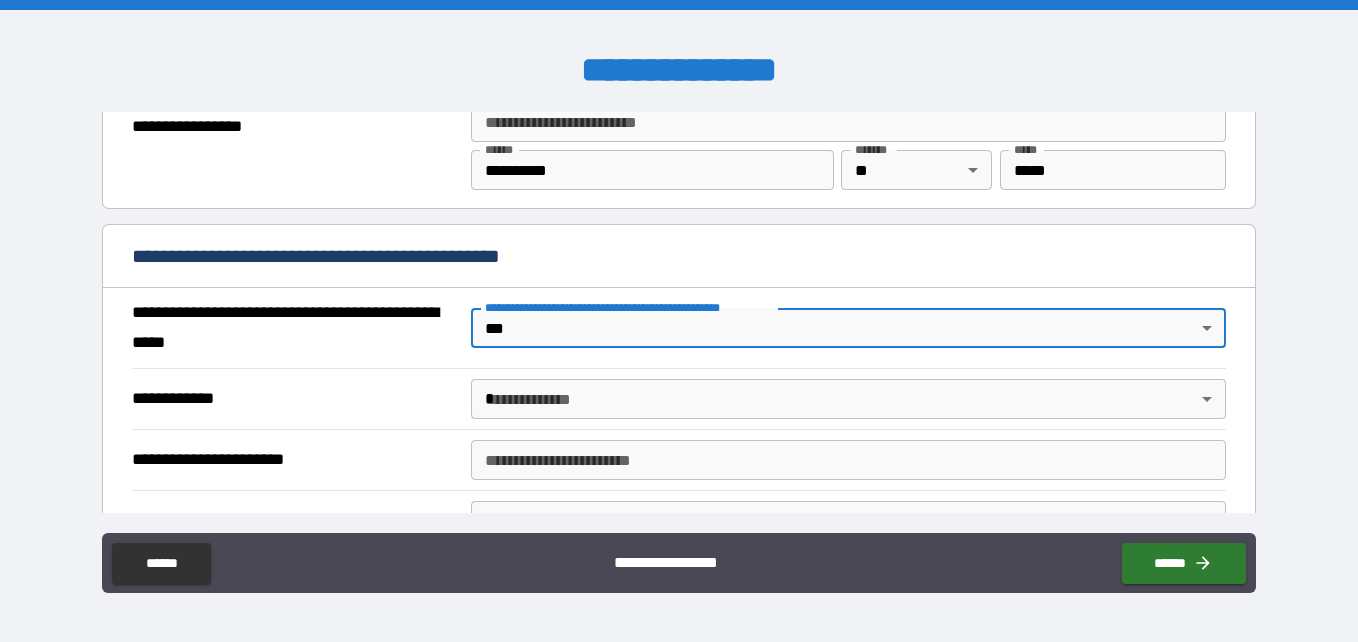 scroll, scrollTop: 1397, scrollLeft: 0, axis: vertical 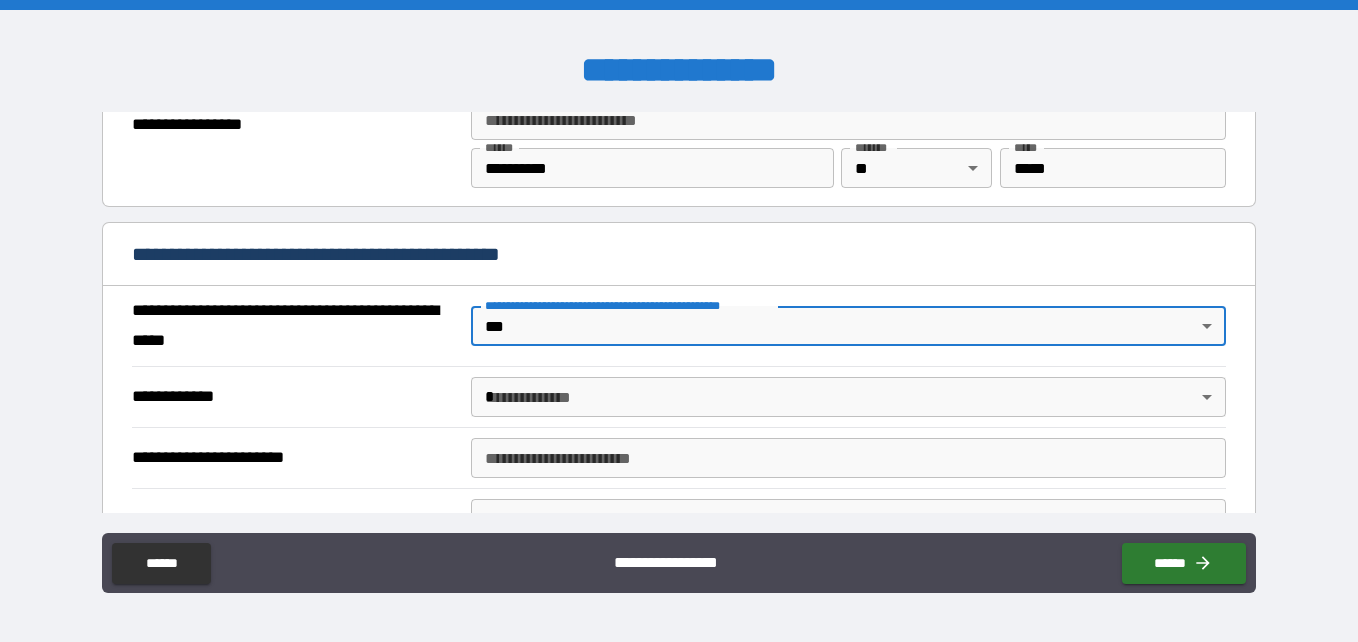 click on "**********" at bounding box center (679, 321) 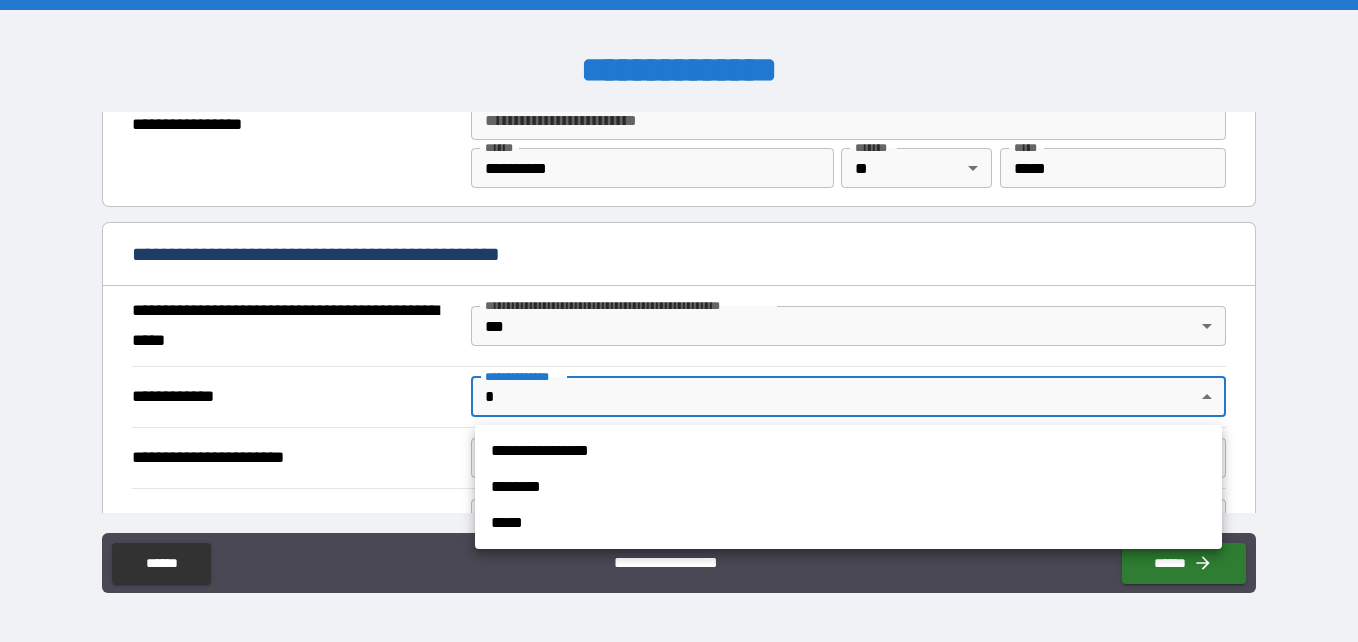 click at bounding box center (679, 321) 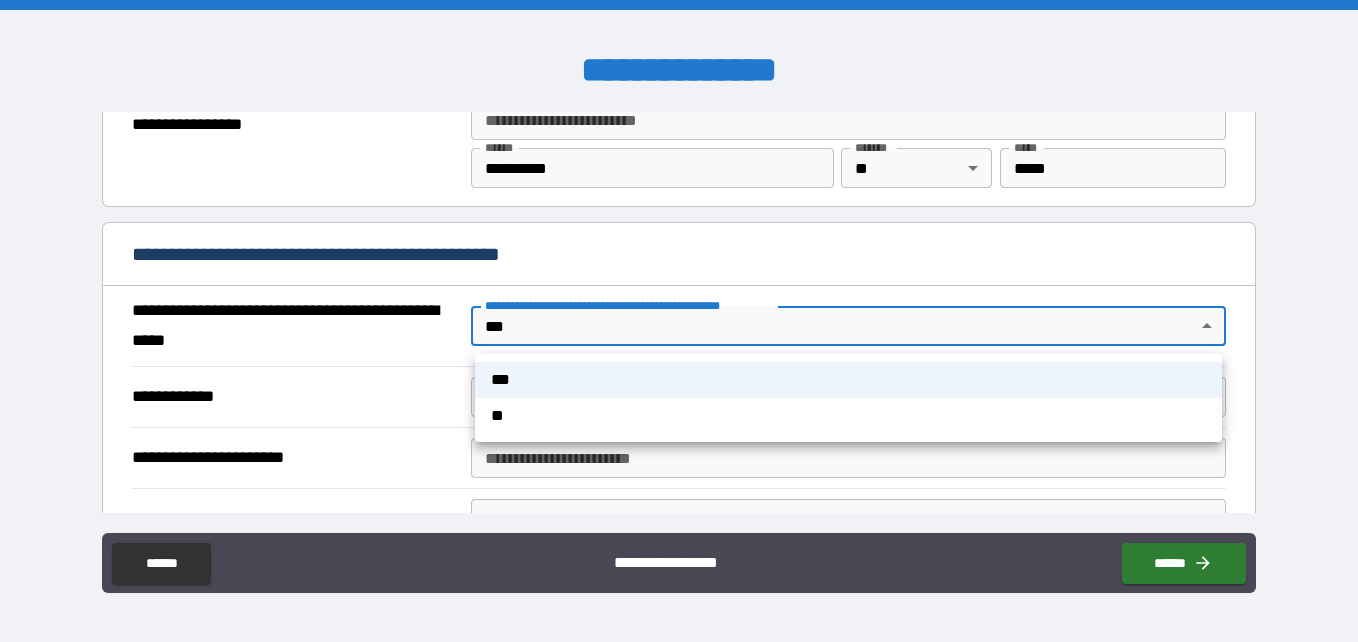 click on "**********" at bounding box center (679, 321) 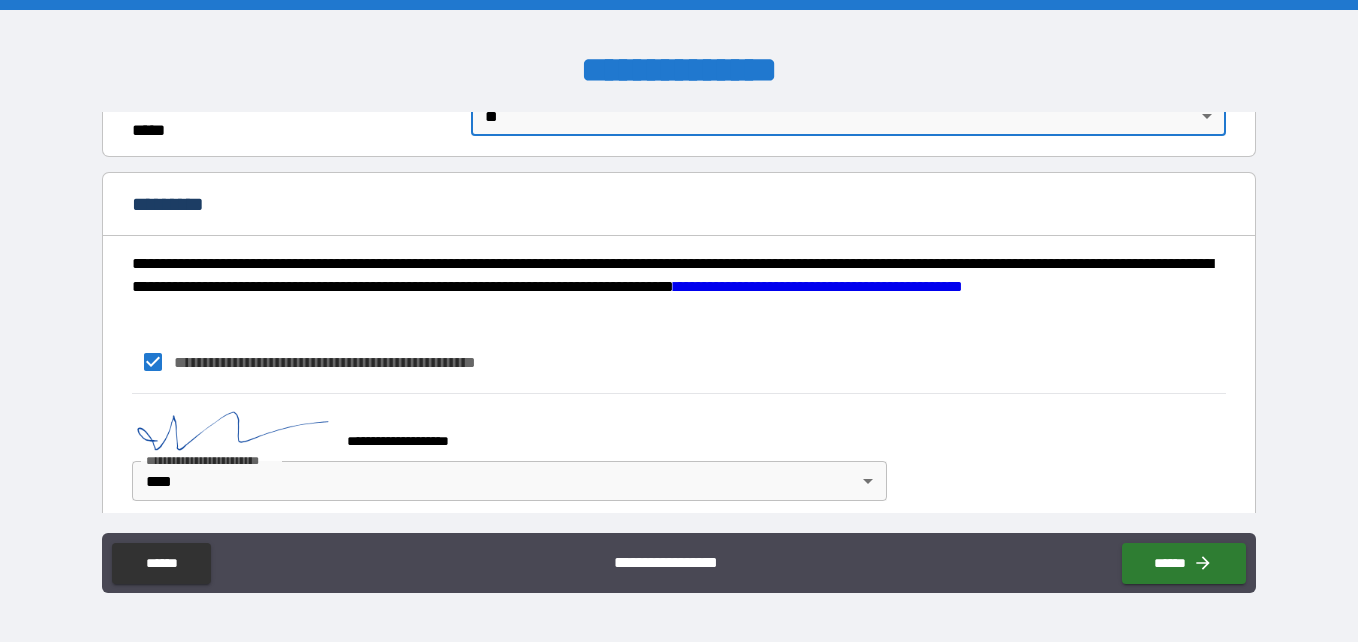 scroll, scrollTop: 1626, scrollLeft: 0, axis: vertical 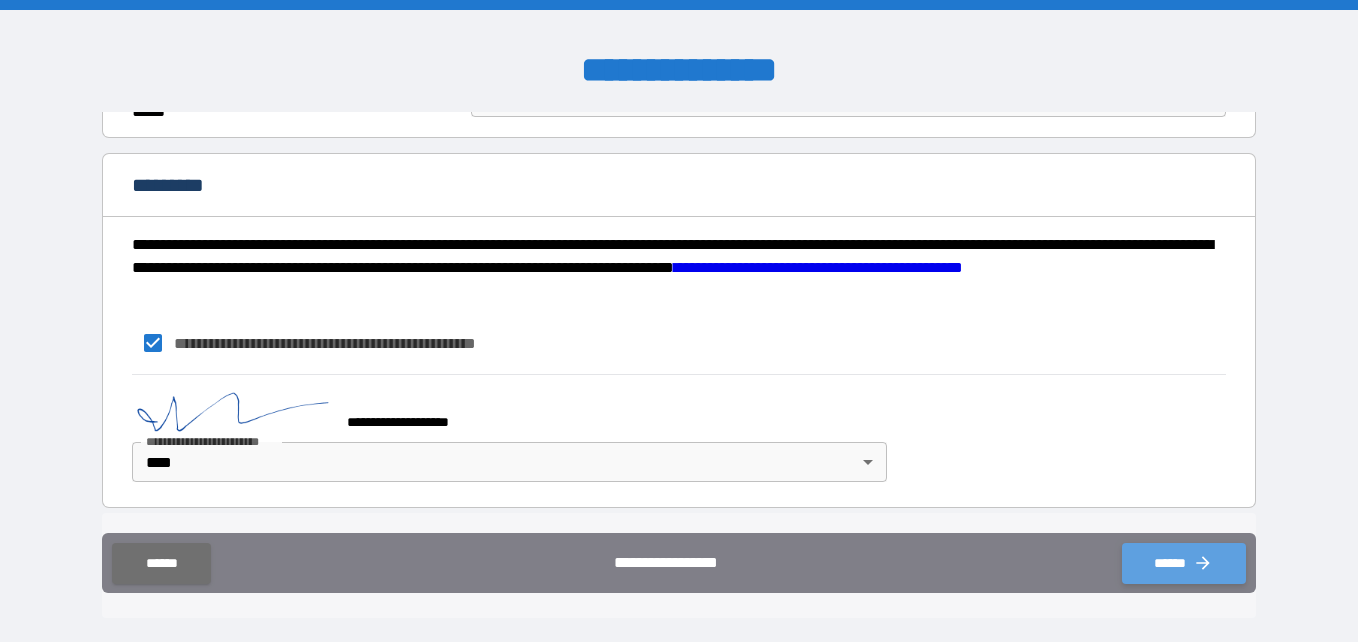 click on "******" at bounding box center (1184, 563) 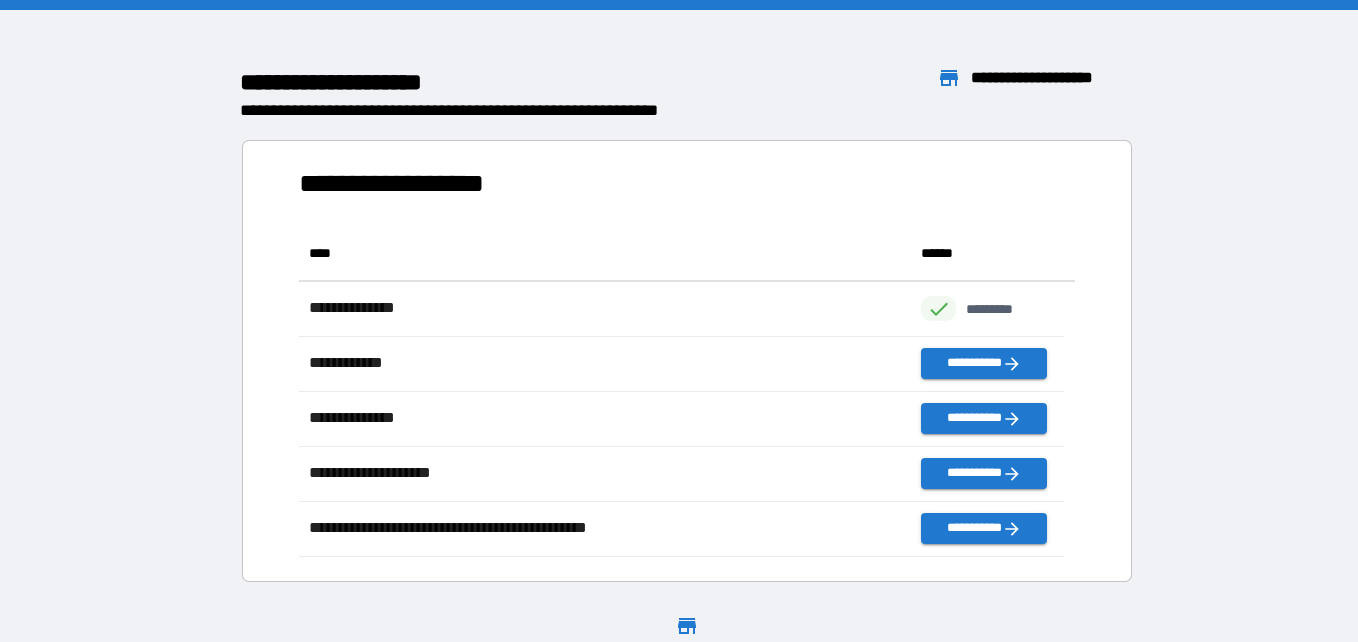 scroll, scrollTop: 16, scrollLeft: 16, axis: both 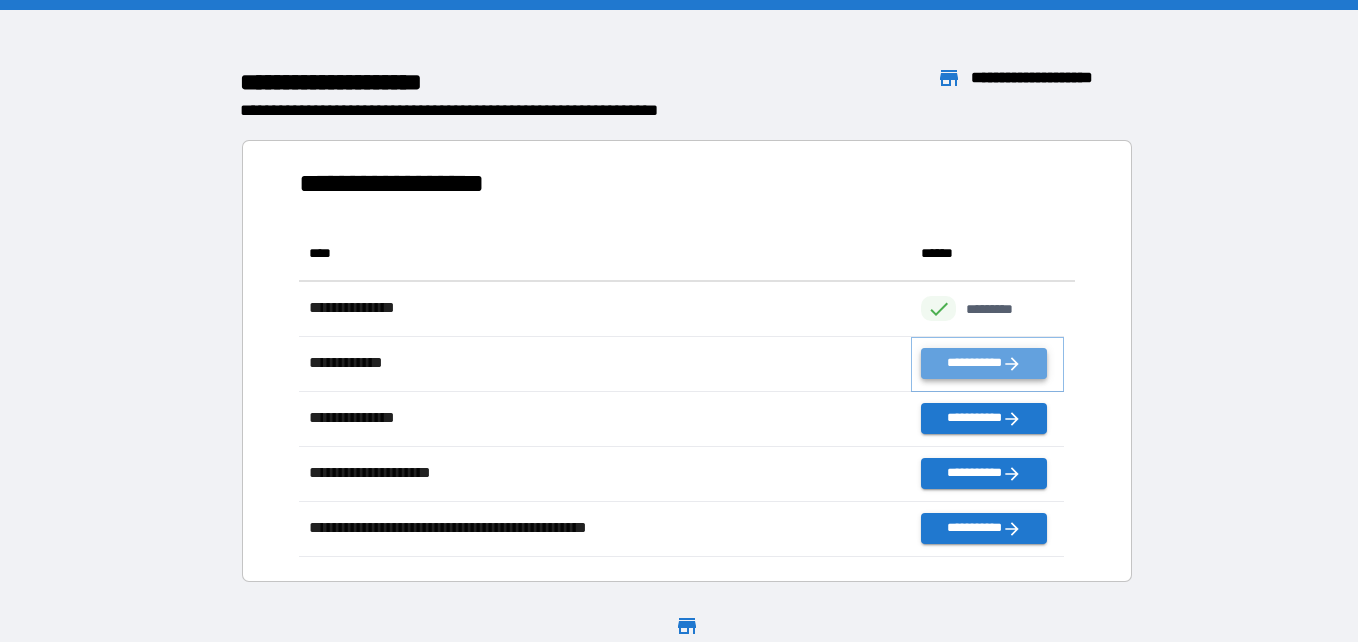 click on "**********" at bounding box center [983, 363] 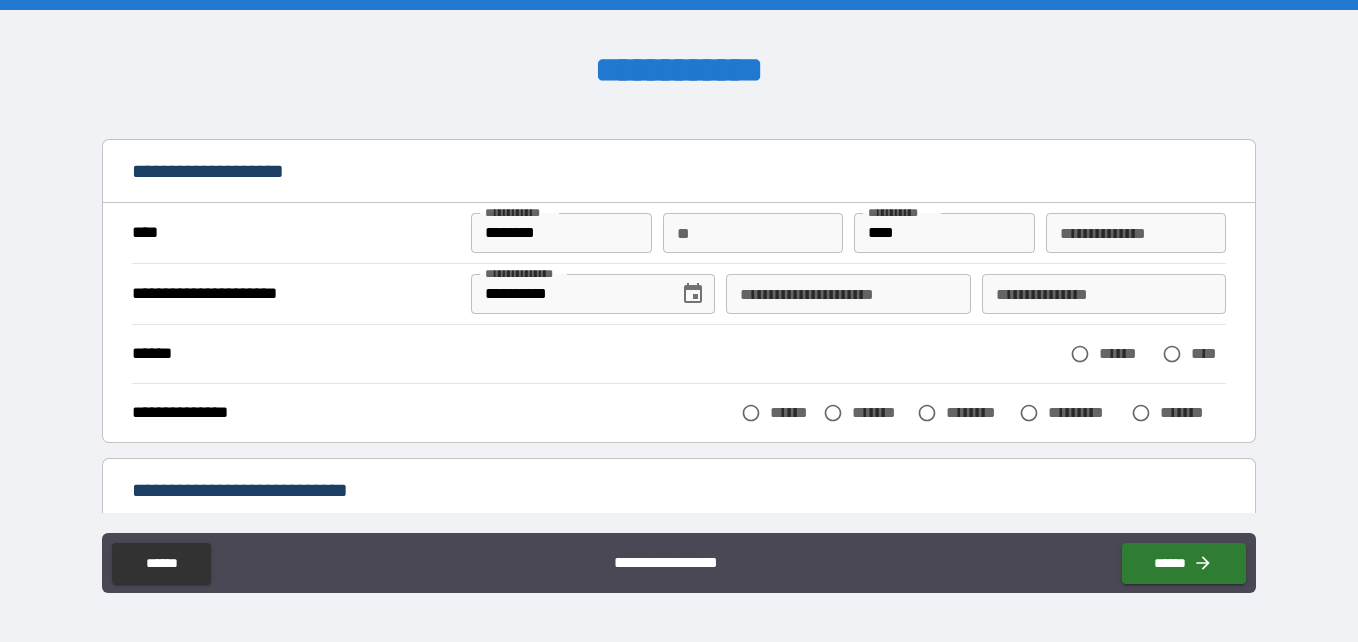 scroll, scrollTop: 51, scrollLeft: 0, axis: vertical 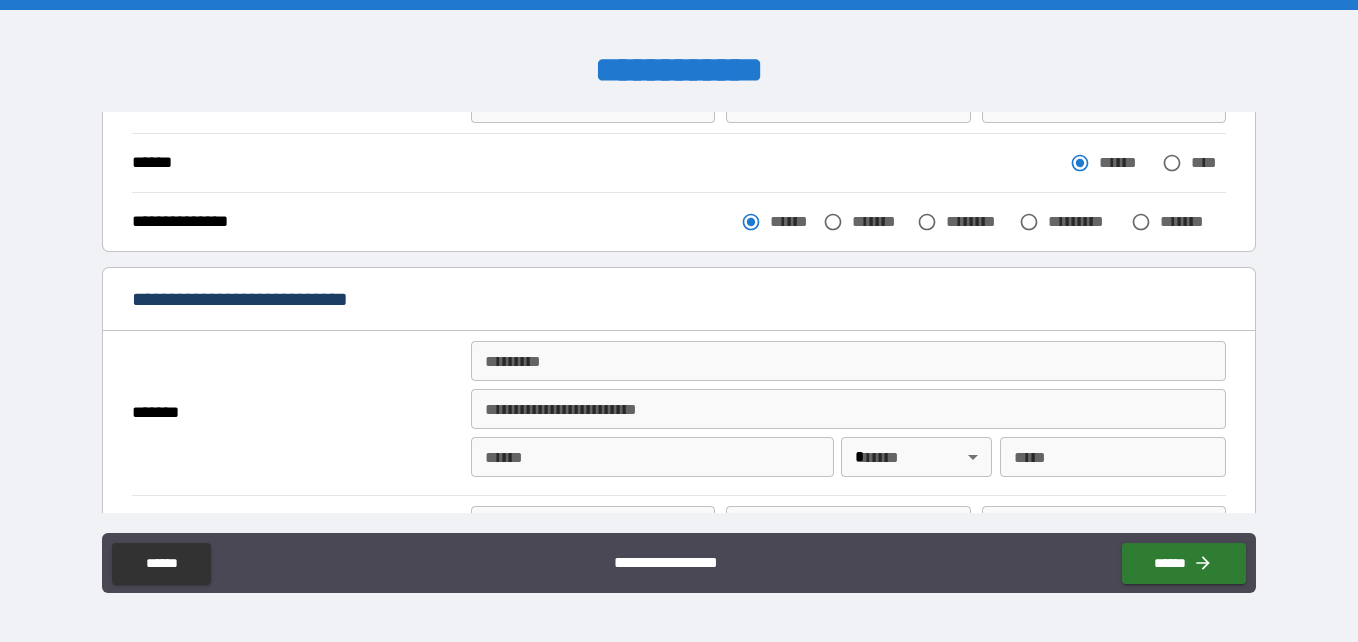 click on "*******   *" at bounding box center [848, 361] 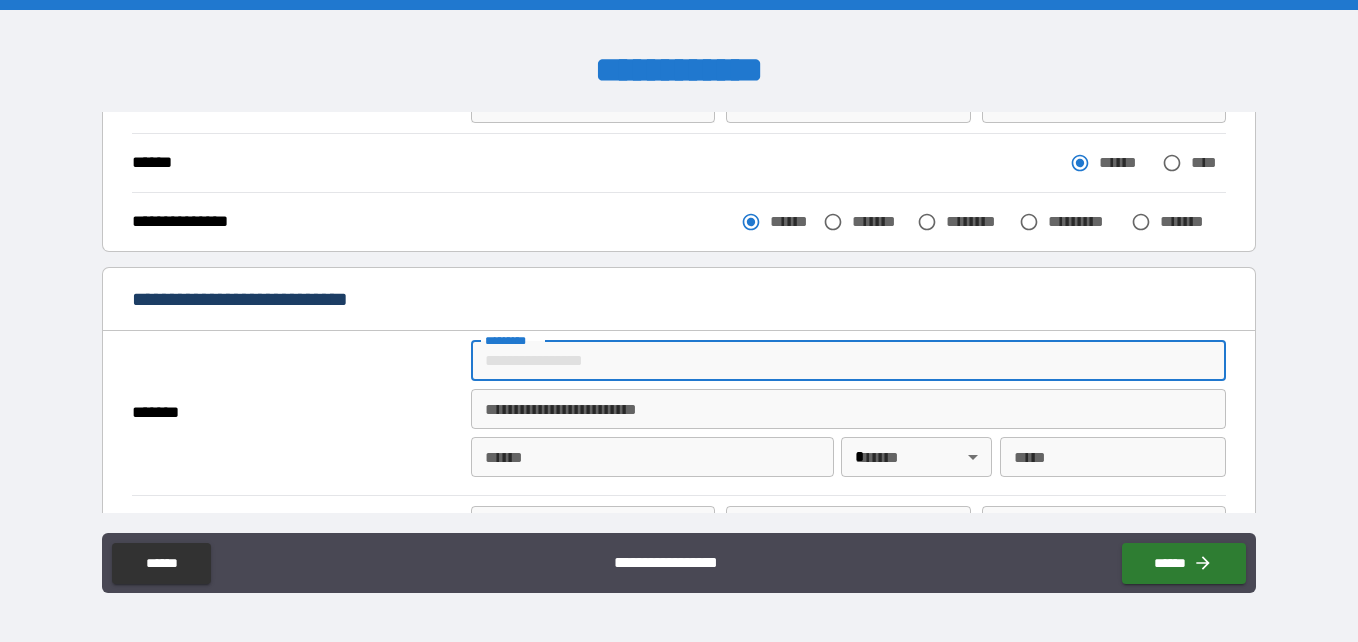 type on "**********" 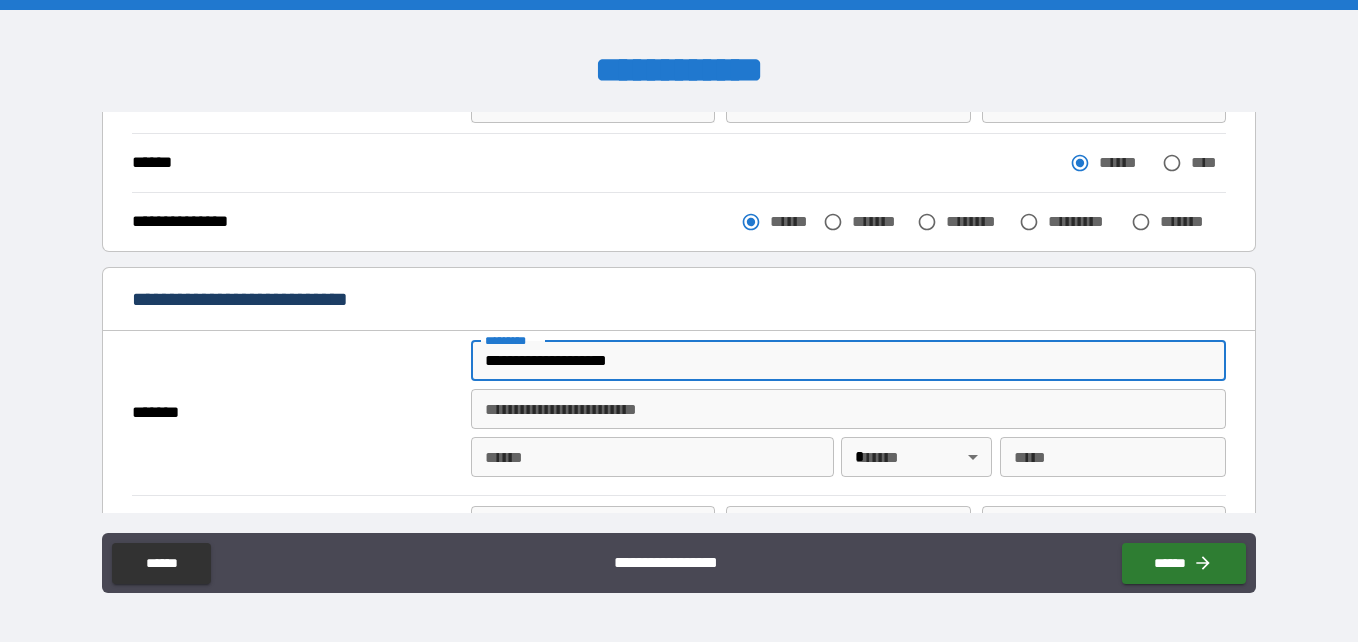 type on "*" 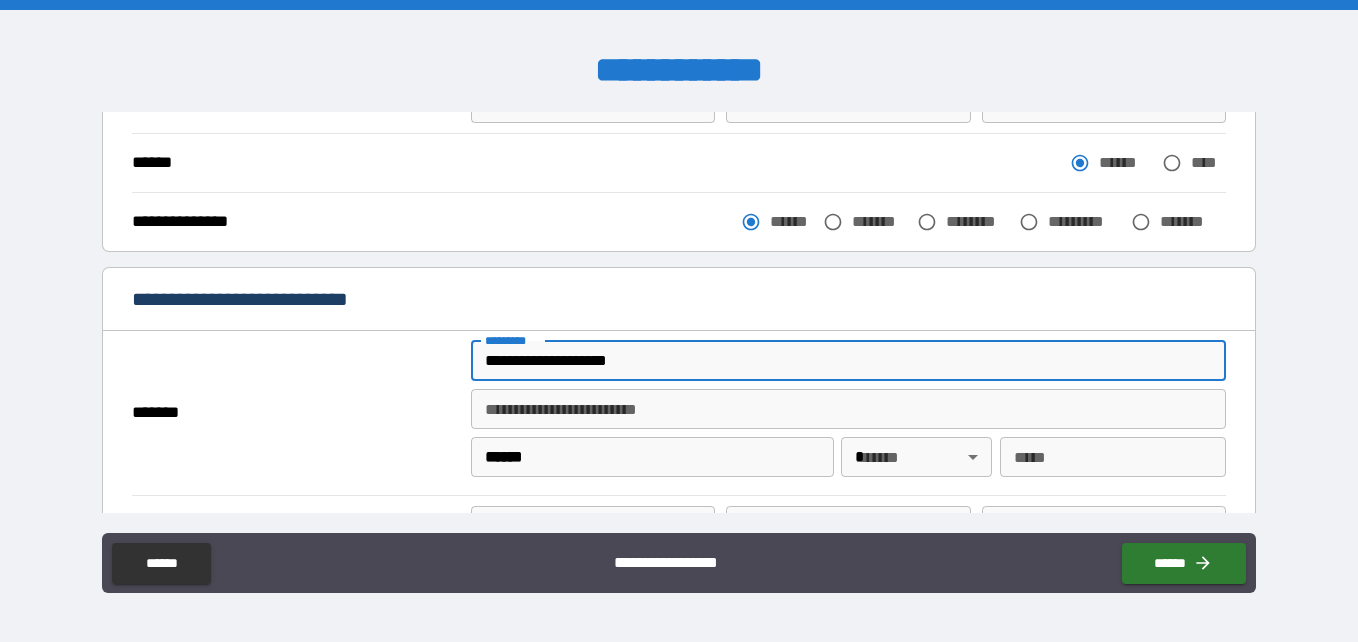 type 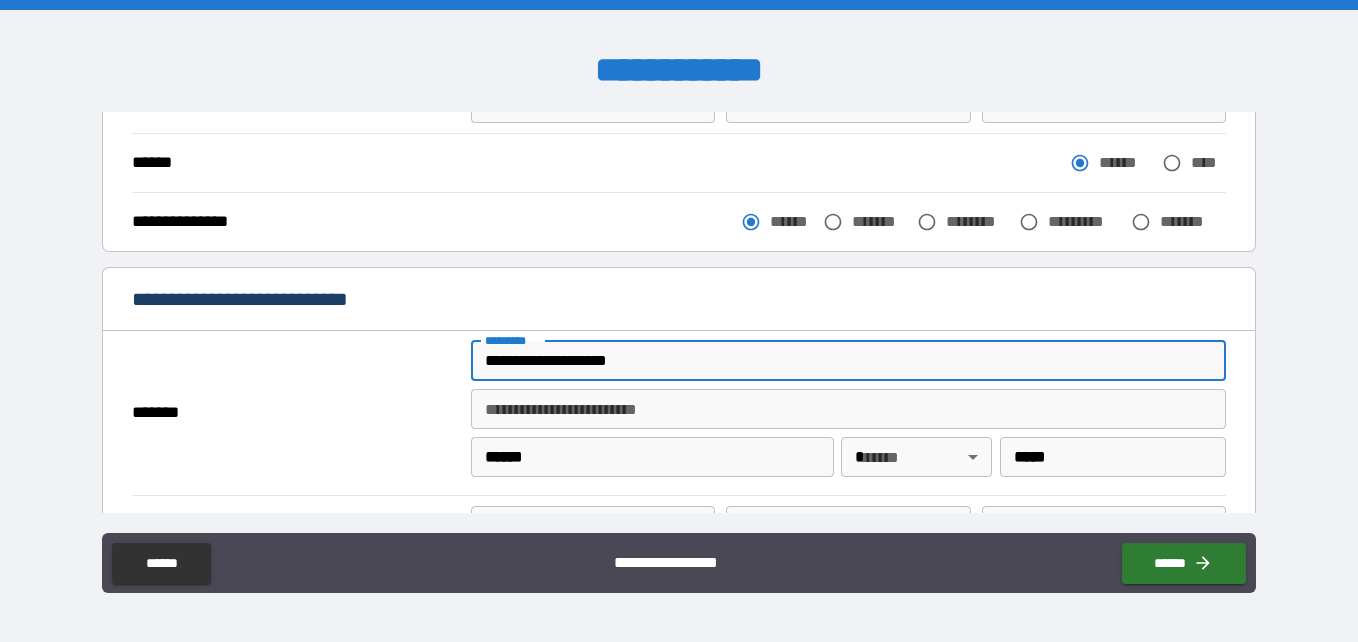 type on "**********" 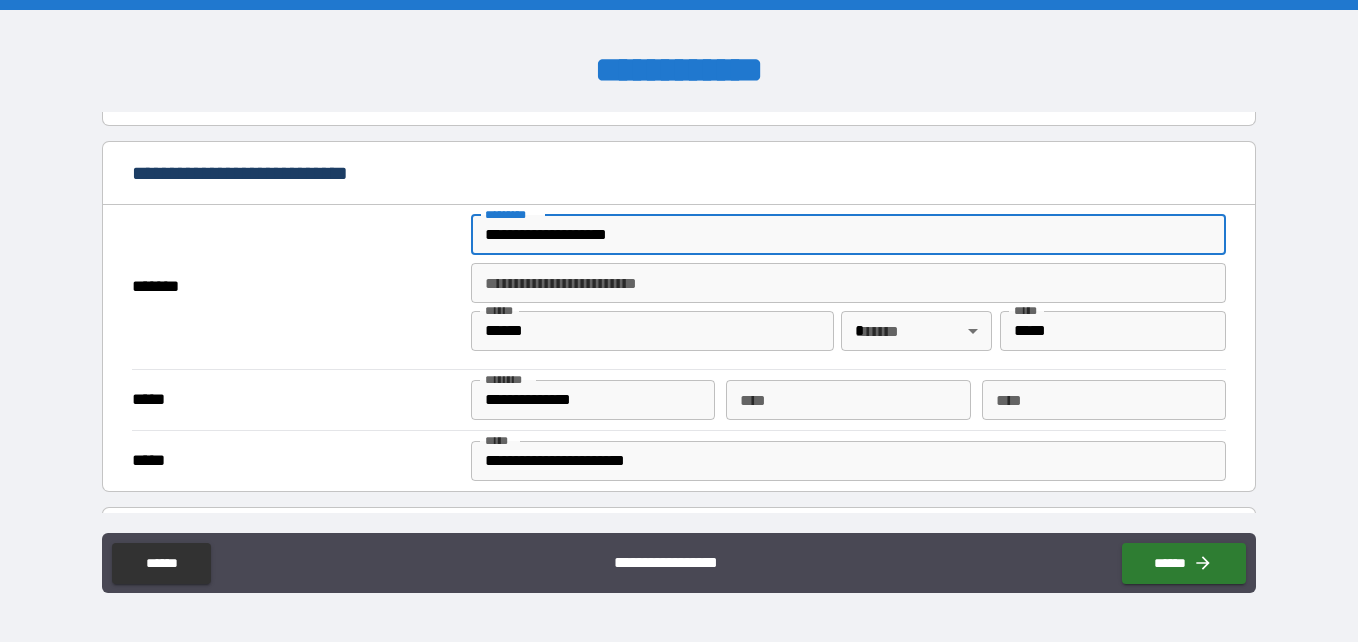scroll, scrollTop: 368, scrollLeft: 0, axis: vertical 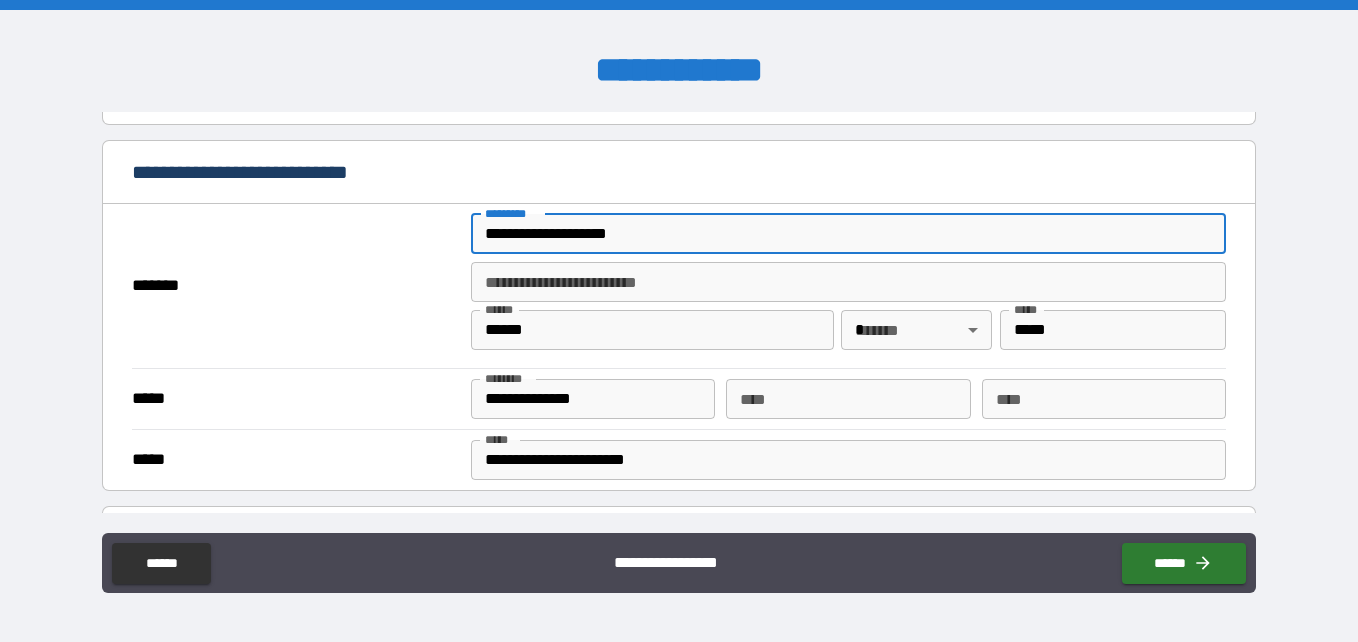 click on "**********" at bounding box center (679, 321) 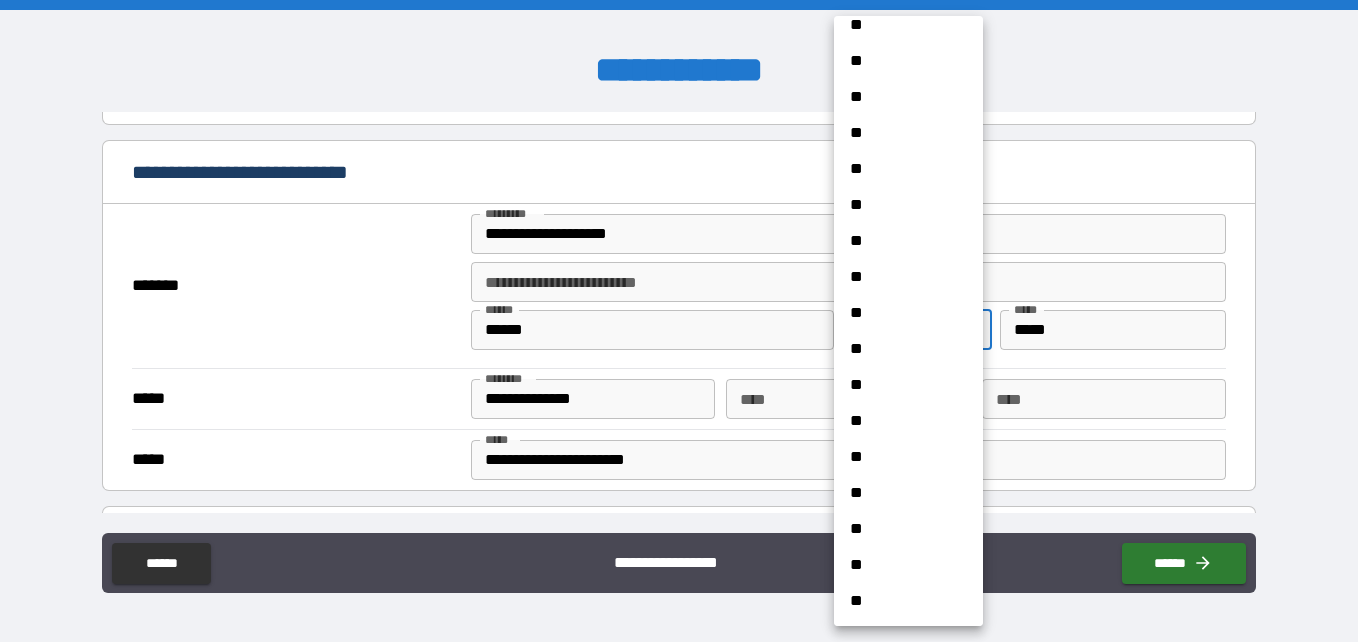 scroll, scrollTop: 378, scrollLeft: 0, axis: vertical 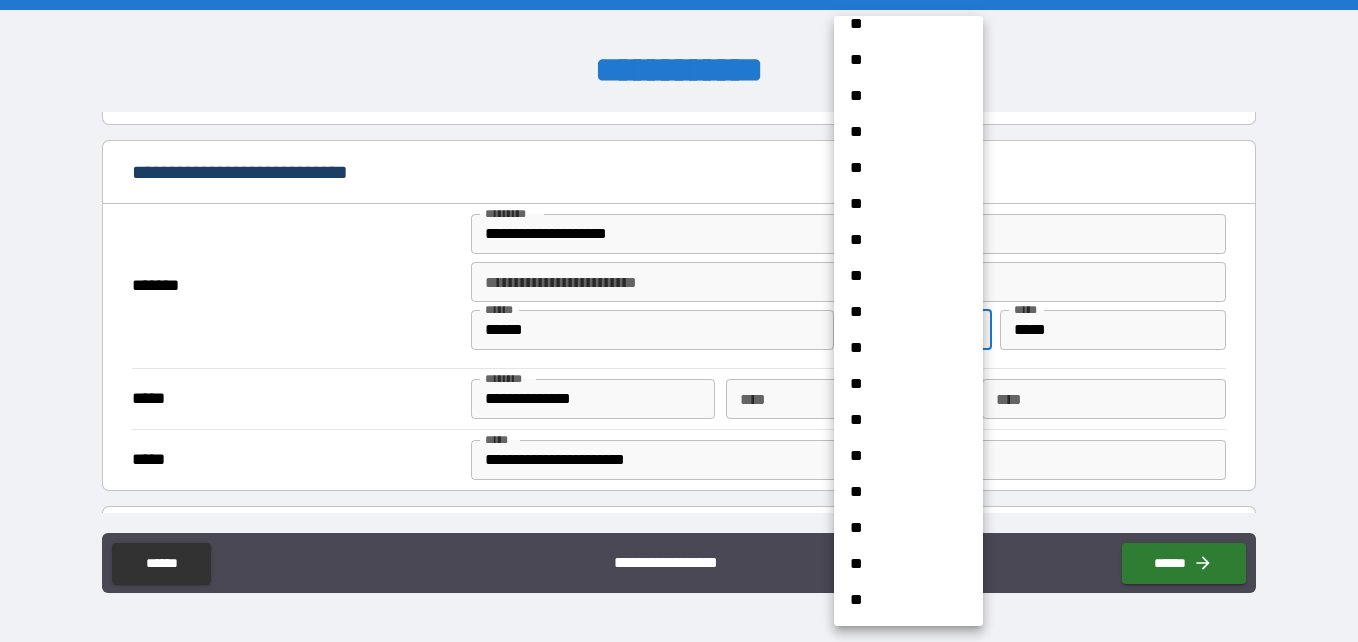 click on "**" at bounding box center (901, 564) 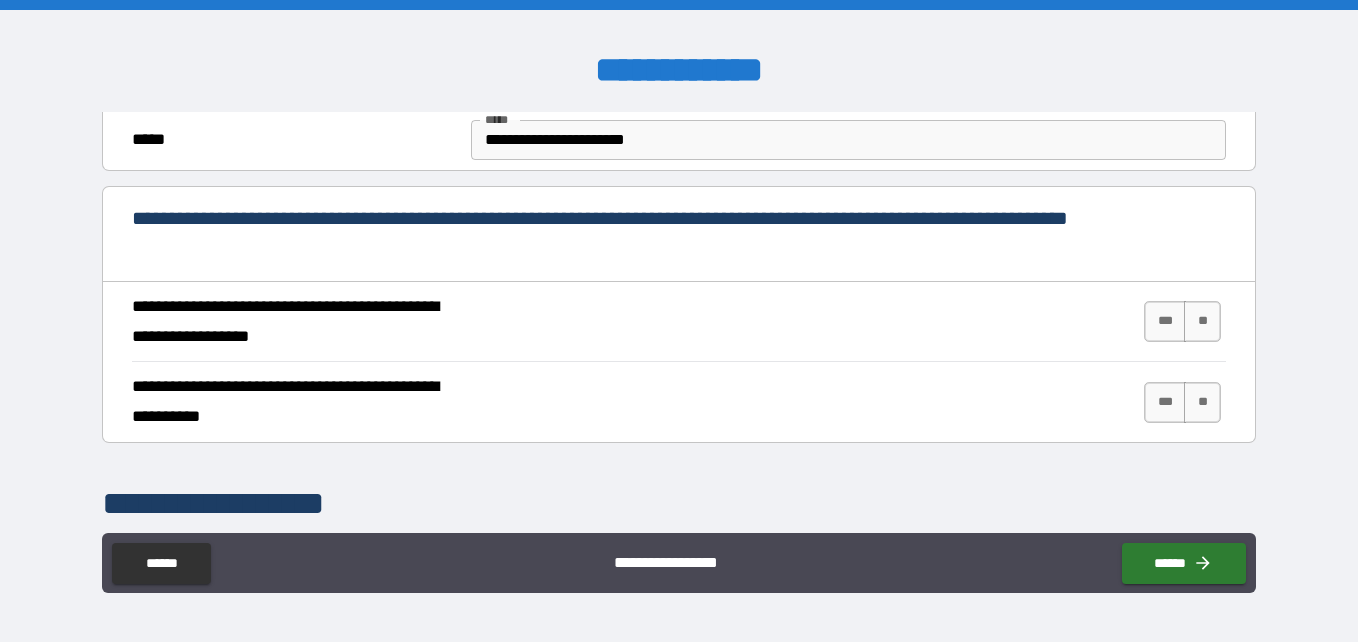 scroll, scrollTop: 689, scrollLeft: 0, axis: vertical 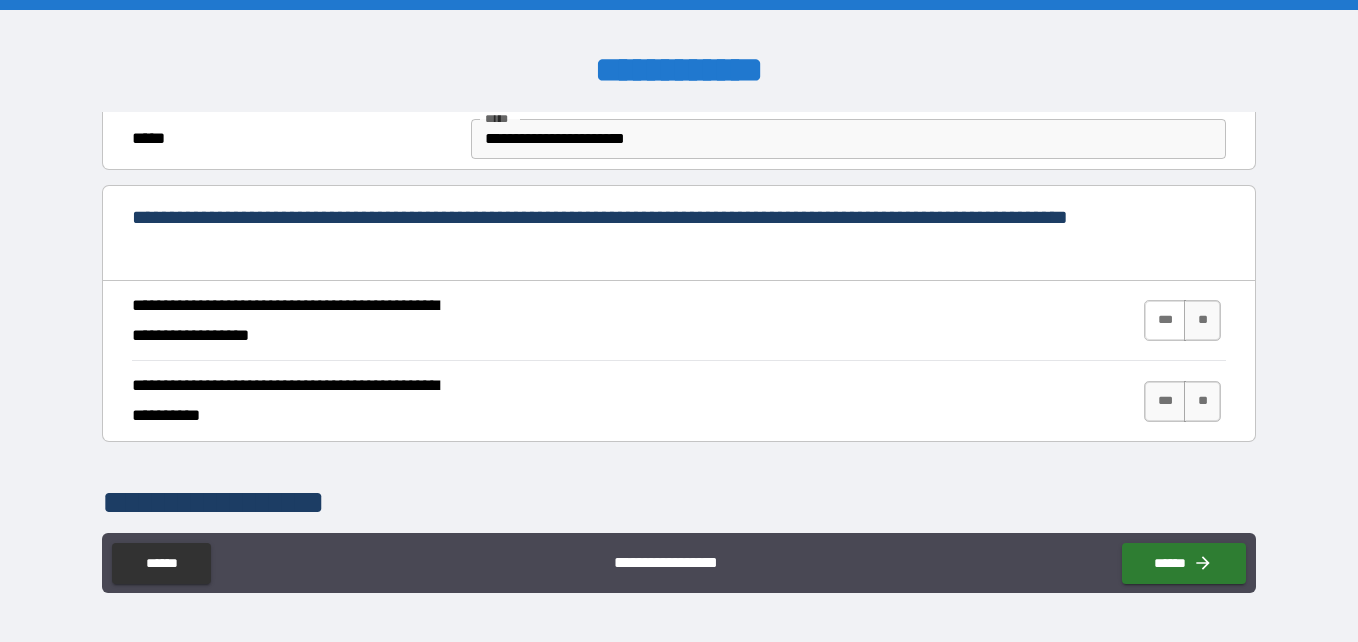 click on "***" at bounding box center [1165, 320] 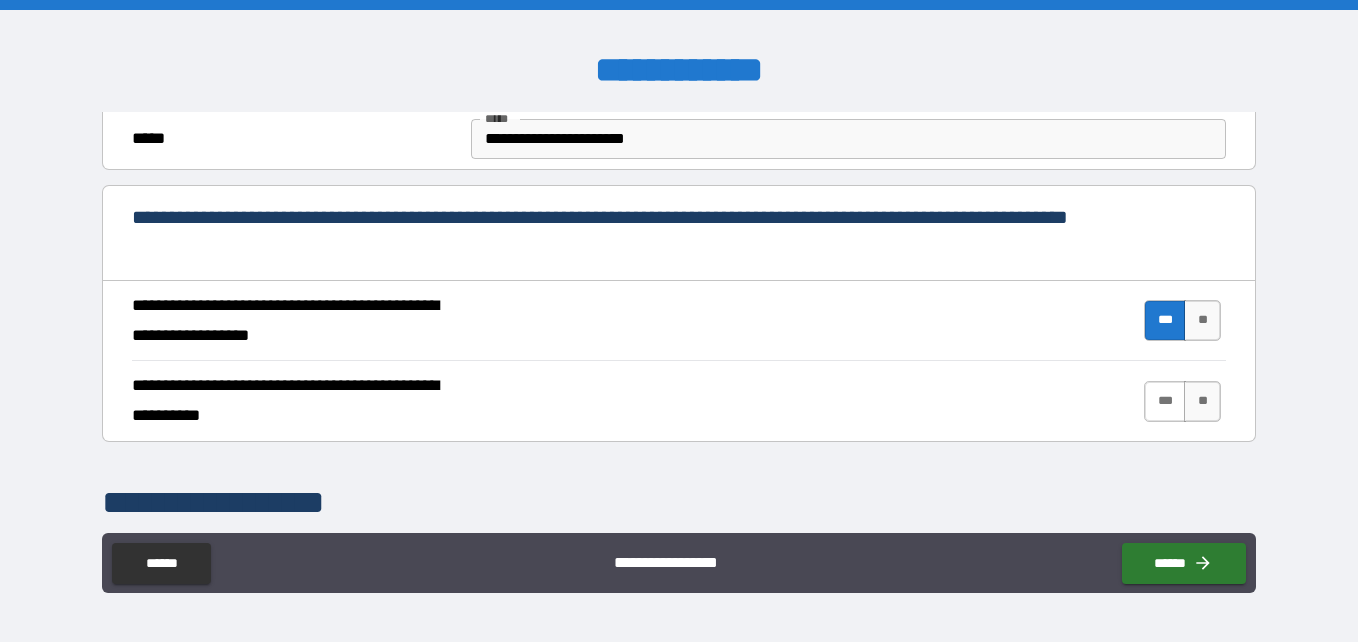 click on "***" at bounding box center (1165, 401) 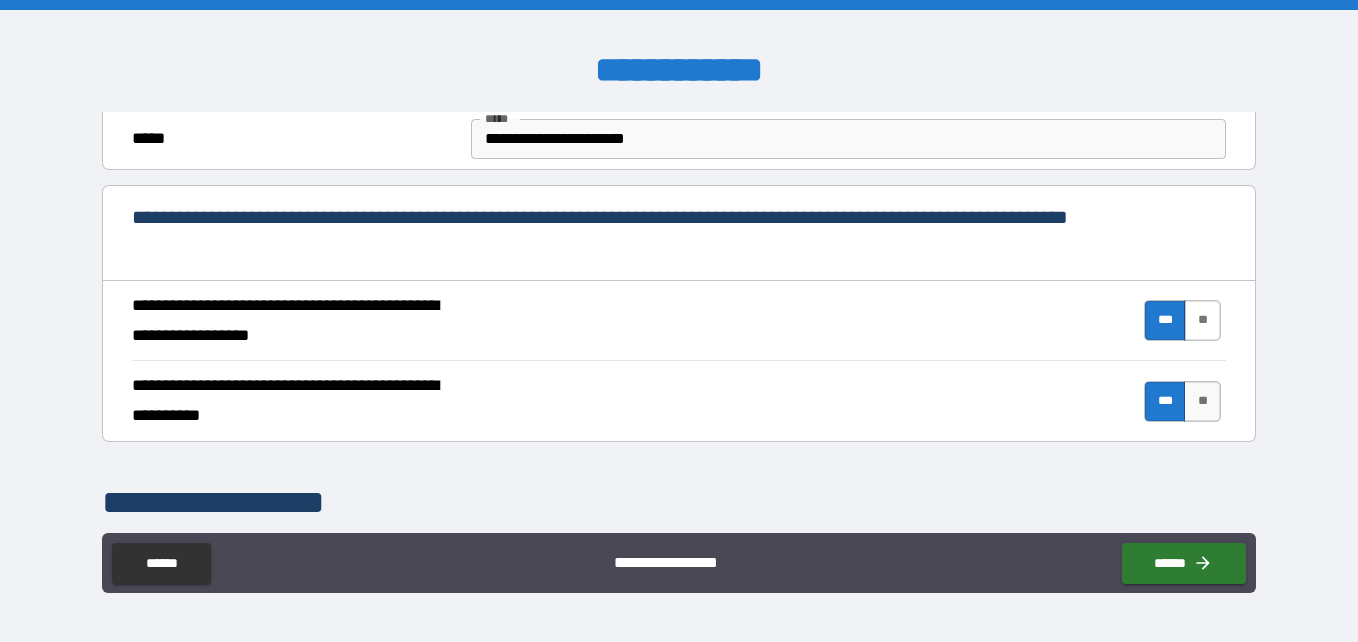 click on "**" at bounding box center [1202, 320] 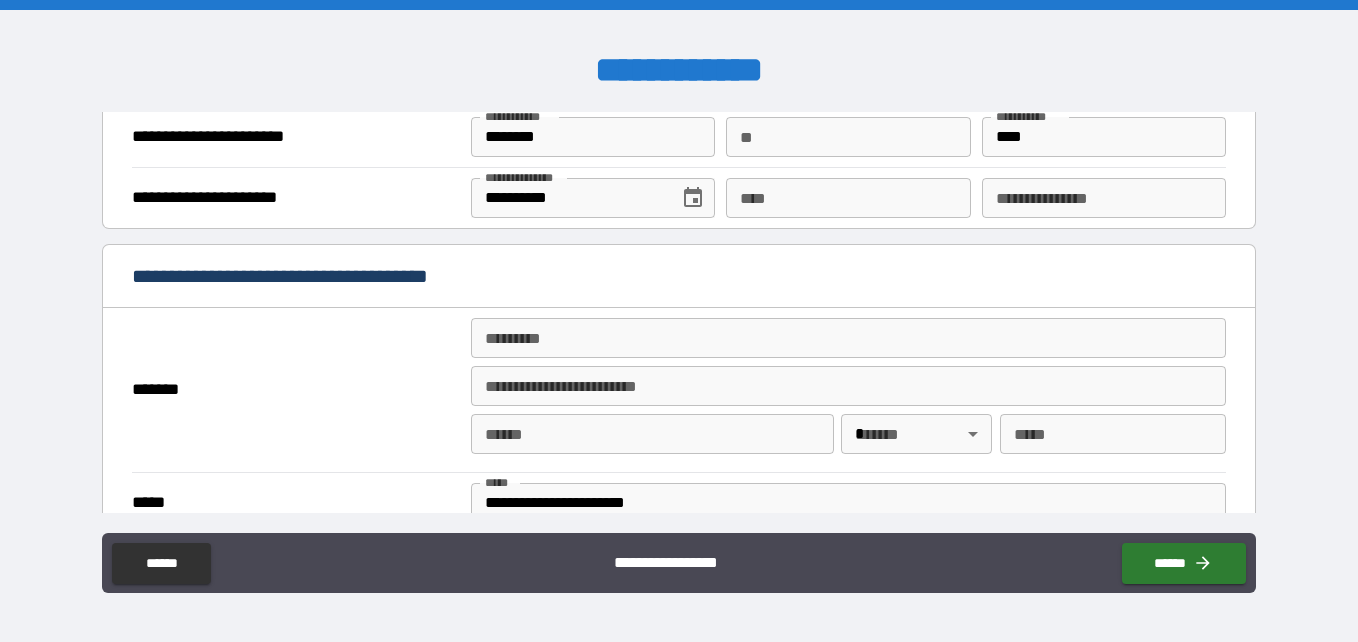 scroll, scrollTop: 1334, scrollLeft: 0, axis: vertical 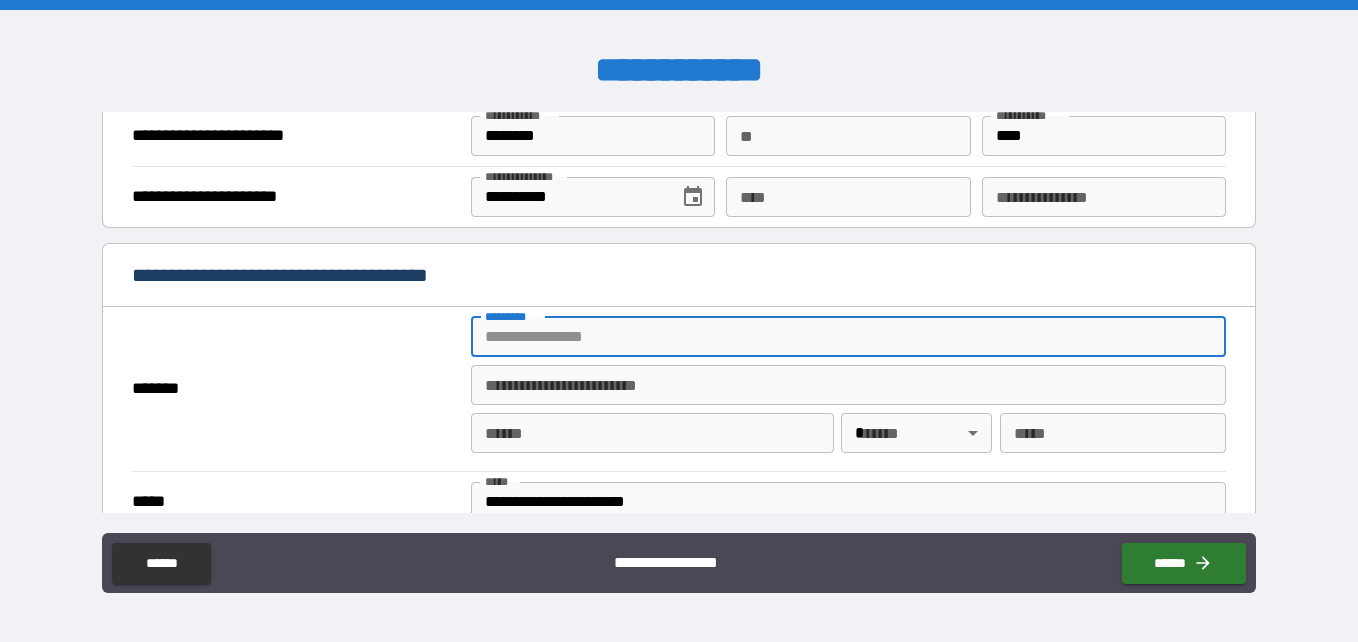click on "*******   *" at bounding box center [848, 337] 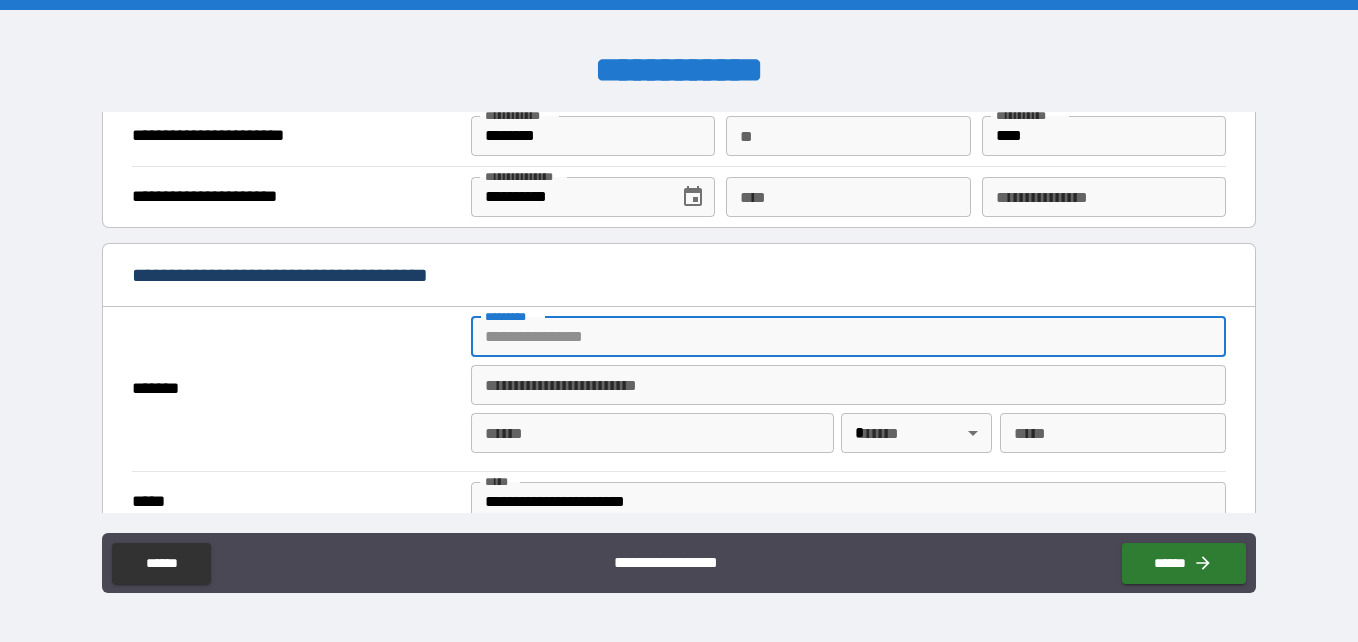 type on "**********" 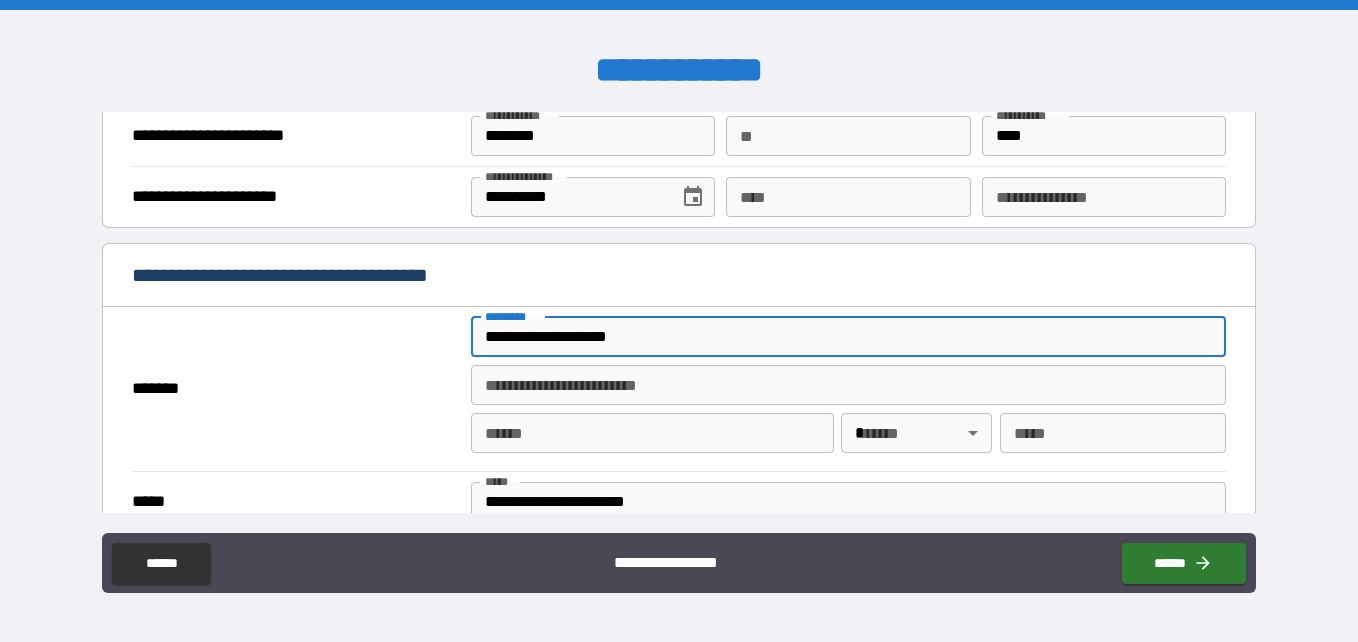 type on "*" 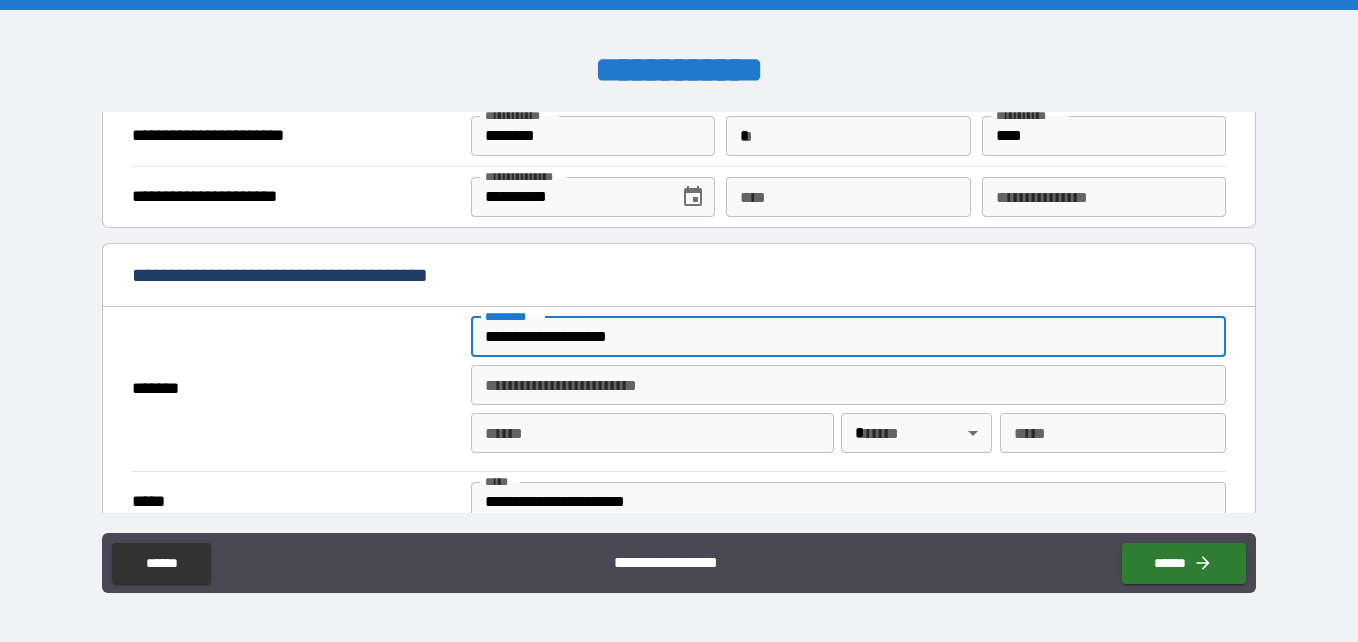type on "******" 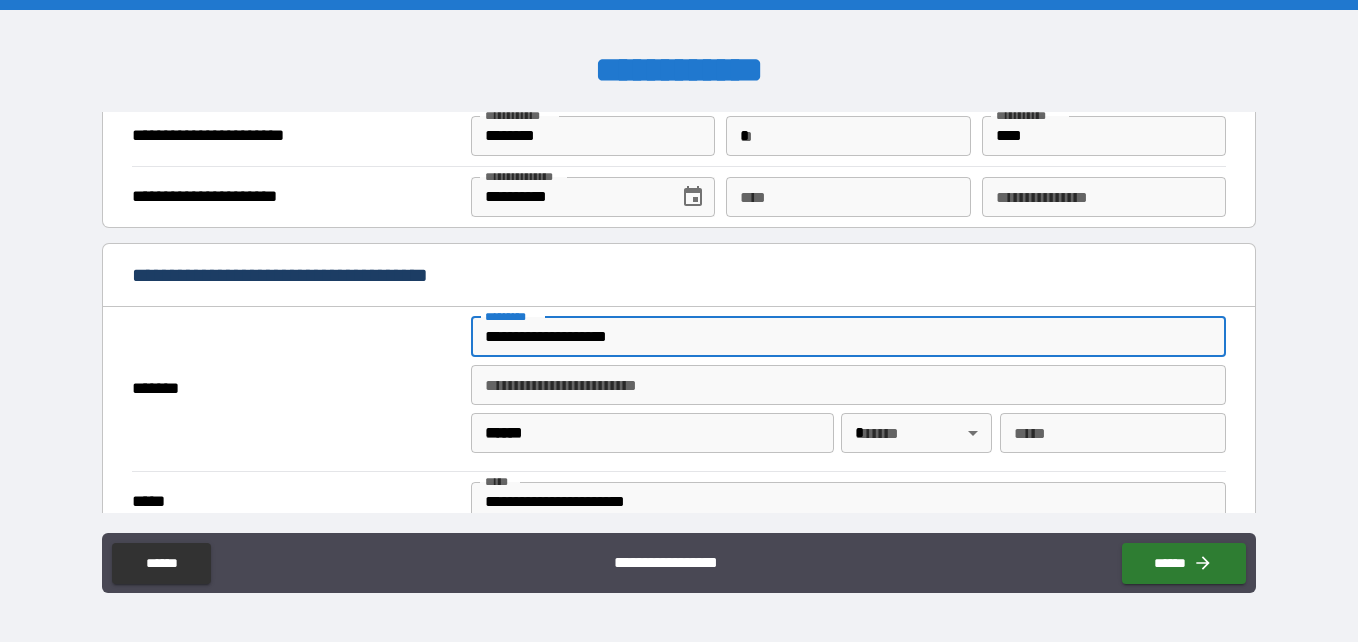 type 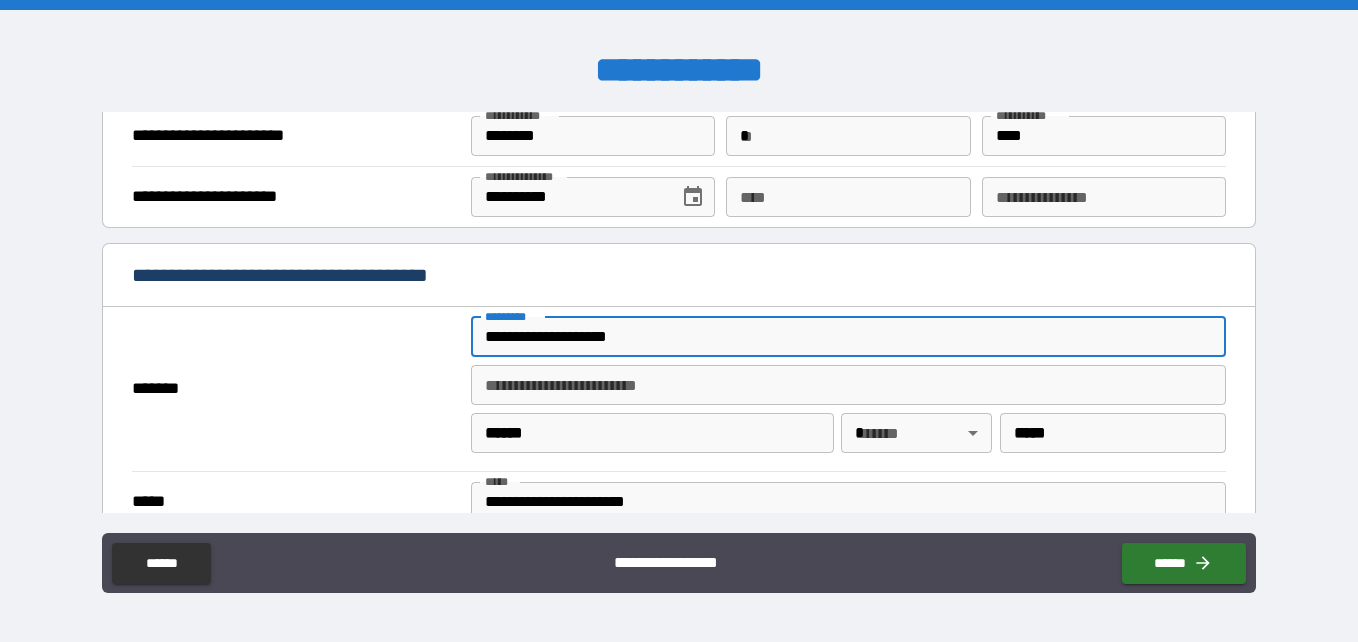 type on "**********" 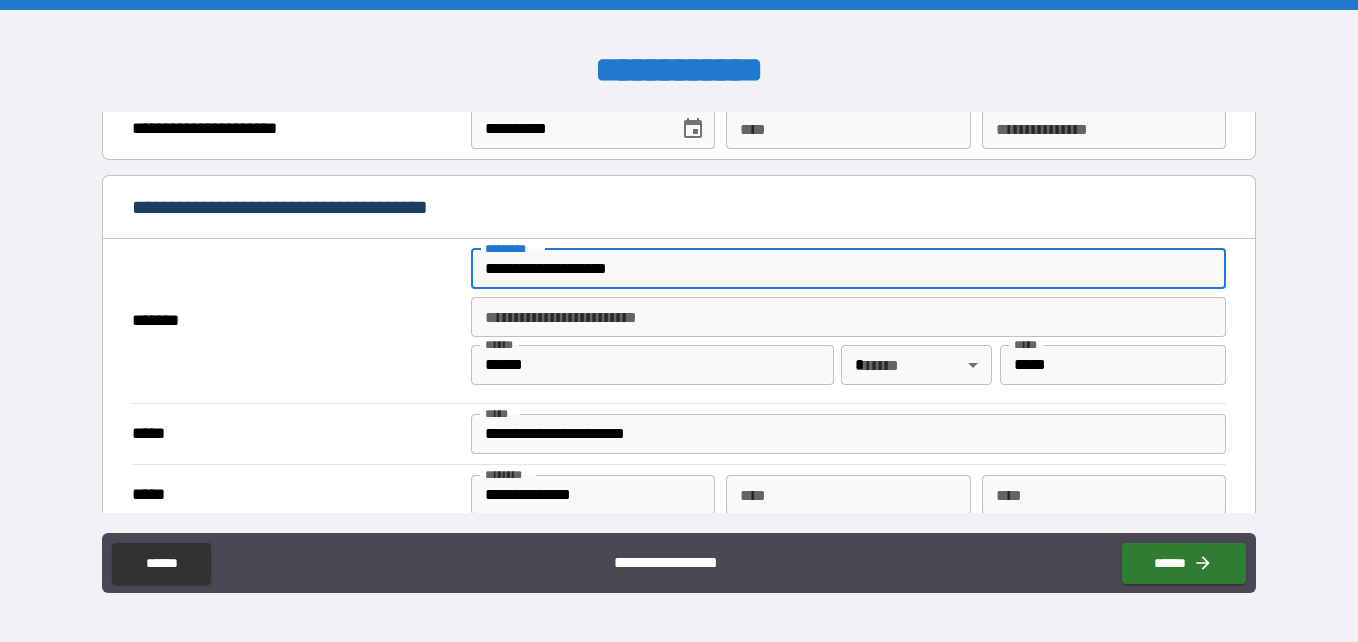 scroll, scrollTop: 1464, scrollLeft: 0, axis: vertical 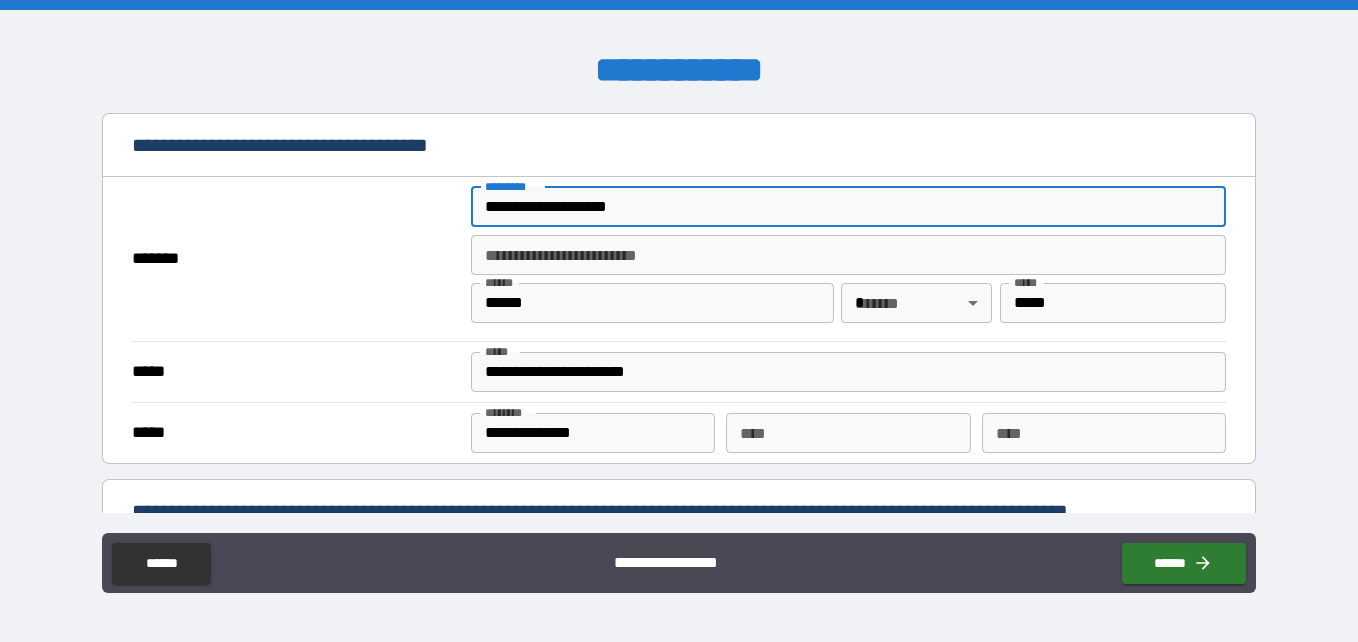click on "**********" at bounding box center (679, 321) 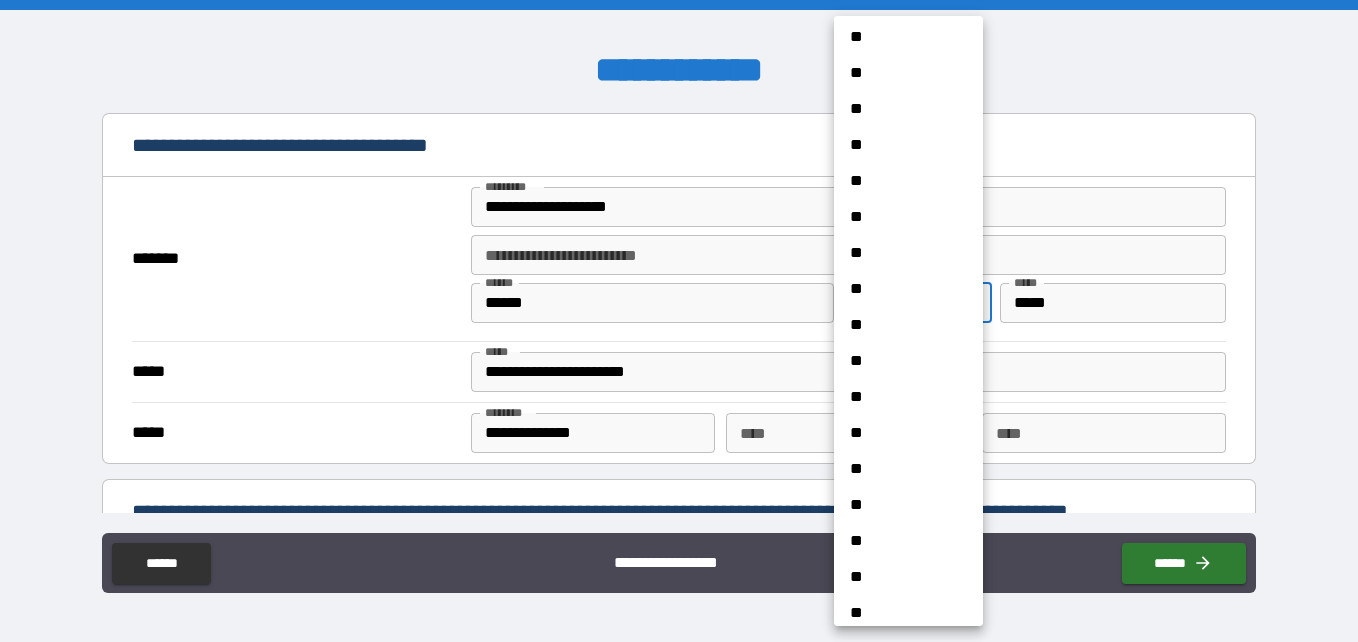 scroll, scrollTop: 425, scrollLeft: 0, axis: vertical 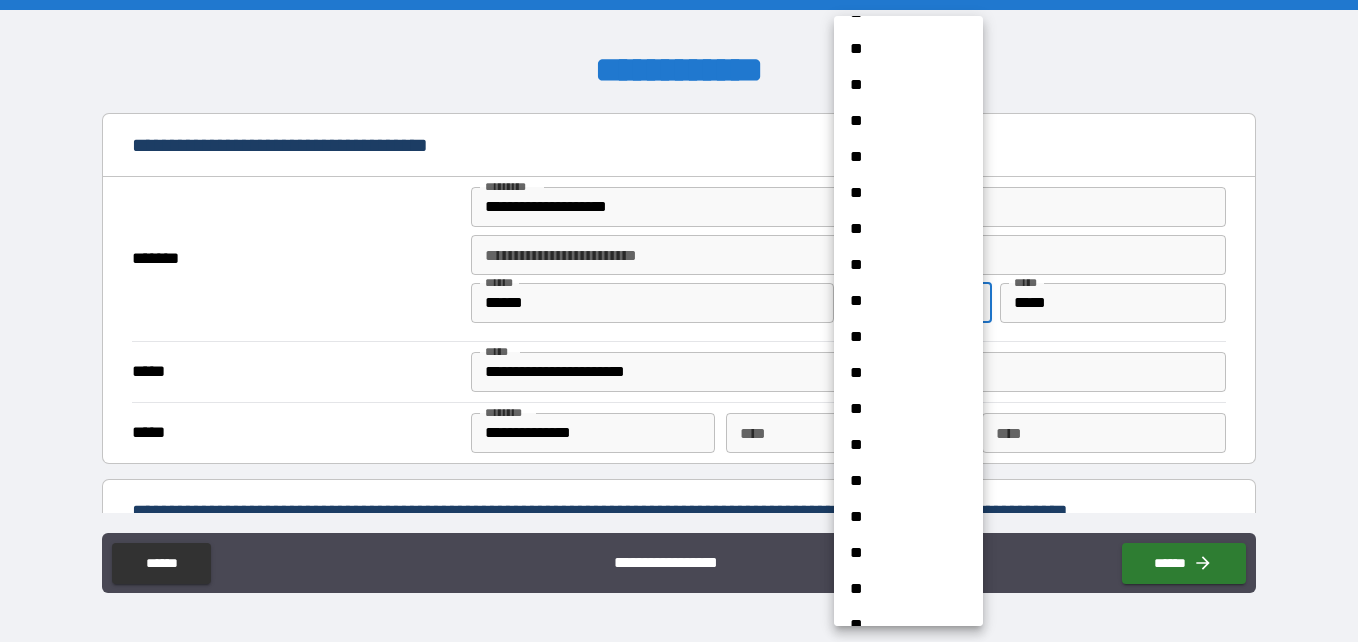 click on "**" at bounding box center (901, 517) 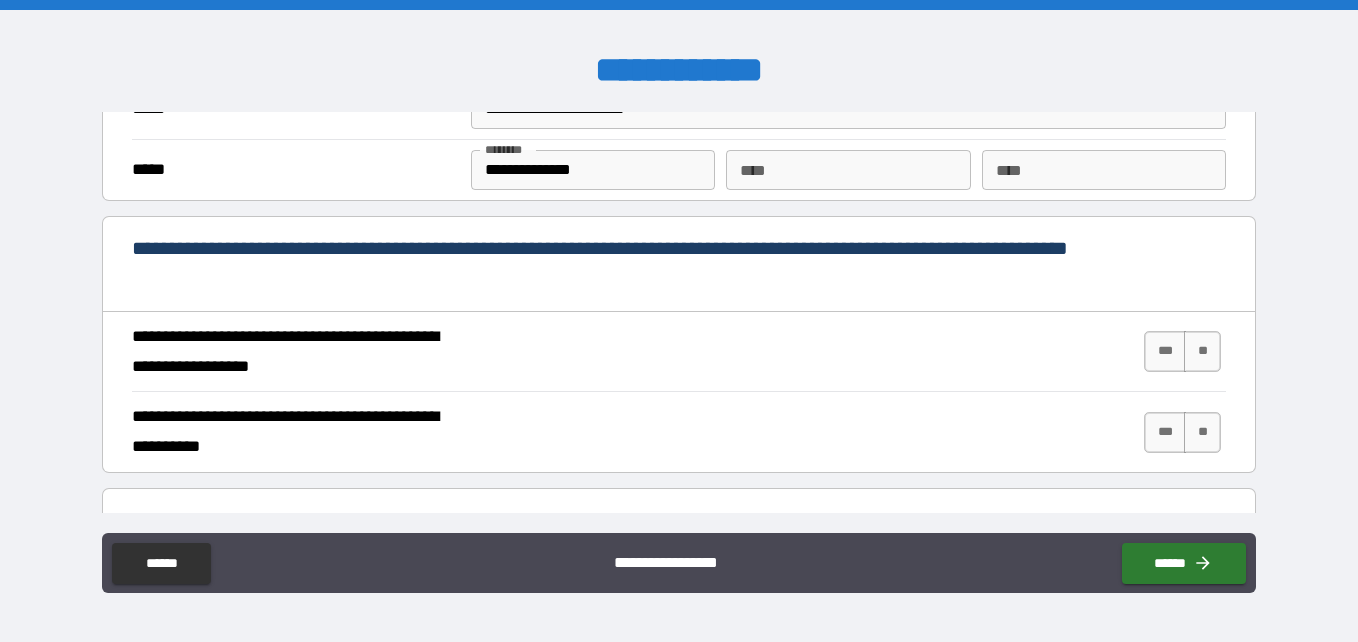 scroll, scrollTop: 1730, scrollLeft: 0, axis: vertical 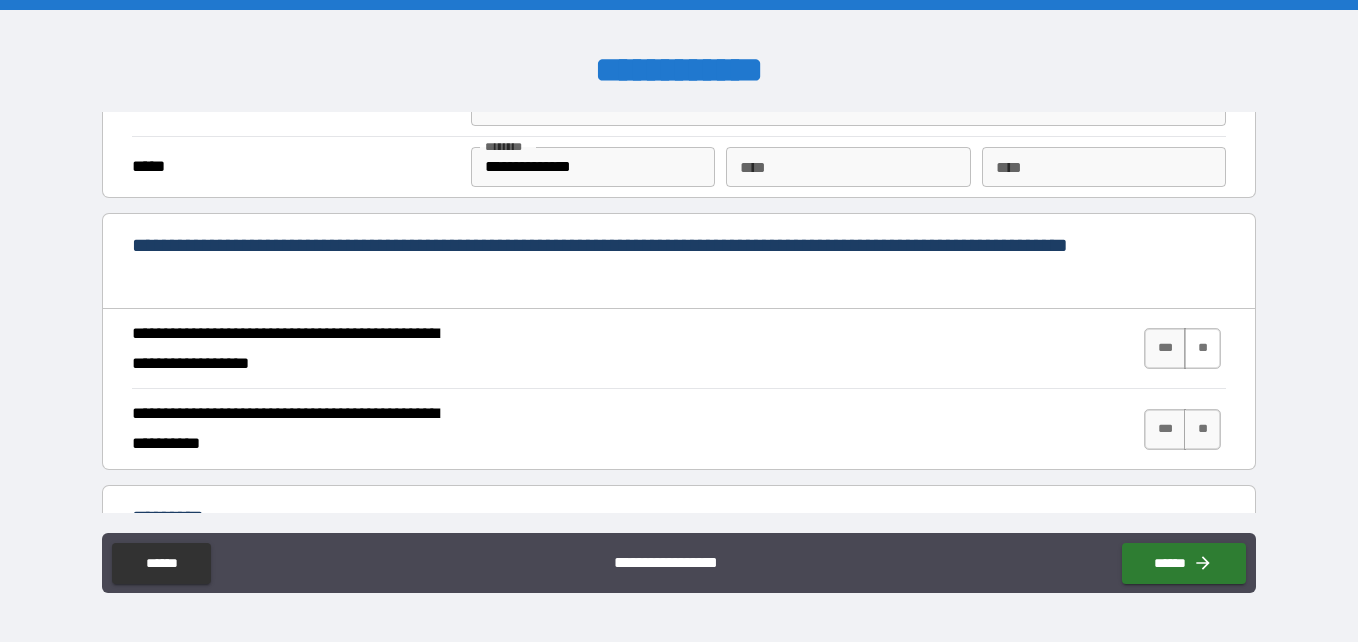 click on "**" at bounding box center (1202, 348) 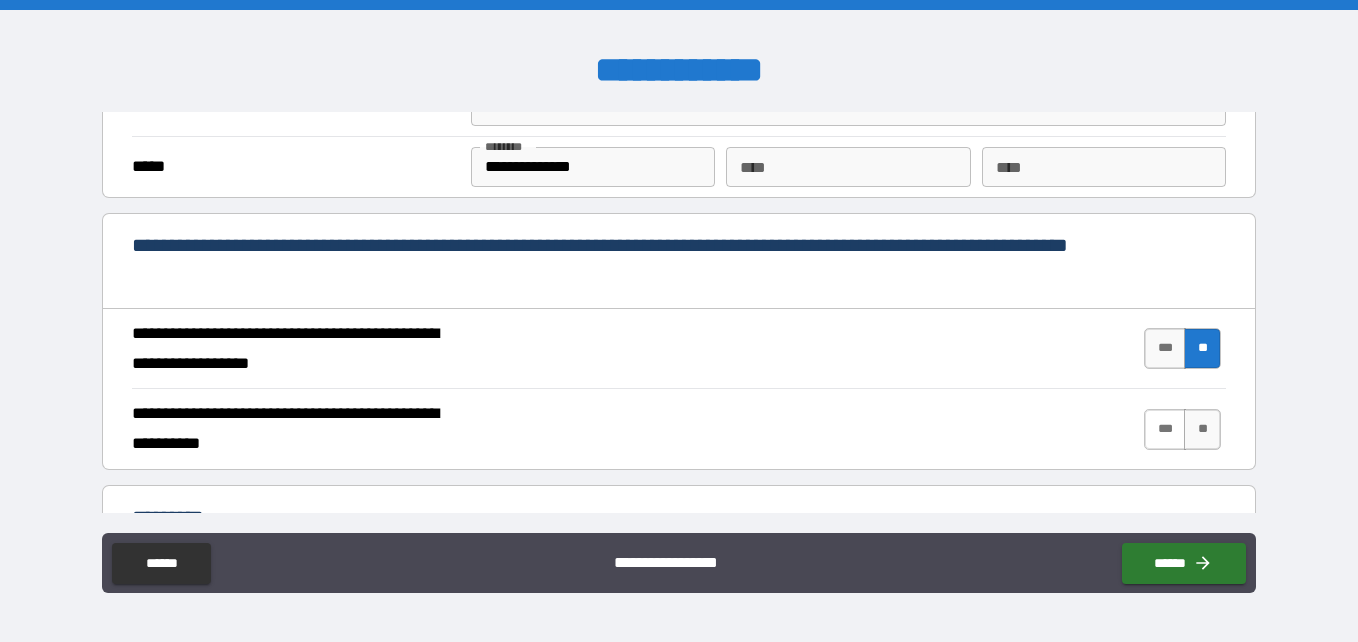 click on "***" at bounding box center [1165, 429] 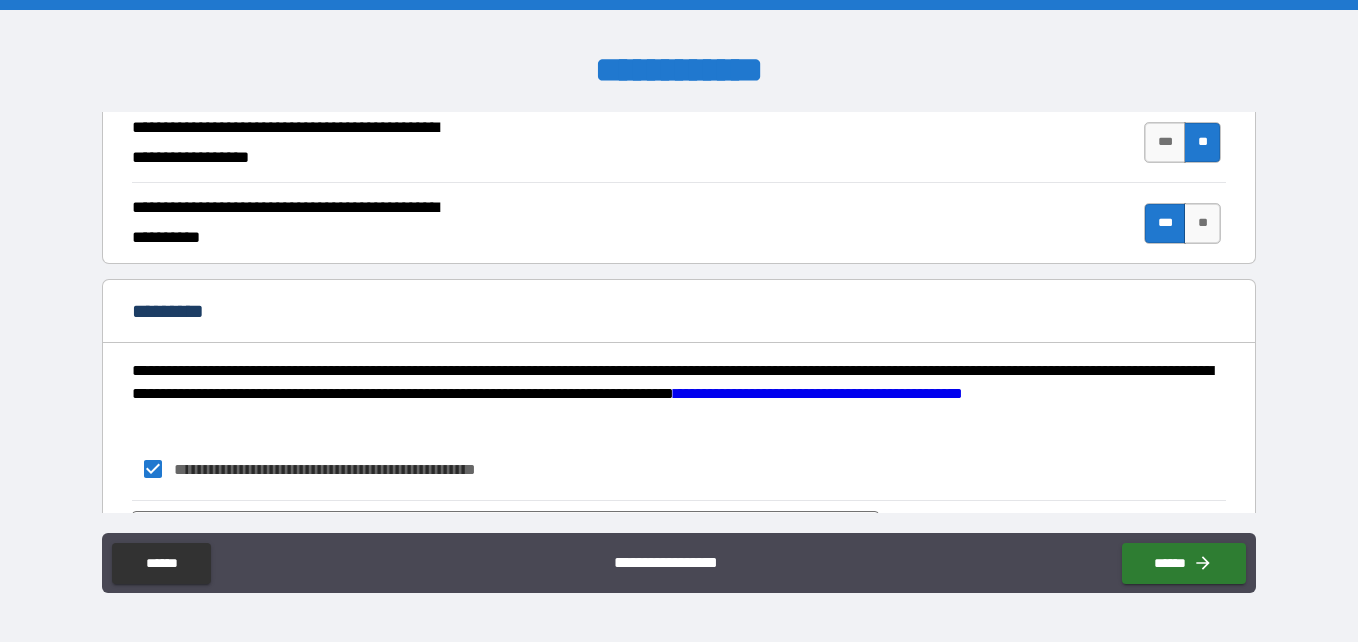 scroll, scrollTop: 2045, scrollLeft: 0, axis: vertical 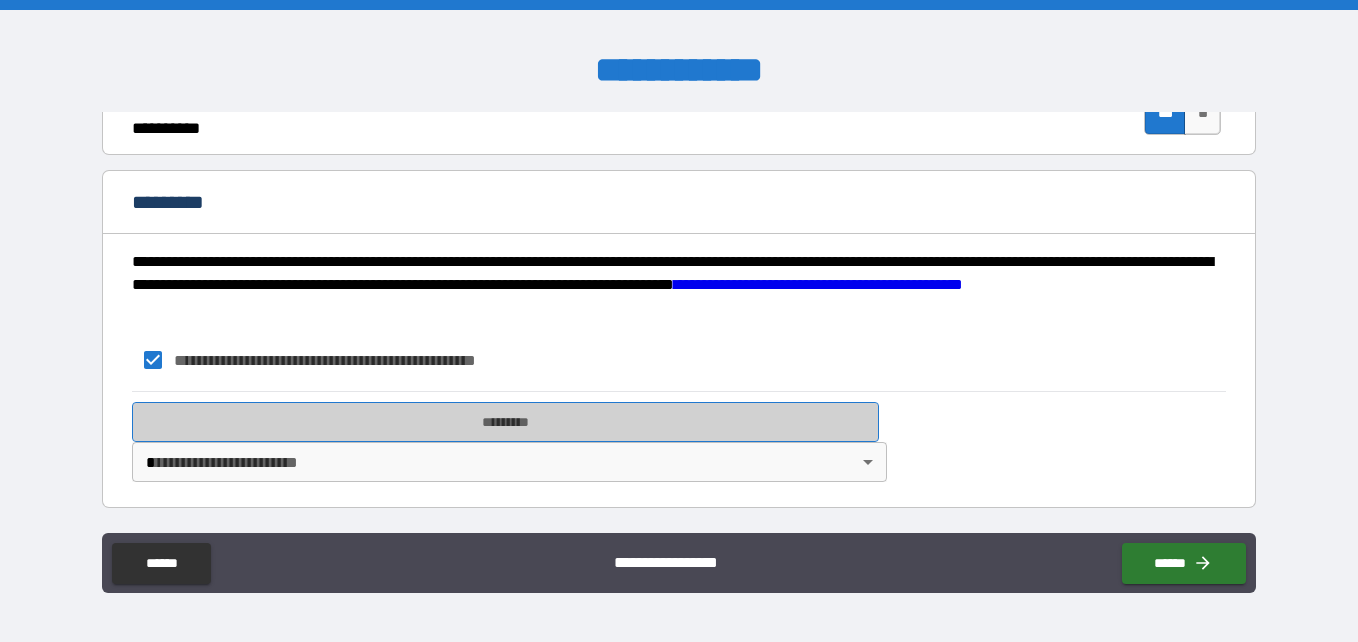 click on "*********" at bounding box center [505, 422] 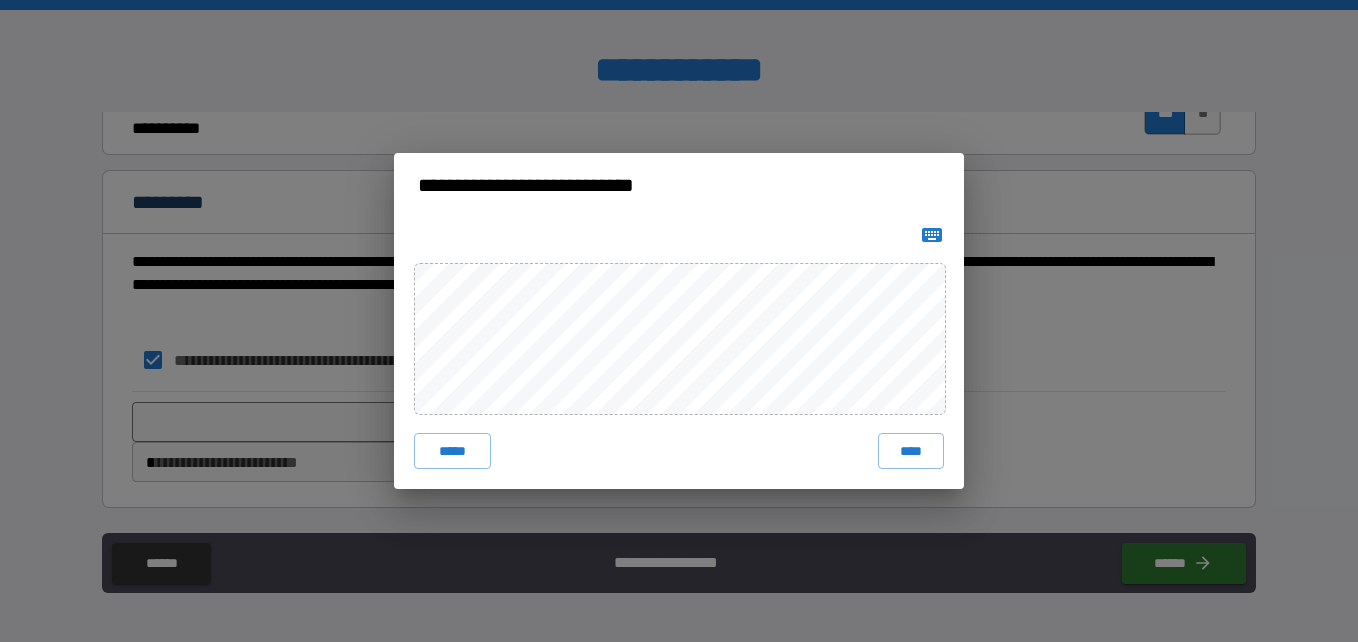 click on "***** ****" at bounding box center [679, 353] 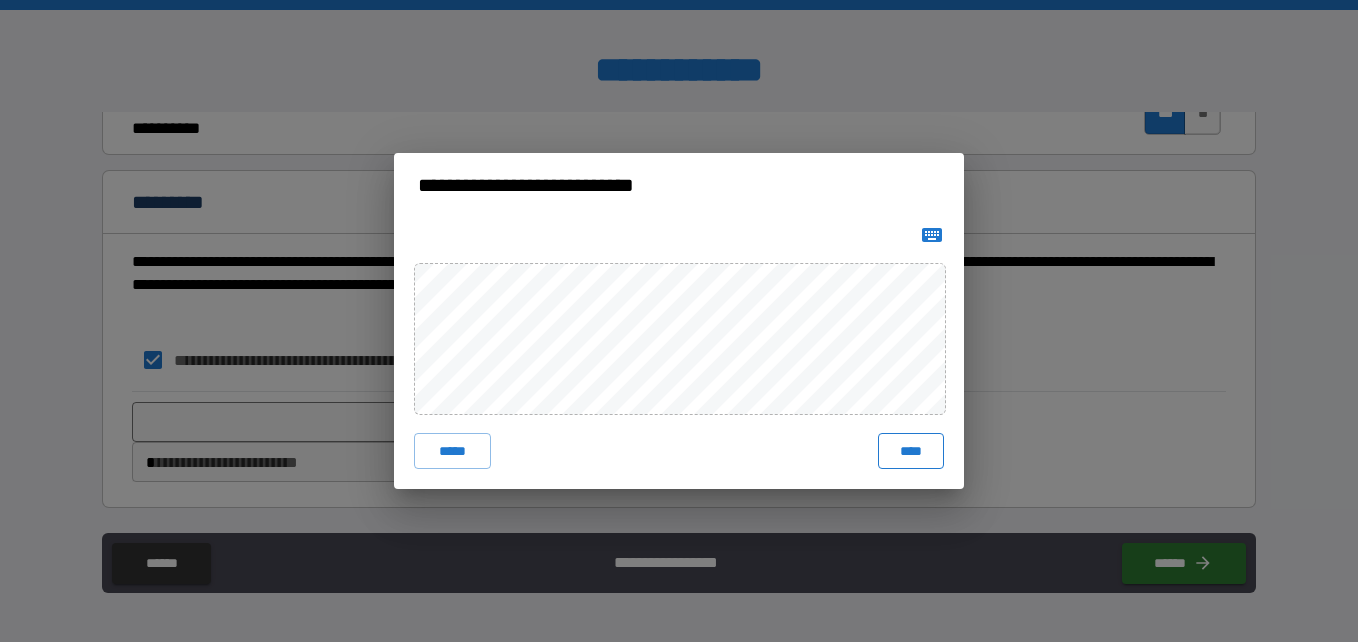 click on "****" at bounding box center [911, 451] 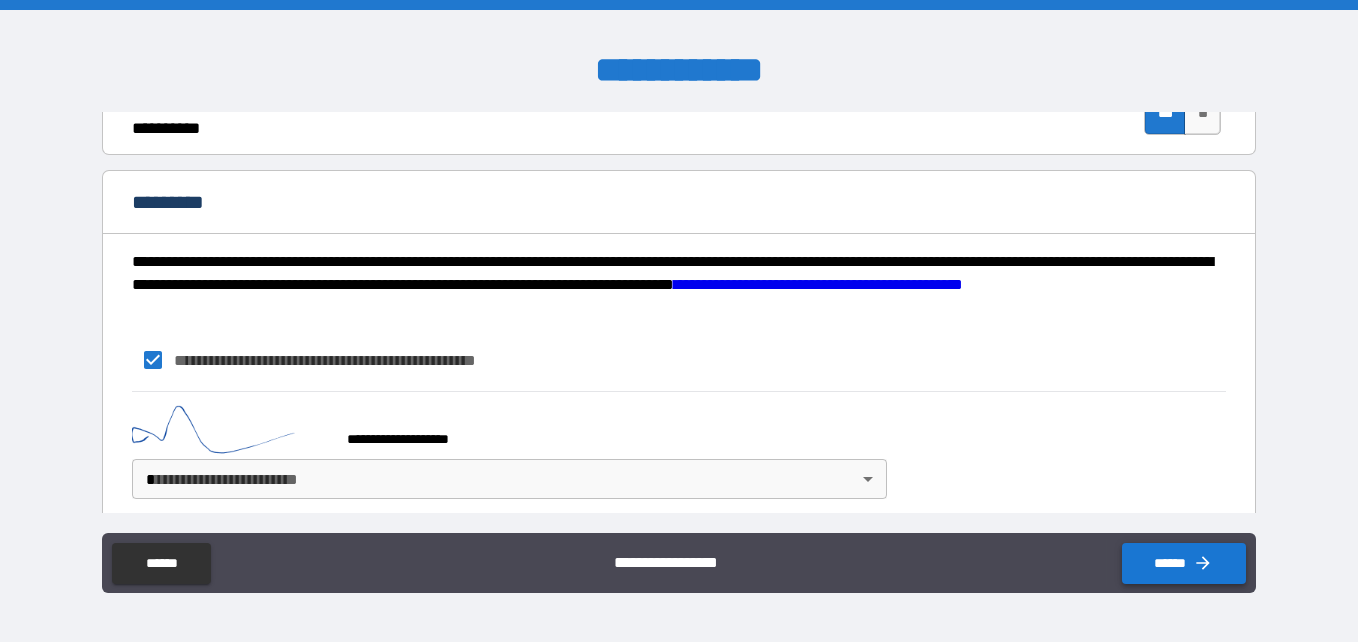 click on "******" at bounding box center (1184, 563) 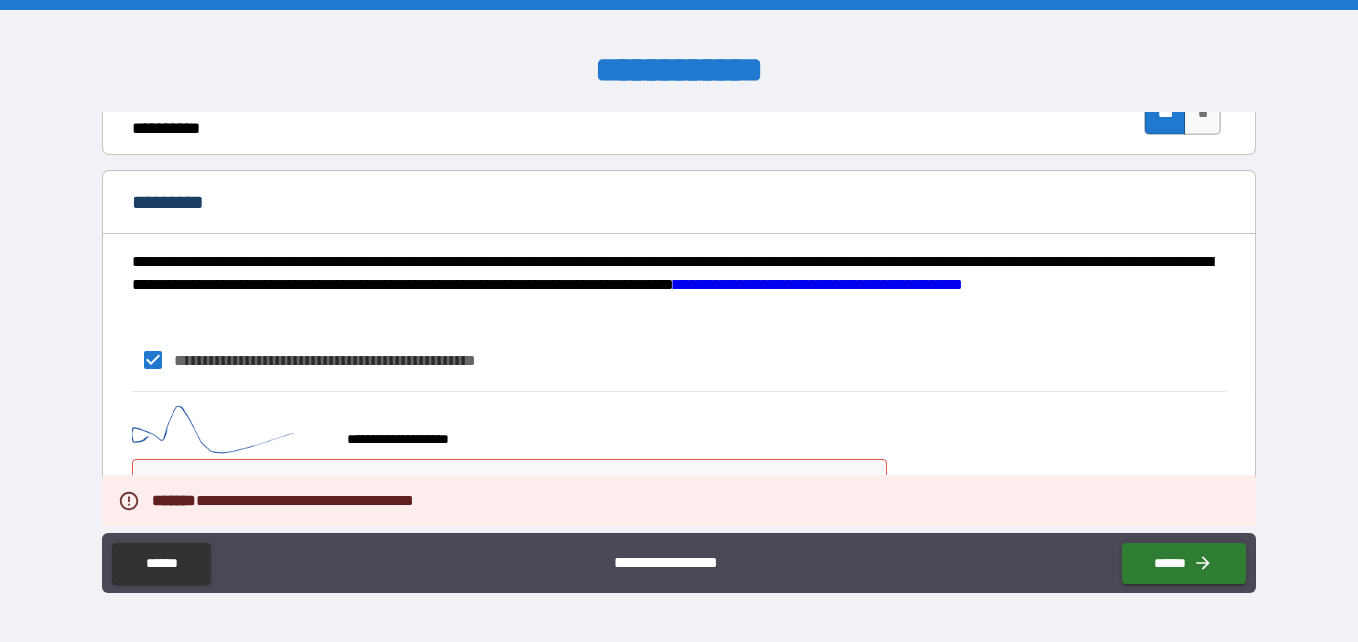 scroll, scrollTop: 2062, scrollLeft: 0, axis: vertical 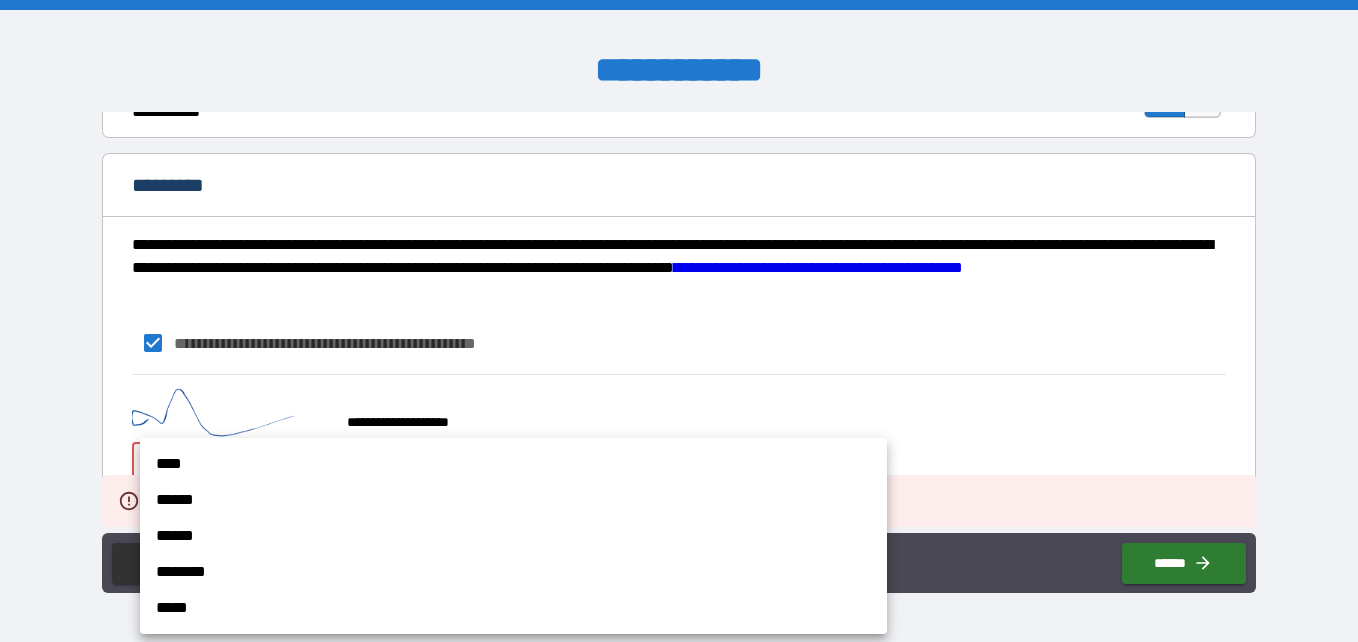 click on "**********" at bounding box center [679, 321] 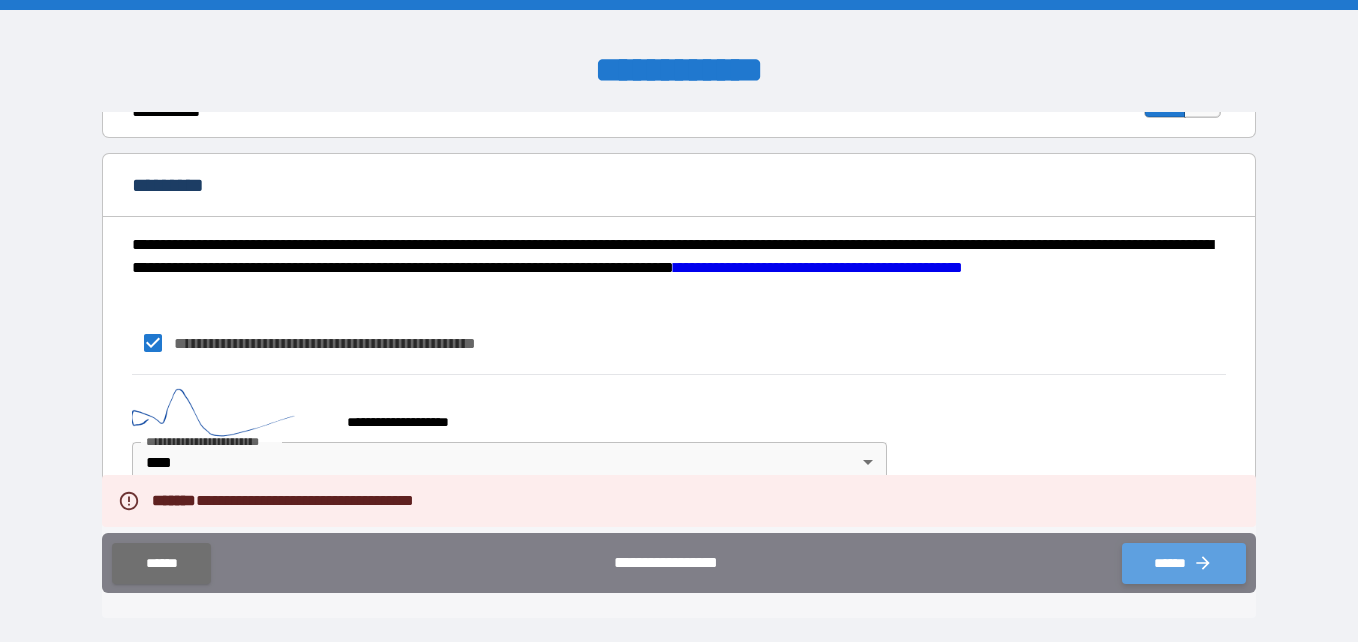 click on "******" at bounding box center (1184, 563) 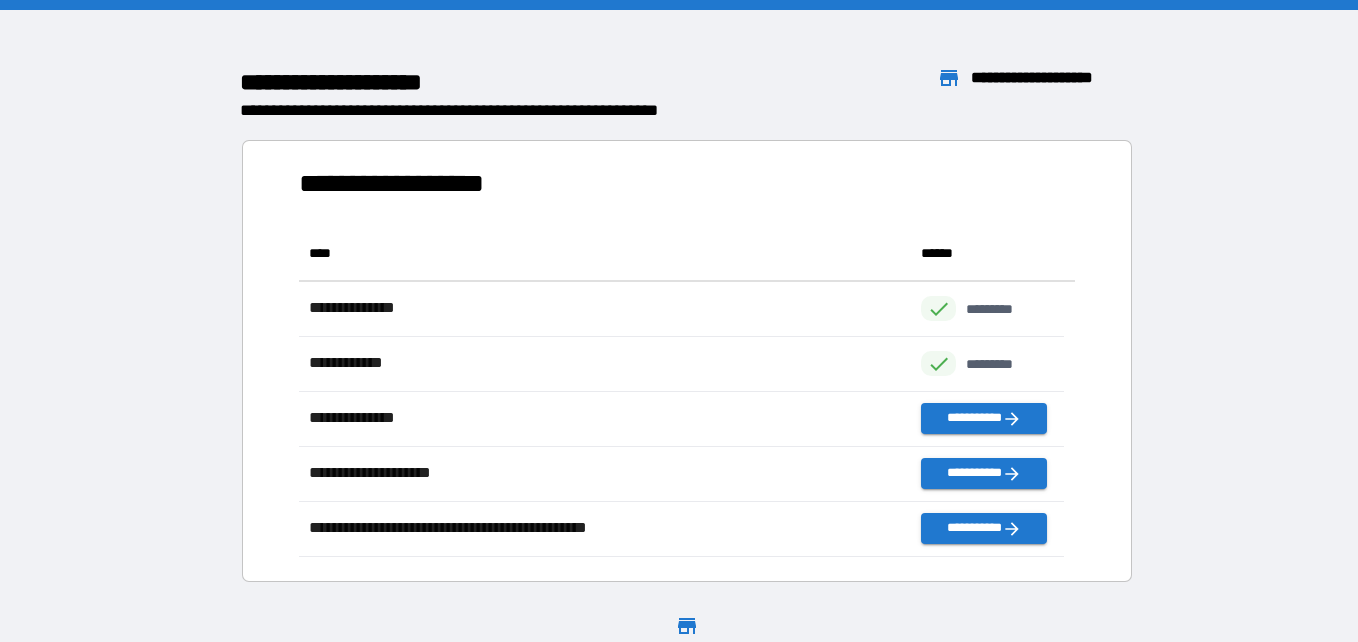 scroll, scrollTop: 16, scrollLeft: 16, axis: both 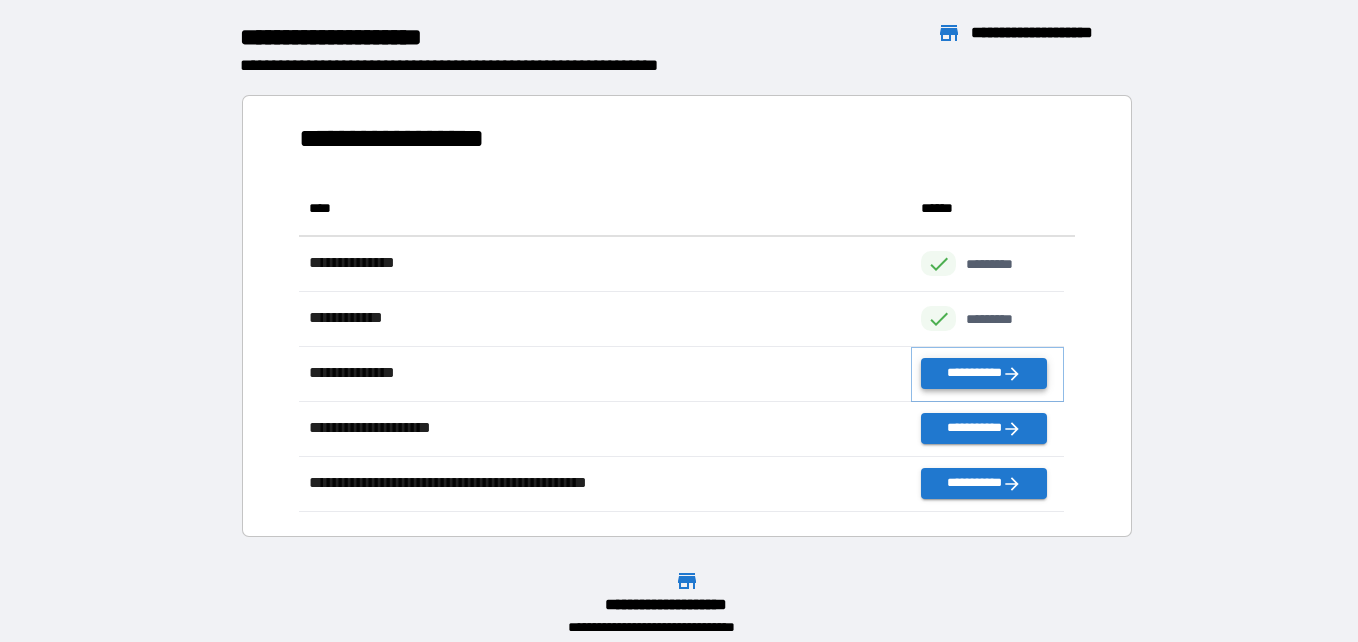click on "**********" at bounding box center [983, 373] 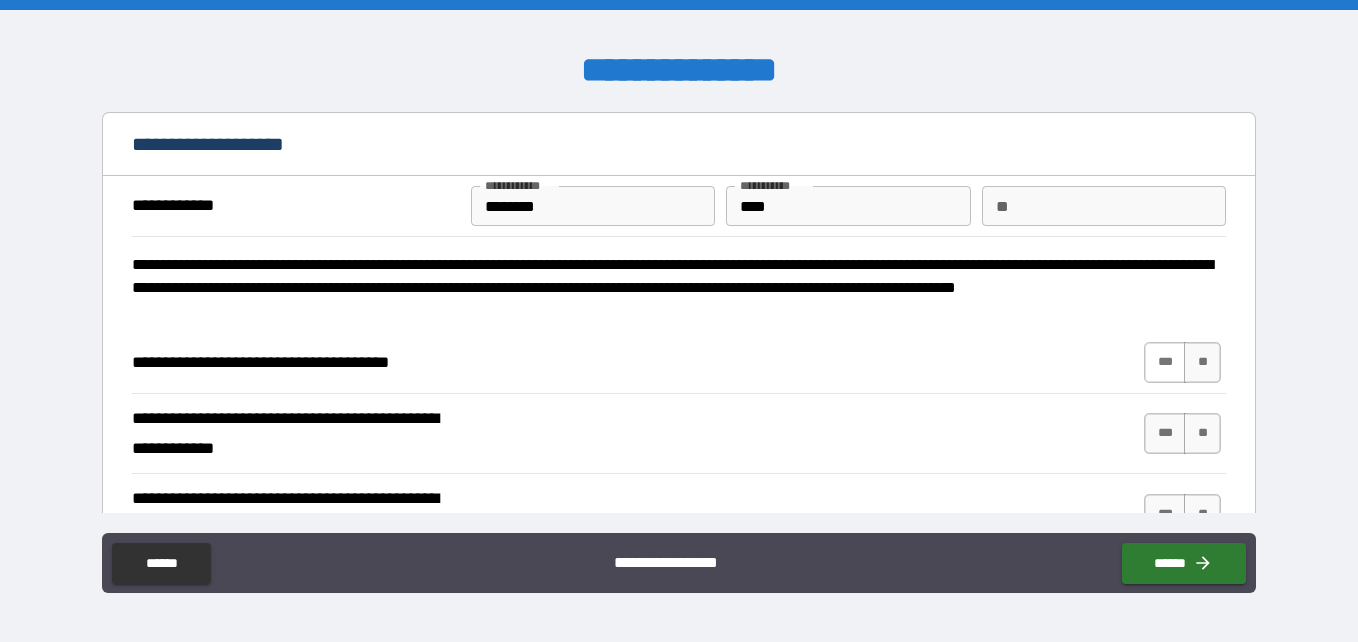 click on "***" at bounding box center [1165, 362] 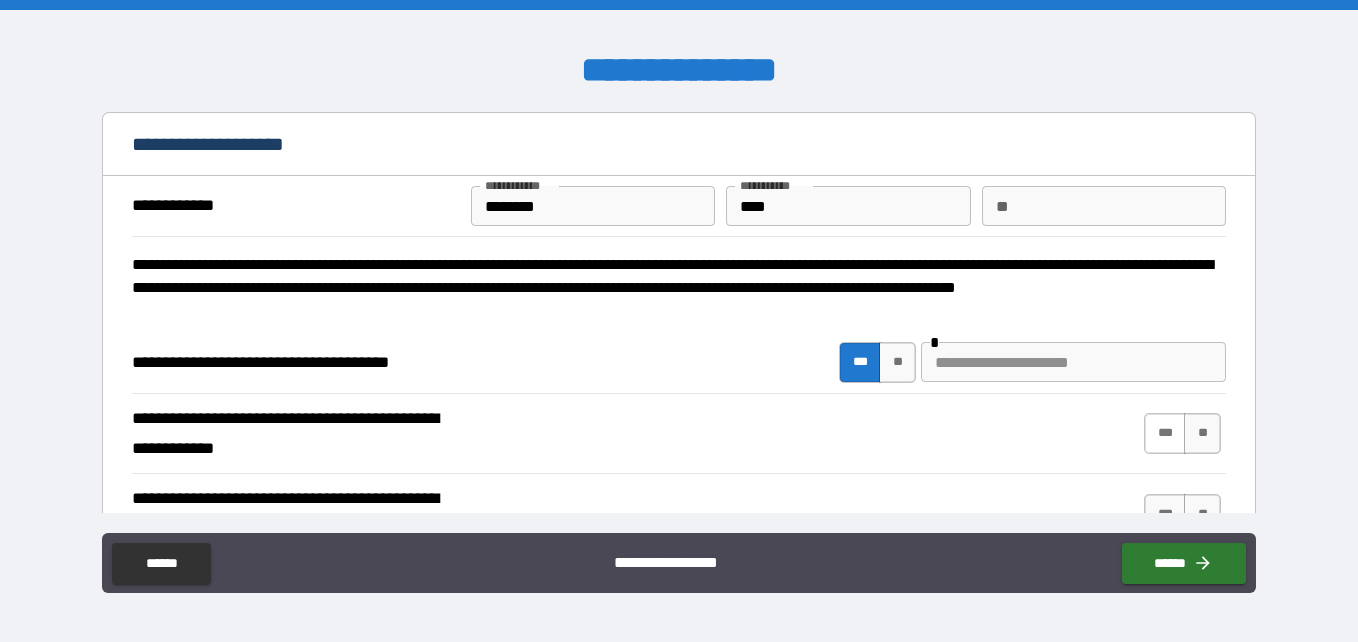 click on "***" at bounding box center (1165, 433) 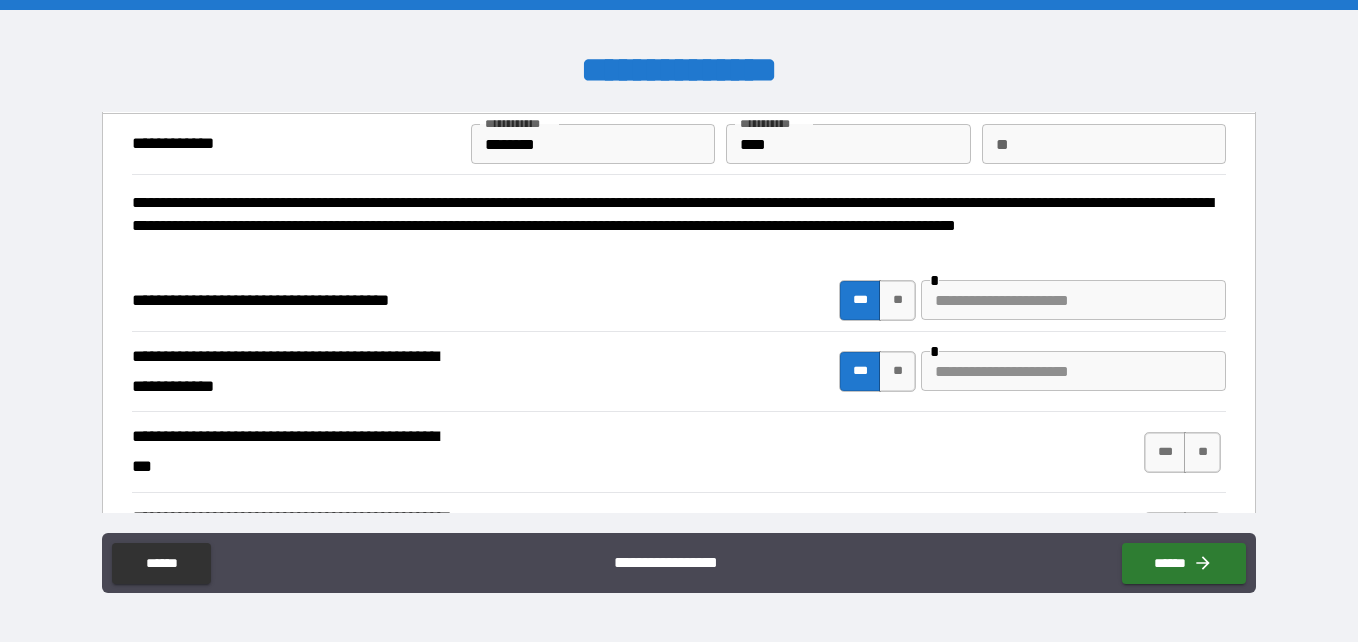 scroll, scrollTop: 60, scrollLeft: 0, axis: vertical 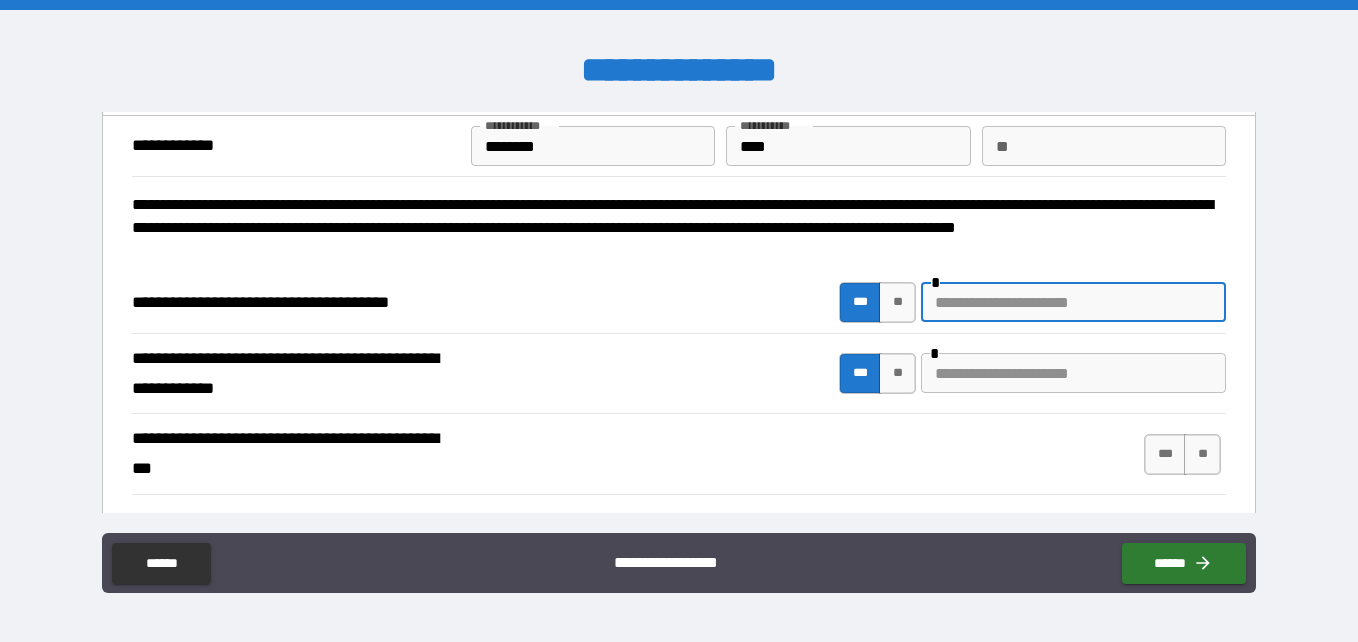 click at bounding box center (1073, 302) 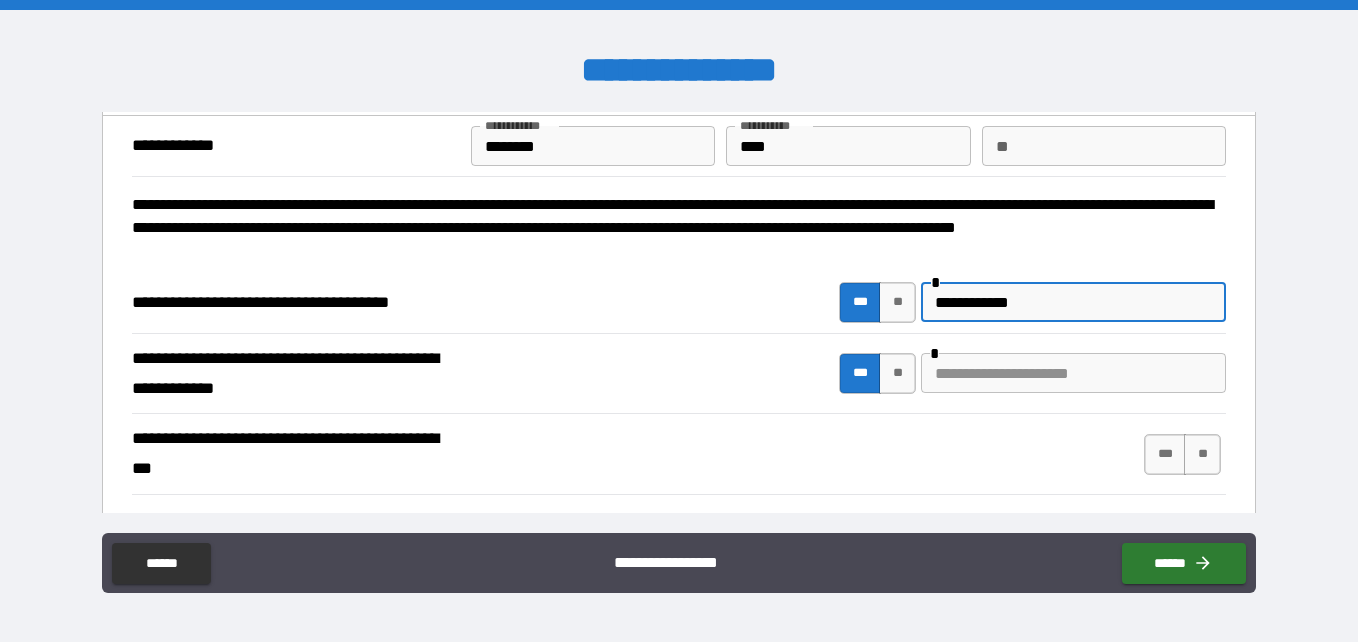 type on "**********" 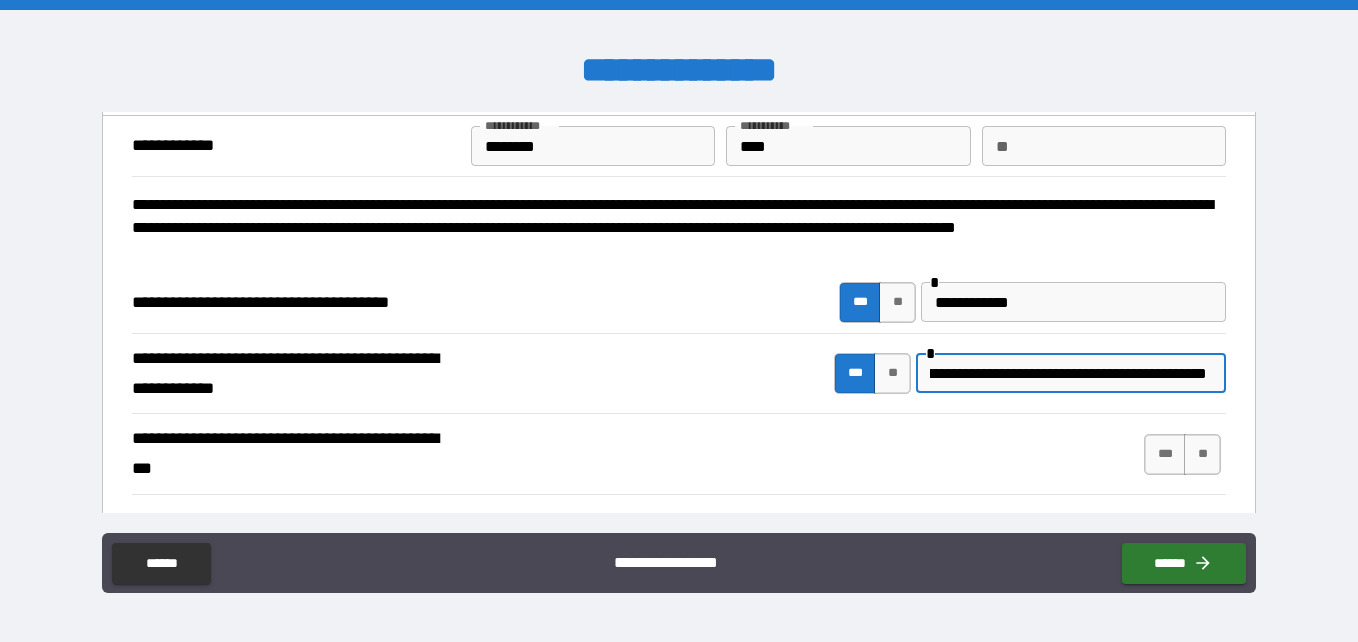 scroll, scrollTop: 0, scrollLeft: 177, axis: horizontal 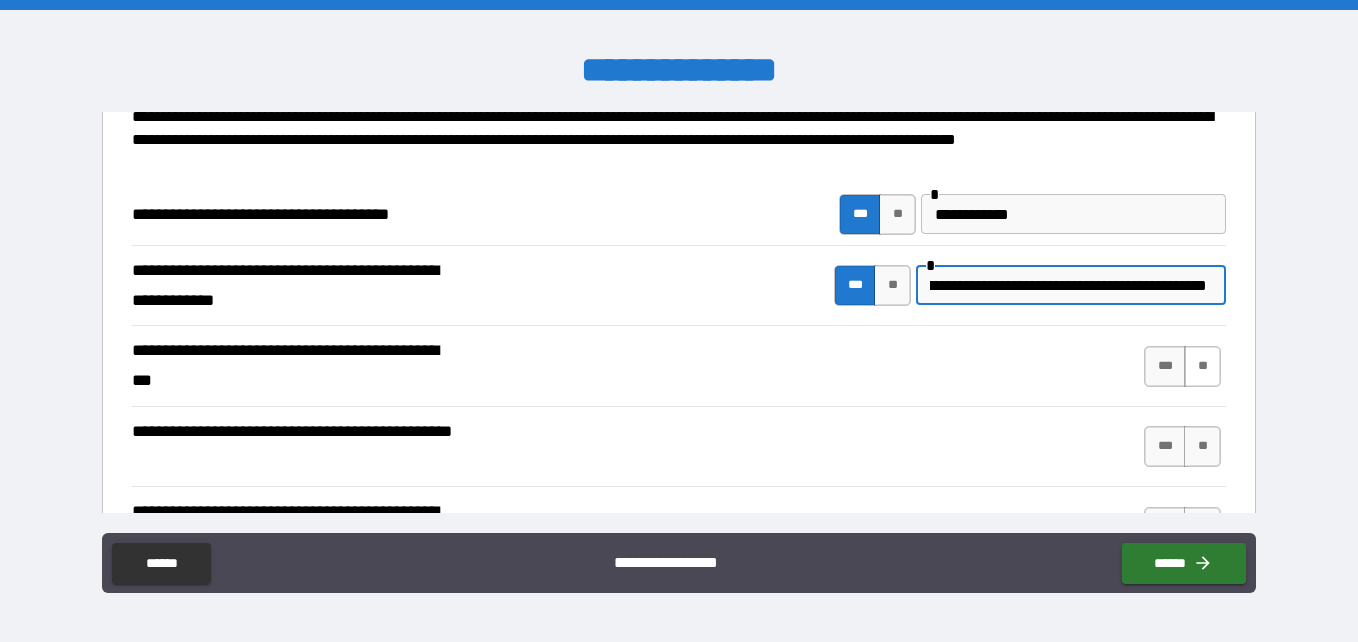 type on "**********" 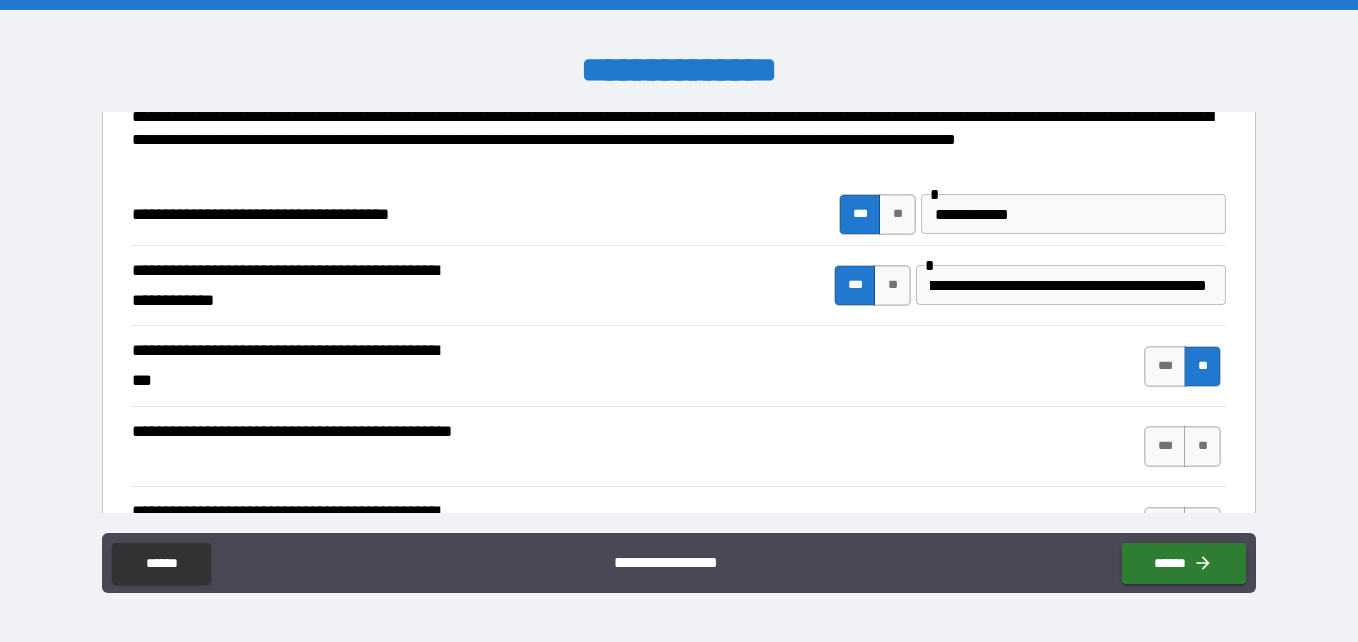 scroll, scrollTop: 0, scrollLeft: 0, axis: both 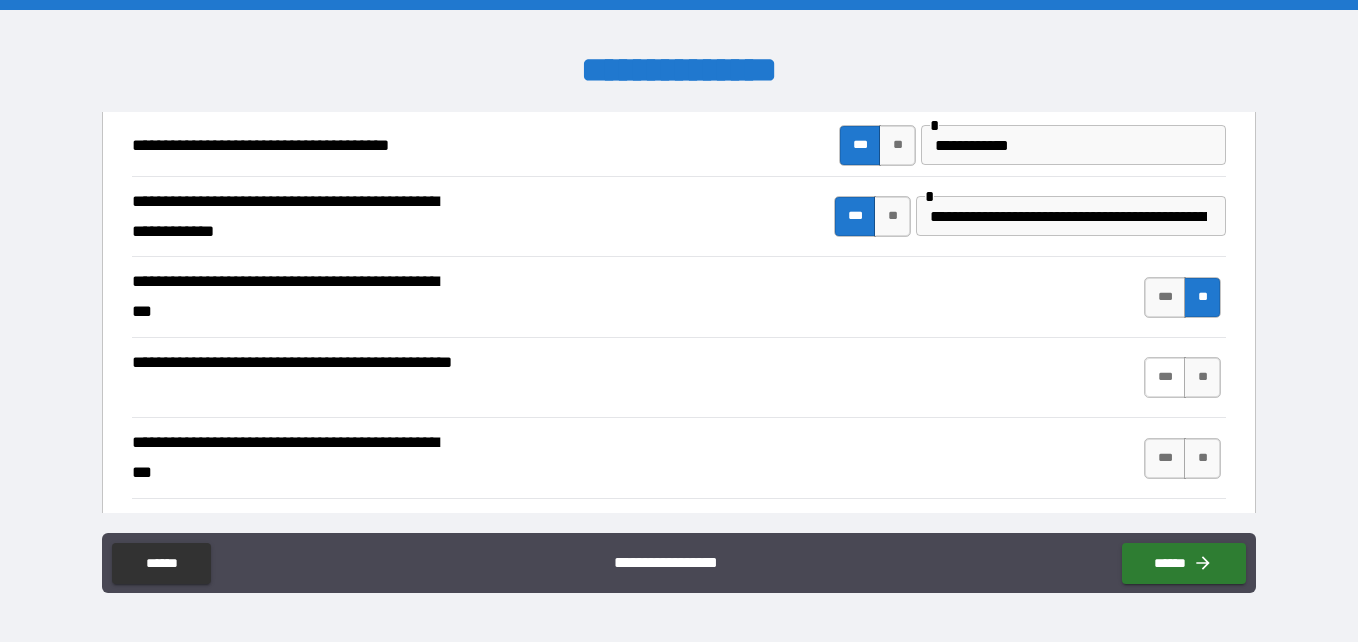 click on "***" at bounding box center (1165, 377) 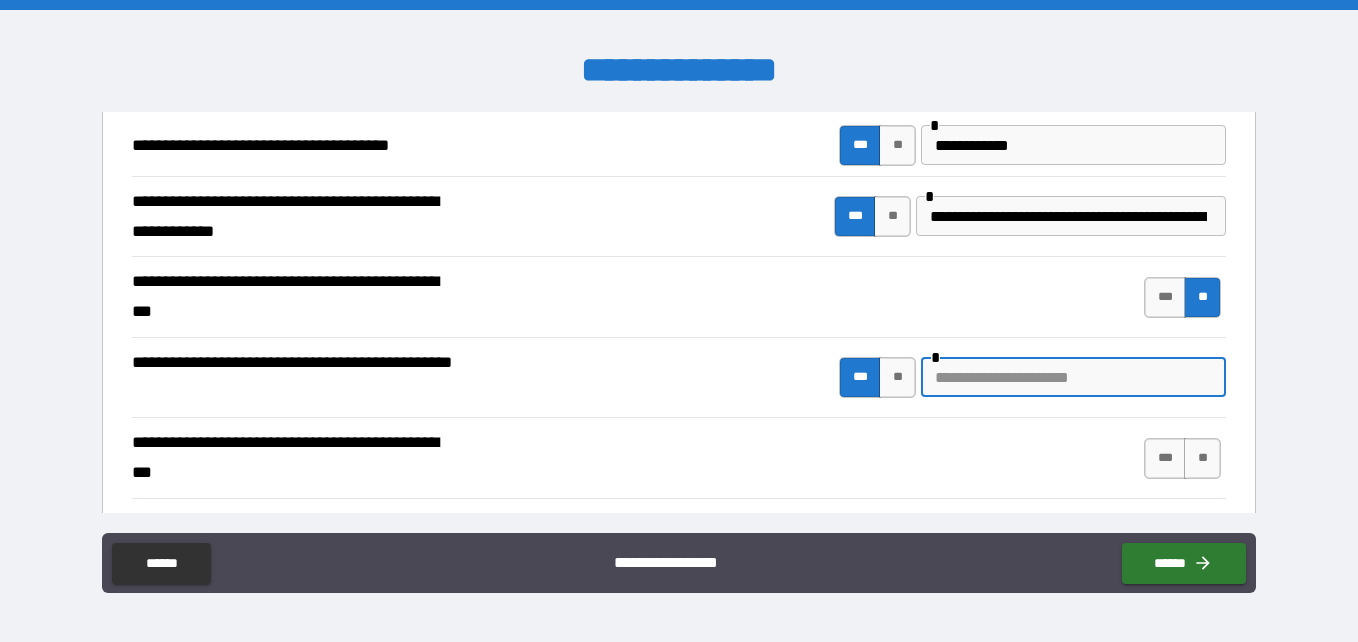 click at bounding box center [1073, 377] 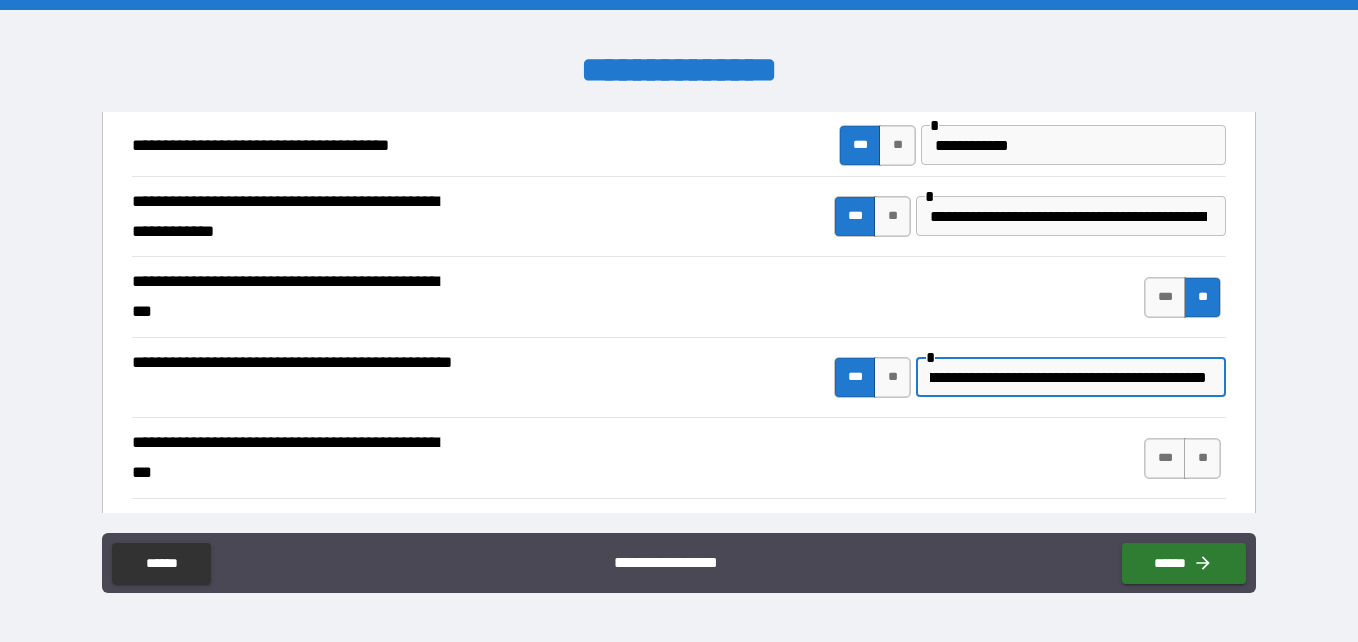 scroll, scrollTop: 0, scrollLeft: 105, axis: horizontal 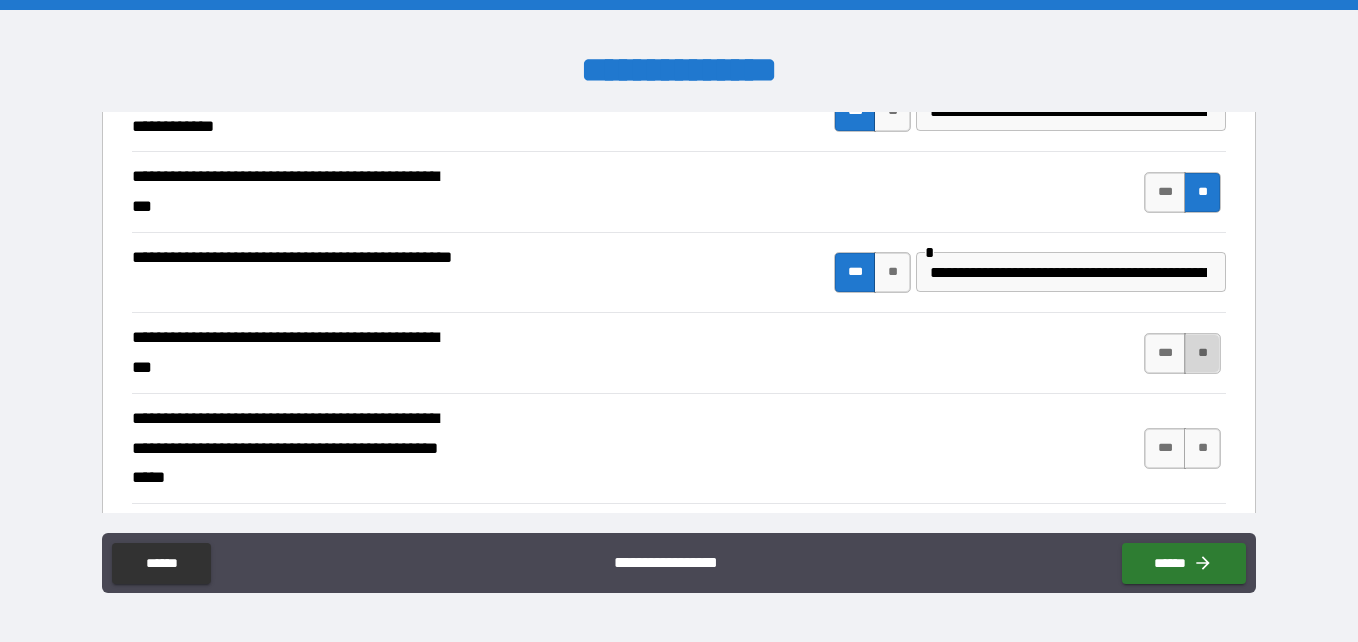 click on "**" at bounding box center [1202, 353] 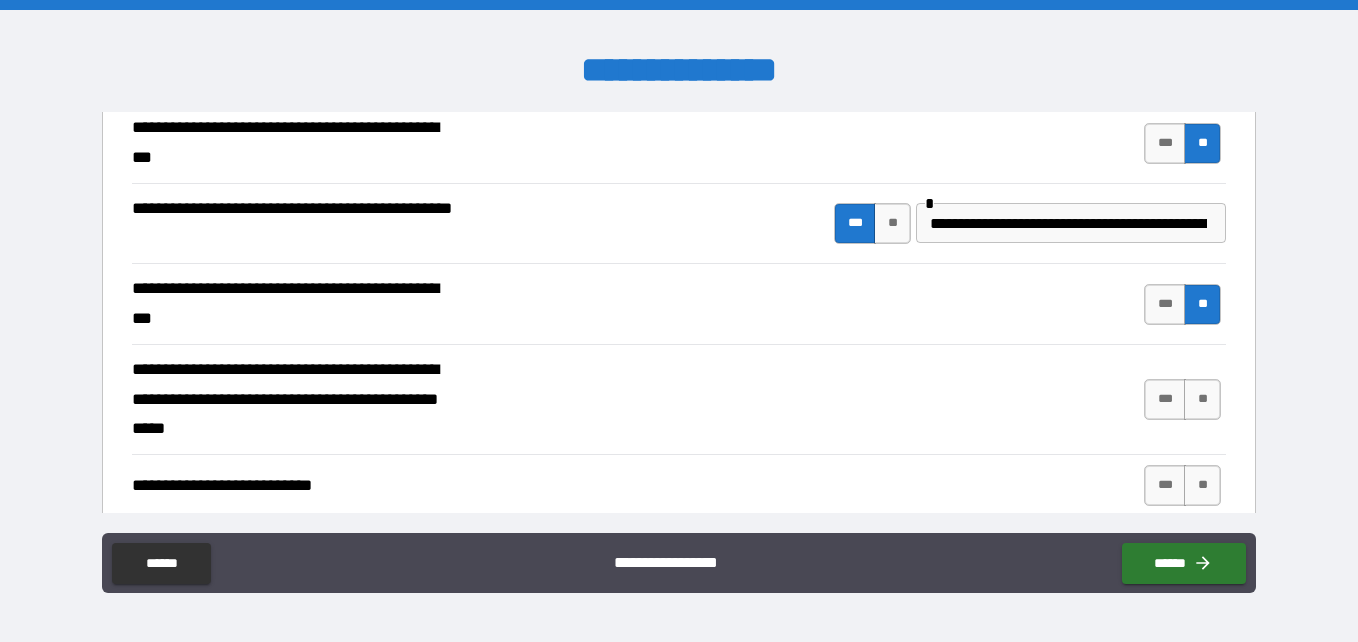 scroll, scrollTop: 377, scrollLeft: 0, axis: vertical 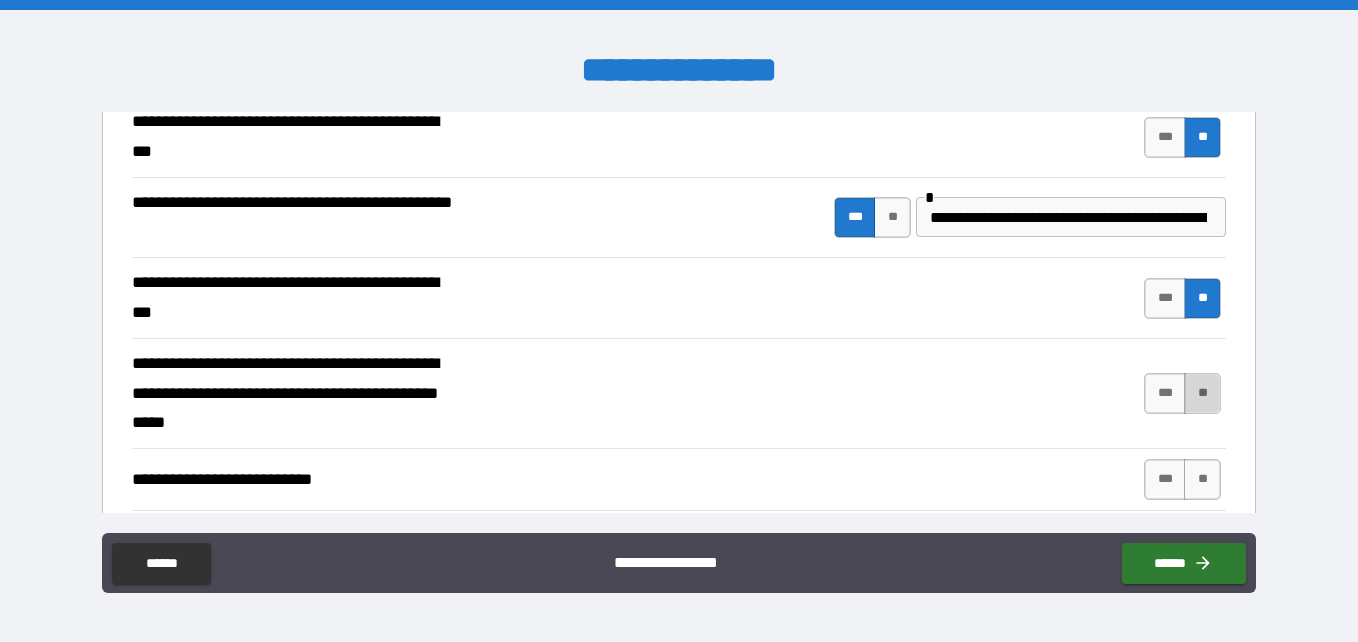 click on "**" at bounding box center [1202, 393] 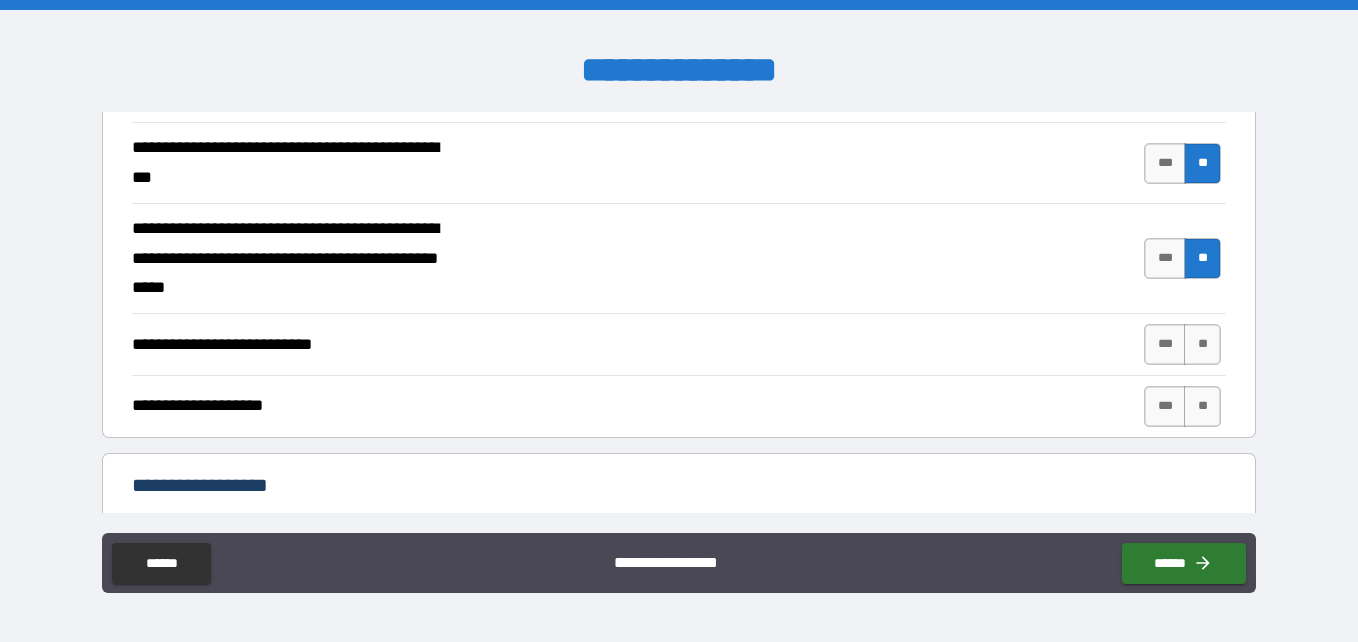 scroll, scrollTop: 515, scrollLeft: 0, axis: vertical 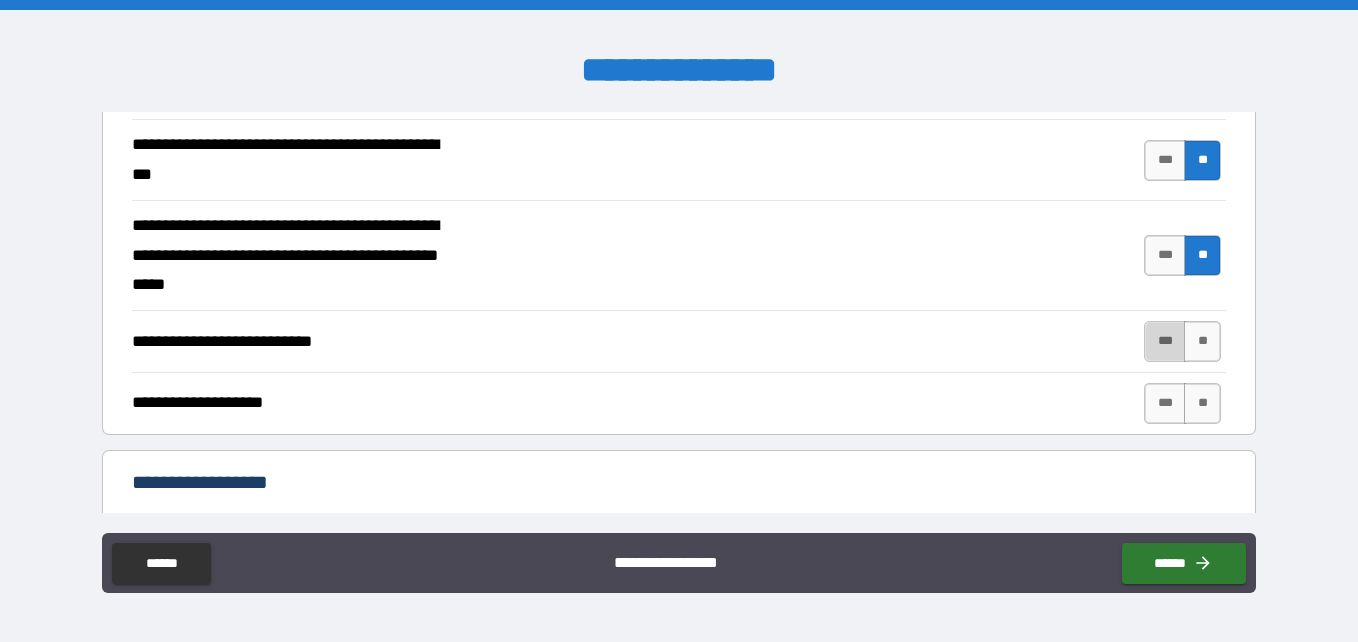 click on "***" at bounding box center (1165, 341) 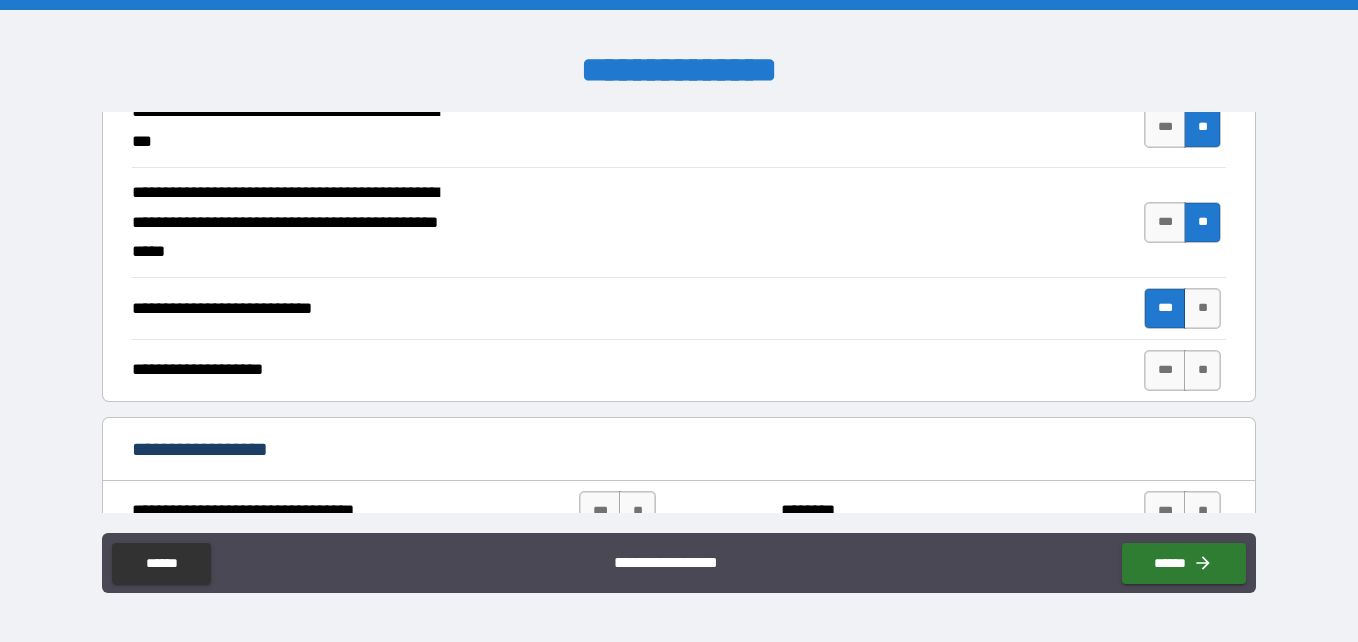 scroll, scrollTop: 559, scrollLeft: 0, axis: vertical 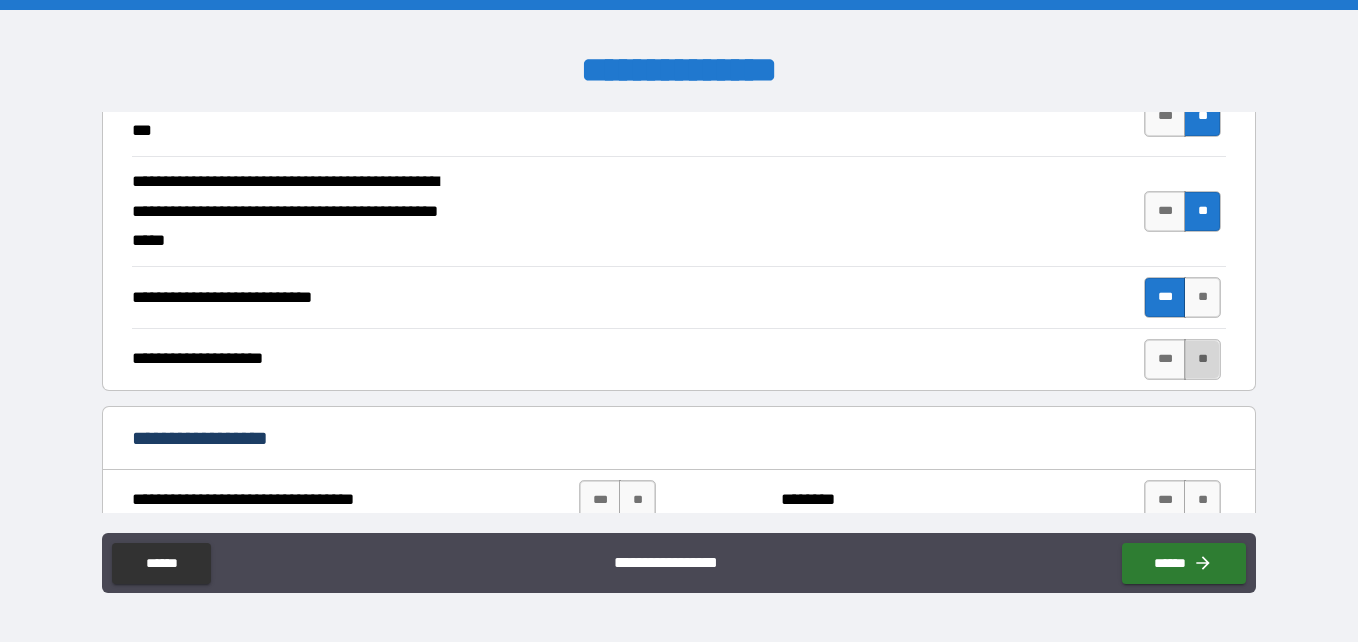 click on "**" at bounding box center (1202, 359) 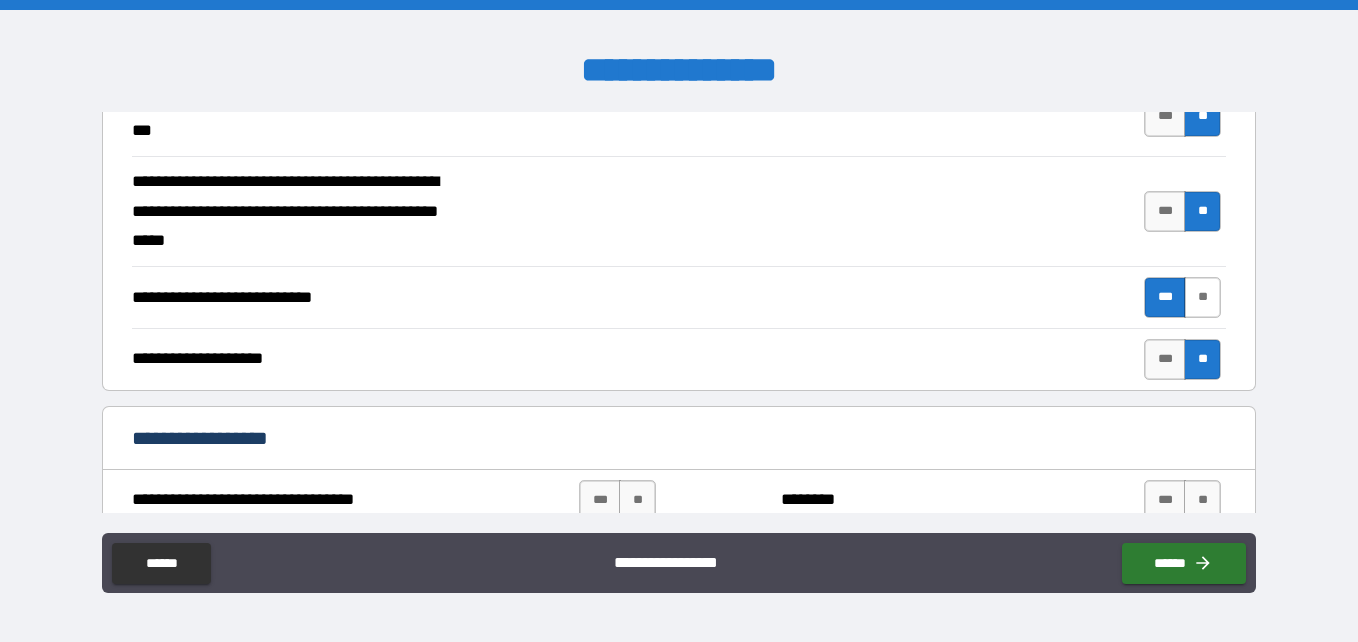 click on "**" at bounding box center (1202, 297) 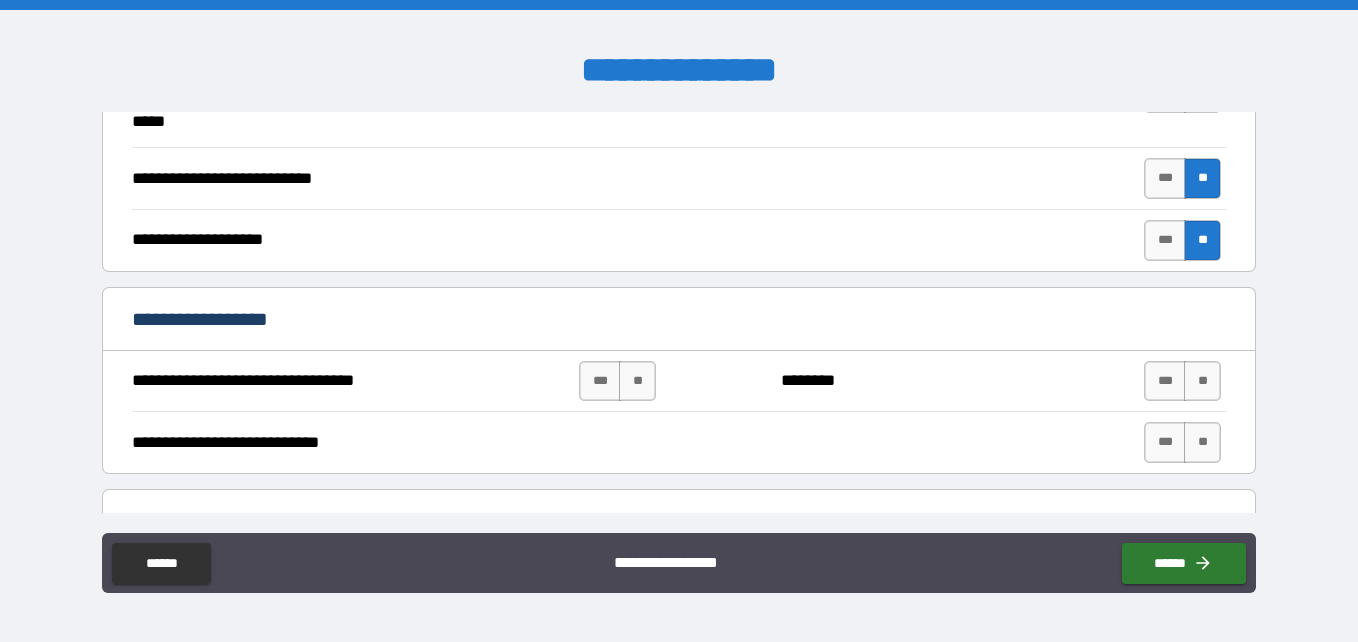 scroll, scrollTop: 728, scrollLeft: 0, axis: vertical 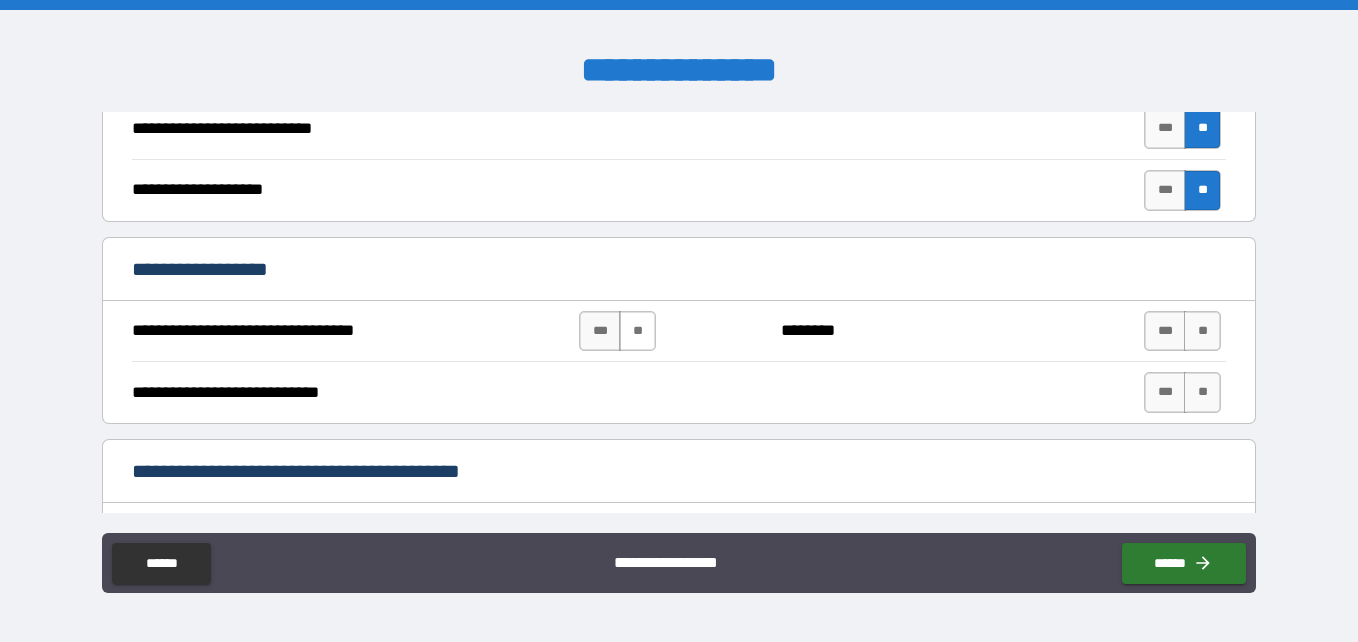 click on "**" at bounding box center (637, 331) 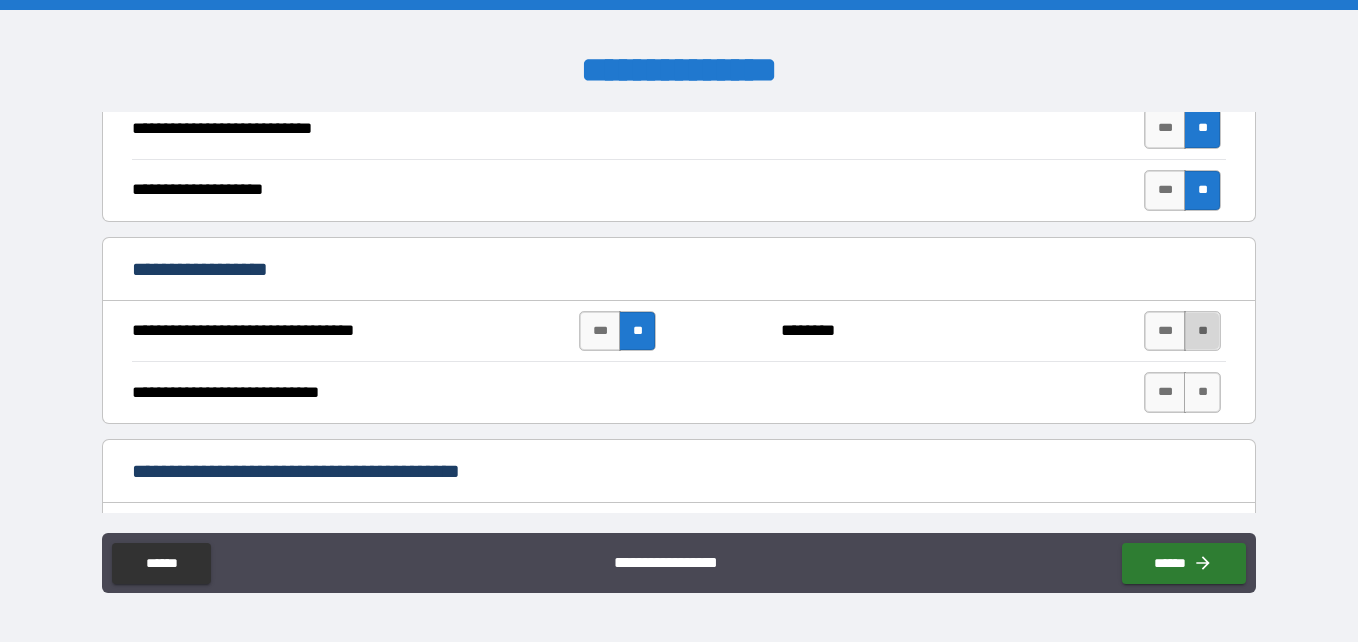 click on "**" at bounding box center [1202, 331] 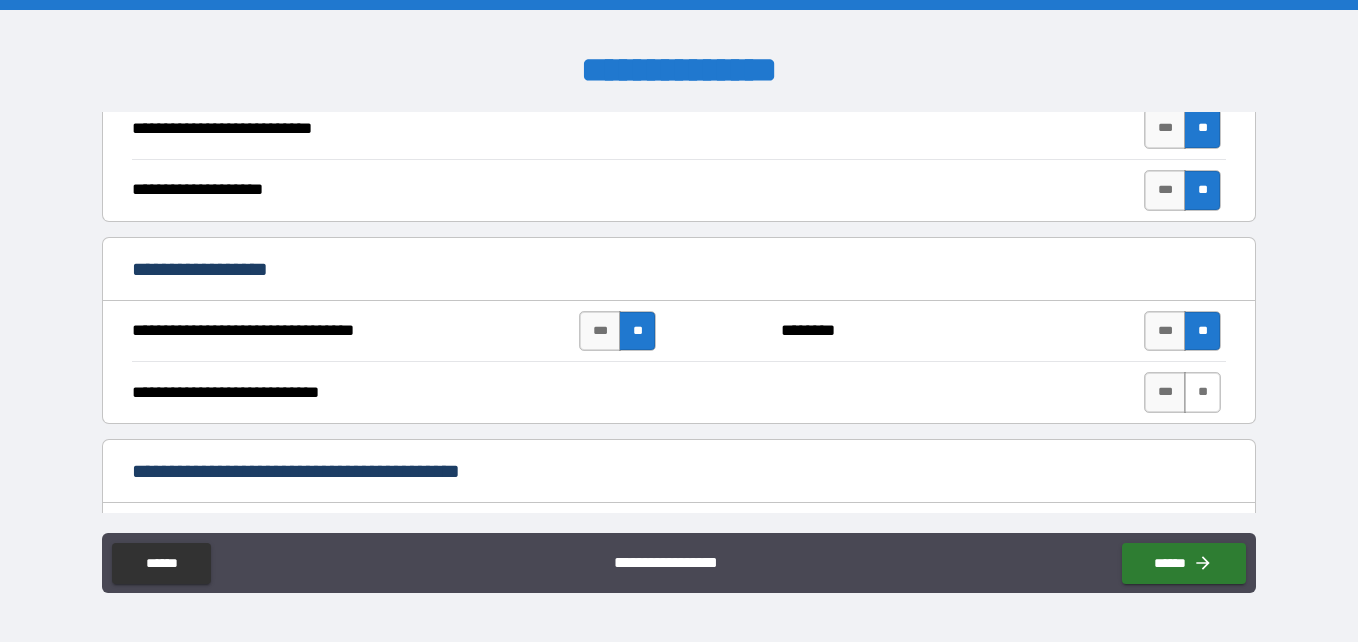 click on "**" at bounding box center [1202, 392] 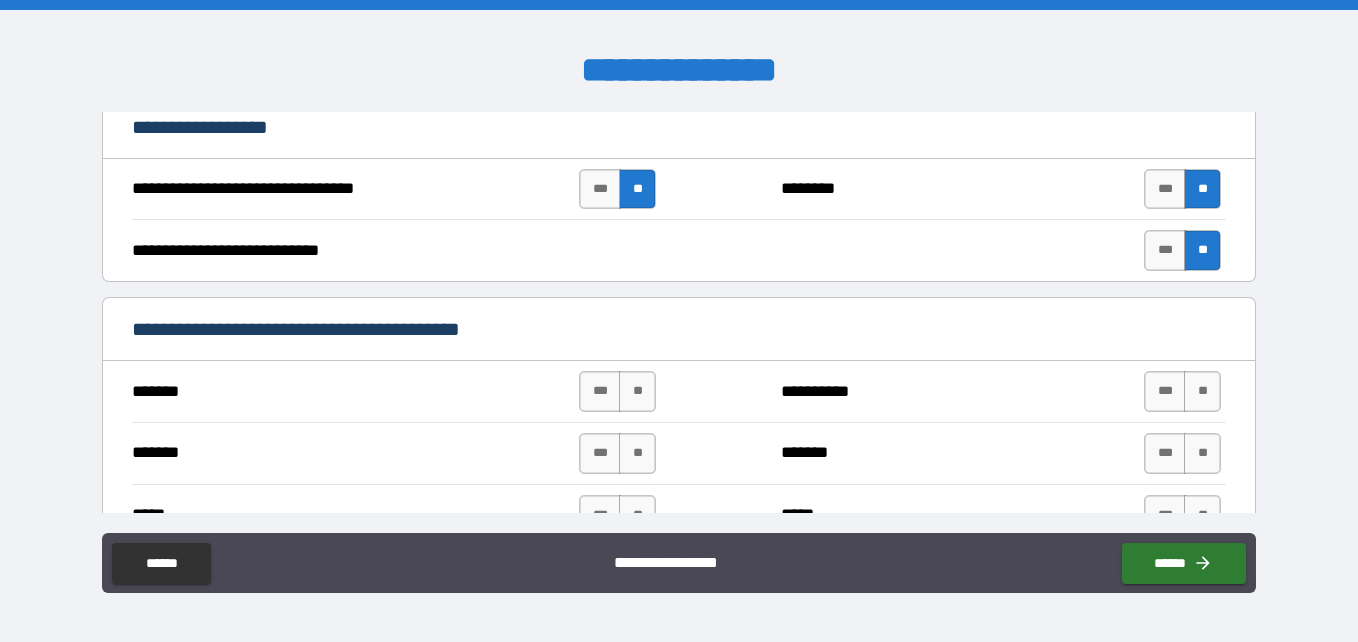 scroll, scrollTop: 1009, scrollLeft: 0, axis: vertical 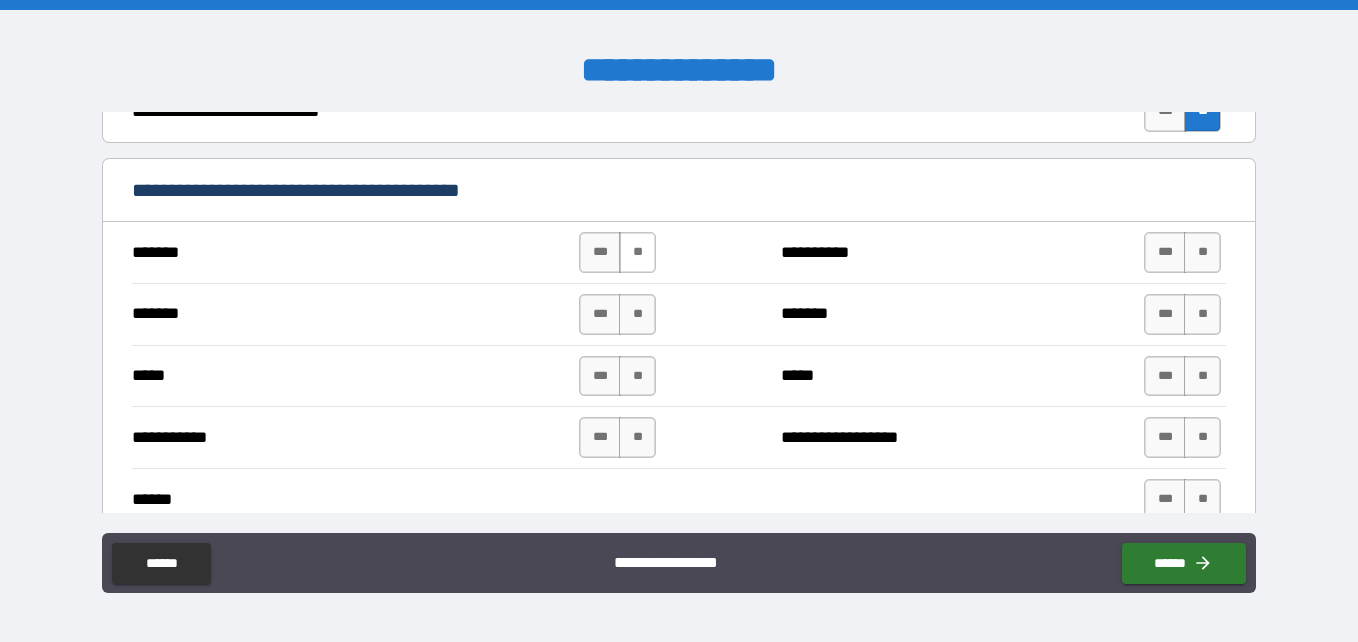 click on "**" at bounding box center (637, 252) 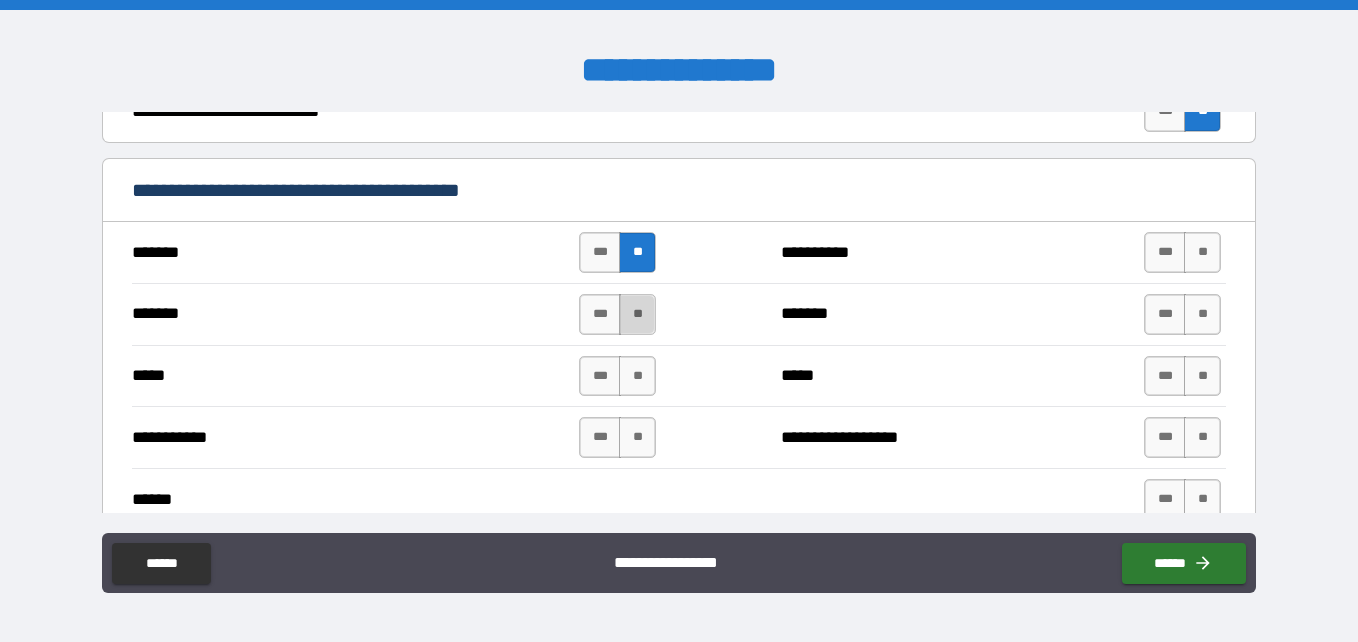 click on "**" at bounding box center (637, 314) 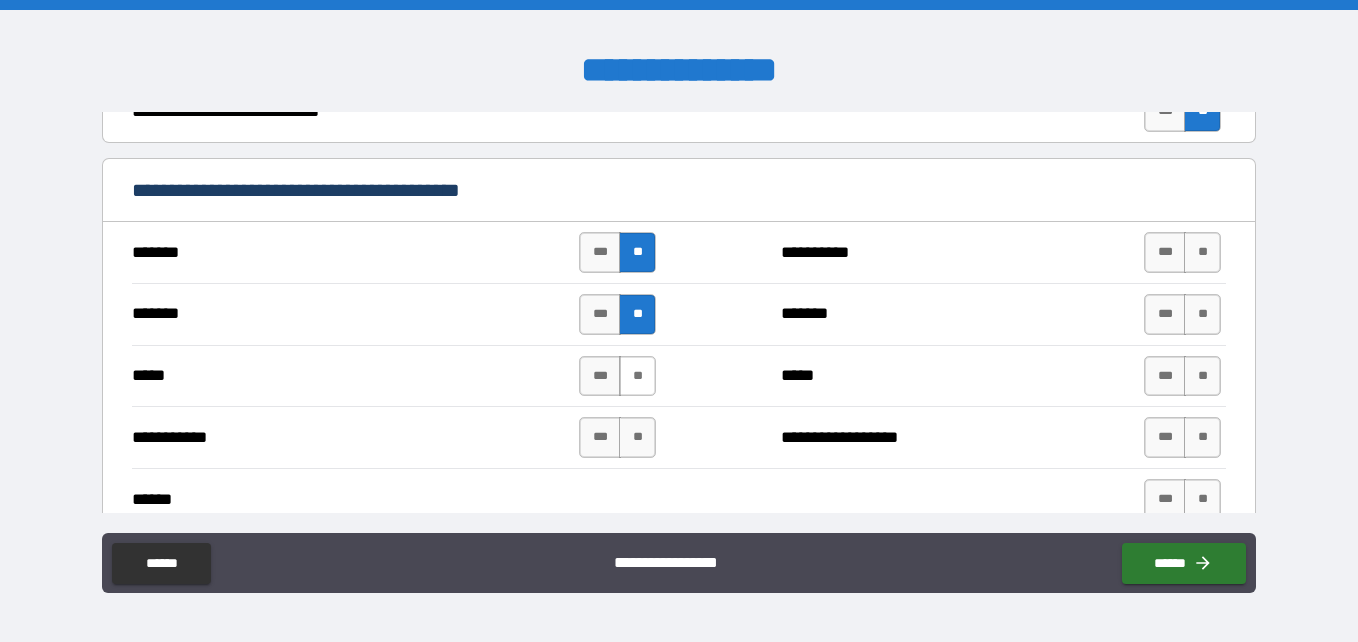 click on "**" at bounding box center (637, 376) 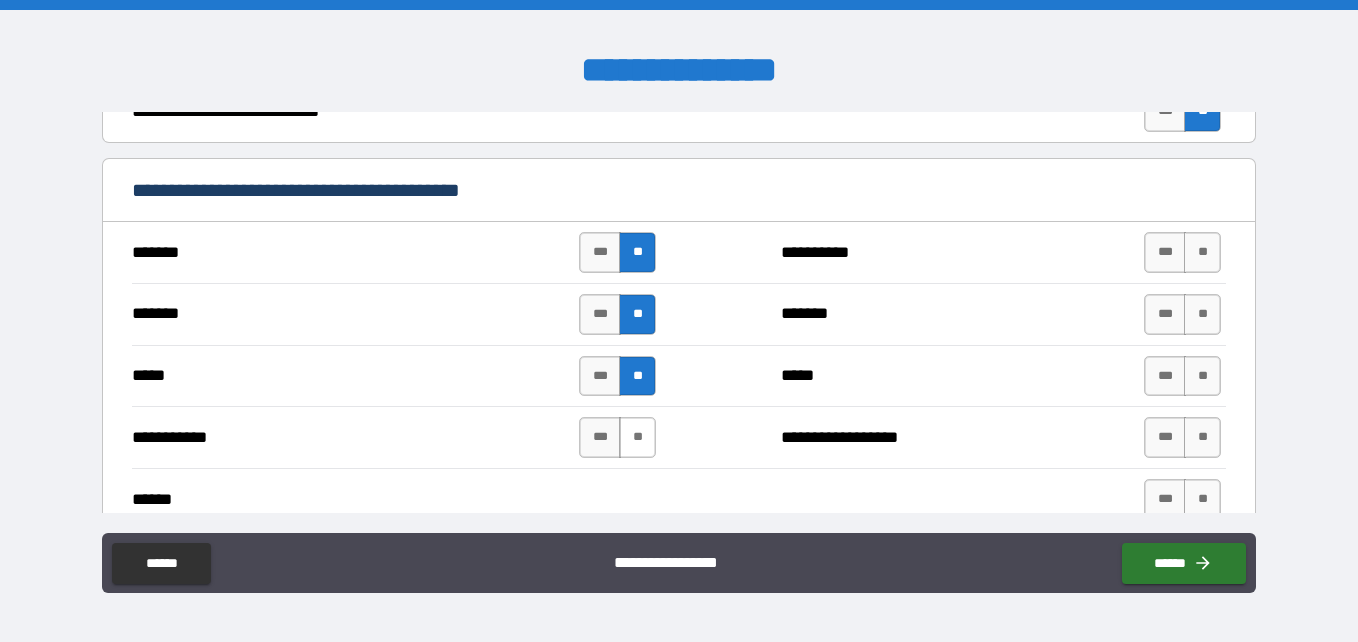 click on "**" at bounding box center [637, 437] 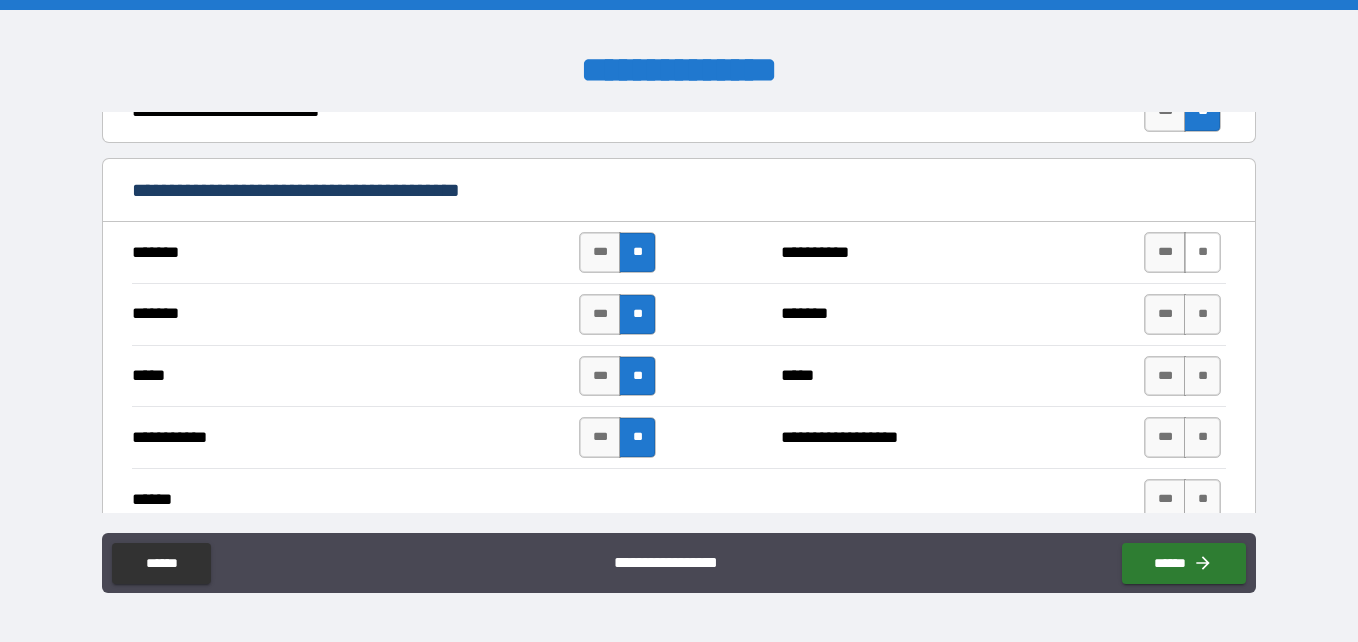 click on "**" at bounding box center [1202, 252] 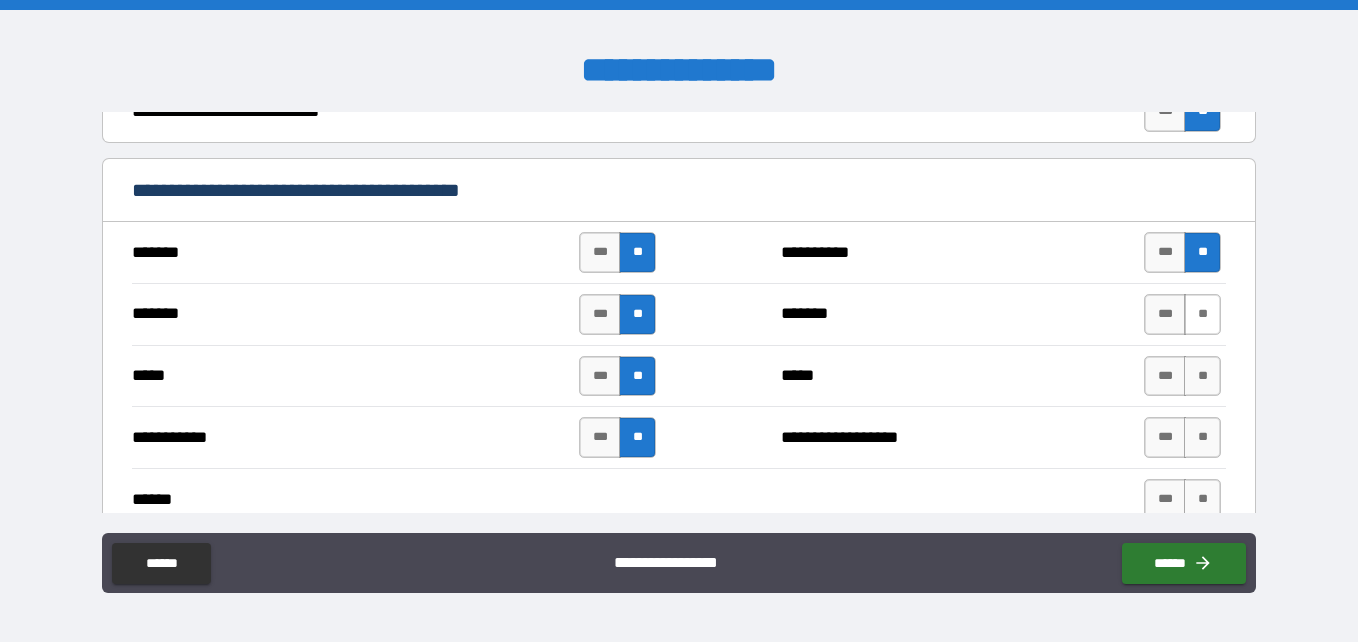 click on "**" at bounding box center [1202, 314] 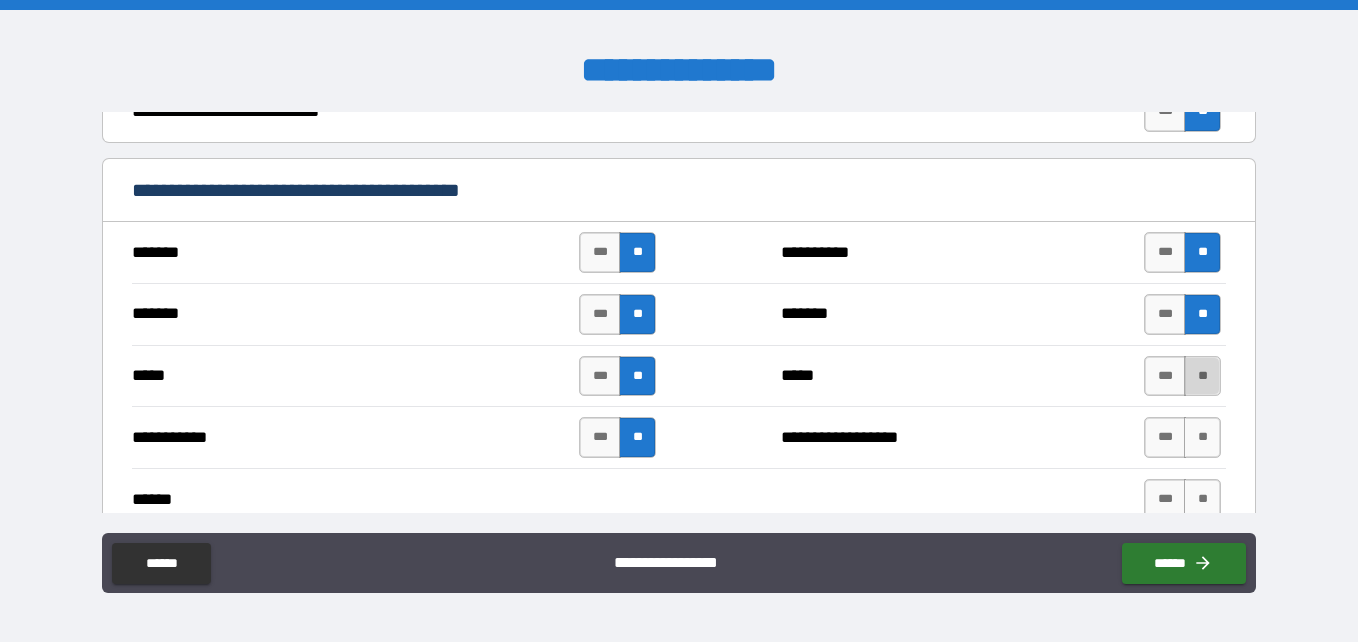 click on "**" at bounding box center [1202, 376] 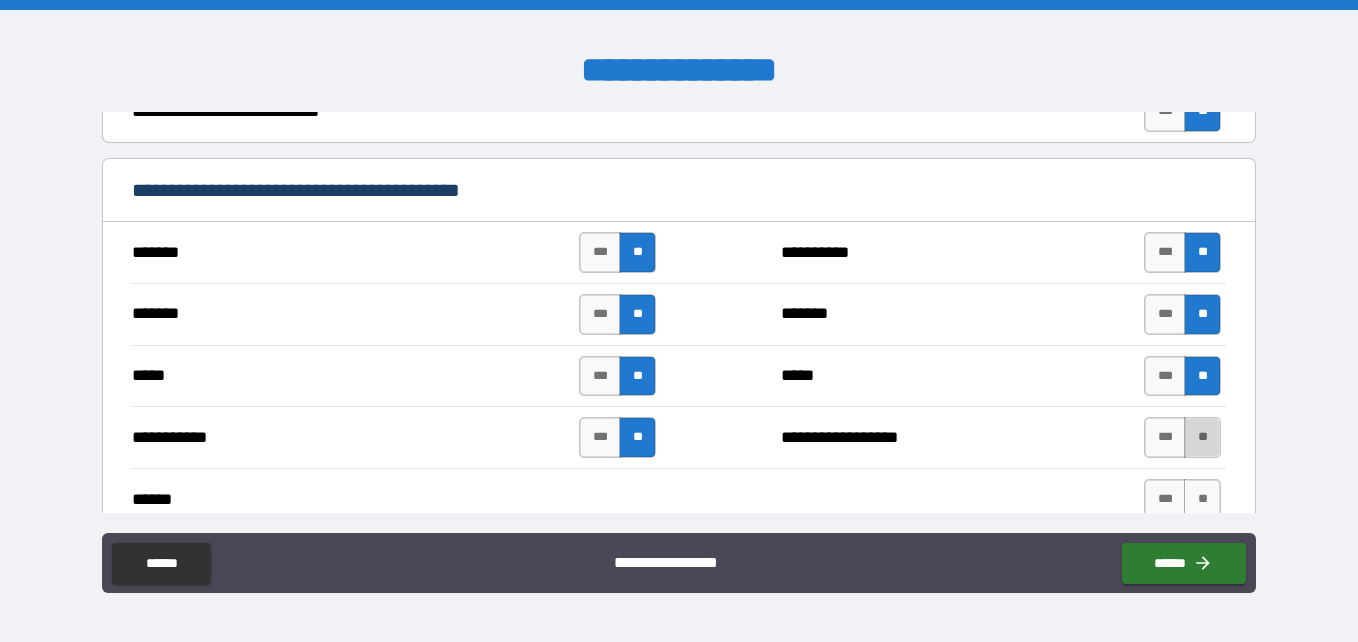 click on "**" at bounding box center [1202, 437] 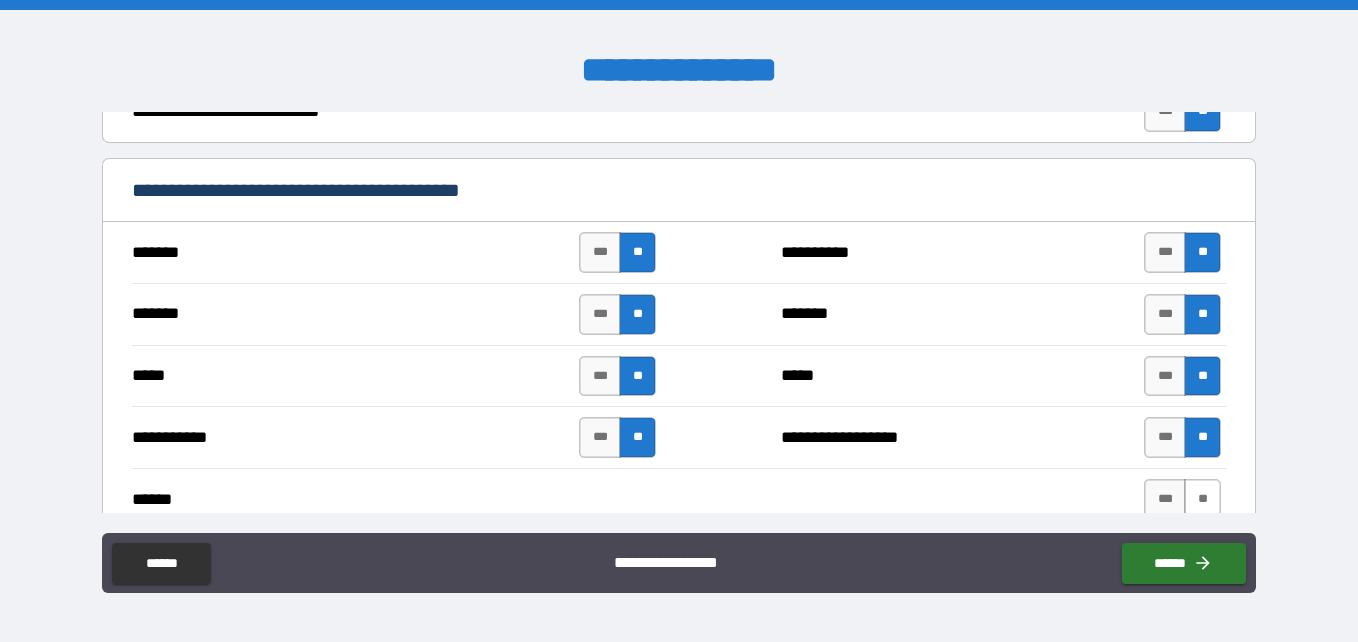 click on "**" at bounding box center [1202, 499] 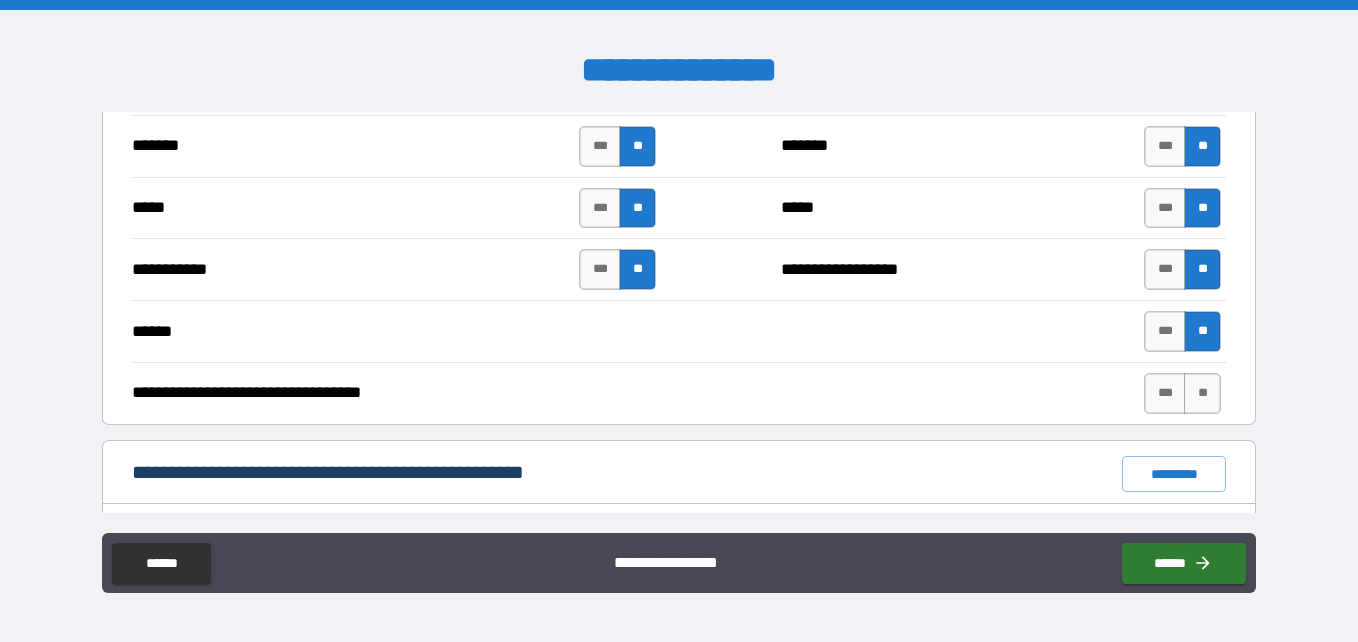 scroll, scrollTop: 1178, scrollLeft: 0, axis: vertical 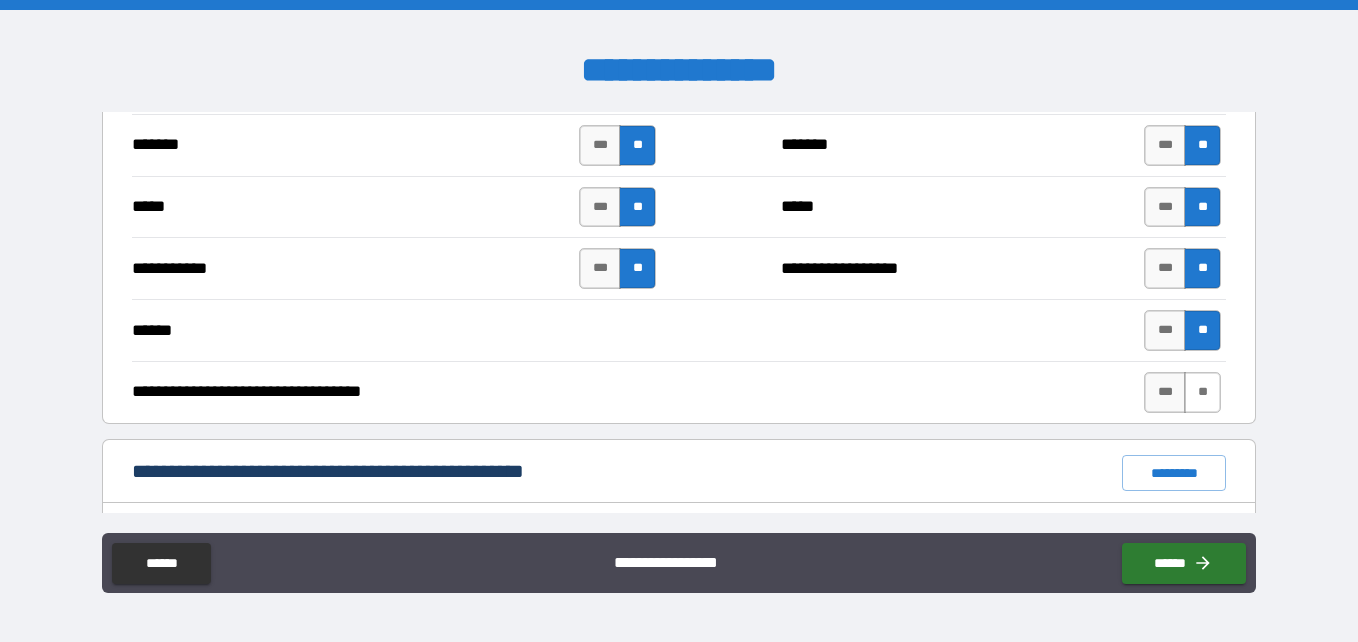 click on "**" at bounding box center [1202, 392] 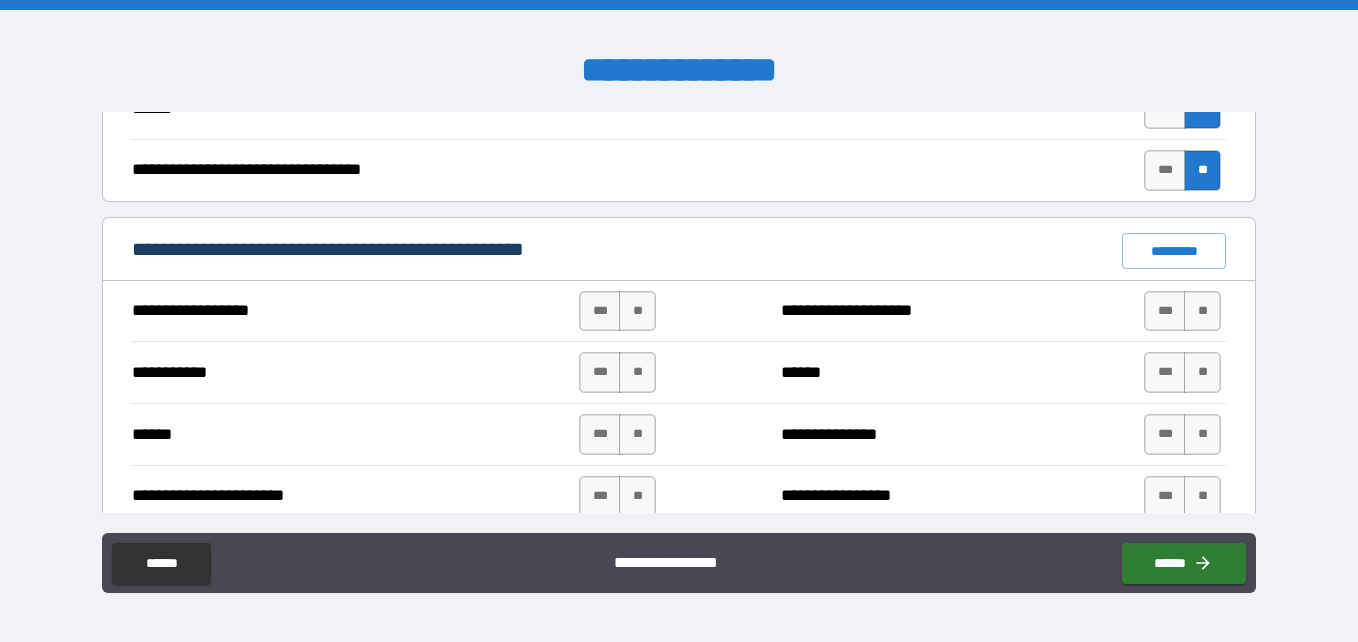 scroll, scrollTop: 1404, scrollLeft: 0, axis: vertical 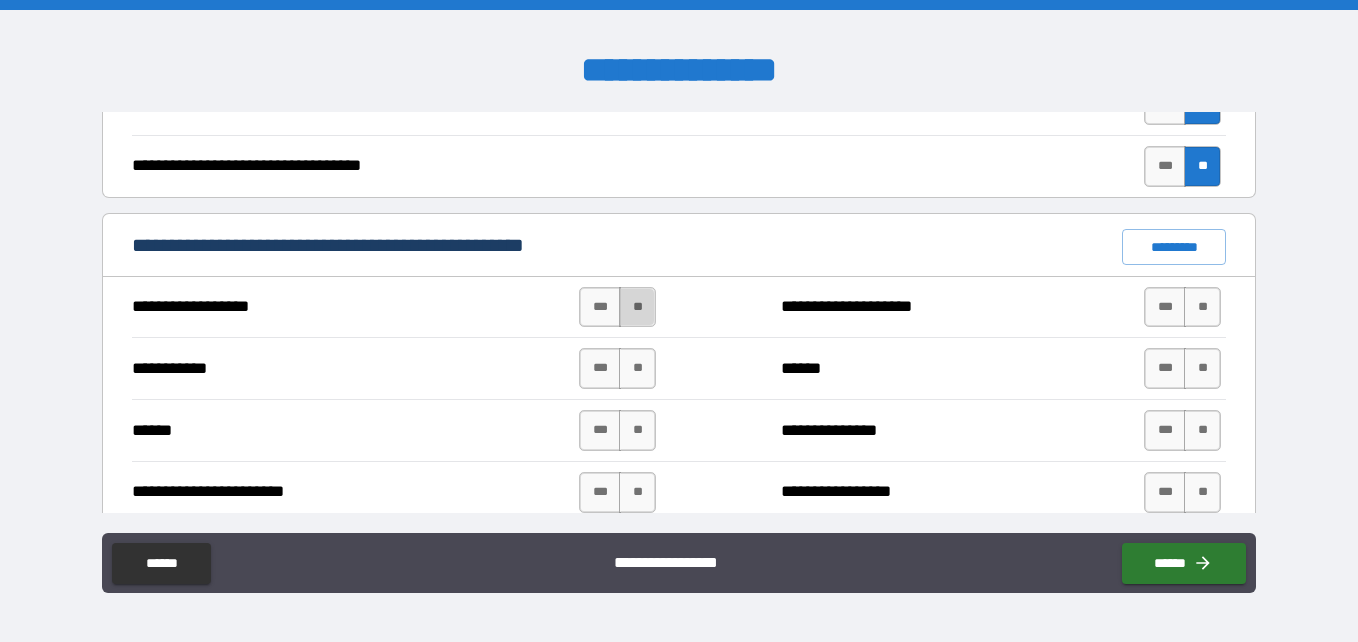 click on "**" at bounding box center [637, 307] 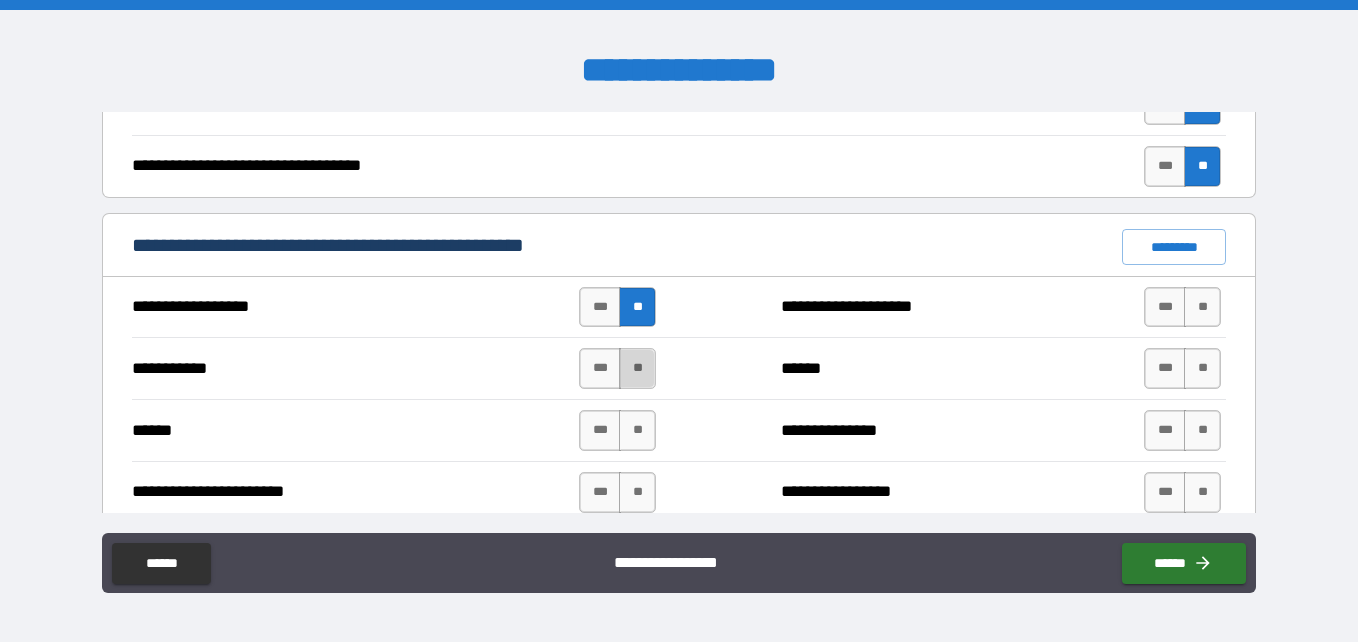 click on "**" at bounding box center (637, 368) 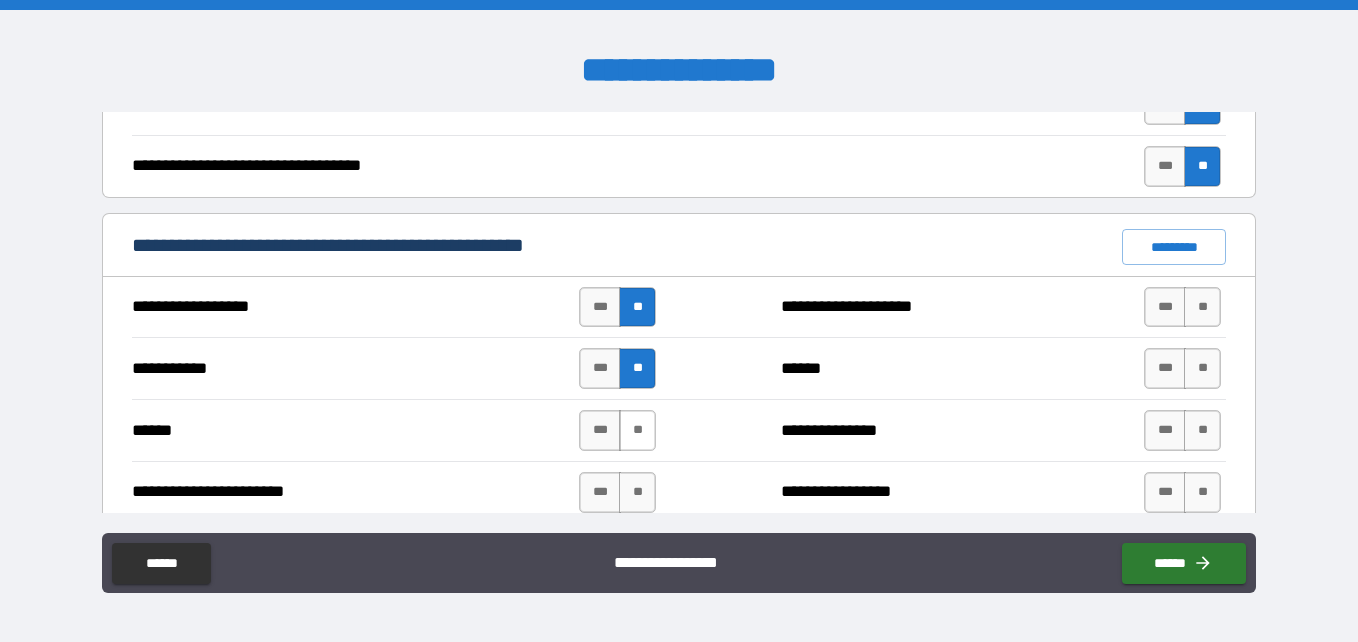 click on "**" at bounding box center [637, 430] 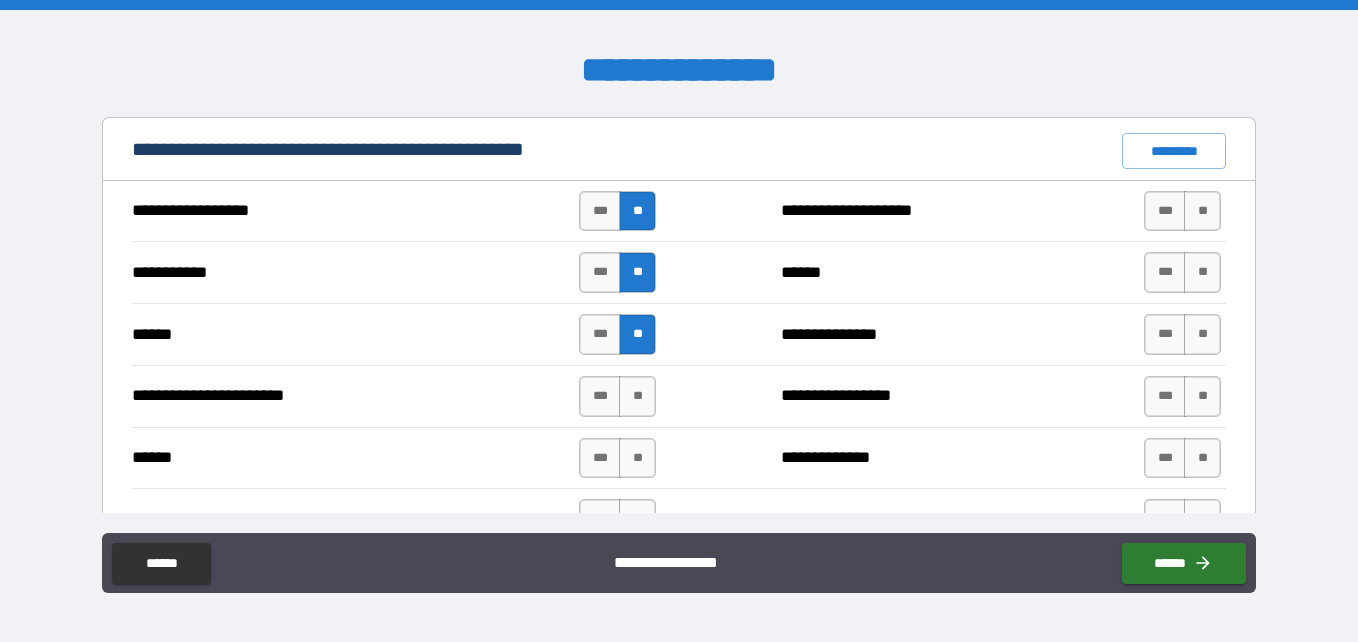scroll, scrollTop: 1501, scrollLeft: 0, axis: vertical 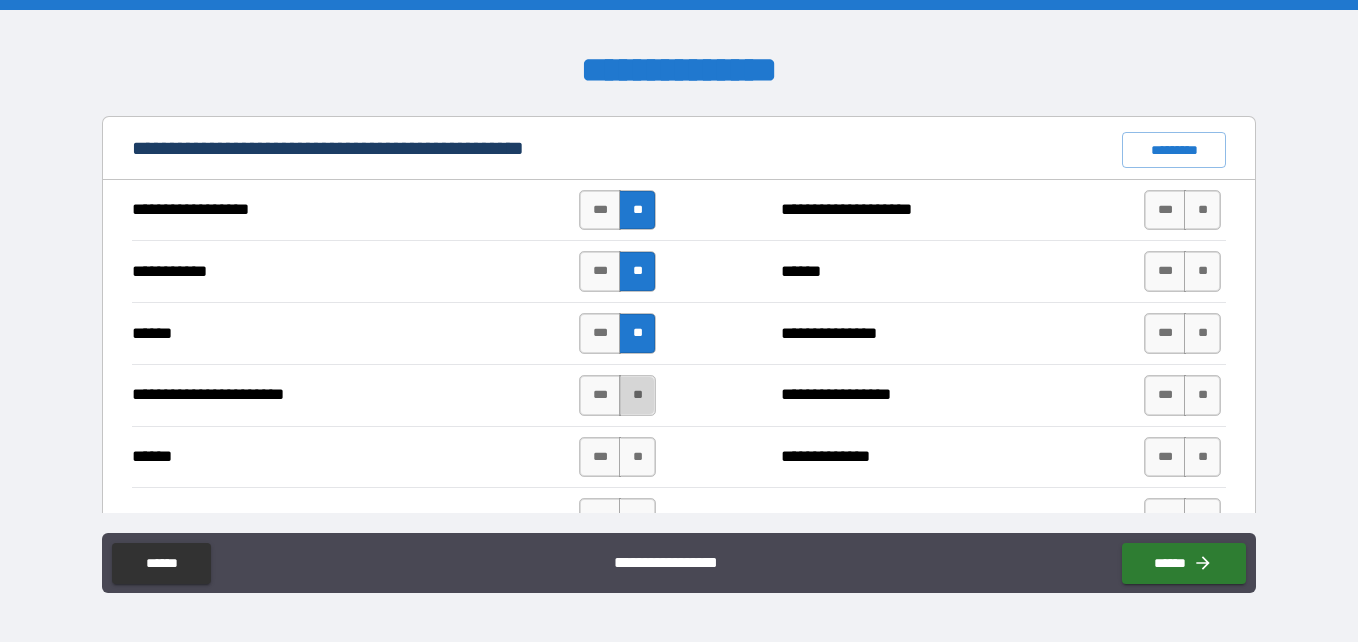 click on "**" at bounding box center [637, 395] 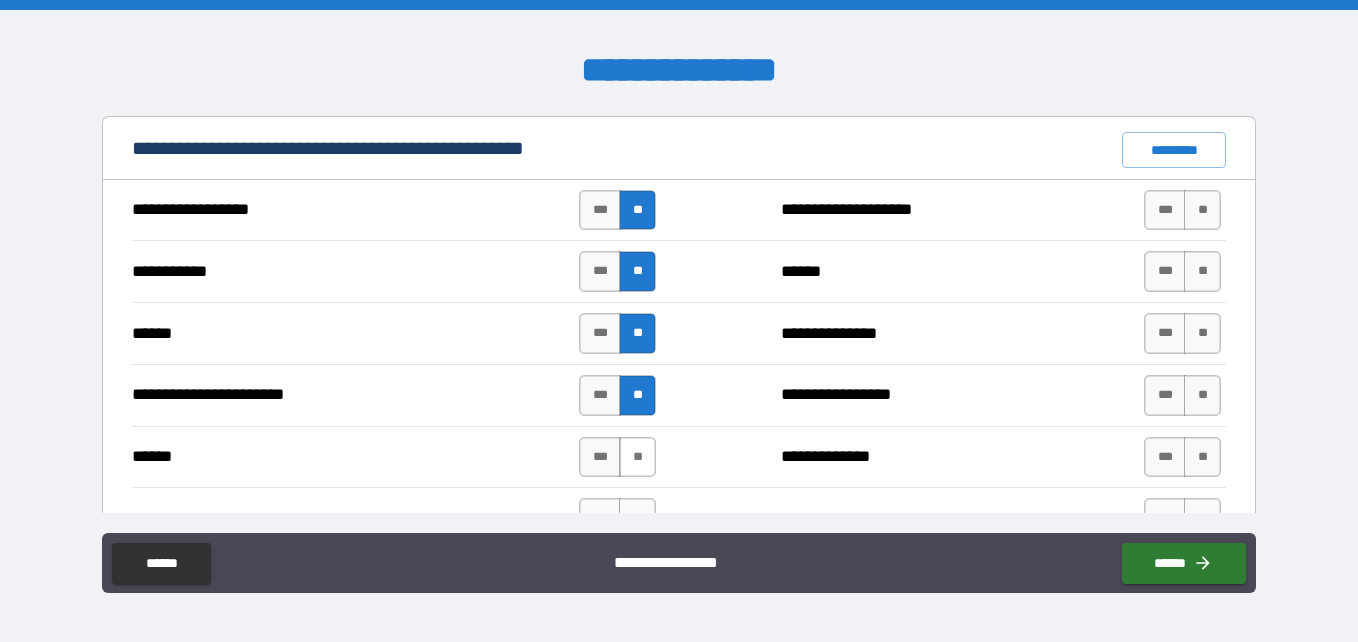 click on "**" at bounding box center [637, 457] 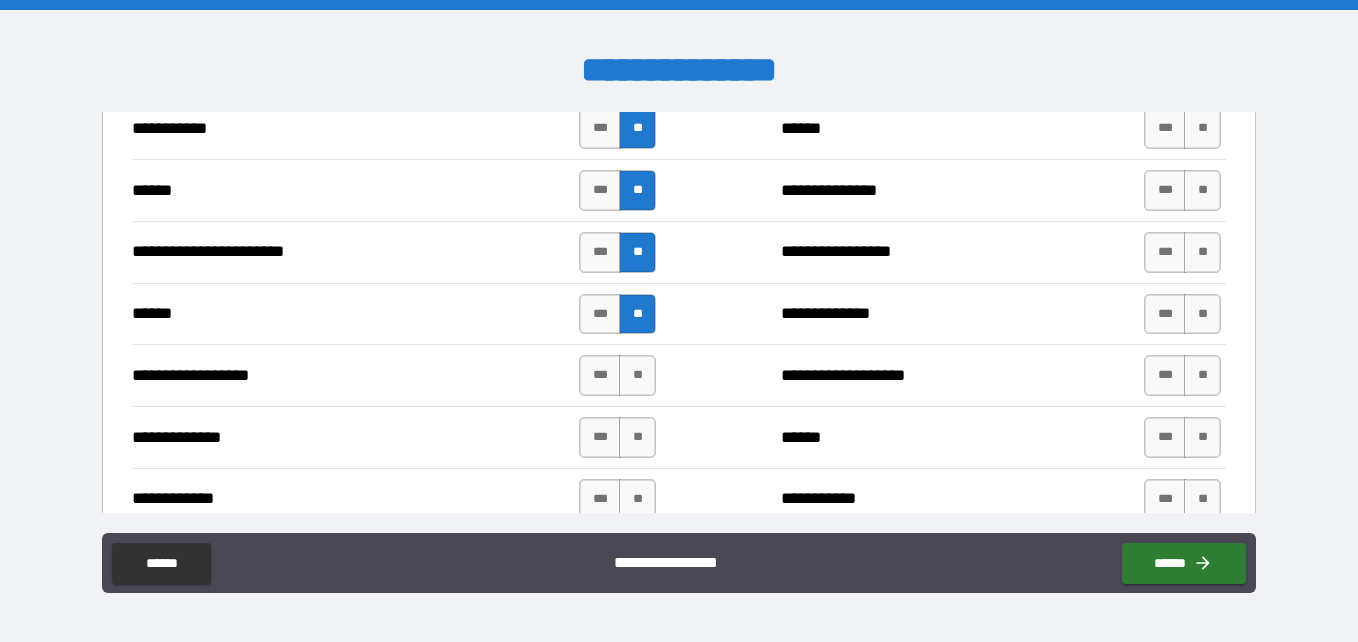 scroll, scrollTop: 1652, scrollLeft: 0, axis: vertical 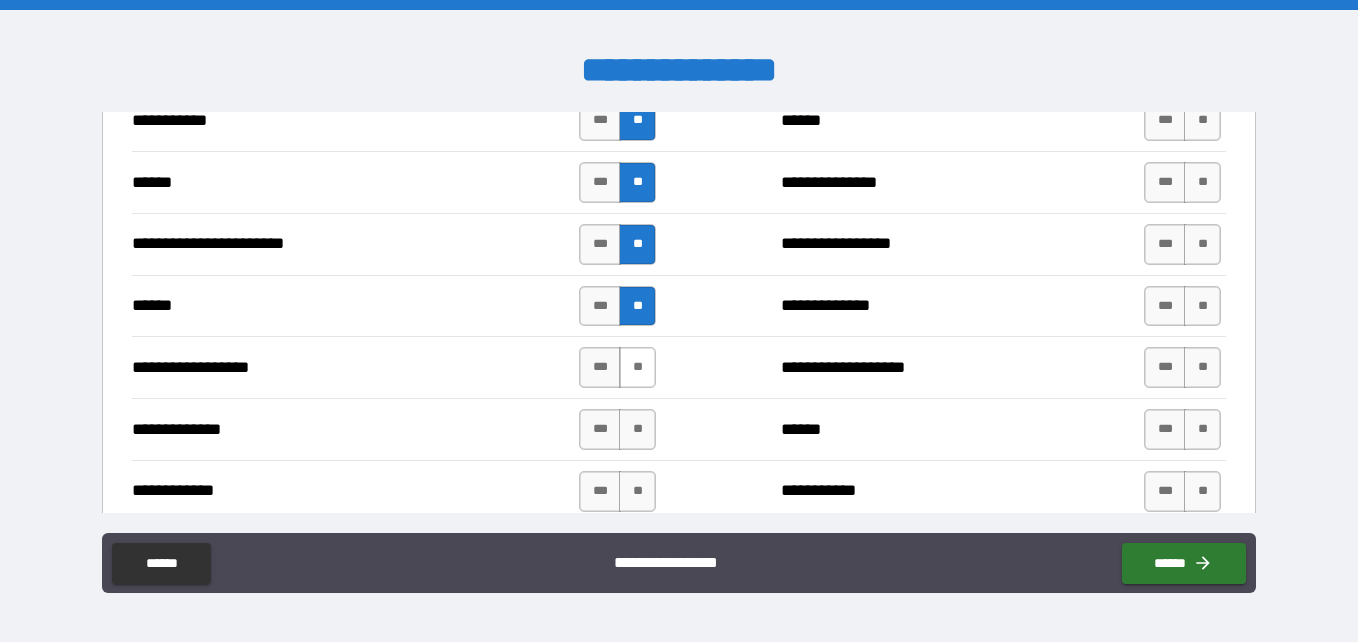 click on "**" at bounding box center (637, 367) 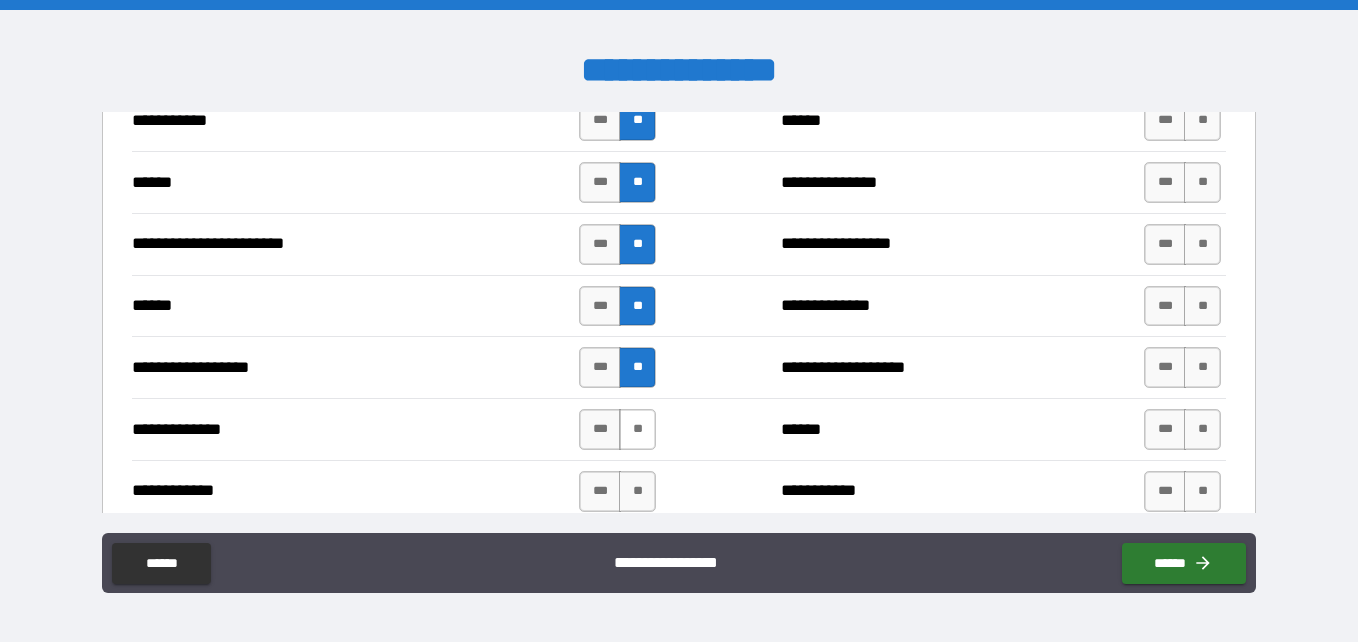 click on "**" at bounding box center (637, 429) 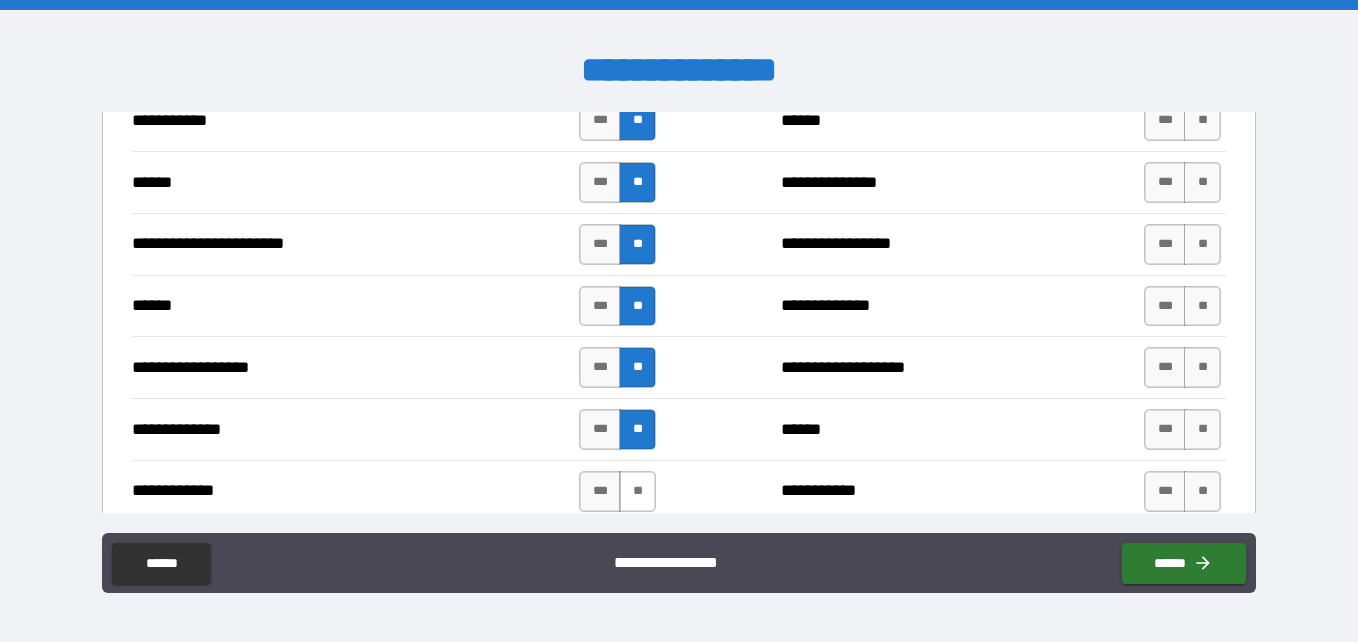 click on "**" at bounding box center [637, 491] 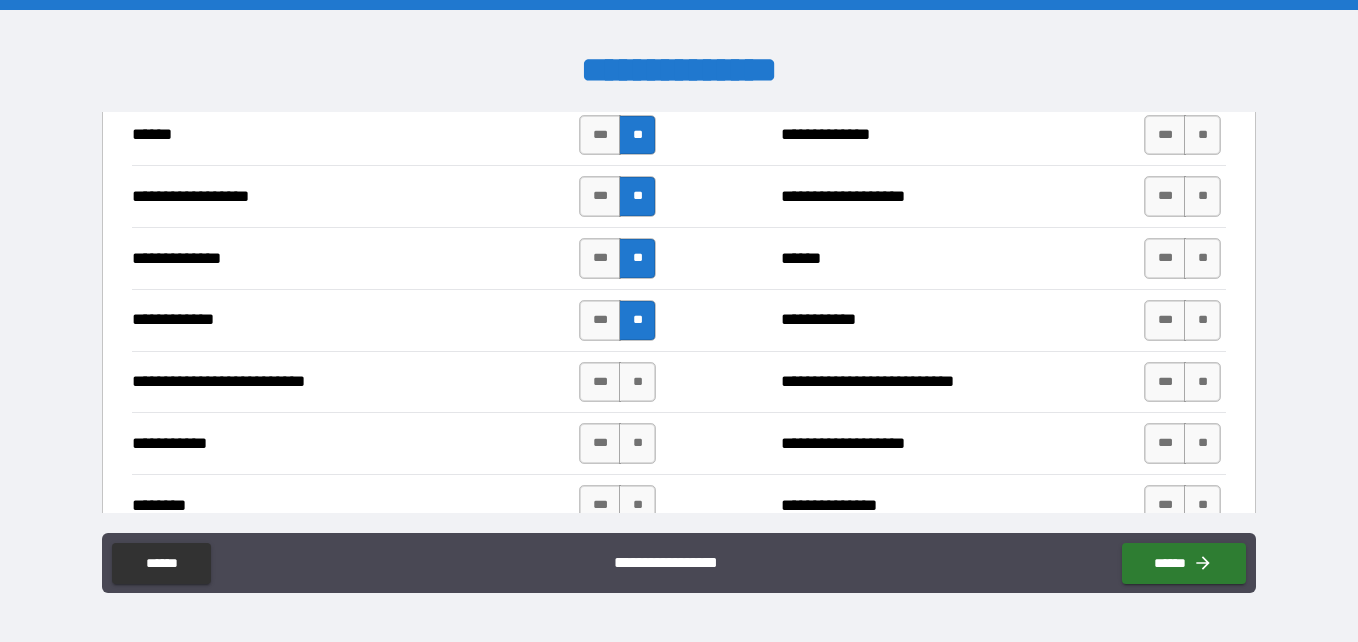 scroll, scrollTop: 1826, scrollLeft: 0, axis: vertical 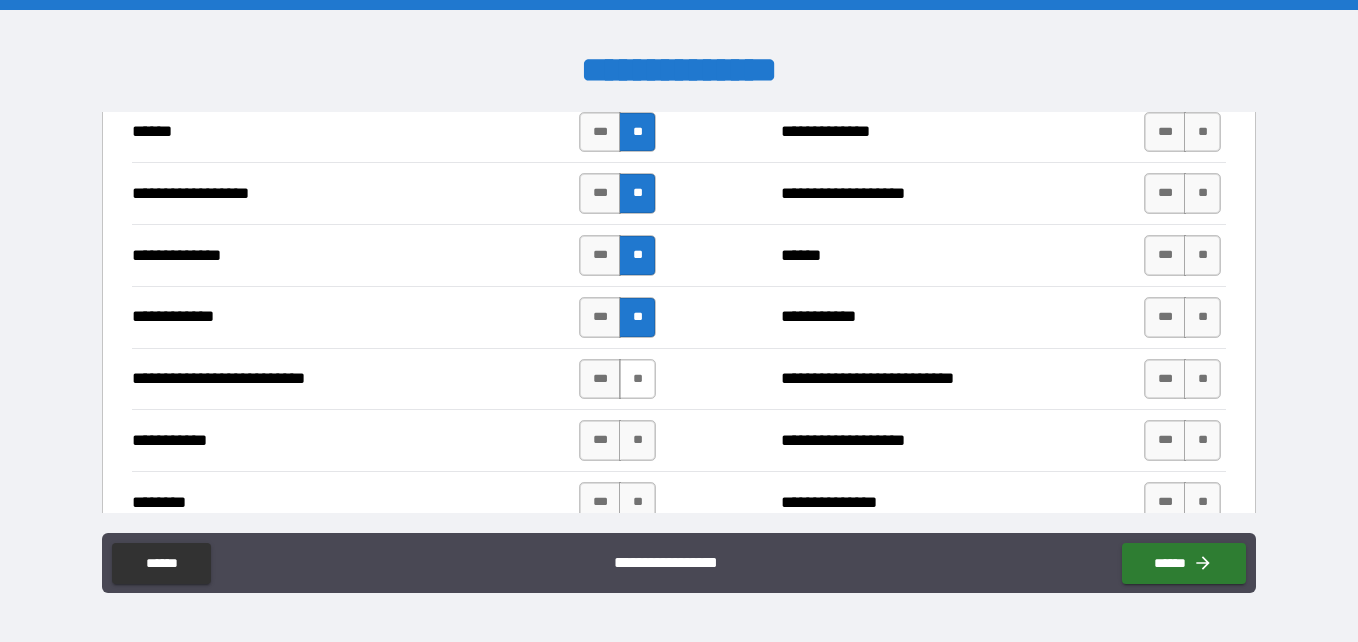 click on "**" at bounding box center [637, 379] 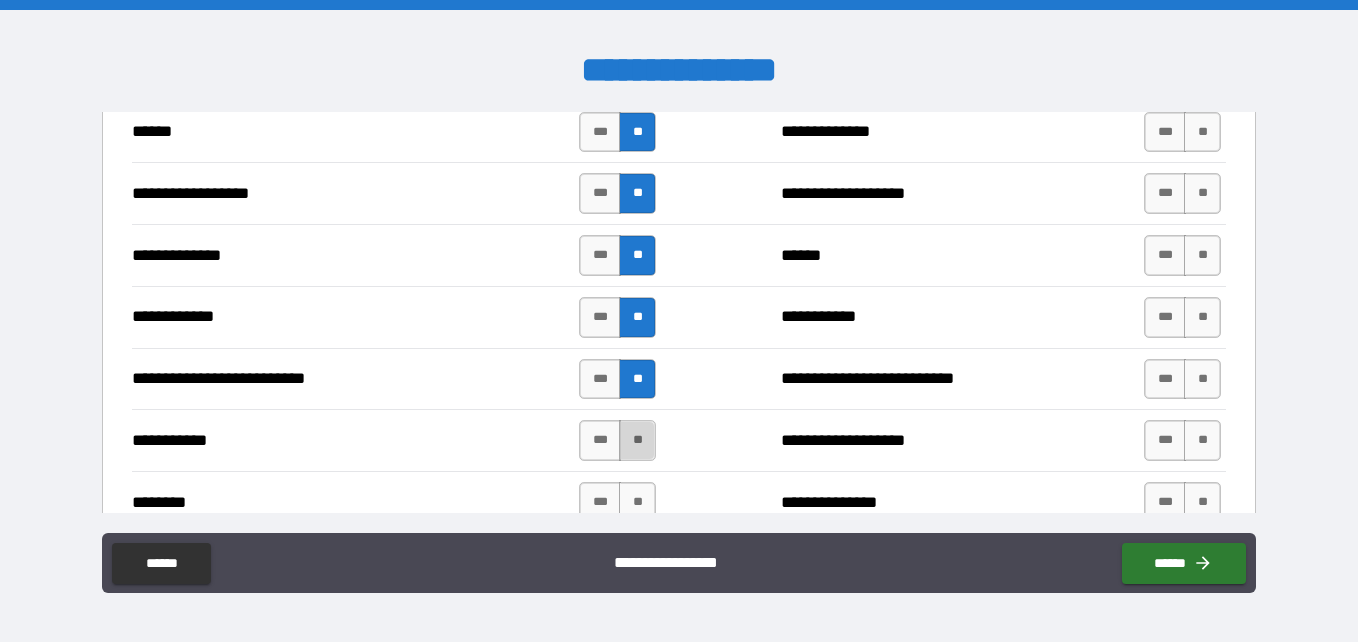 click on "**" at bounding box center (637, 440) 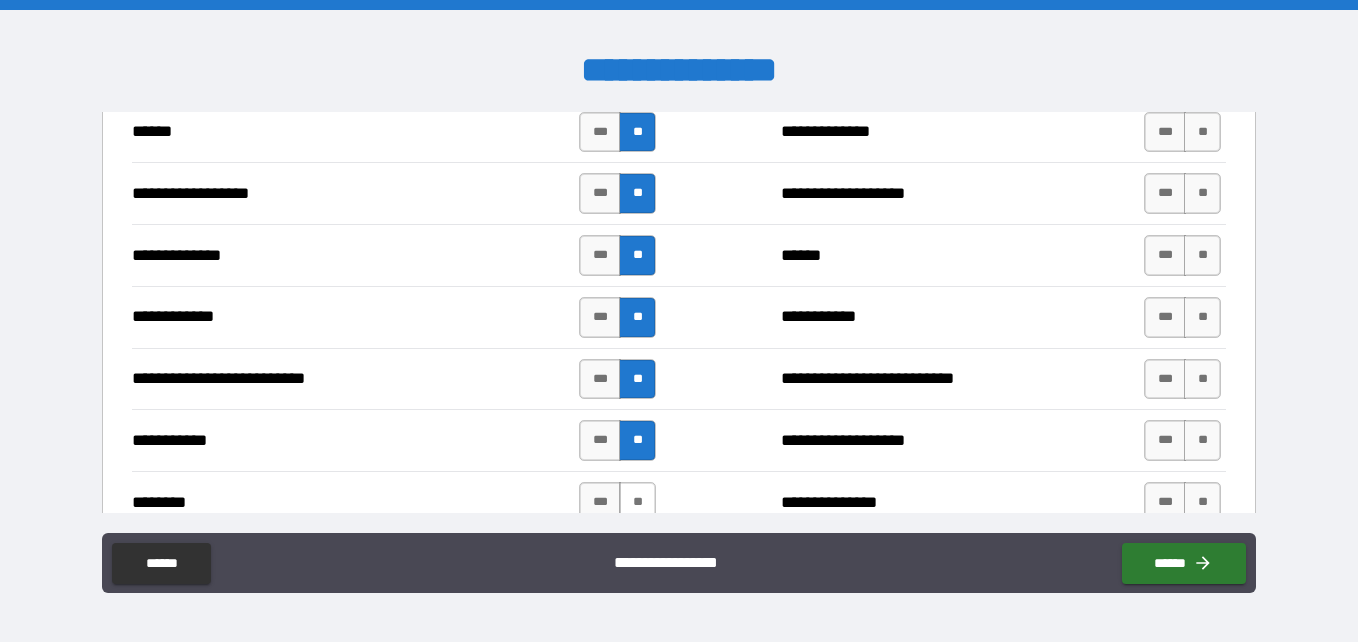 click on "**" at bounding box center [637, 502] 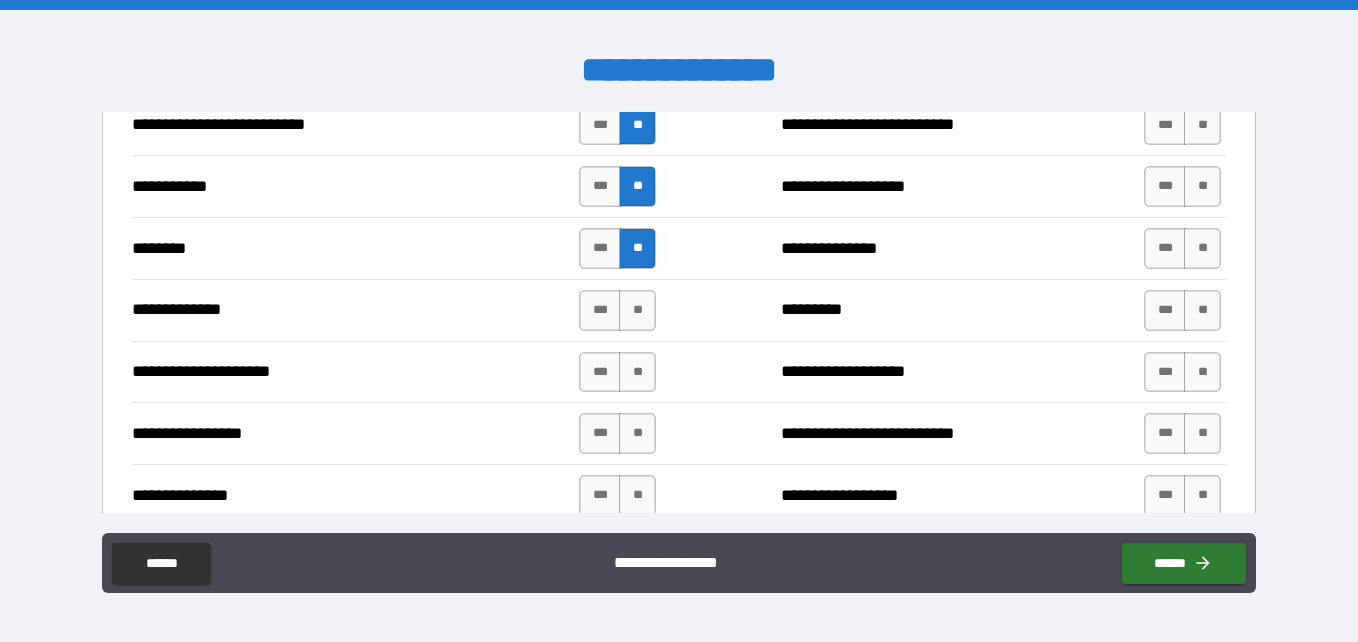 scroll, scrollTop: 2081, scrollLeft: 0, axis: vertical 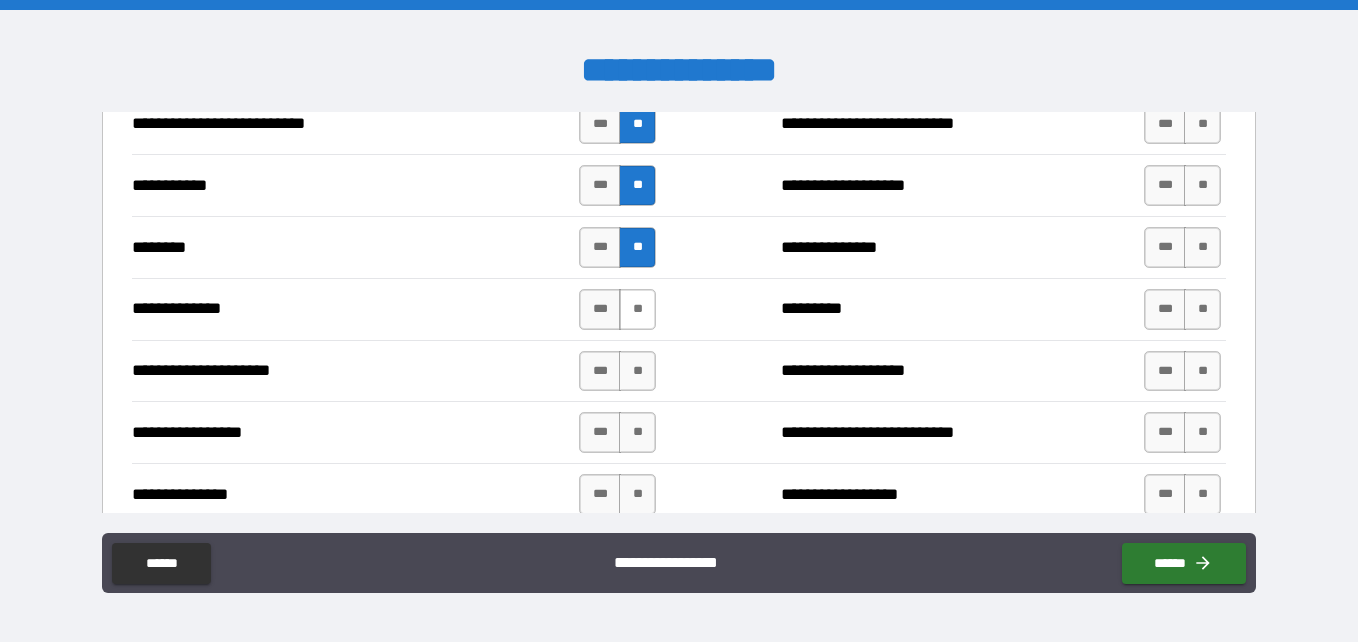 click on "**" at bounding box center [637, 309] 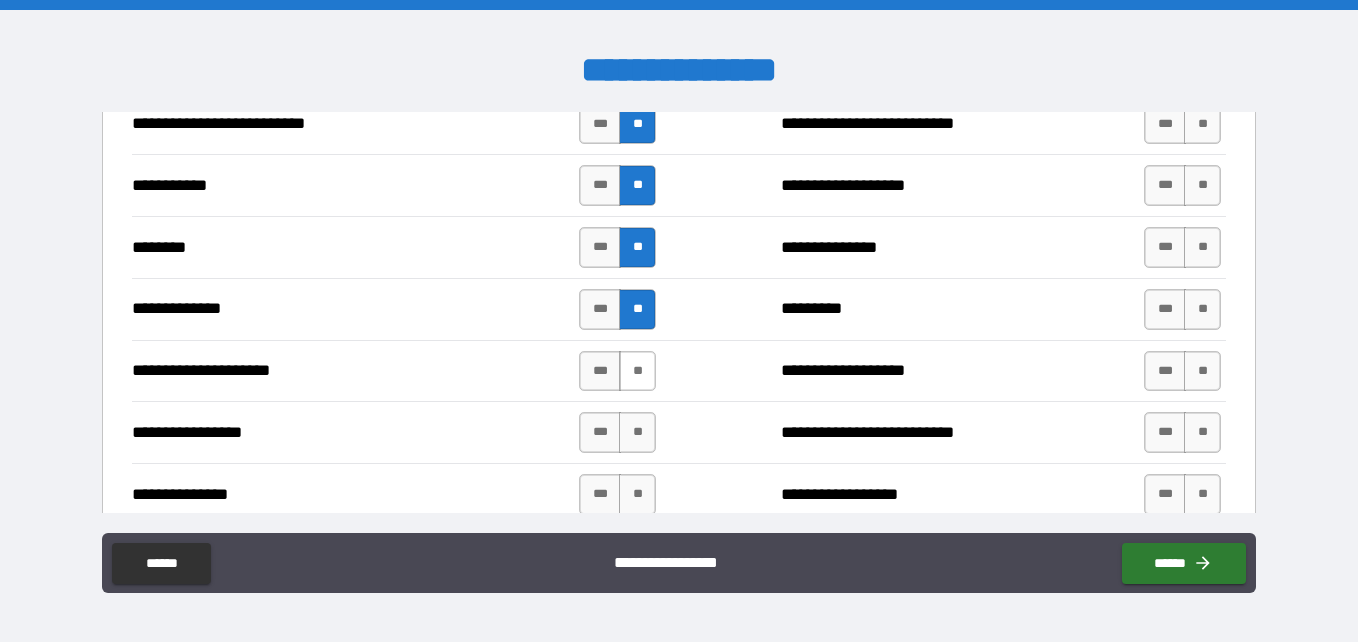 click on "**" at bounding box center (637, 371) 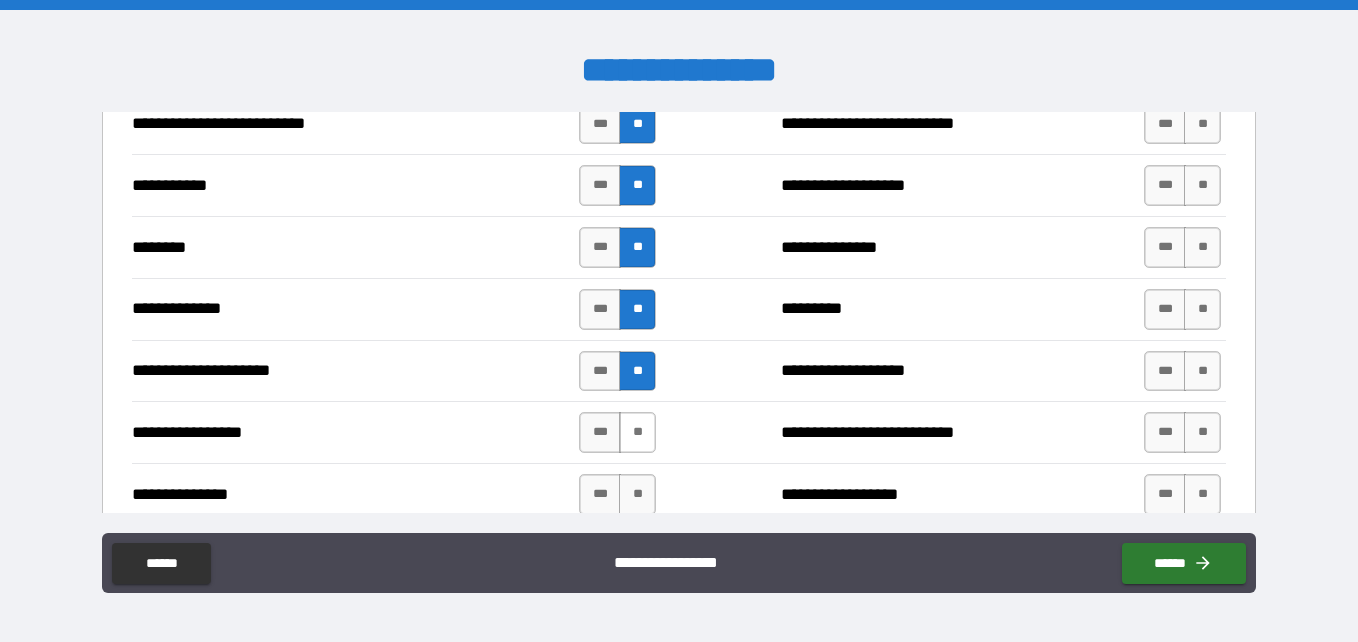 click on "**" at bounding box center [637, 432] 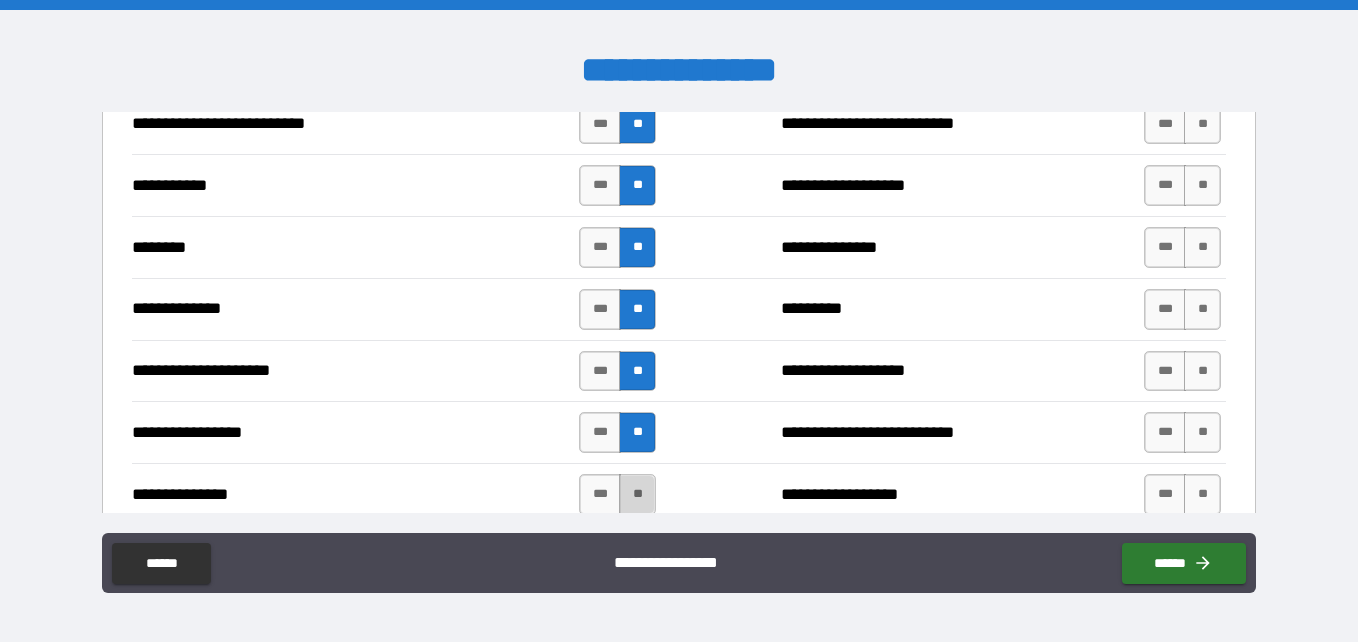 click on "**" at bounding box center [637, 494] 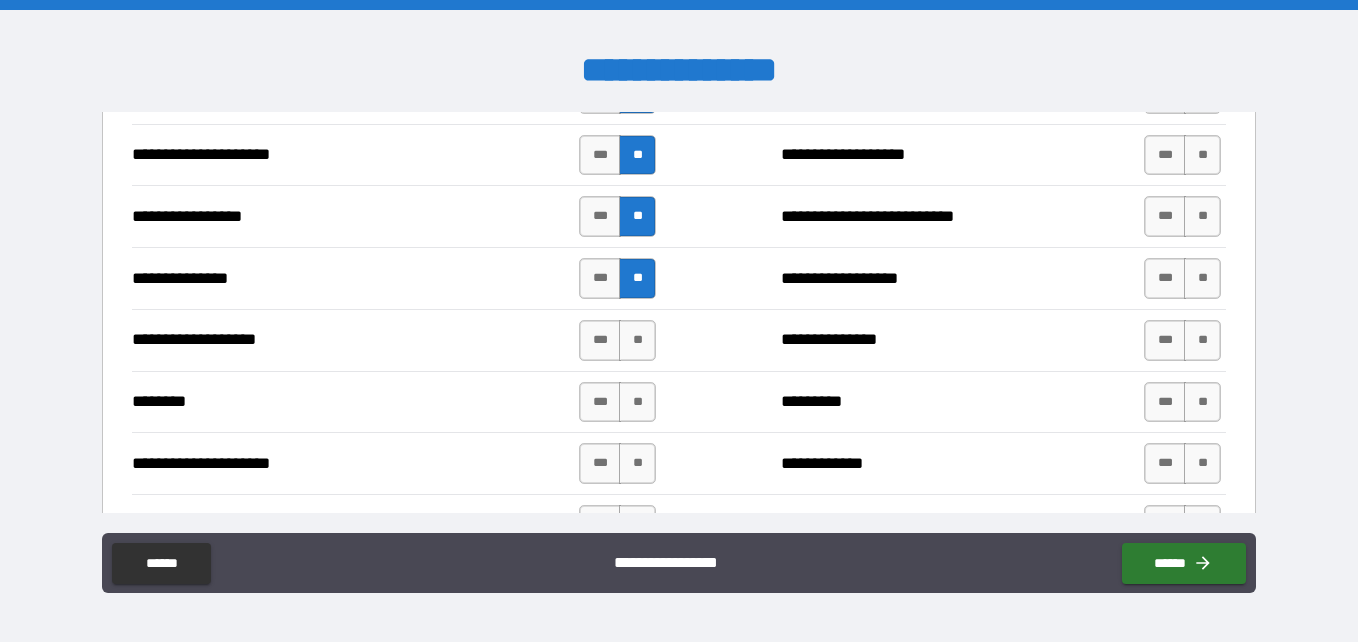 scroll, scrollTop: 2298, scrollLeft: 0, axis: vertical 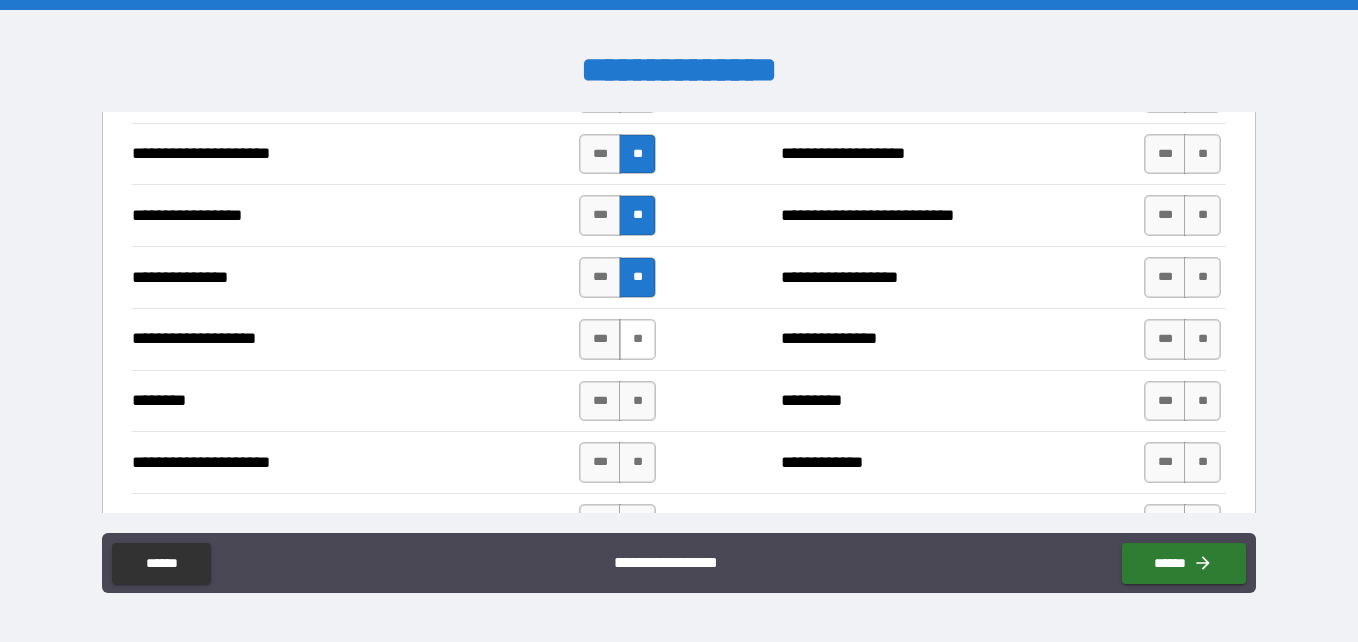 click on "**" at bounding box center [637, 339] 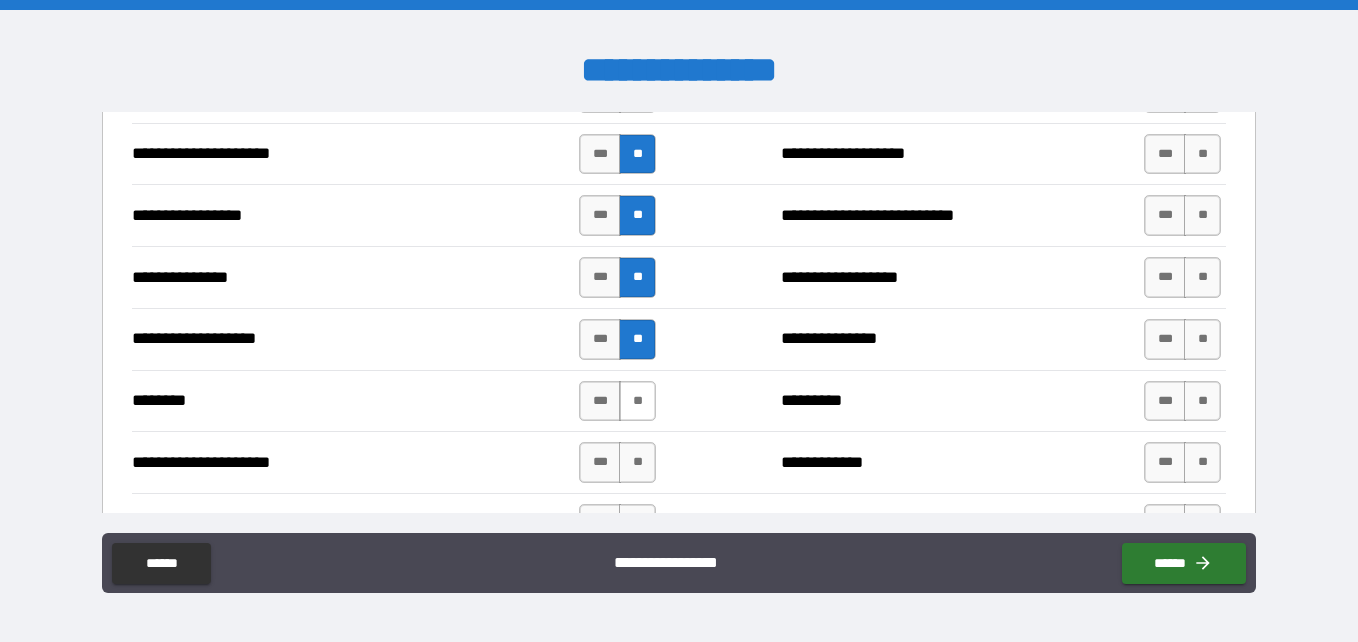 click on "**" at bounding box center (637, 401) 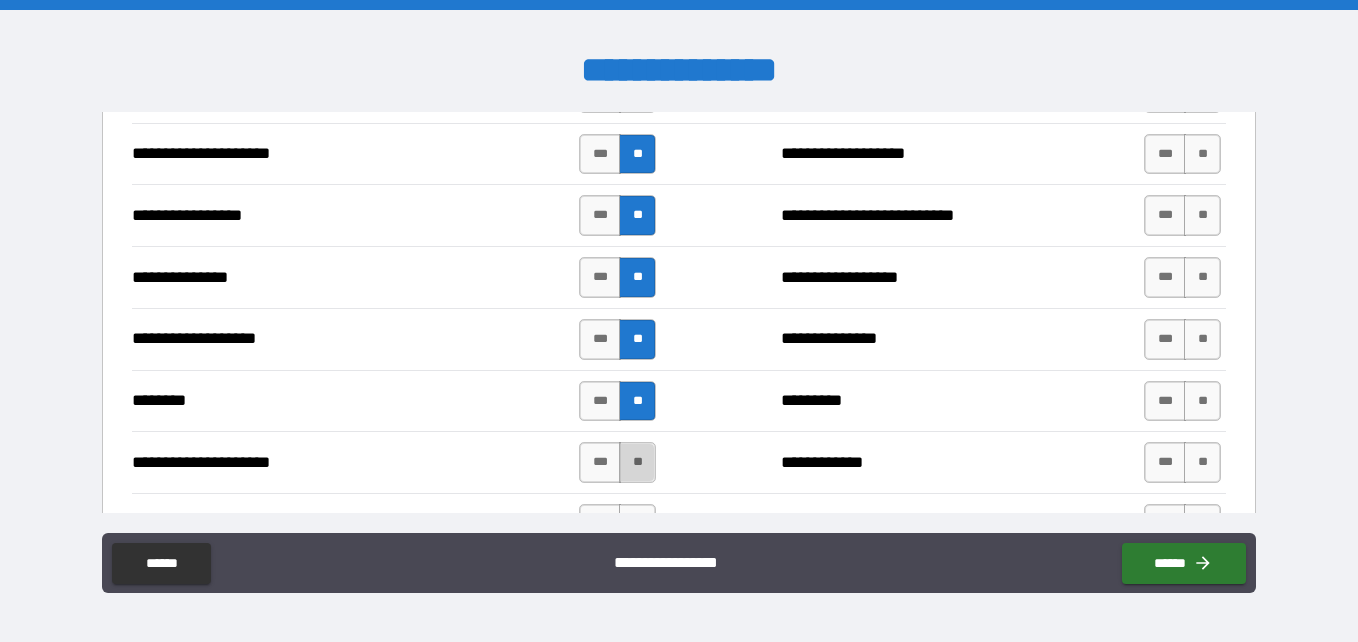 click on "**" at bounding box center [637, 462] 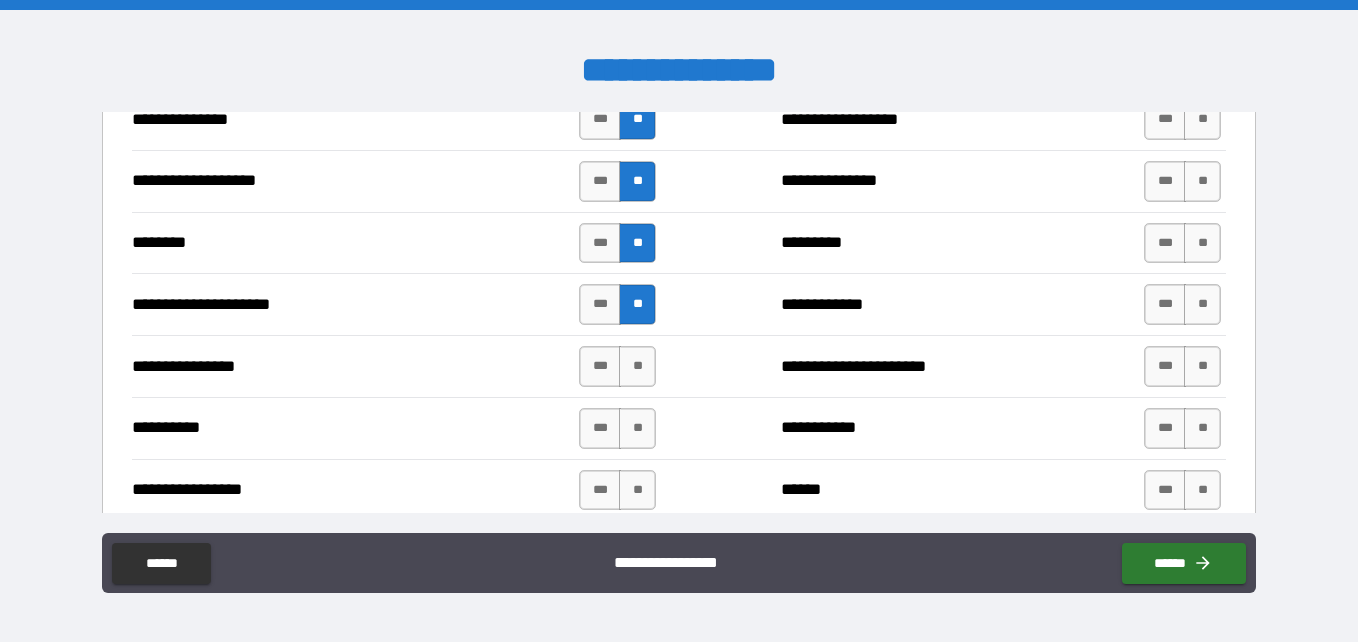 scroll, scrollTop: 2457, scrollLeft: 0, axis: vertical 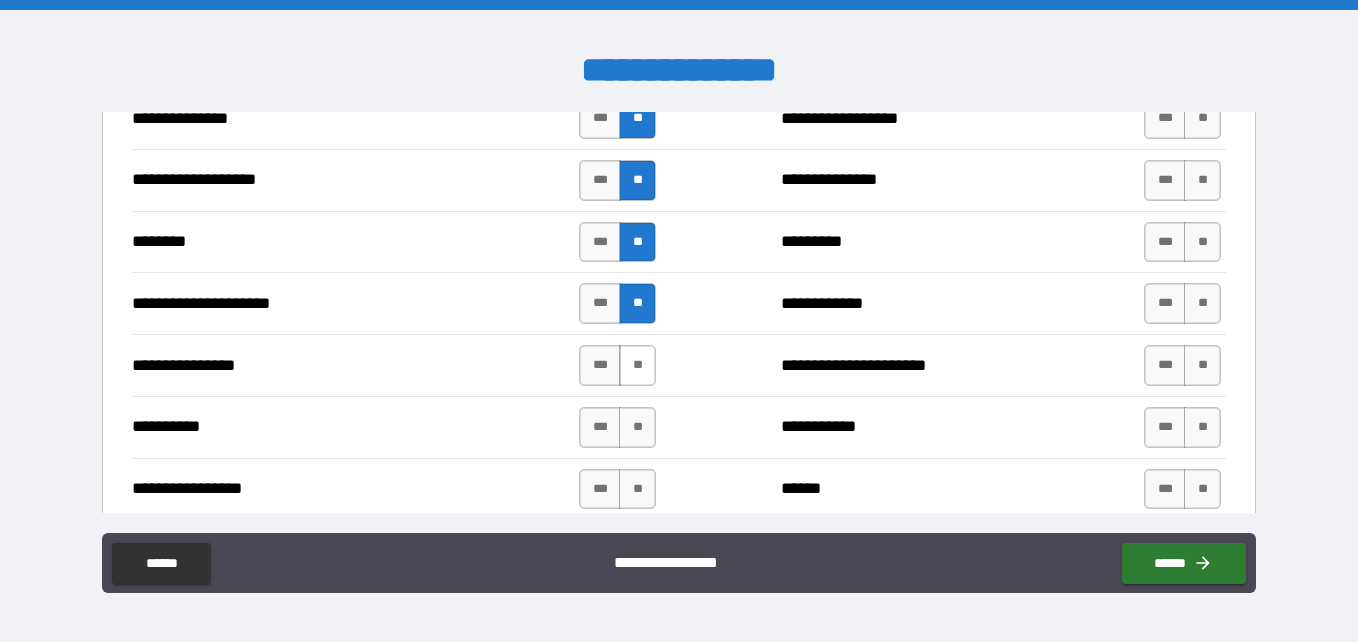 click on "**" at bounding box center (637, 365) 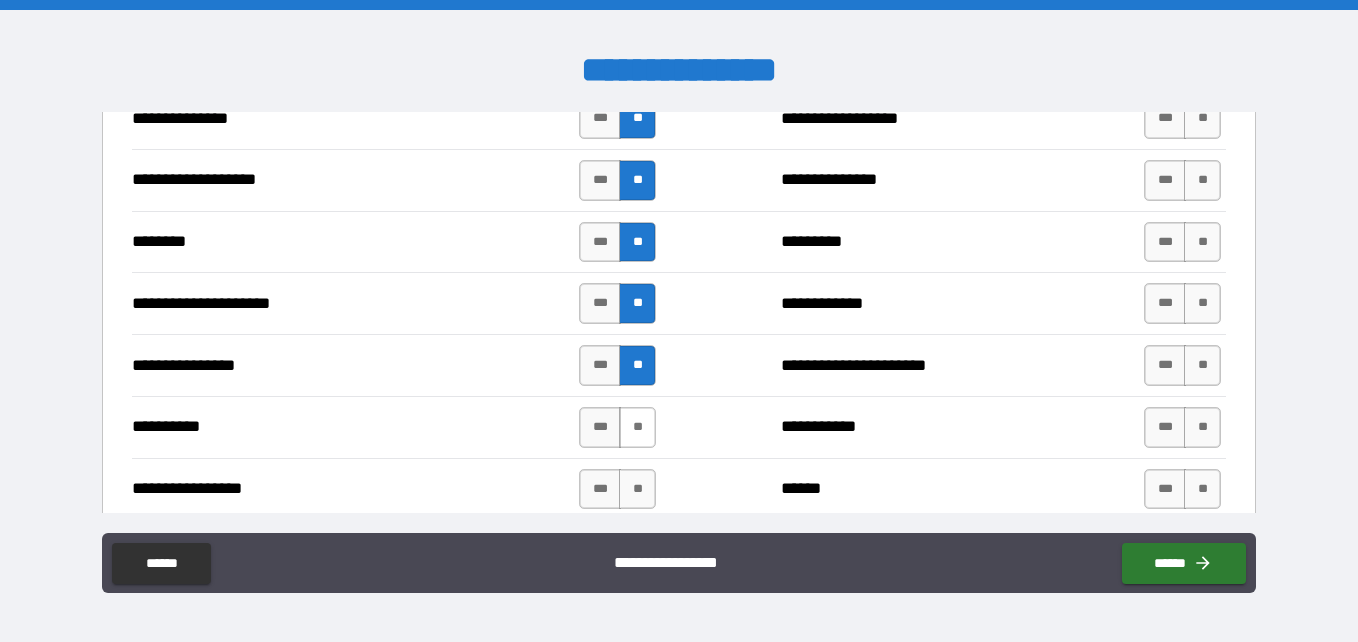 click on "**" at bounding box center [637, 427] 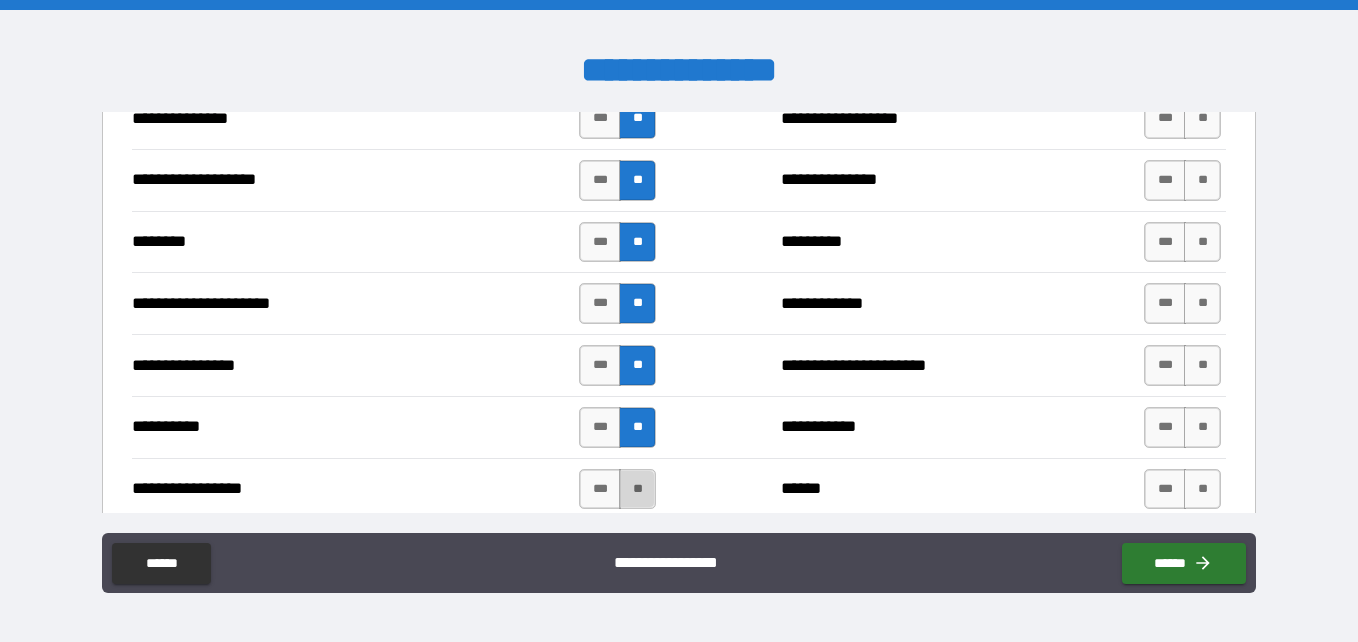 click on "**" at bounding box center [637, 489] 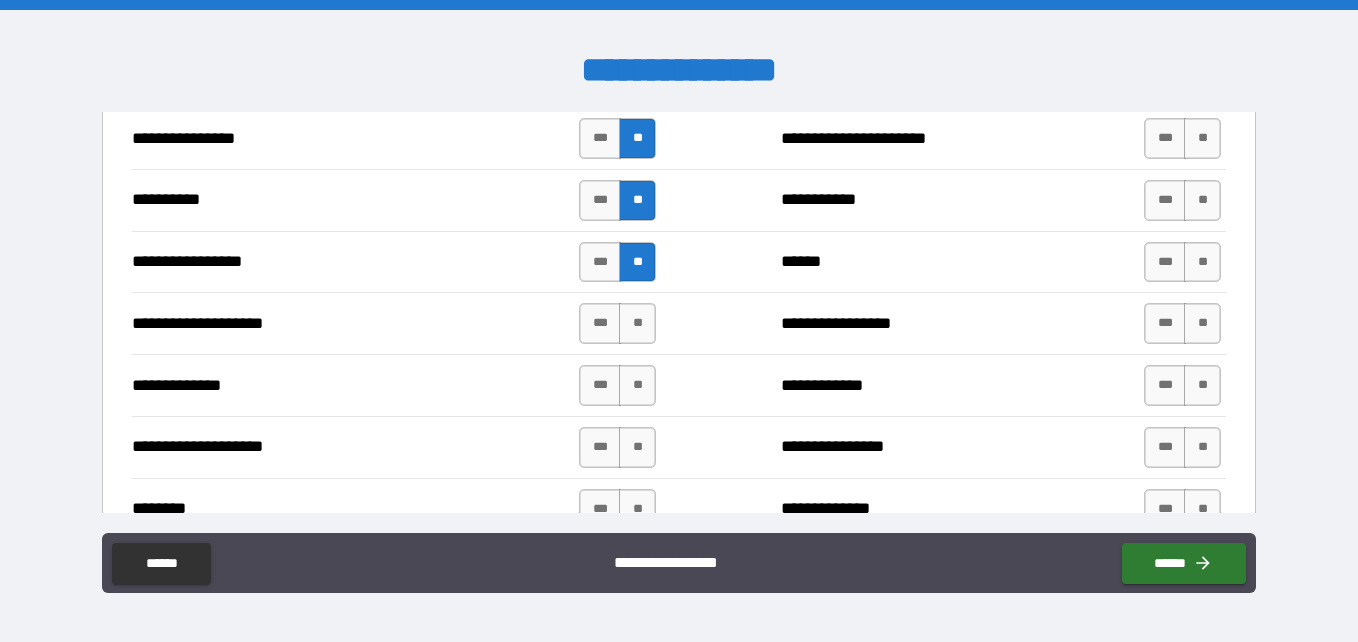 scroll, scrollTop: 2708, scrollLeft: 0, axis: vertical 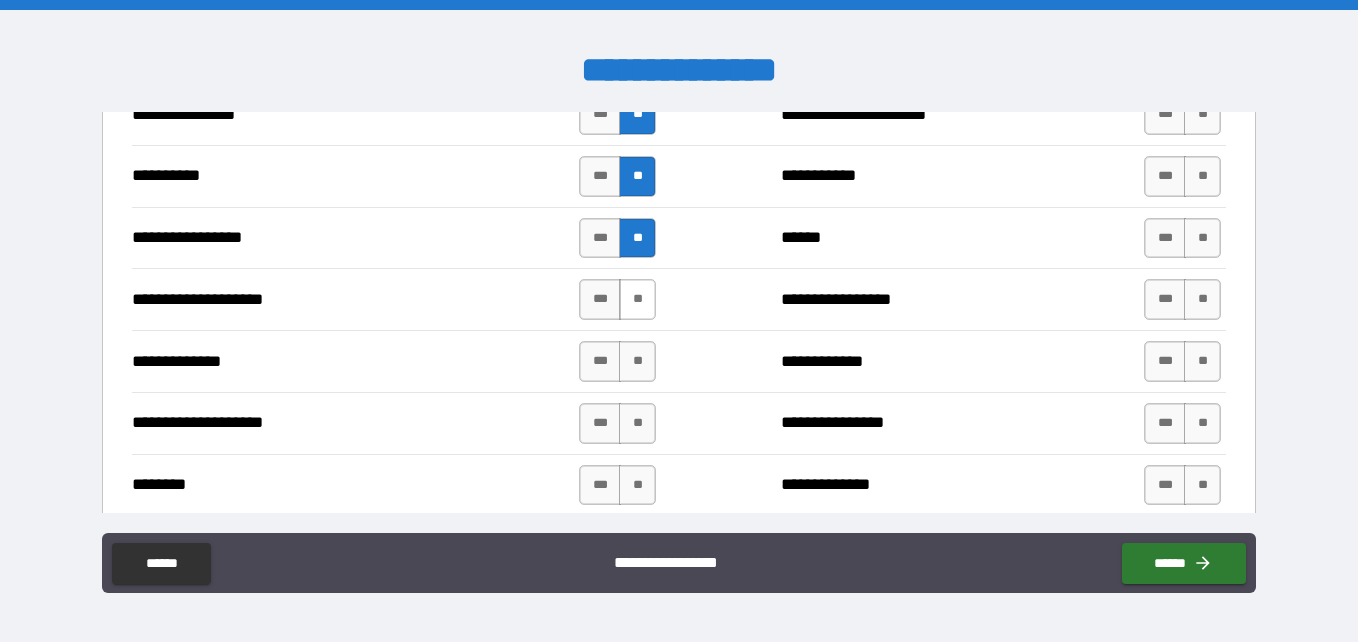 click on "**" at bounding box center [637, 299] 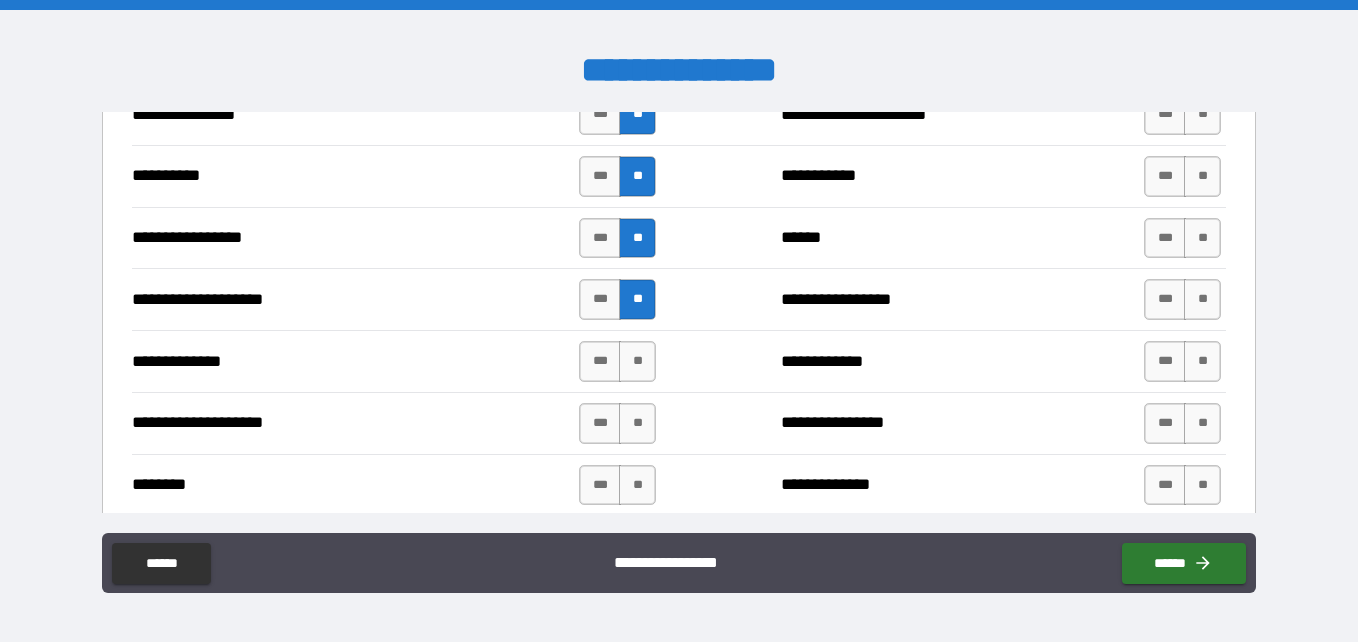 click on "**********" at bounding box center [679, 361] 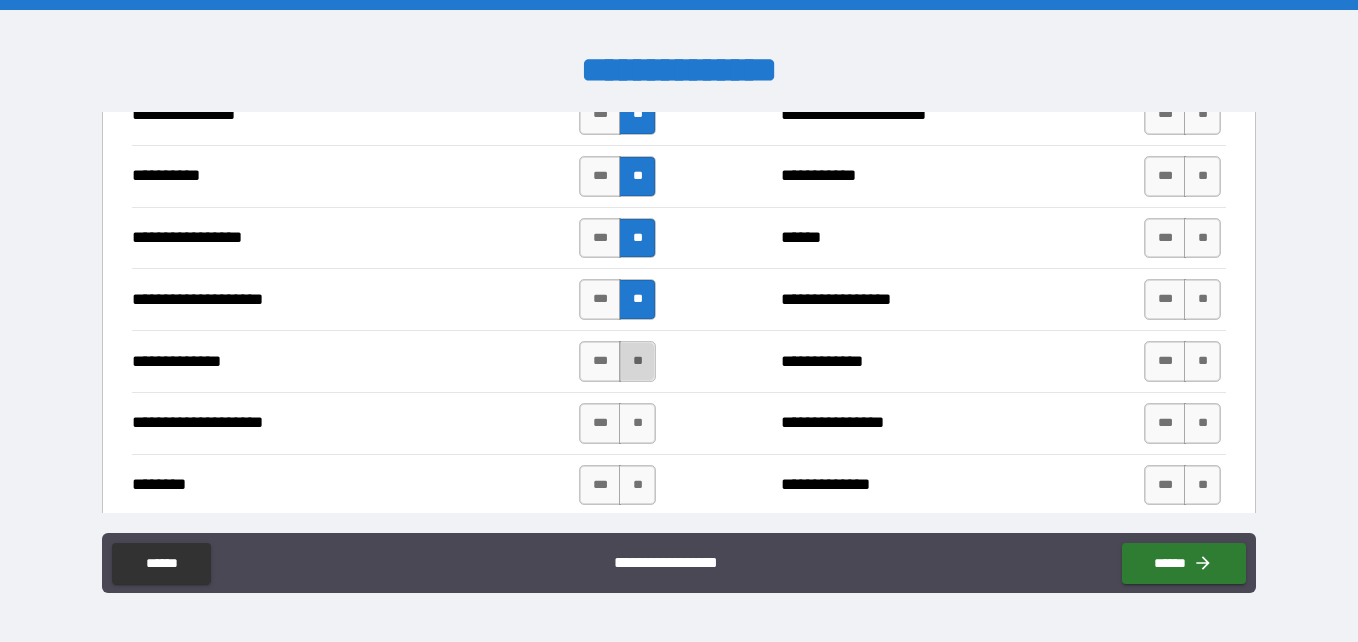 click on "**" at bounding box center (637, 361) 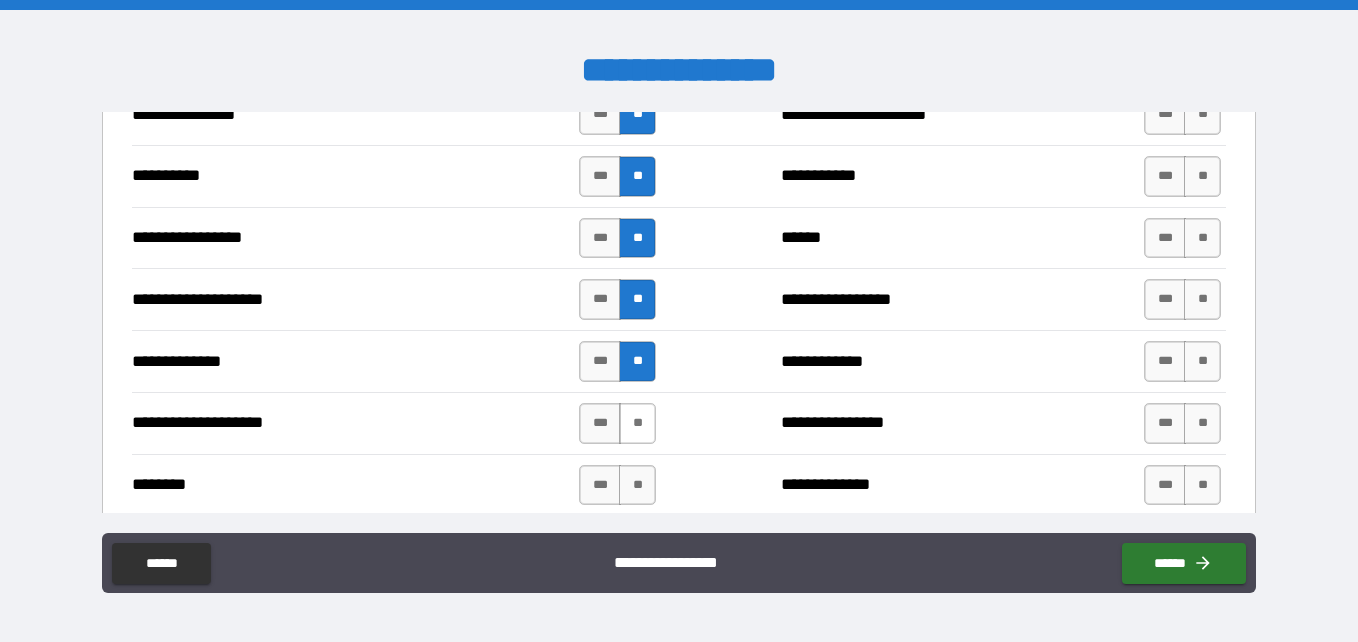 click on "**" at bounding box center (637, 423) 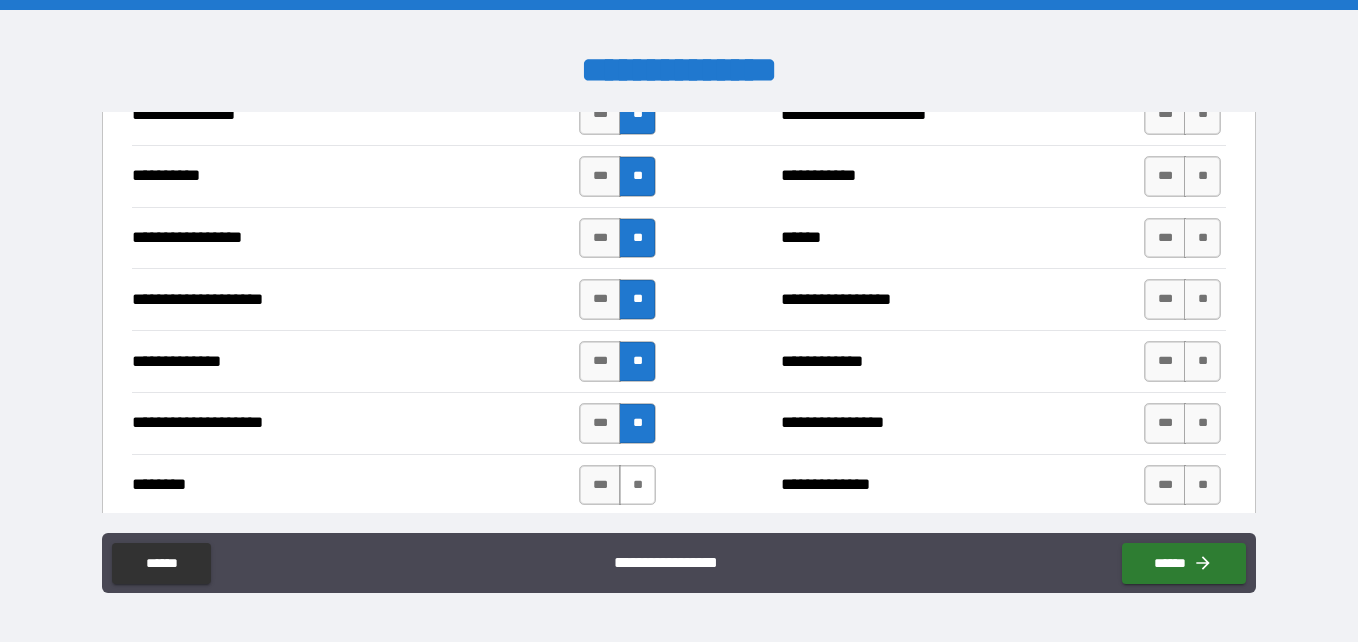 click on "**" at bounding box center (637, 485) 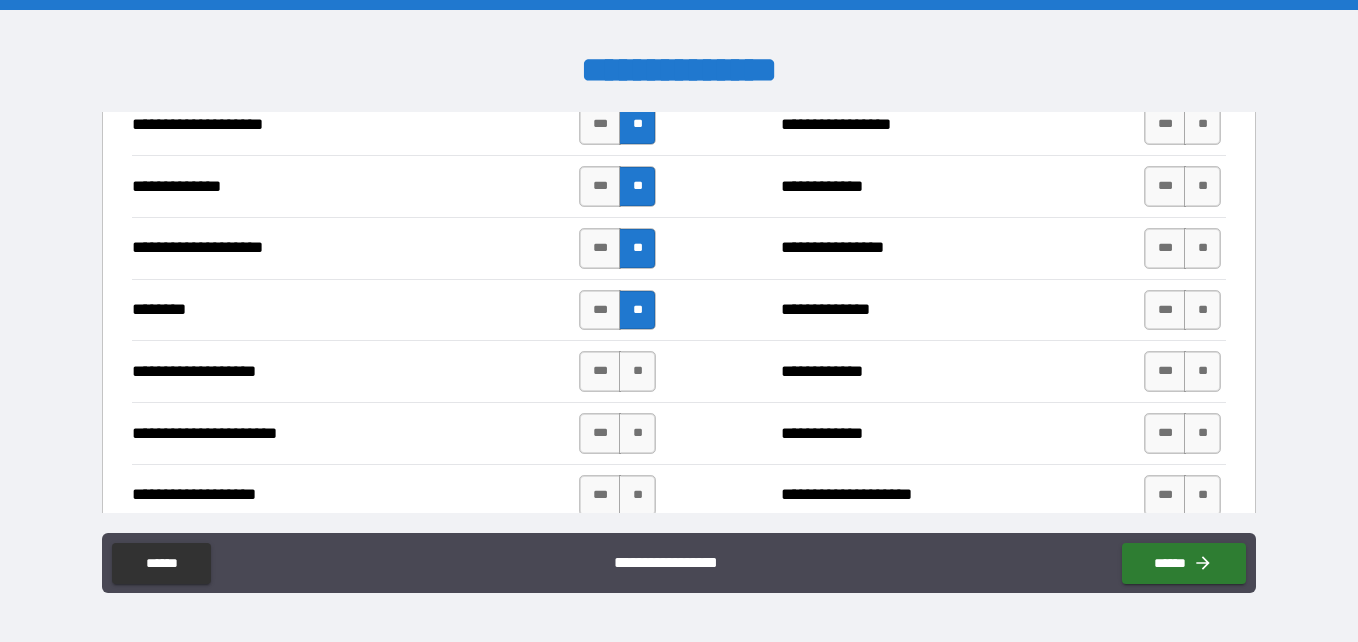 scroll, scrollTop: 2885, scrollLeft: 0, axis: vertical 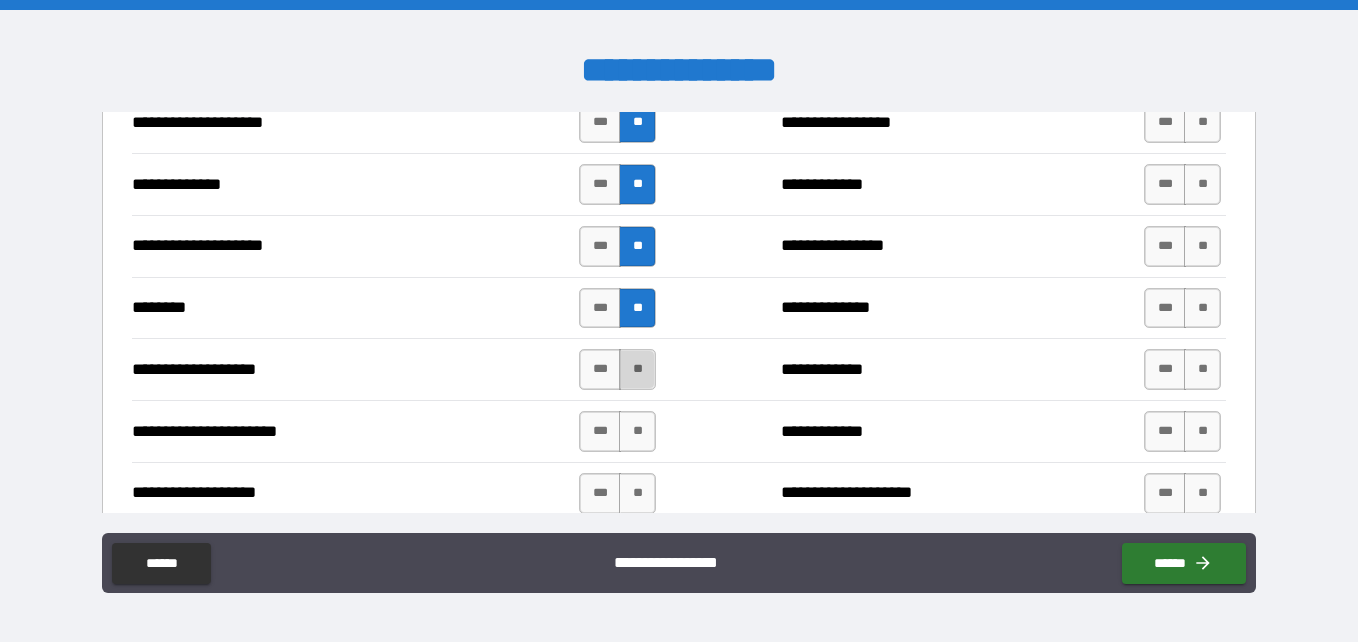 click on "**" at bounding box center (637, 369) 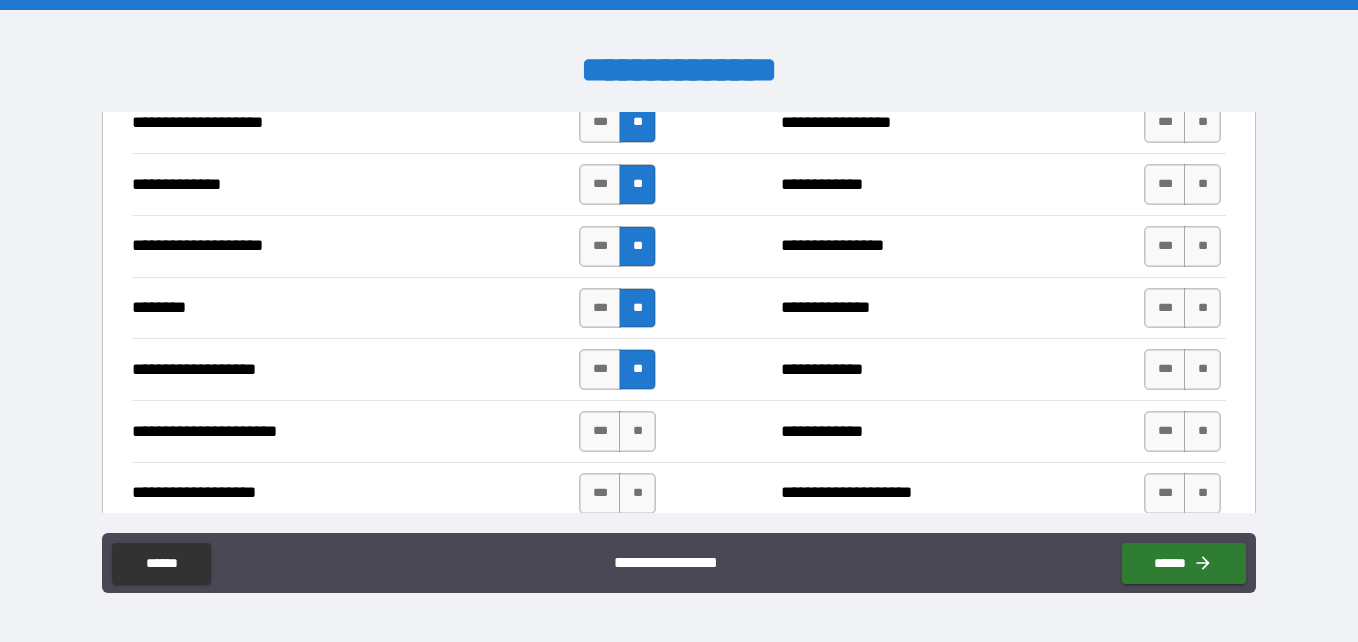 click on "**********" at bounding box center (679, 431) 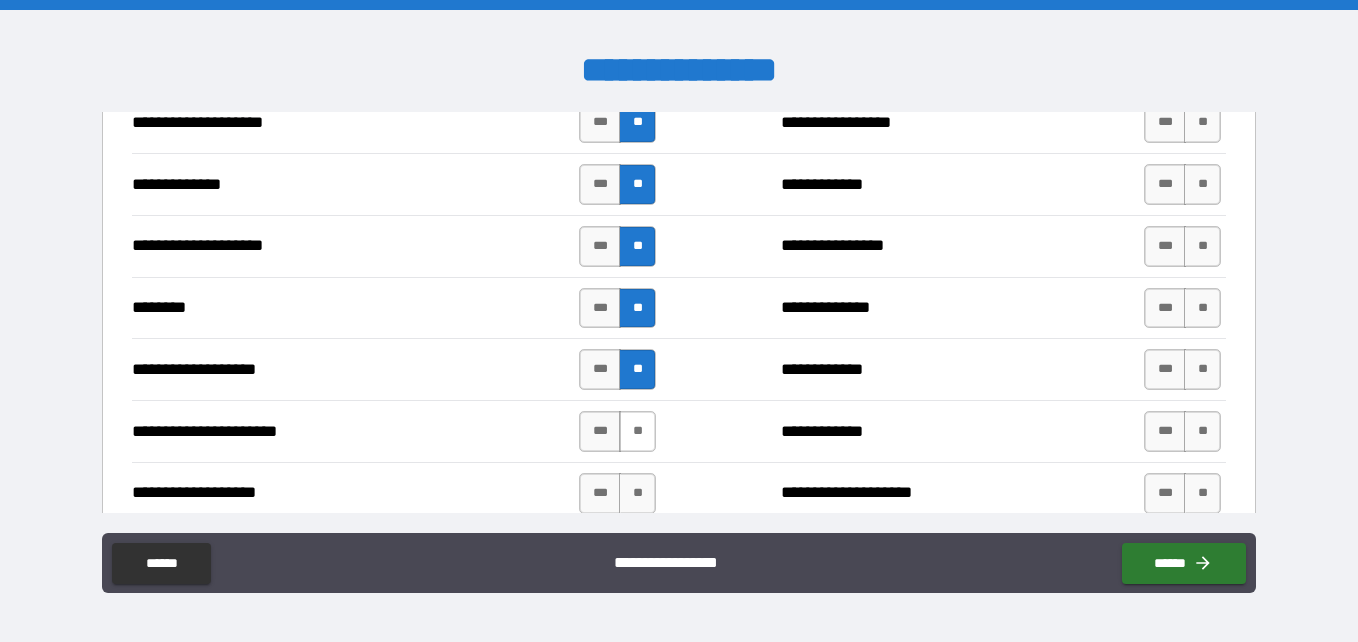 click on "**" at bounding box center [637, 431] 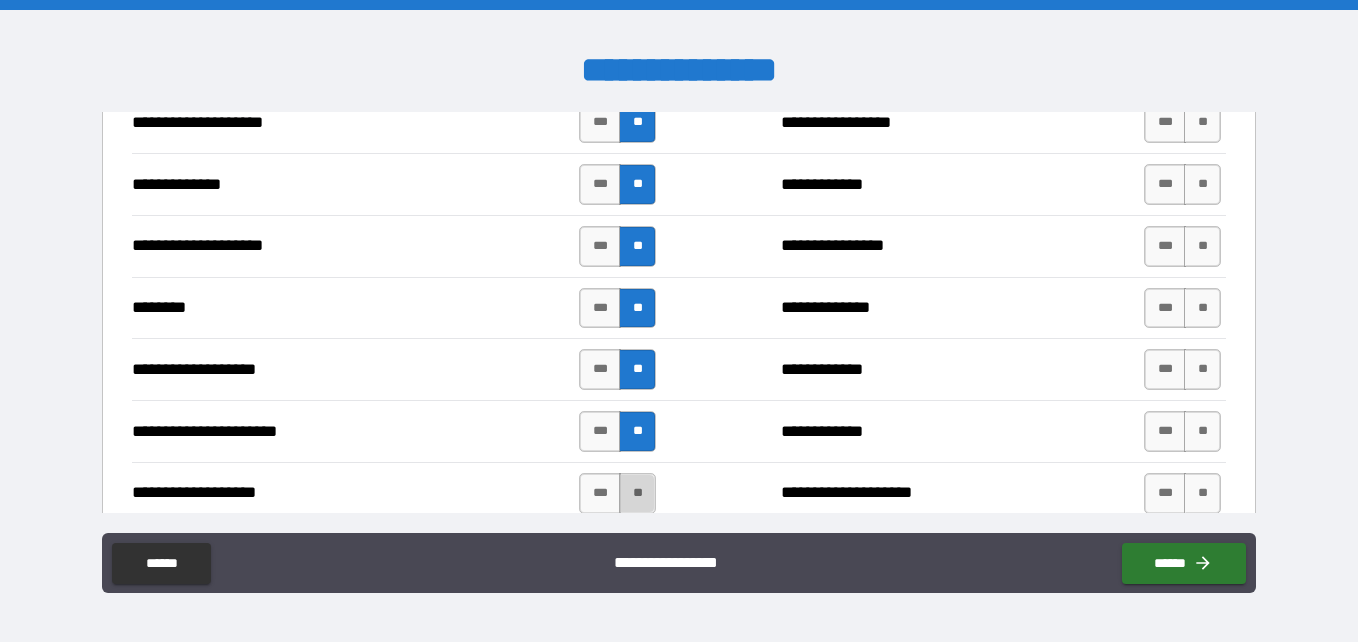 click on "**" at bounding box center (637, 493) 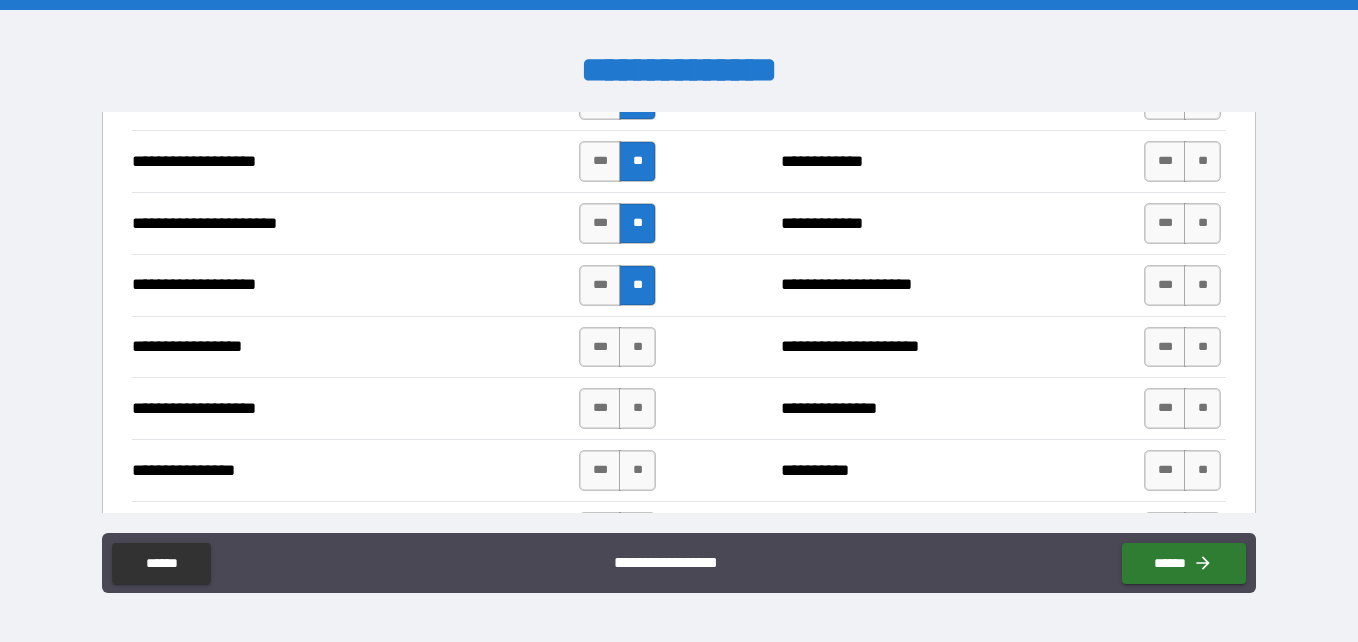 scroll, scrollTop: 3101, scrollLeft: 0, axis: vertical 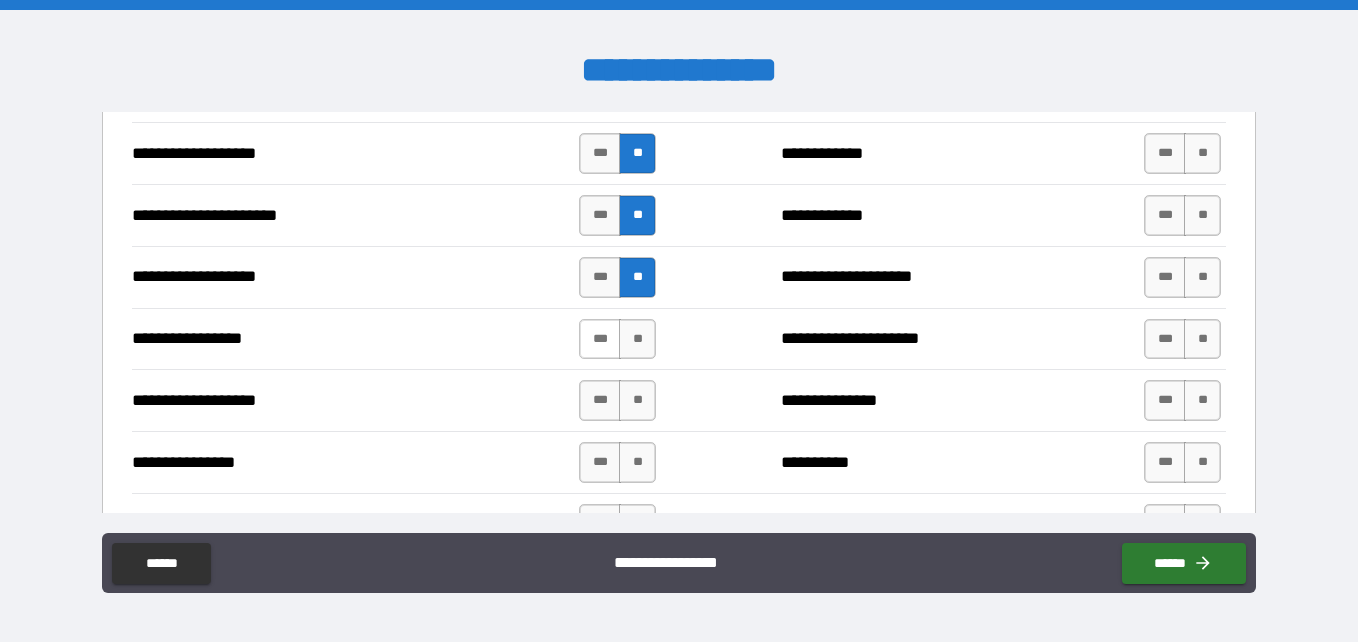 click on "***" at bounding box center (600, 339) 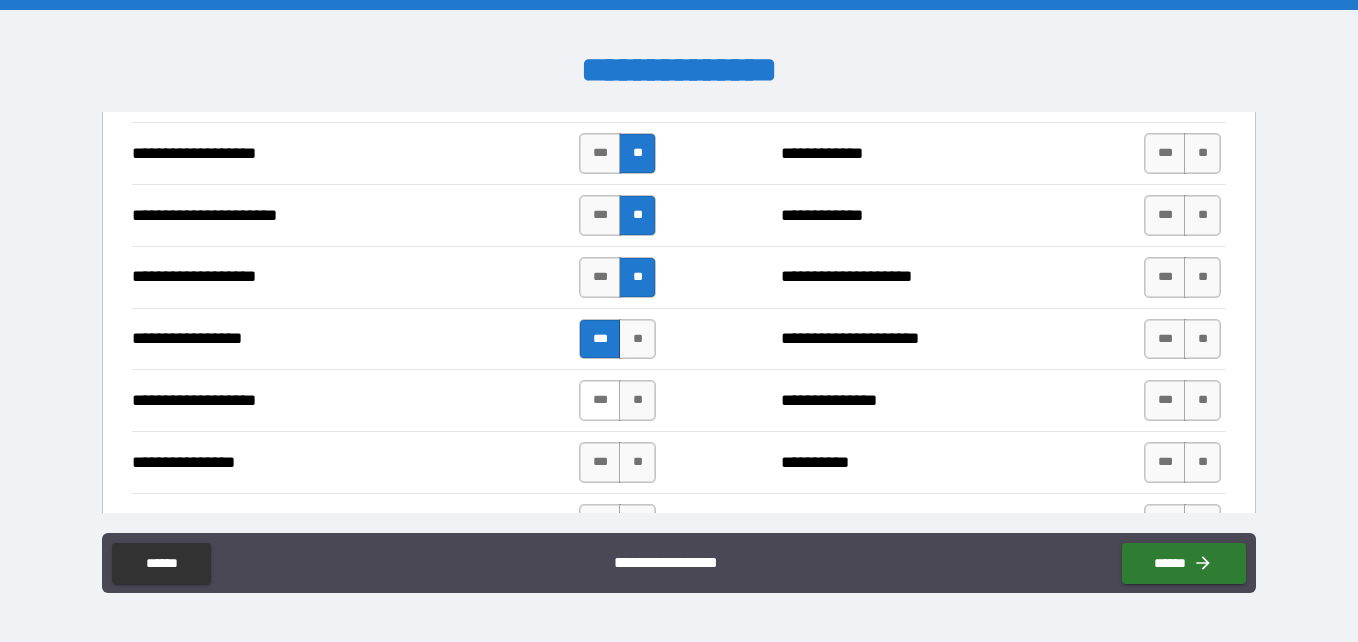 click on "***" at bounding box center (600, 400) 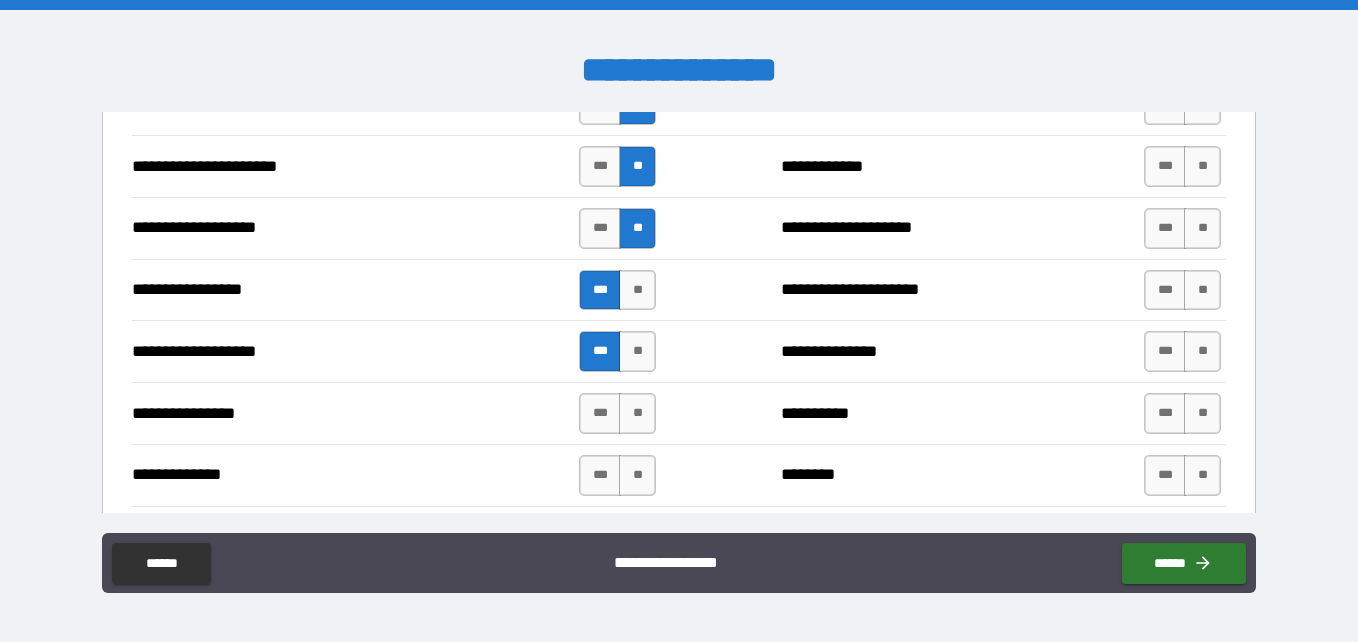 scroll, scrollTop: 3153, scrollLeft: 0, axis: vertical 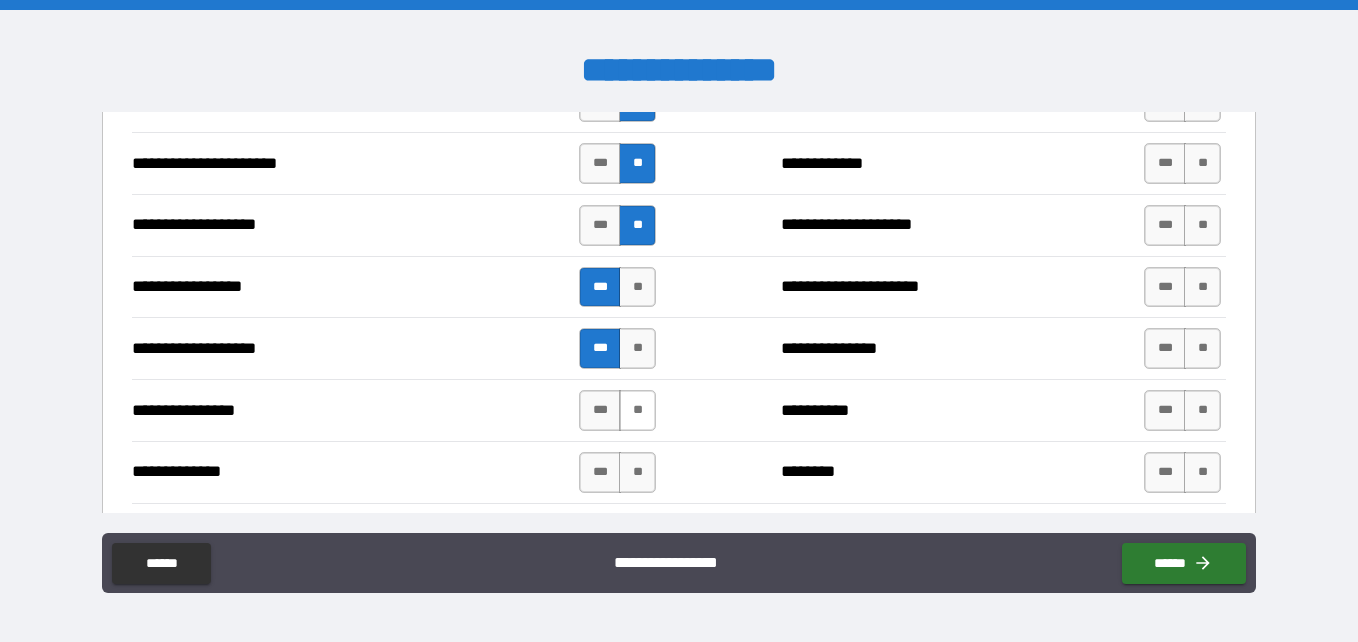 click on "**" at bounding box center [637, 410] 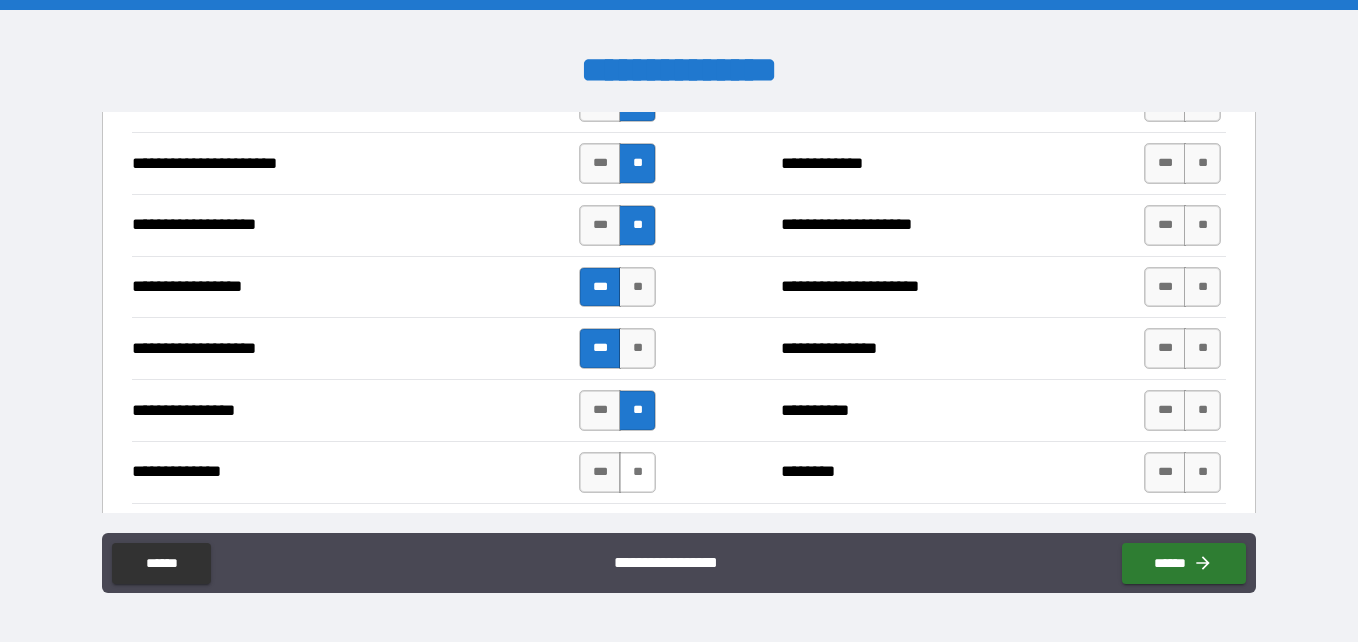 click on "**" at bounding box center (637, 472) 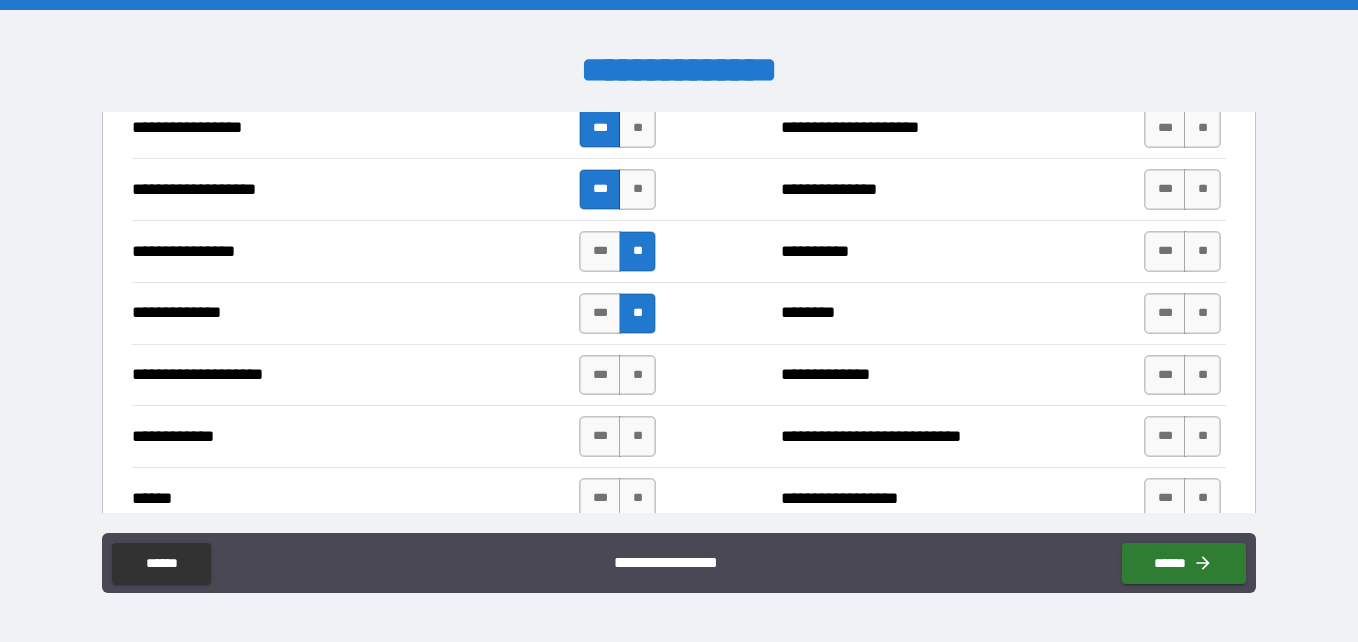 scroll, scrollTop: 3313, scrollLeft: 0, axis: vertical 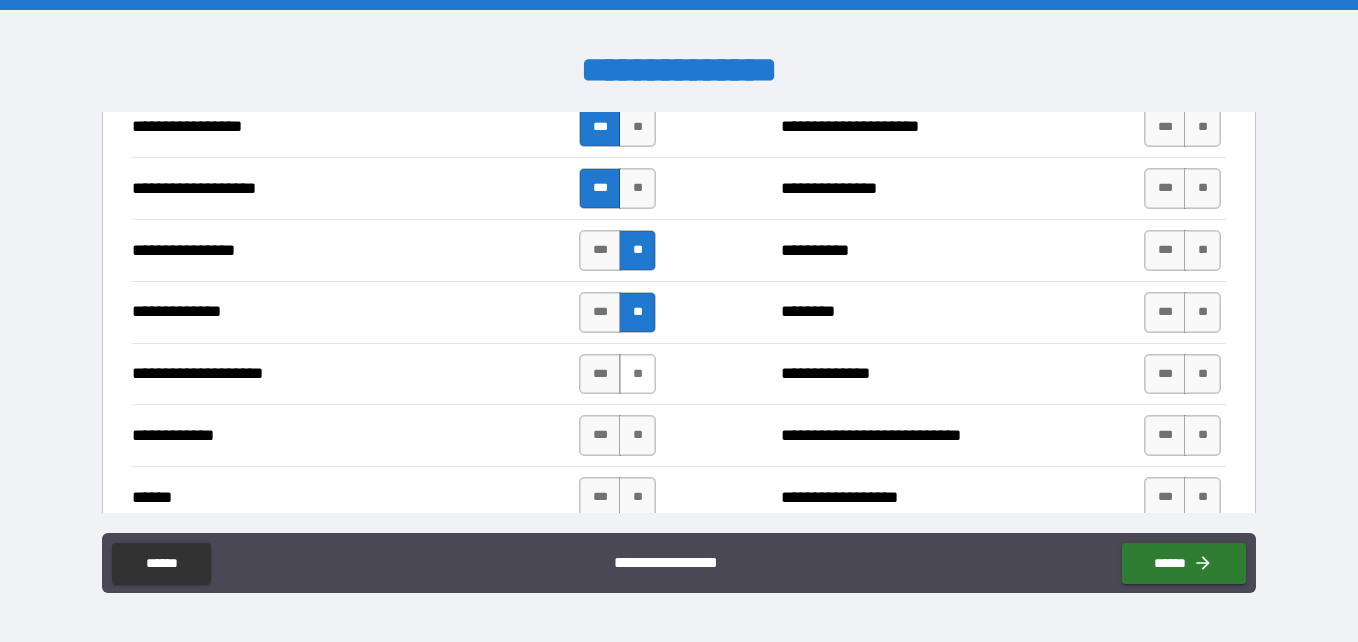 click on "**" at bounding box center [637, 374] 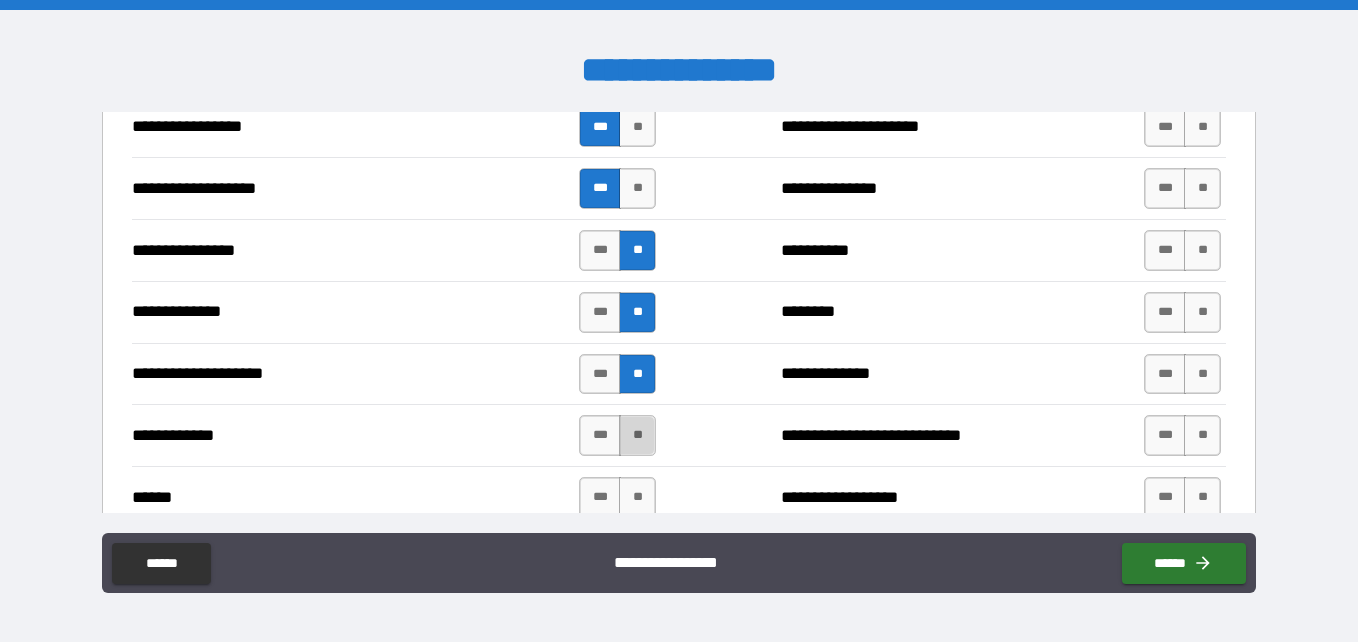 click on "**" at bounding box center (637, 435) 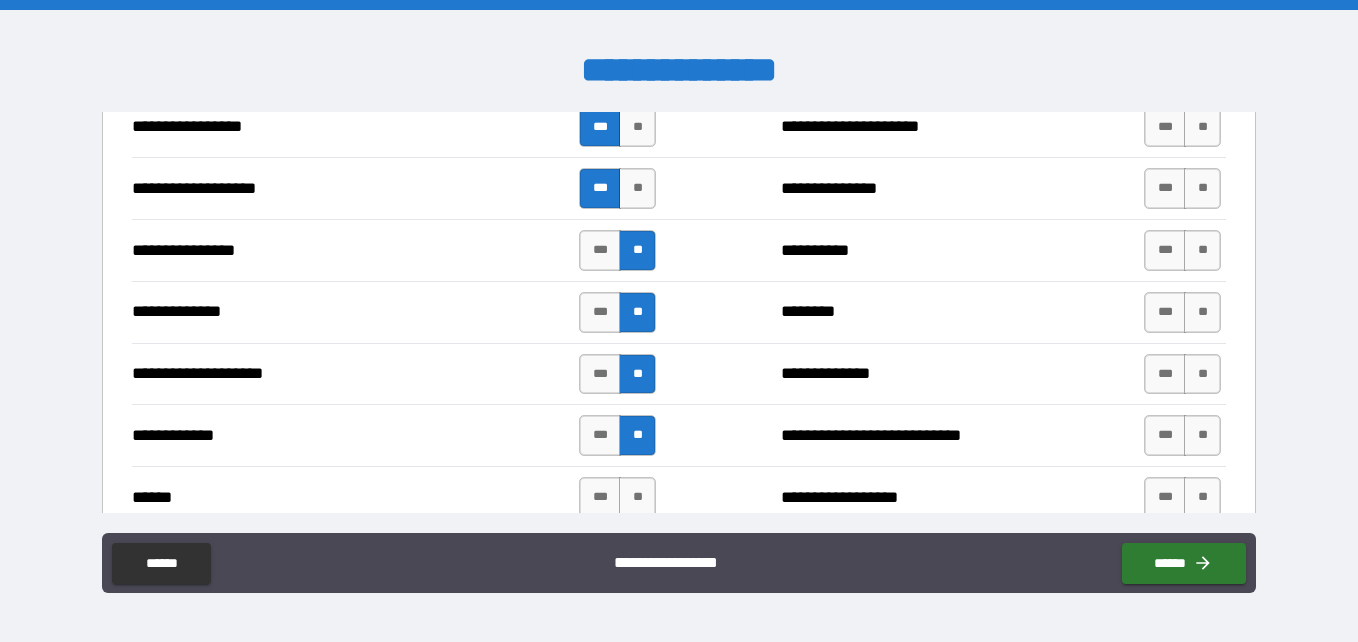 scroll, scrollTop: 3416, scrollLeft: 0, axis: vertical 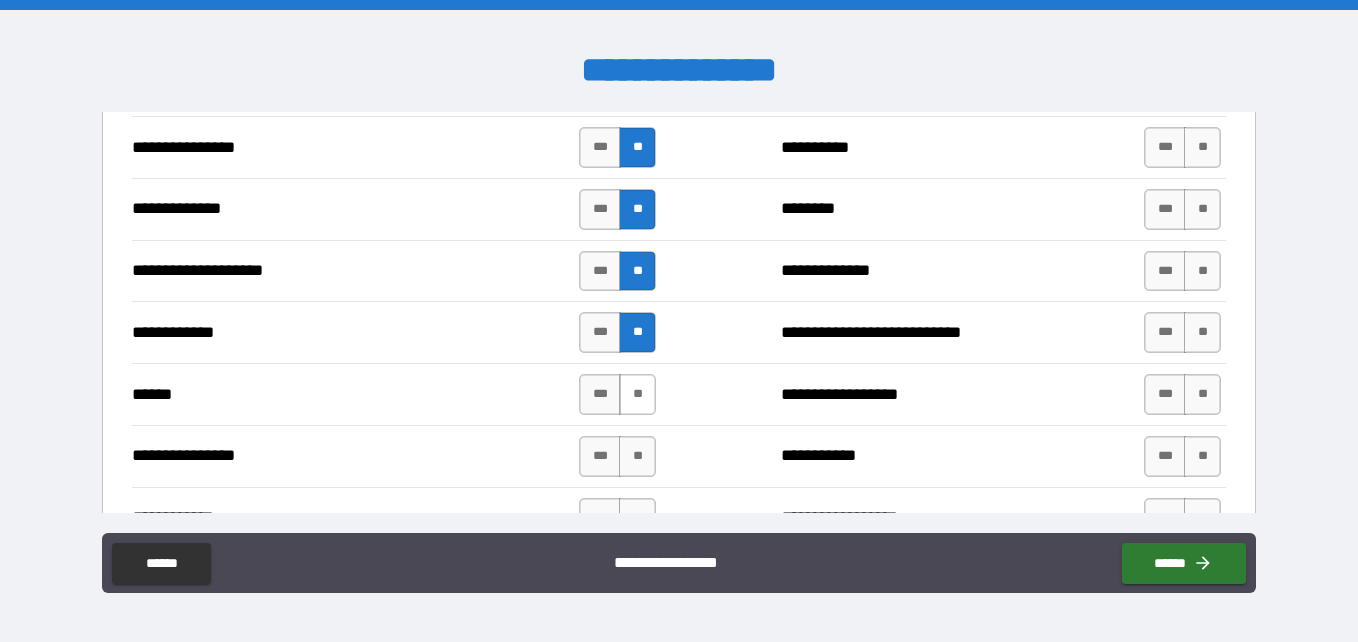 click on "**" at bounding box center [637, 394] 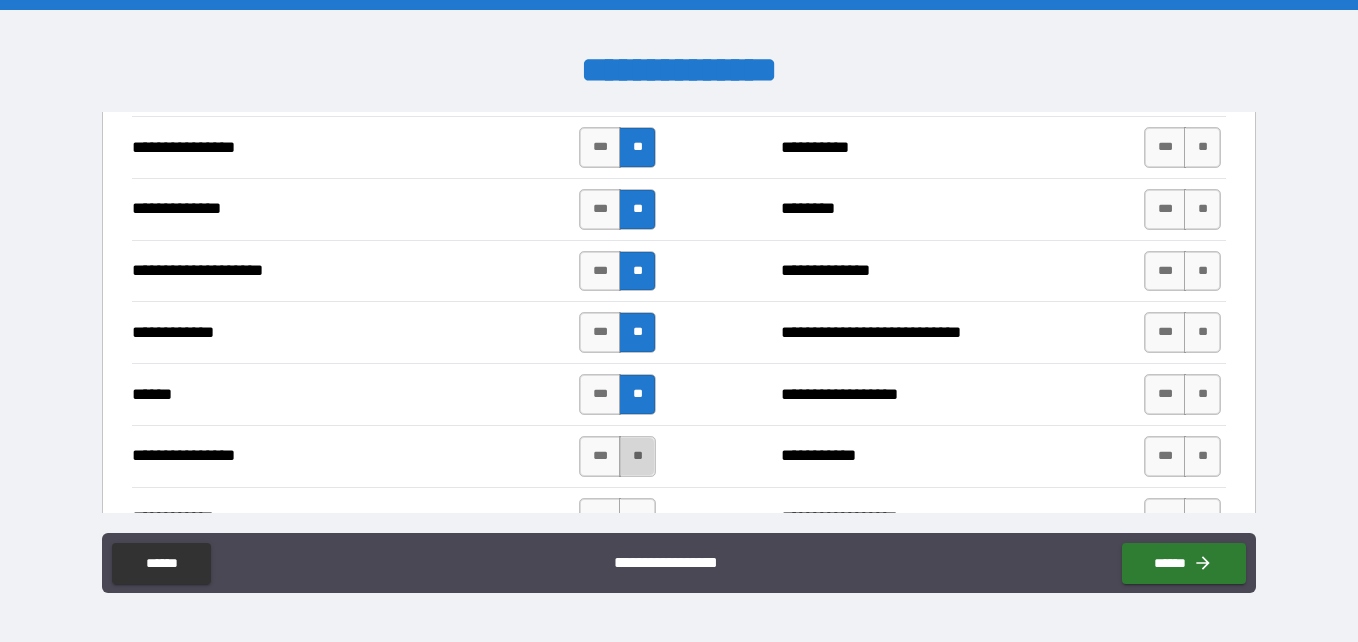 click on "**" at bounding box center (637, 456) 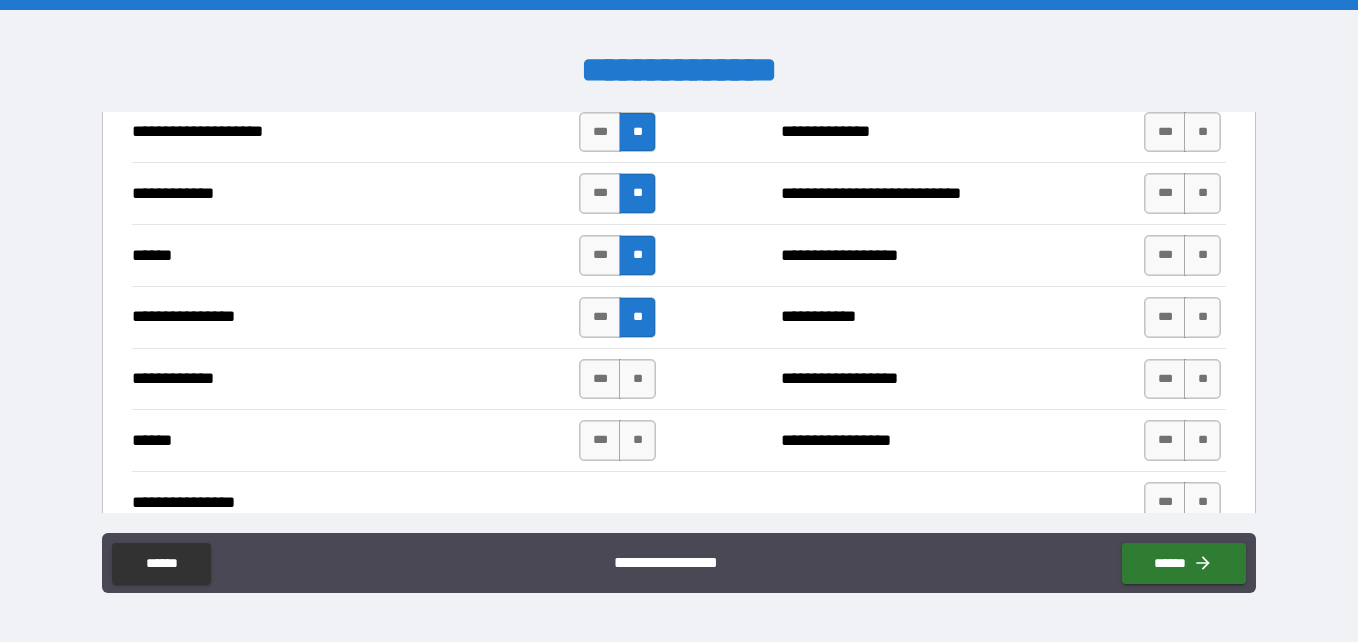 scroll, scrollTop: 3557, scrollLeft: 0, axis: vertical 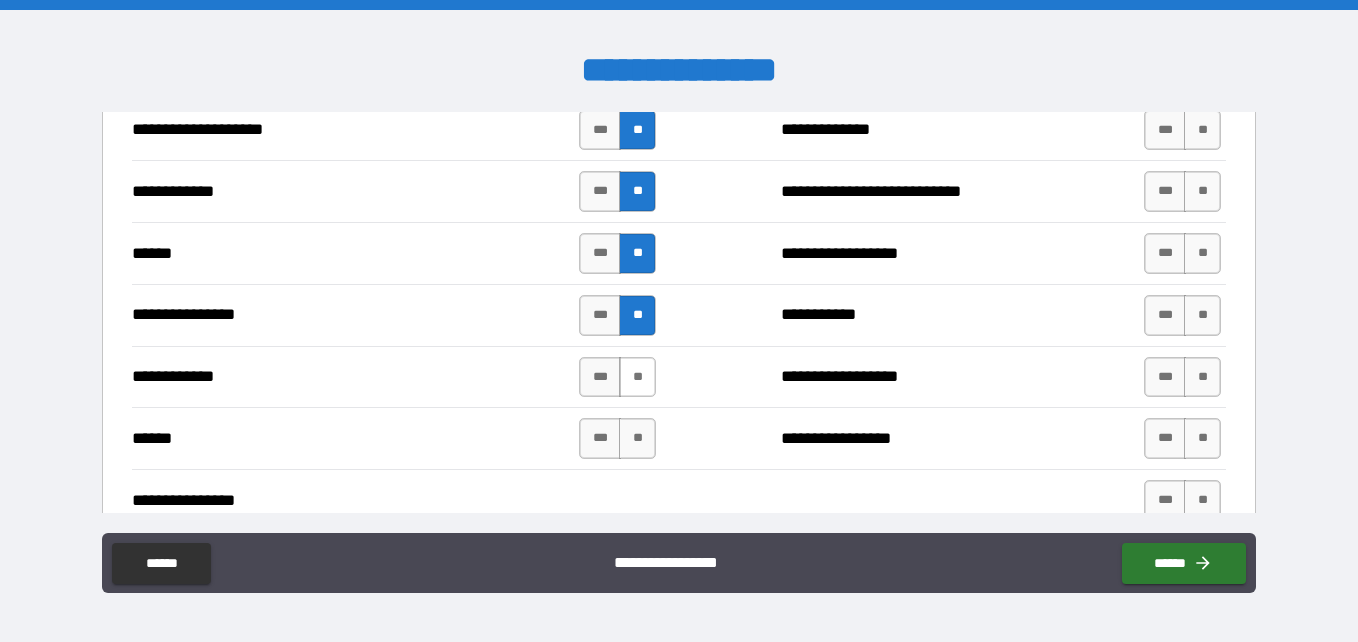 click on "**" at bounding box center (637, 377) 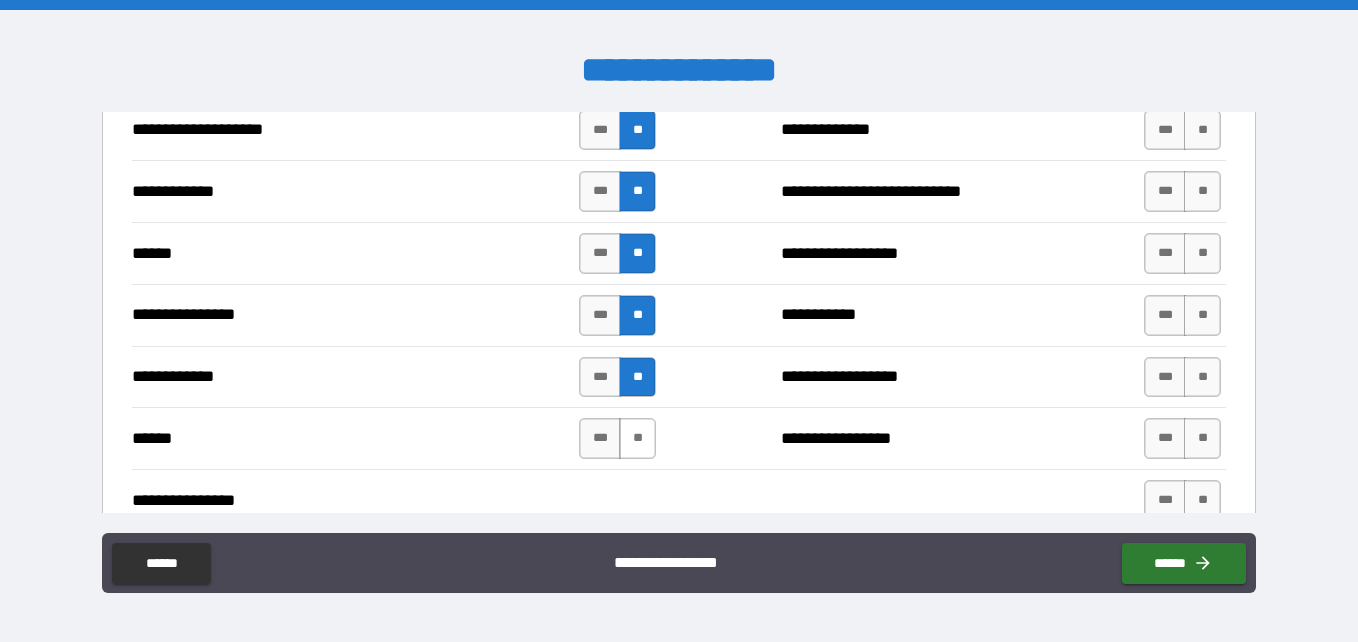 click on "**" at bounding box center (637, 438) 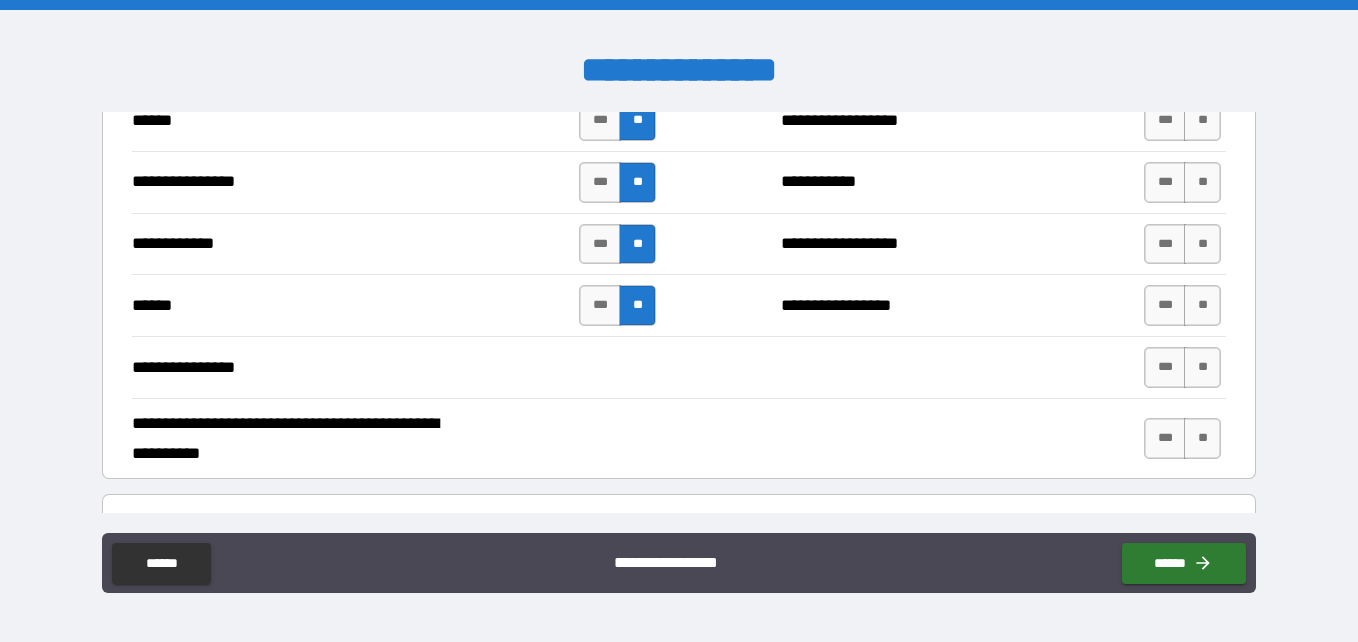 scroll, scrollTop: 3691, scrollLeft: 0, axis: vertical 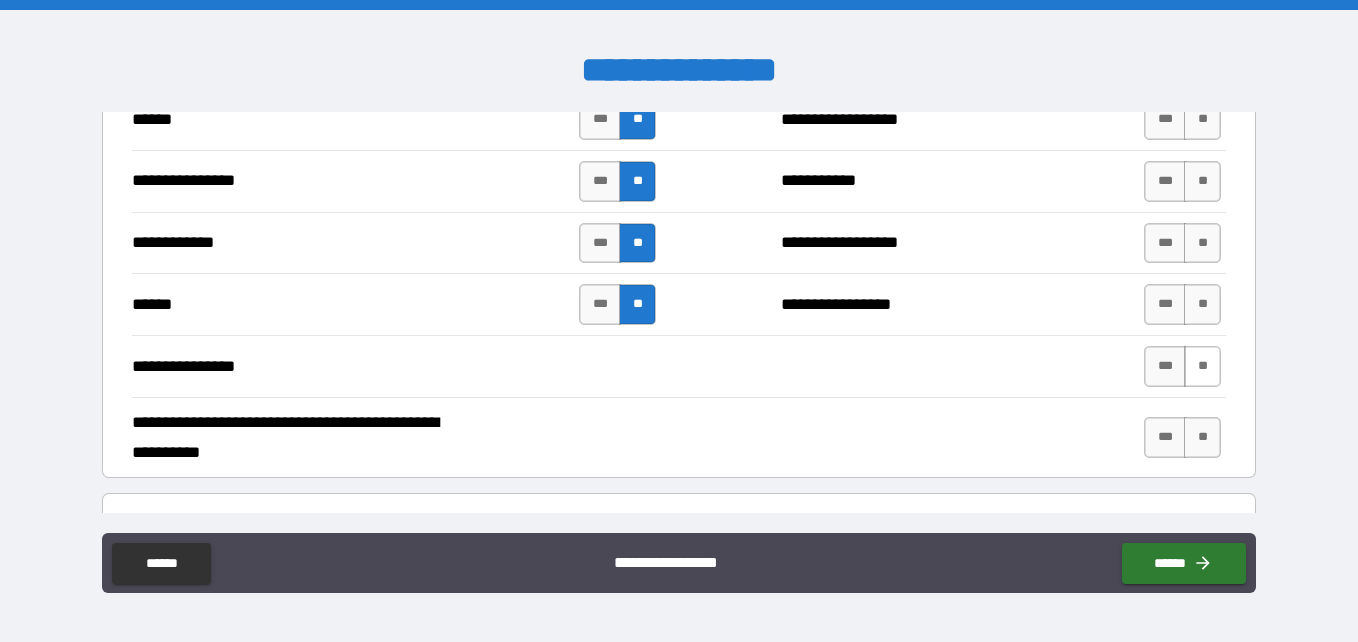 click on "**" at bounding box center (1202, 366) 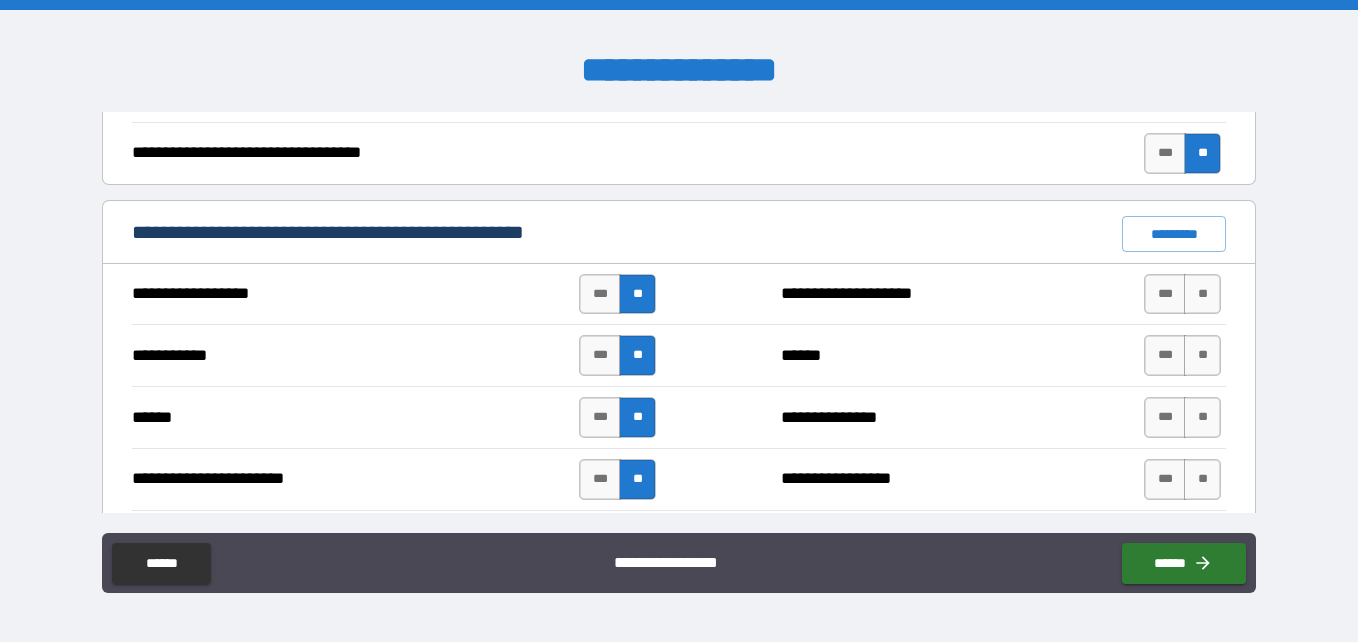 scroll, scrollTop: 1414, scrollLeft: 0, axis: vertical 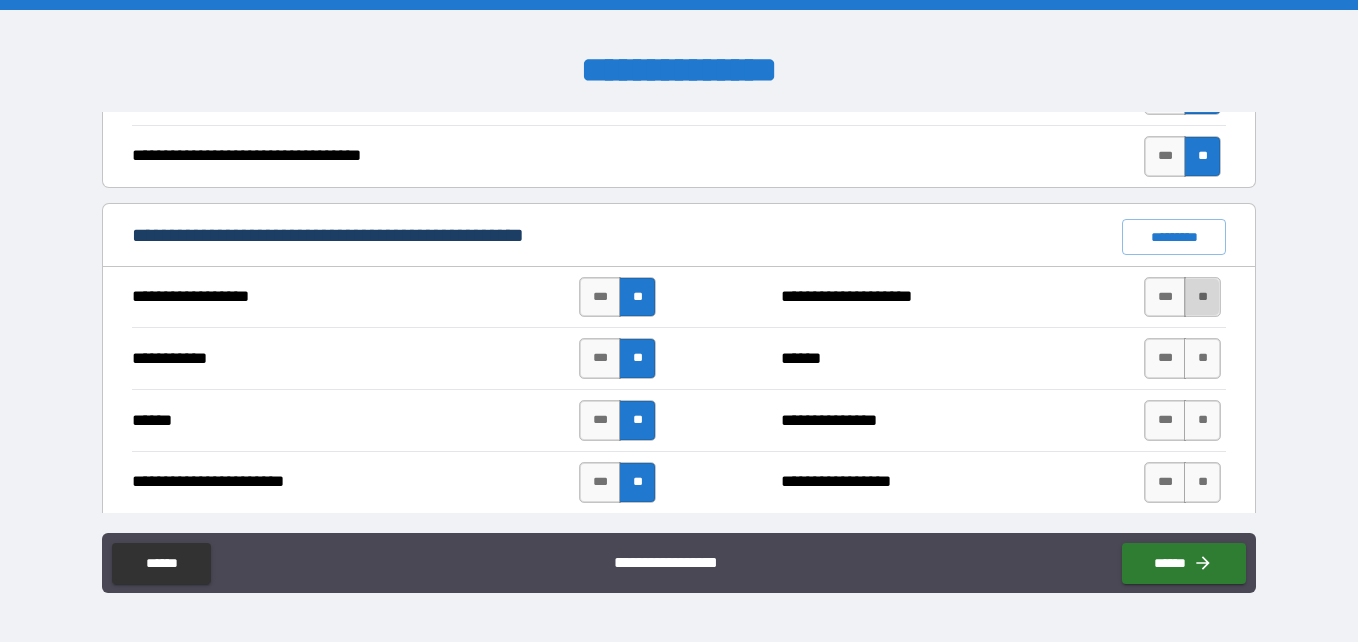 click on "**" at bounding box center (1202, 297) 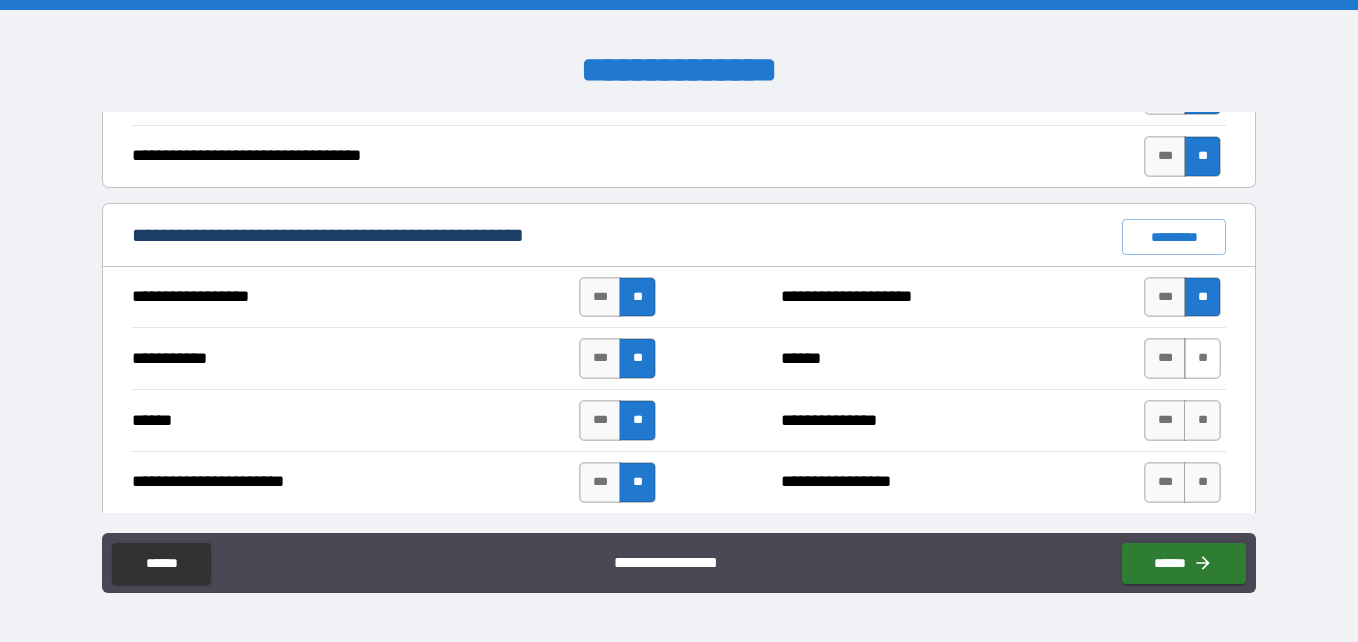 click on "**" at bounding box center [1202, 358] 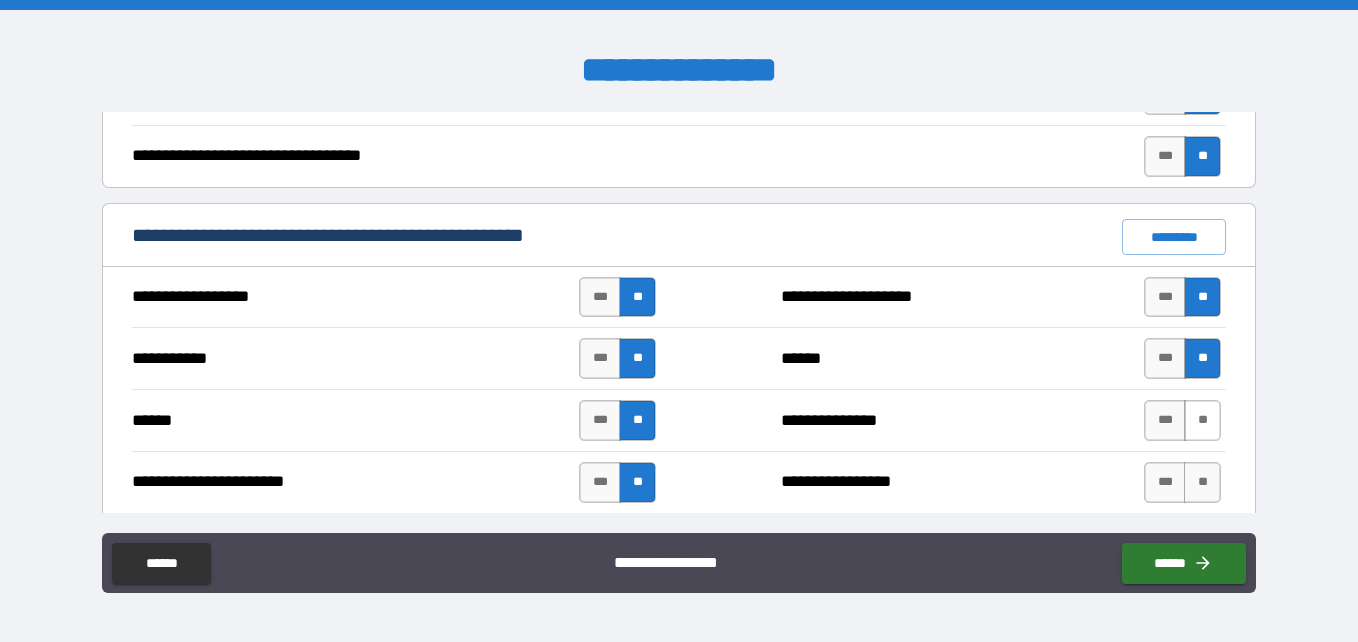click on "**" at bounding box center [1202, 420] 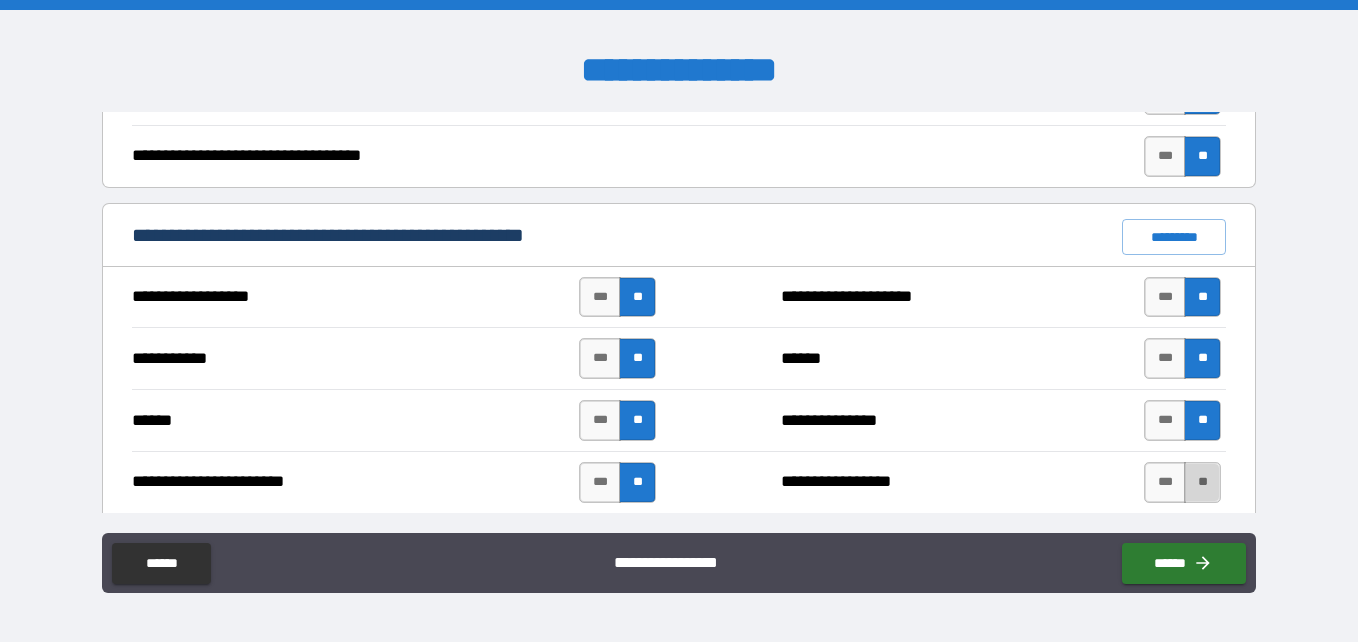 click on "**" at bounding box center (1202, 482) 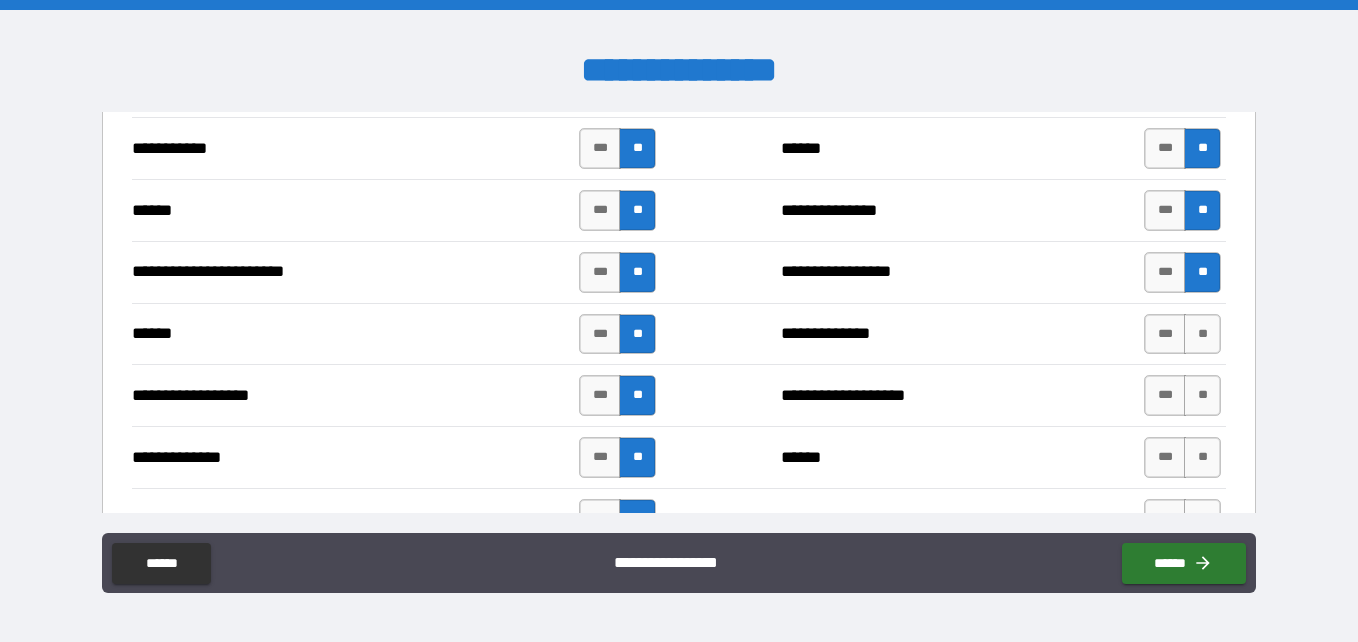 scroll, scrollTop: 1625, scrollLeft: 0, axis: vertical 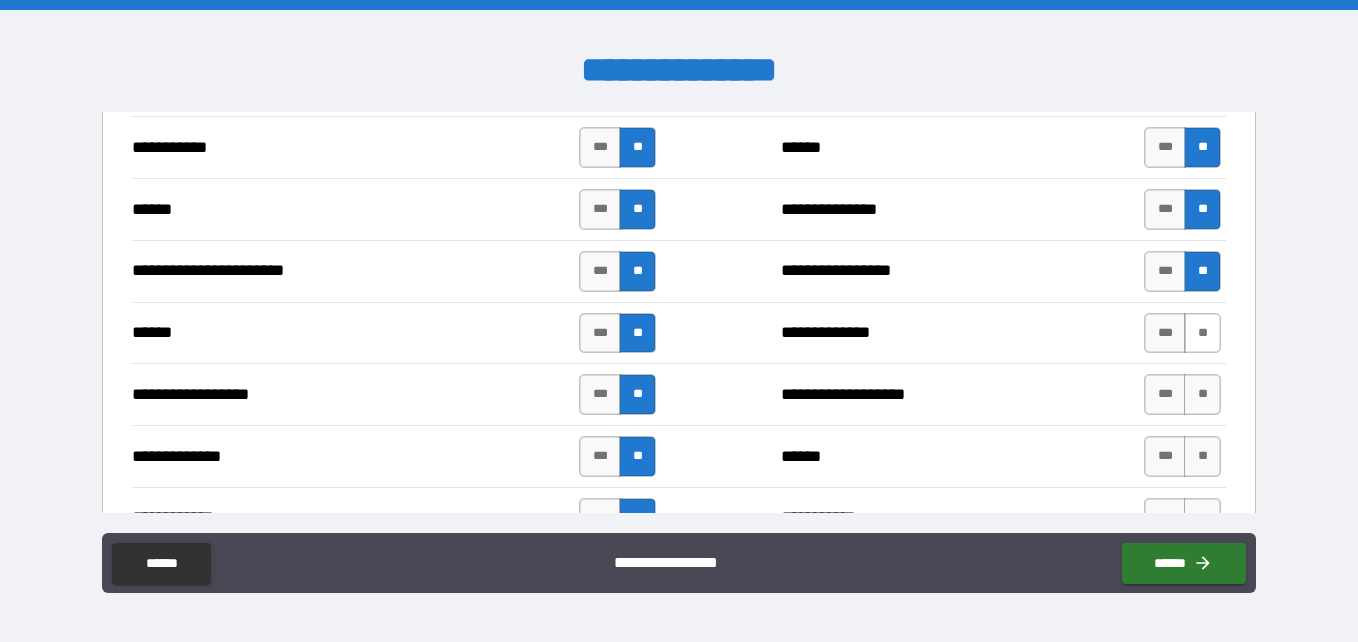 click on "**" at bounding box center (1202, 333) 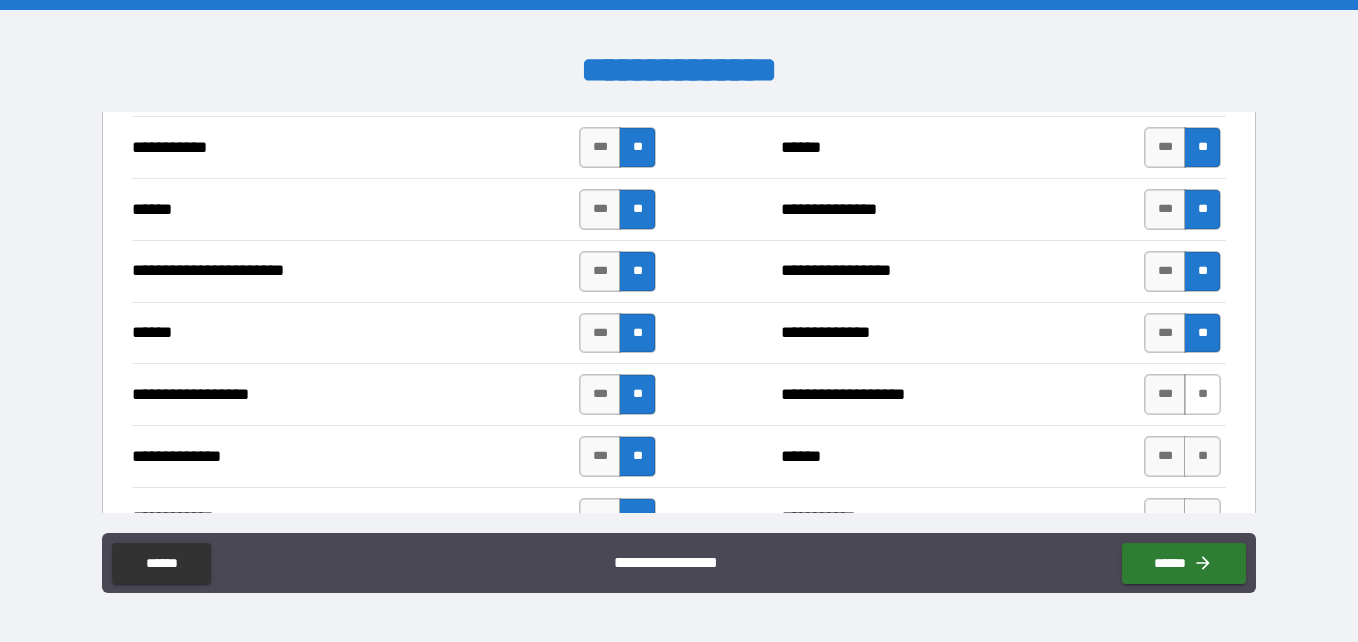click on "**" at bounding box center (1202, 394) 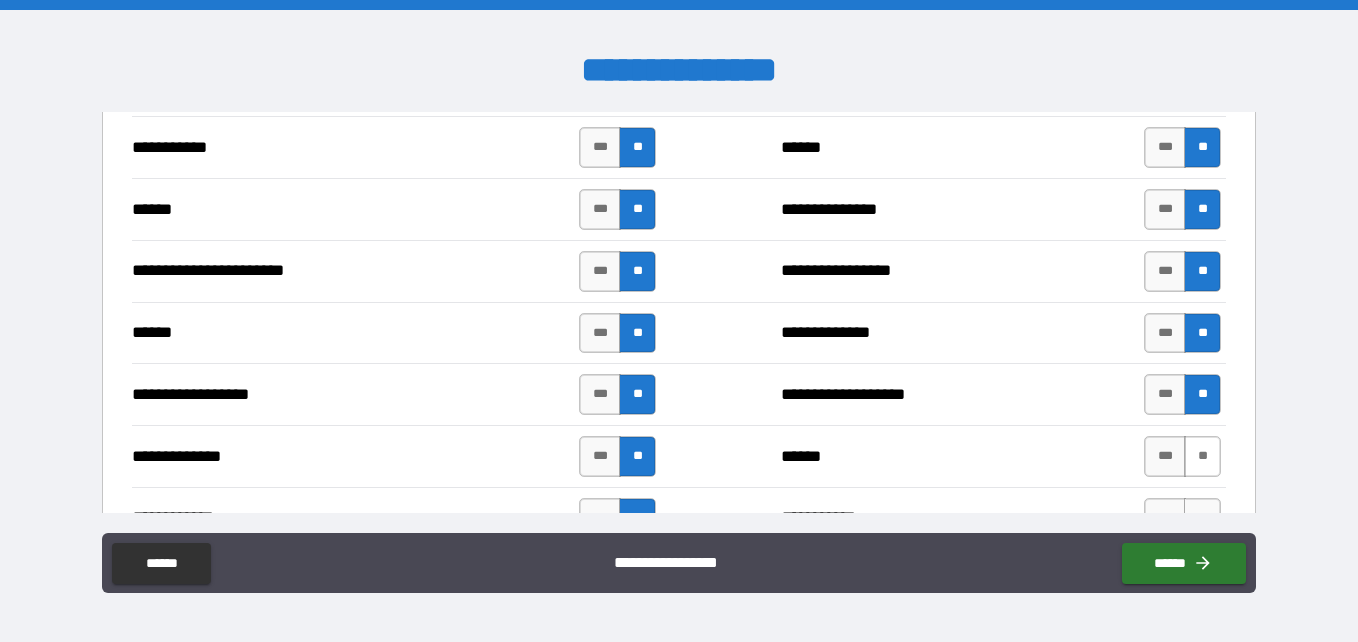 click on "**" at bounding box center (1202, 456) 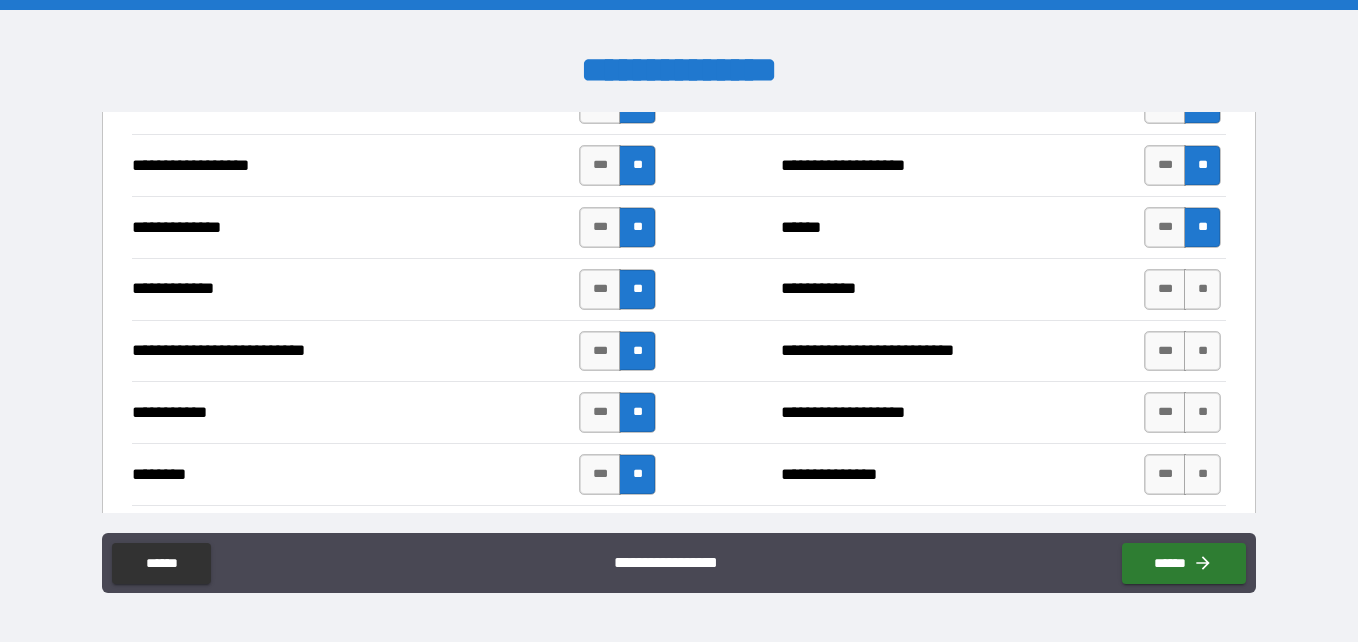 scroll, scrollTop: 1856, scrollLeft: 0, axis: vertical 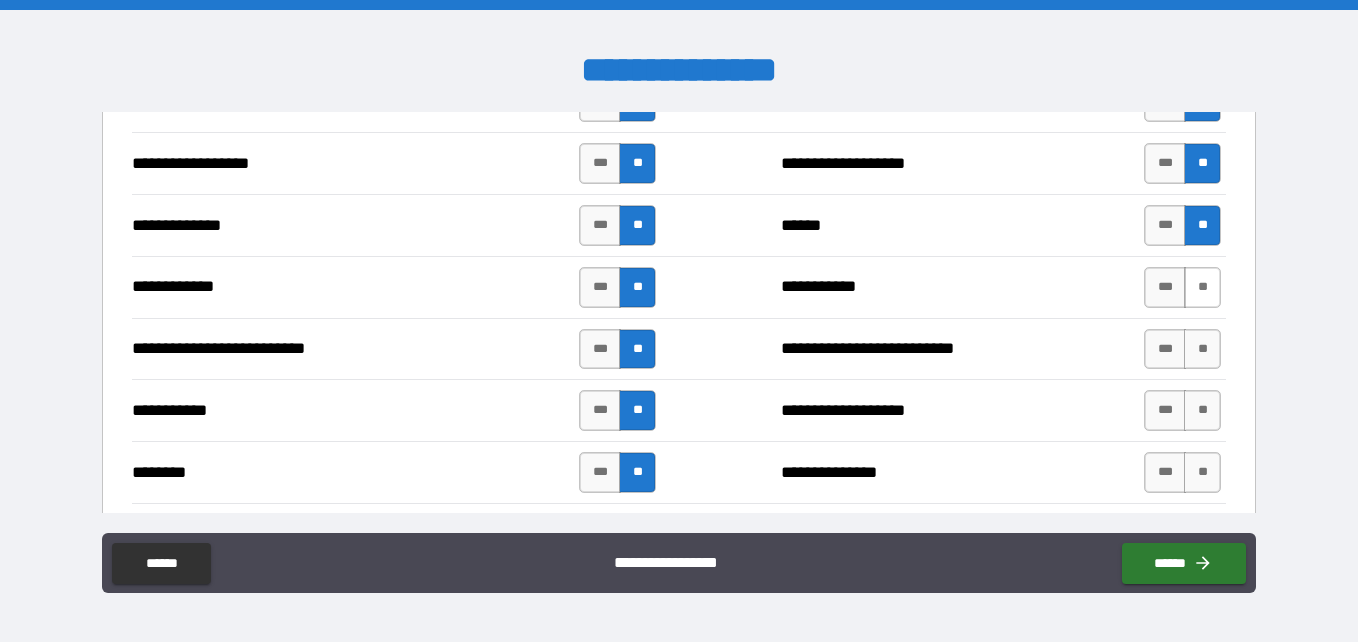 click on "**" at bounding box center (1202, 287) 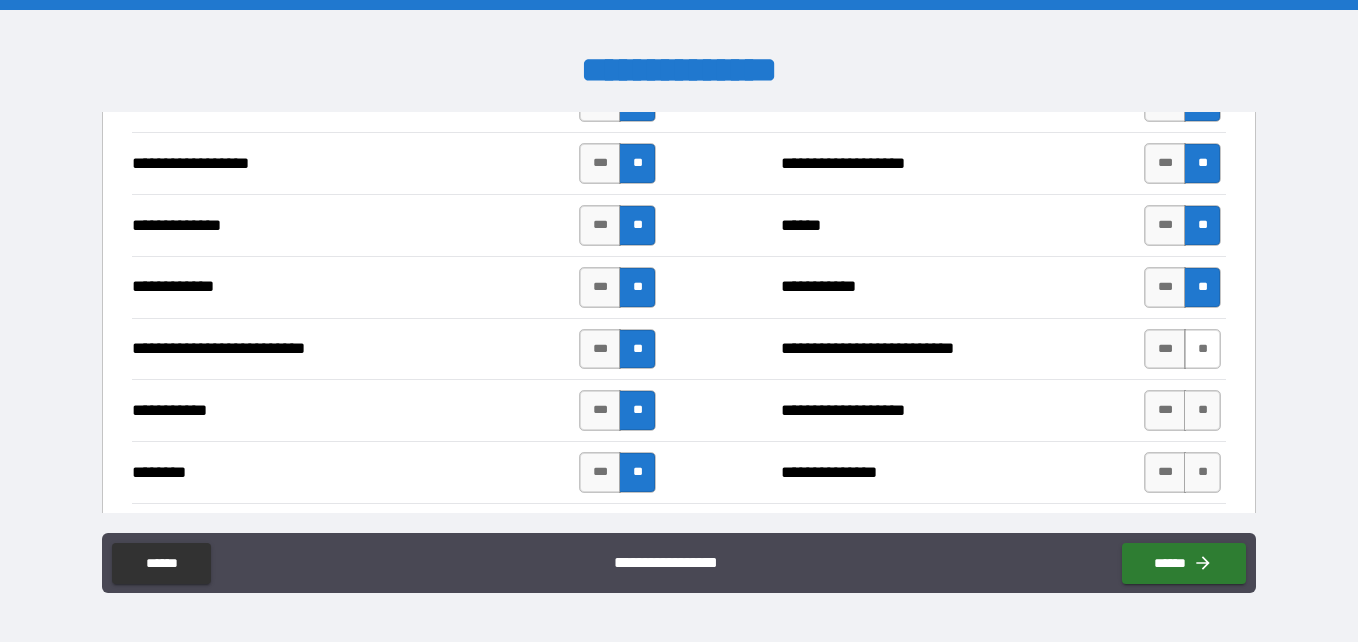 click on "**" at bounding box center (1202, 349) 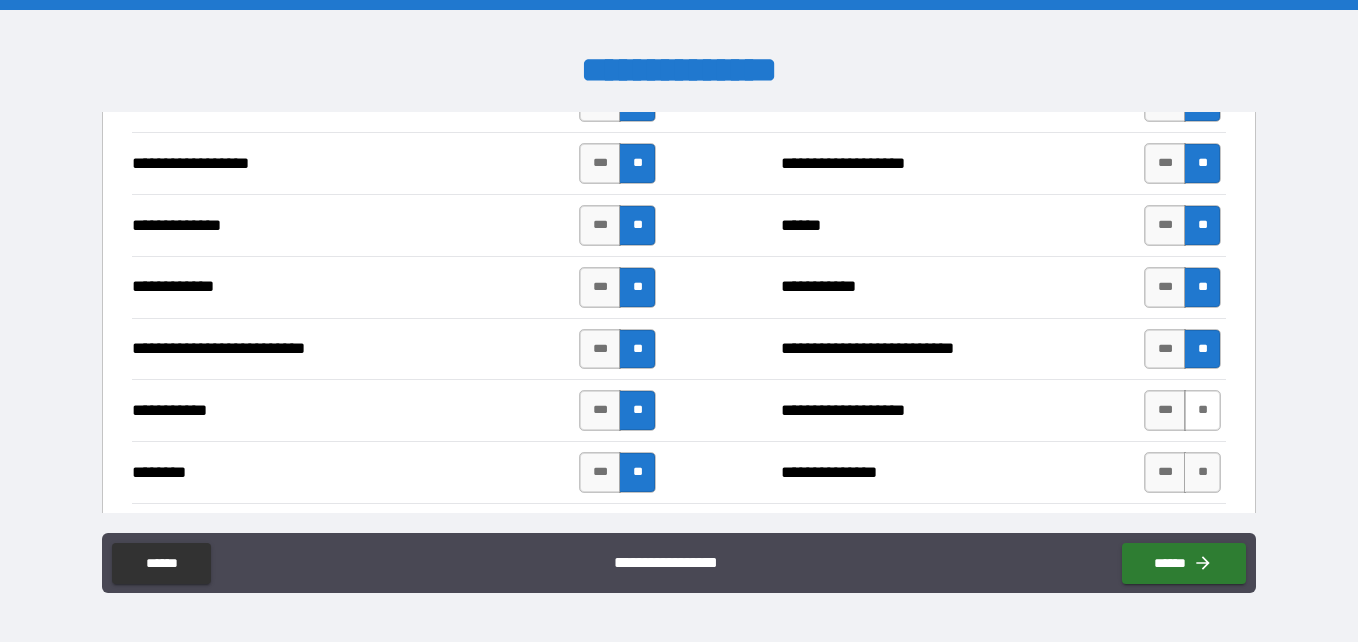 click on "**" at bounding box center [1202, 410] 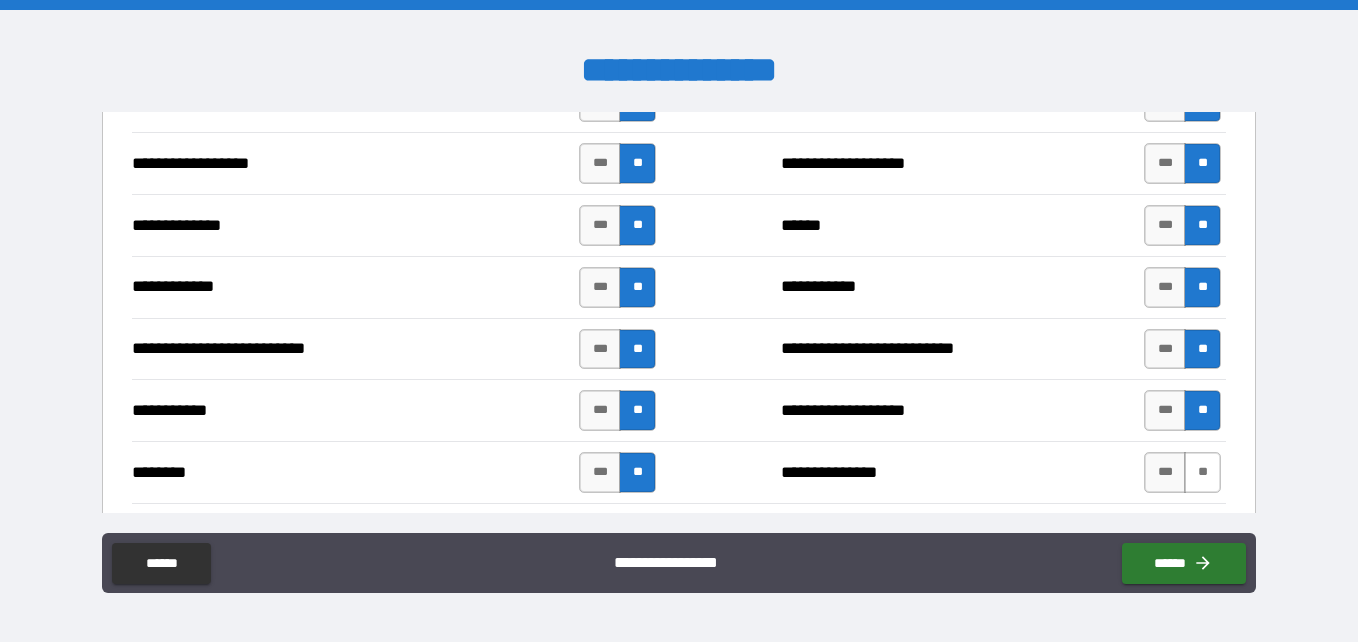 click on "**" at bounding box center [1202, 472] 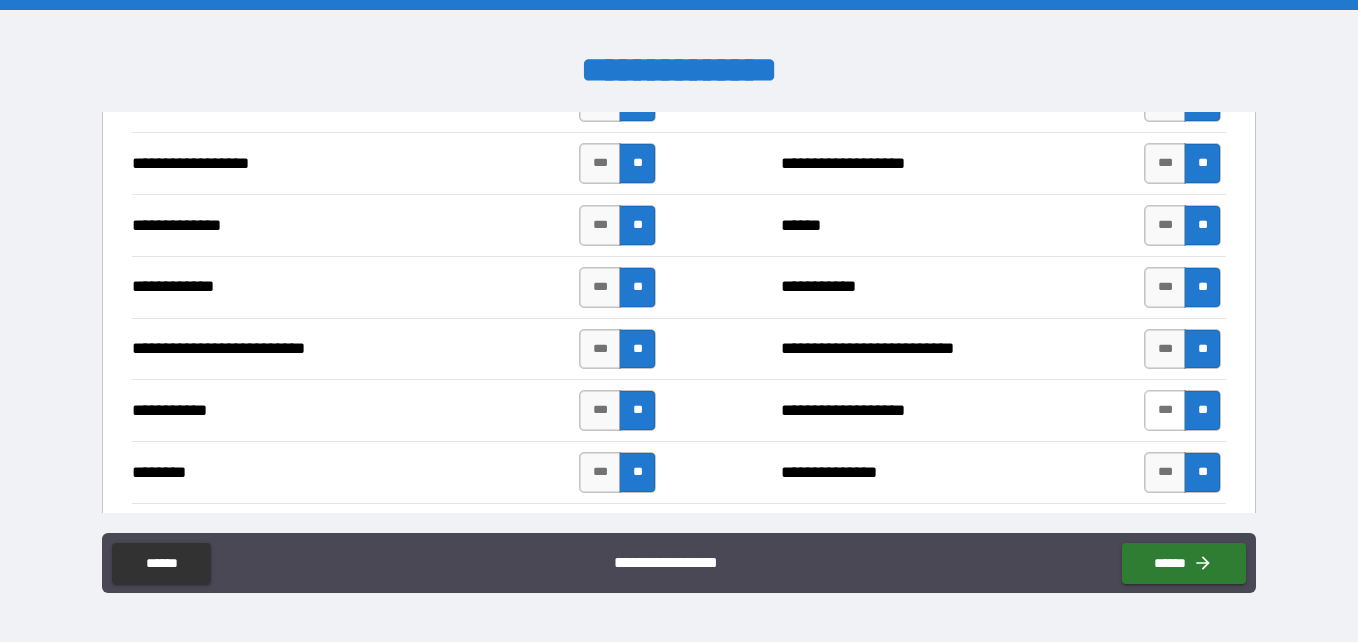 click on "***" at bounding box center [1165, 410] 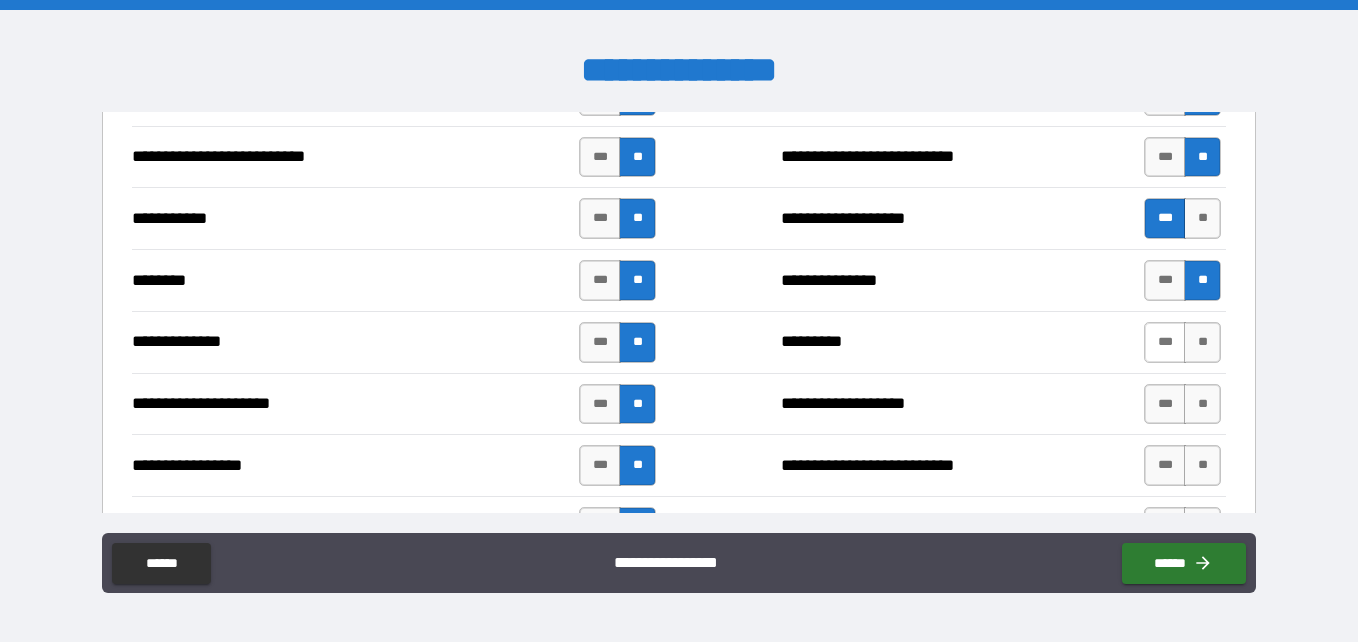 scroll, scrollTop: 2049, scrollLeft: 0, axis: vertical 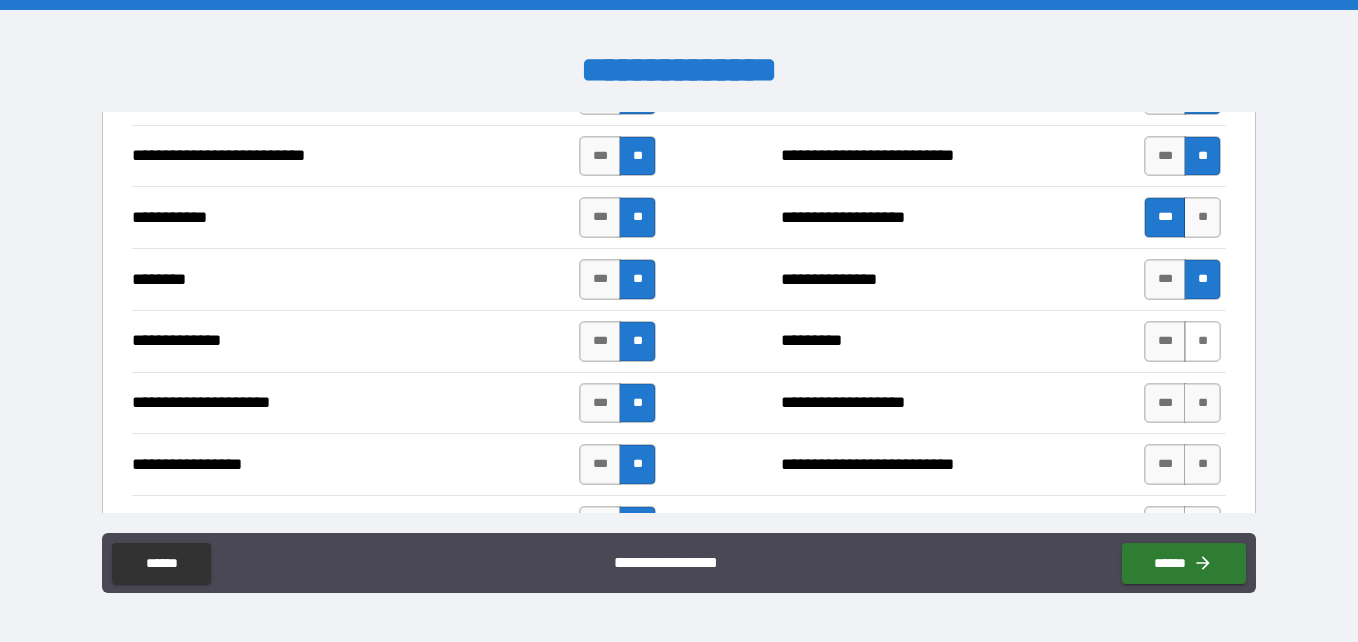 click on "**" at bounding box center [1202, 341] 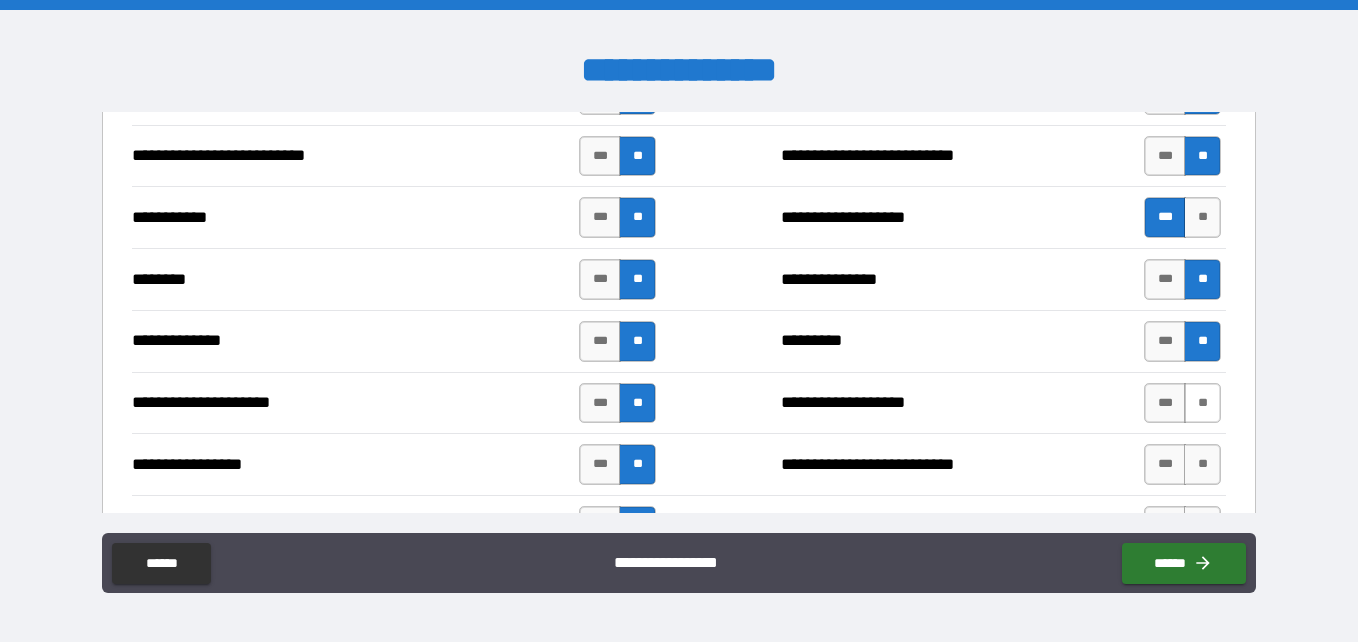 click on "**" at bounding box center (1202, 403) 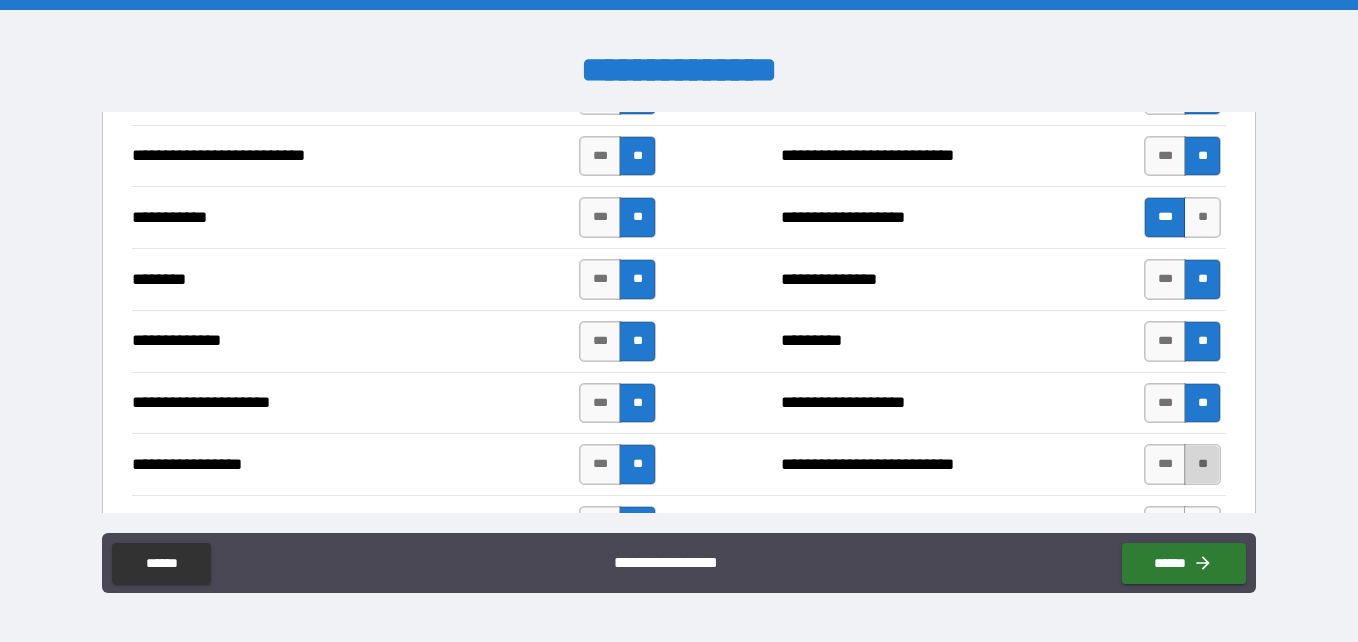 click on "**" at bounding box center (1202, 464) 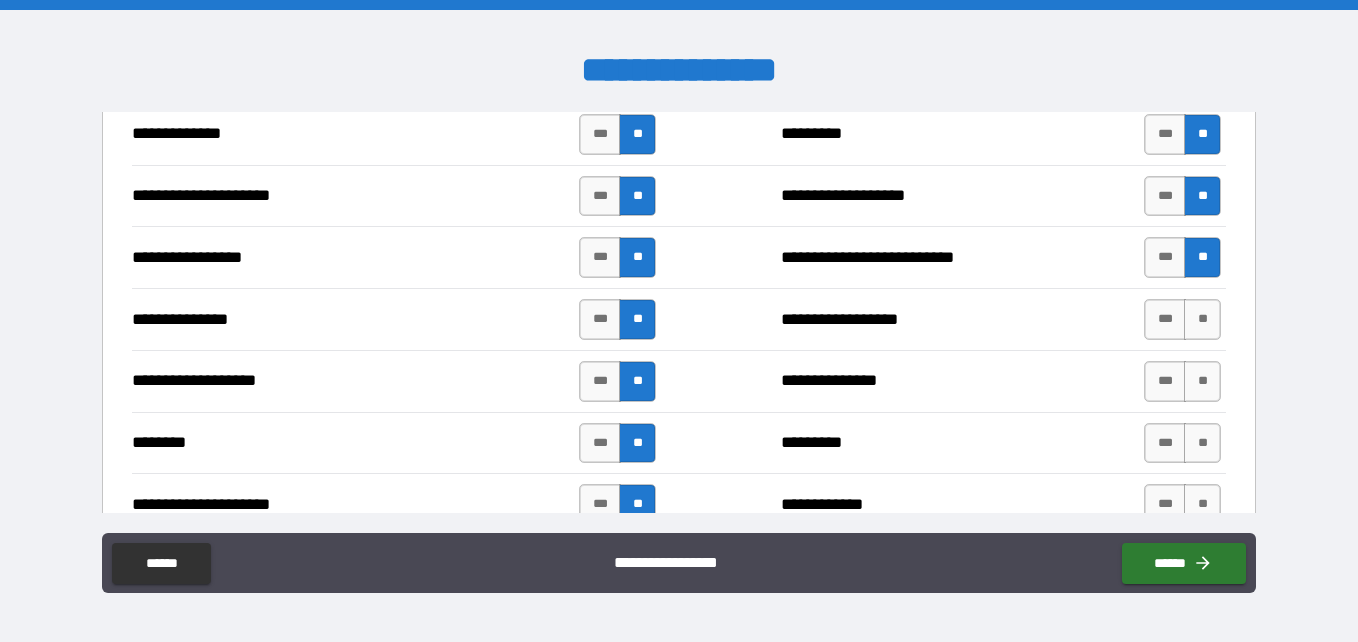 scroll, scrollTop: 2257, scrollLeft: 0, axis: vertical 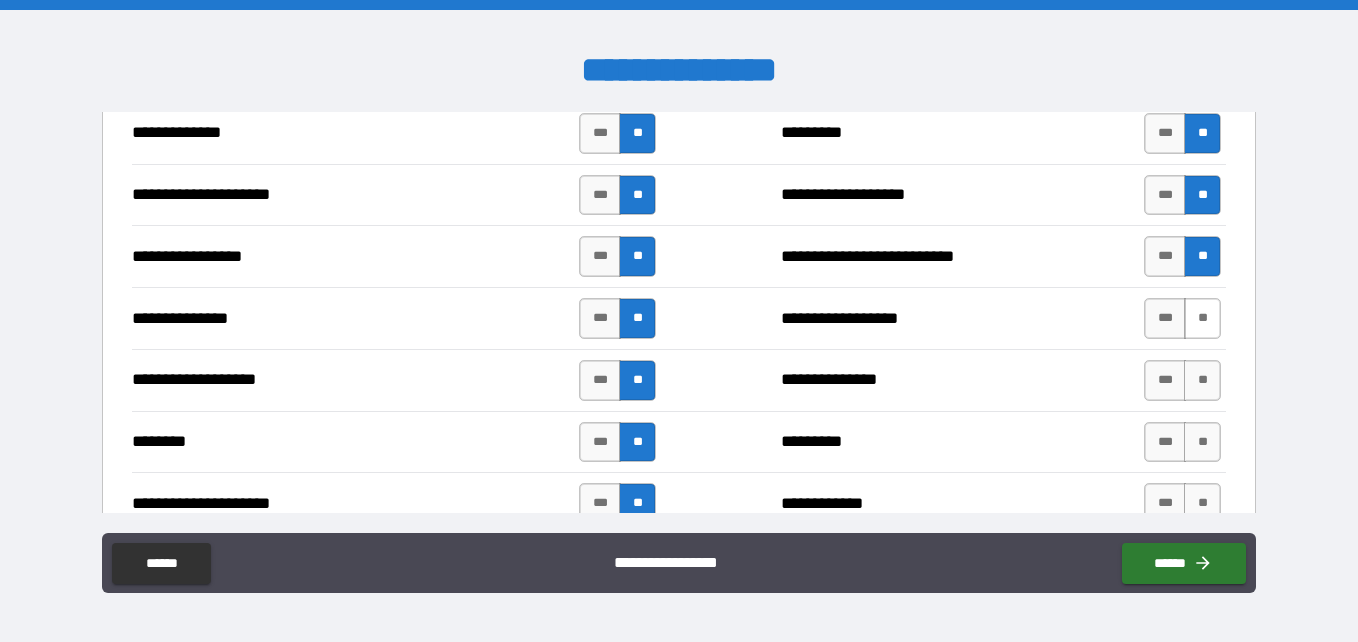 click on "**" at bounding box center (1202, 318) 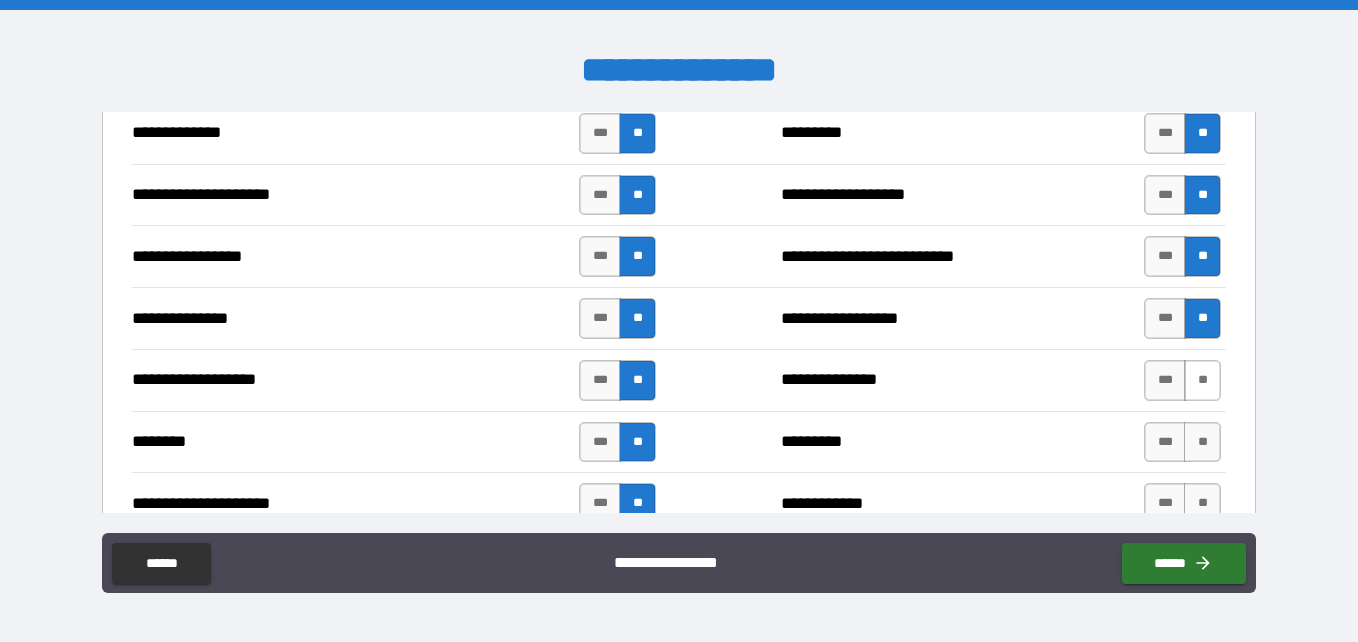 click on "**" at bounding box center (1202, 380) 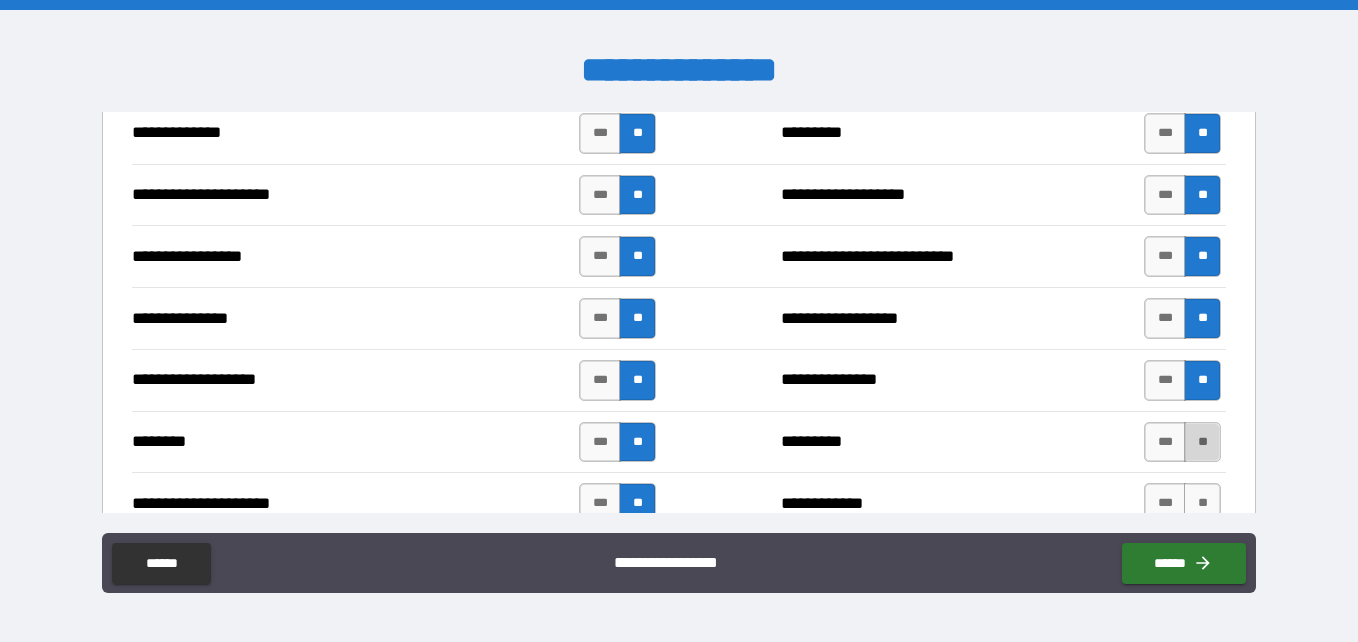 click on "**" at bounding box center (1202, 442) 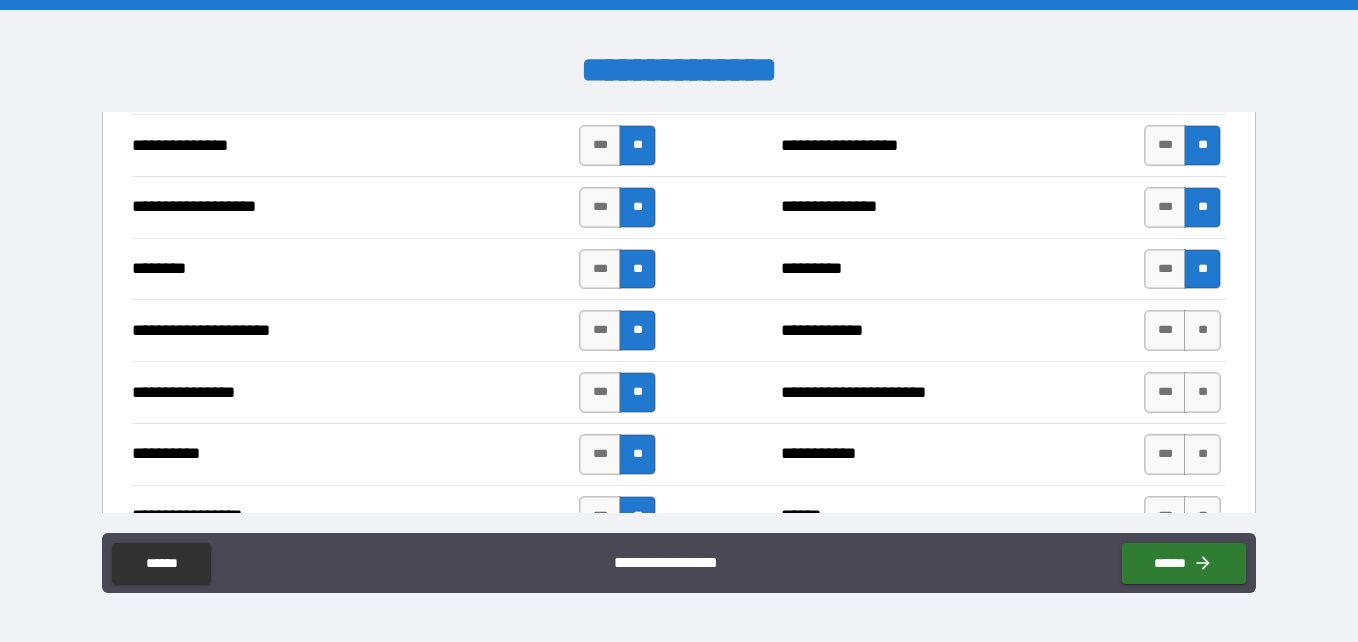 scroll, scrollTop: 2431, scrollLeft: 0, axis: vertical 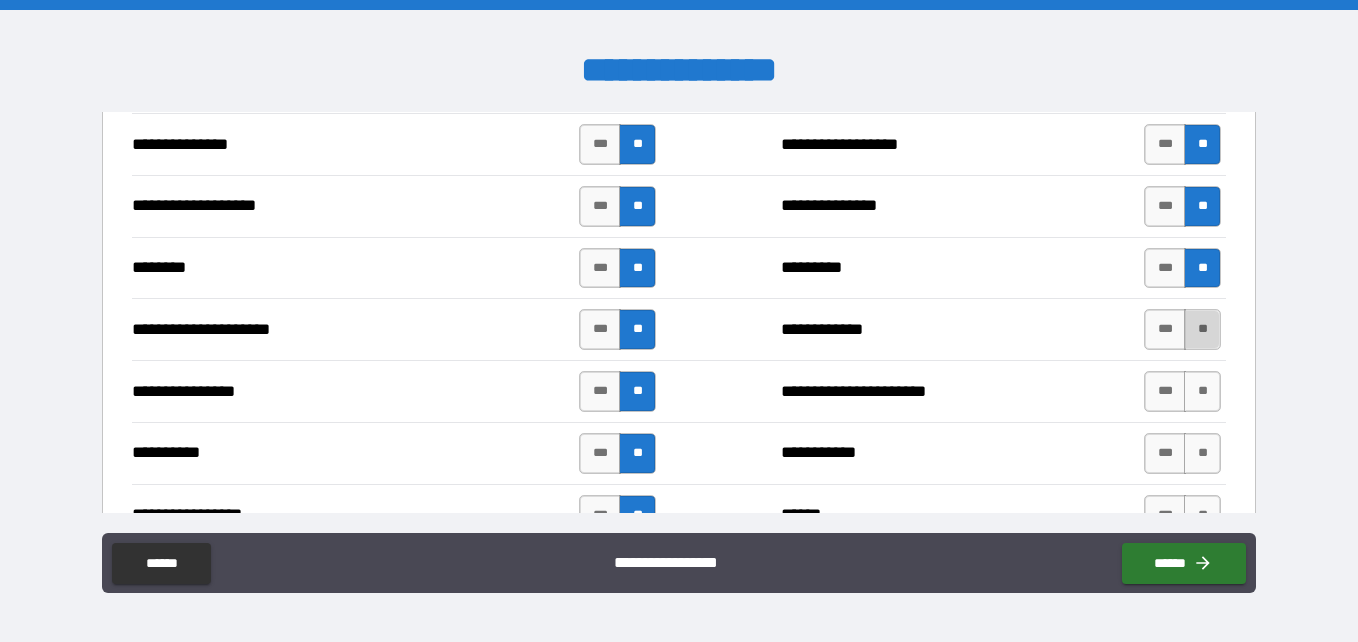 click on "**" at bounding box center [1202, 329] 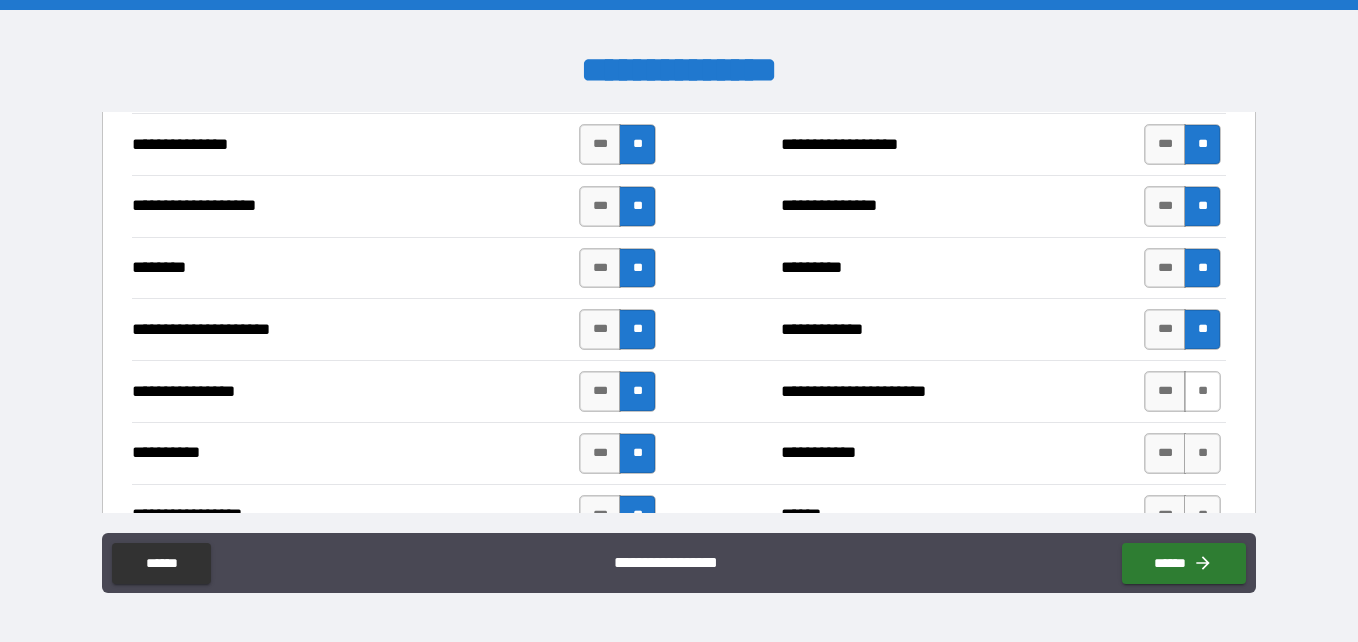 click on "**" at bounding box center [1202, 391] 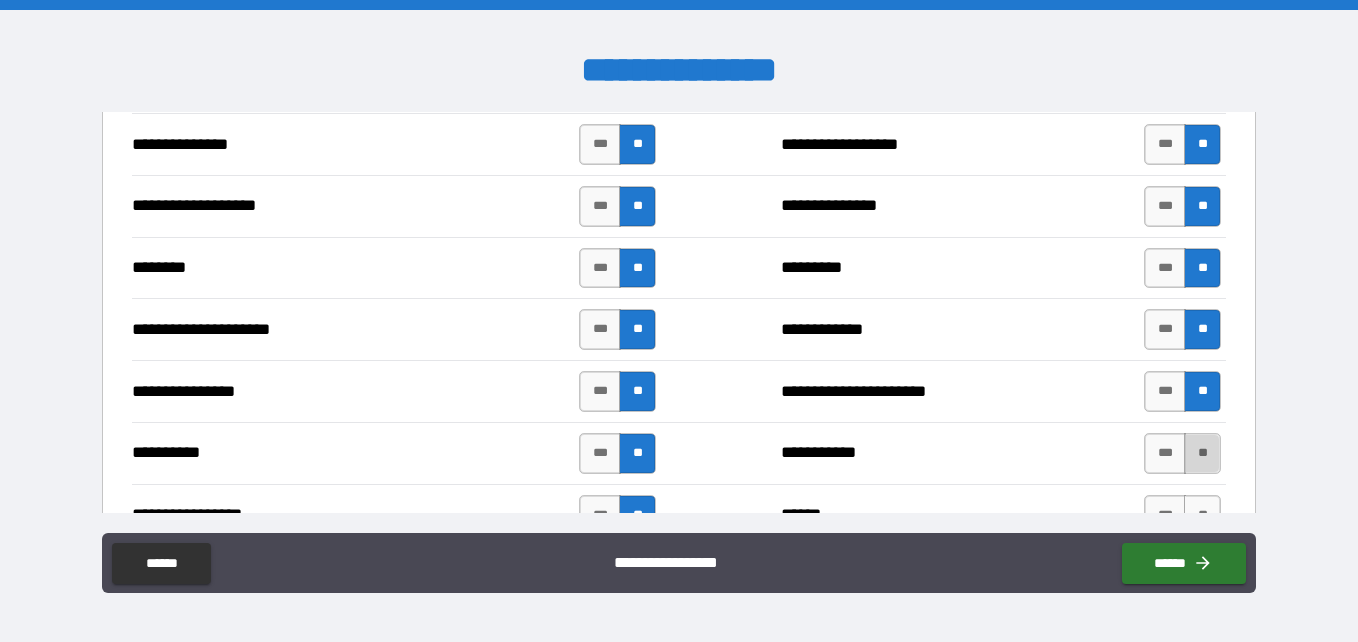 click on "**" at bounding box center (1202, 453) 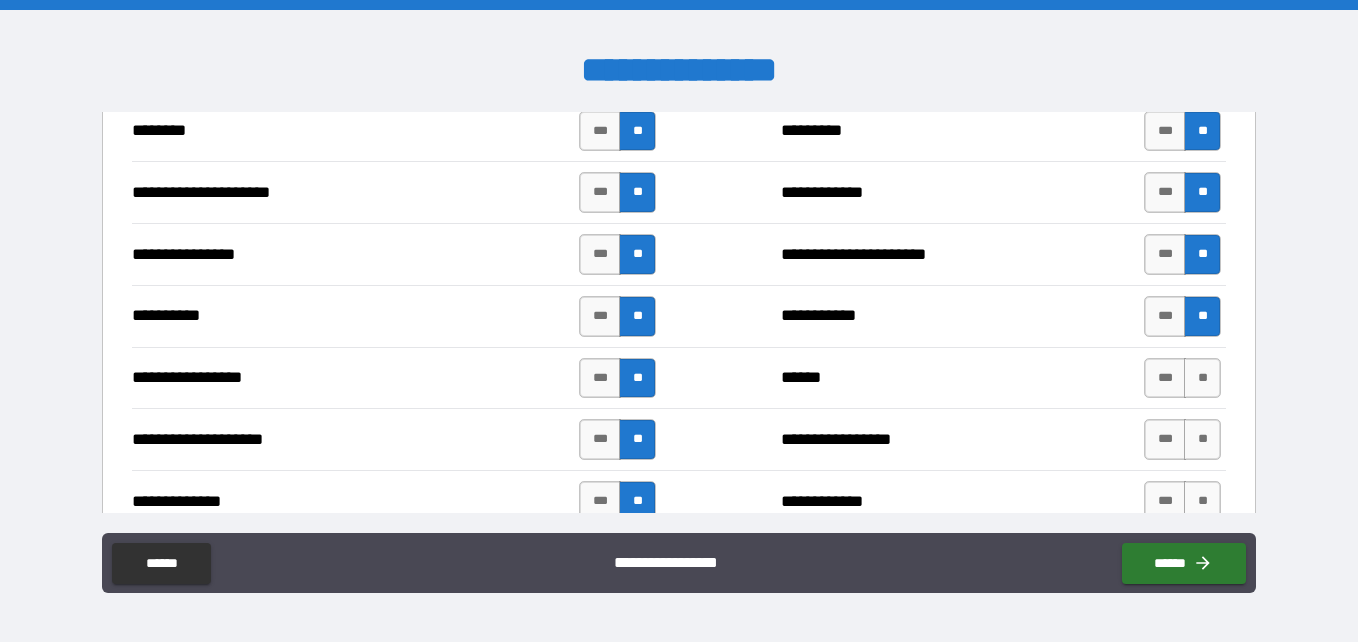 scroll, scrollTop: 2570, scrollLeft: 0, axis: vertical 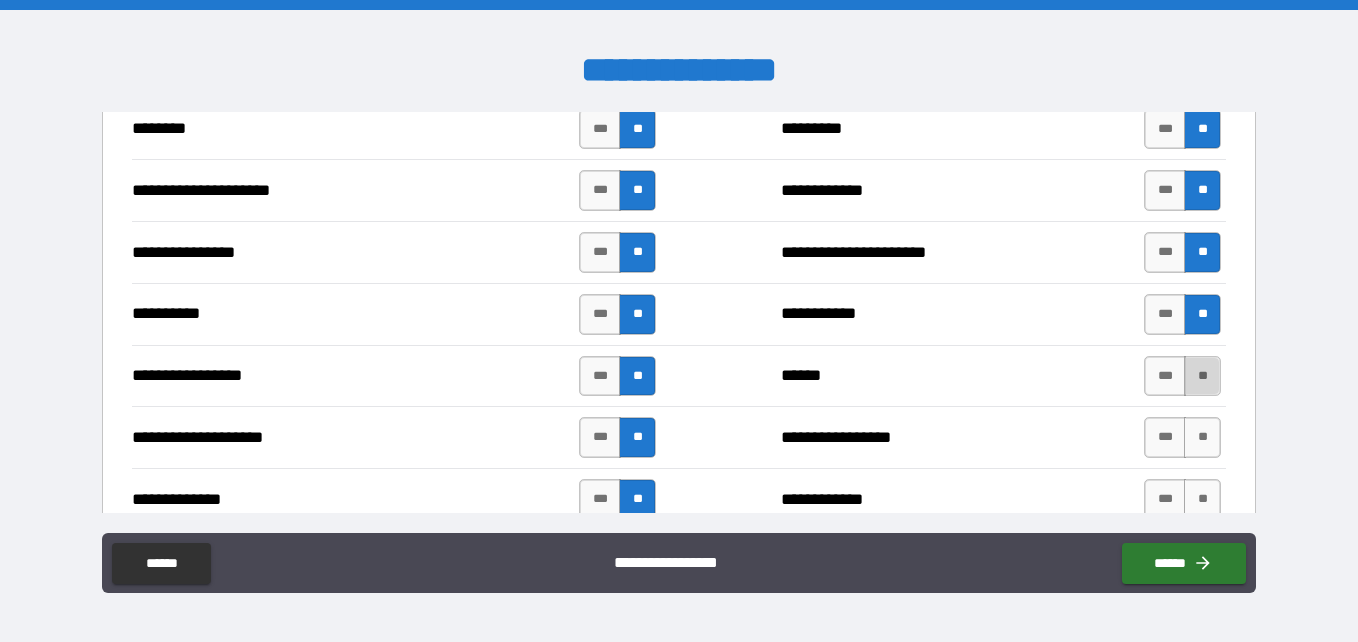 click on "**" at bounding box center (1202, 376) 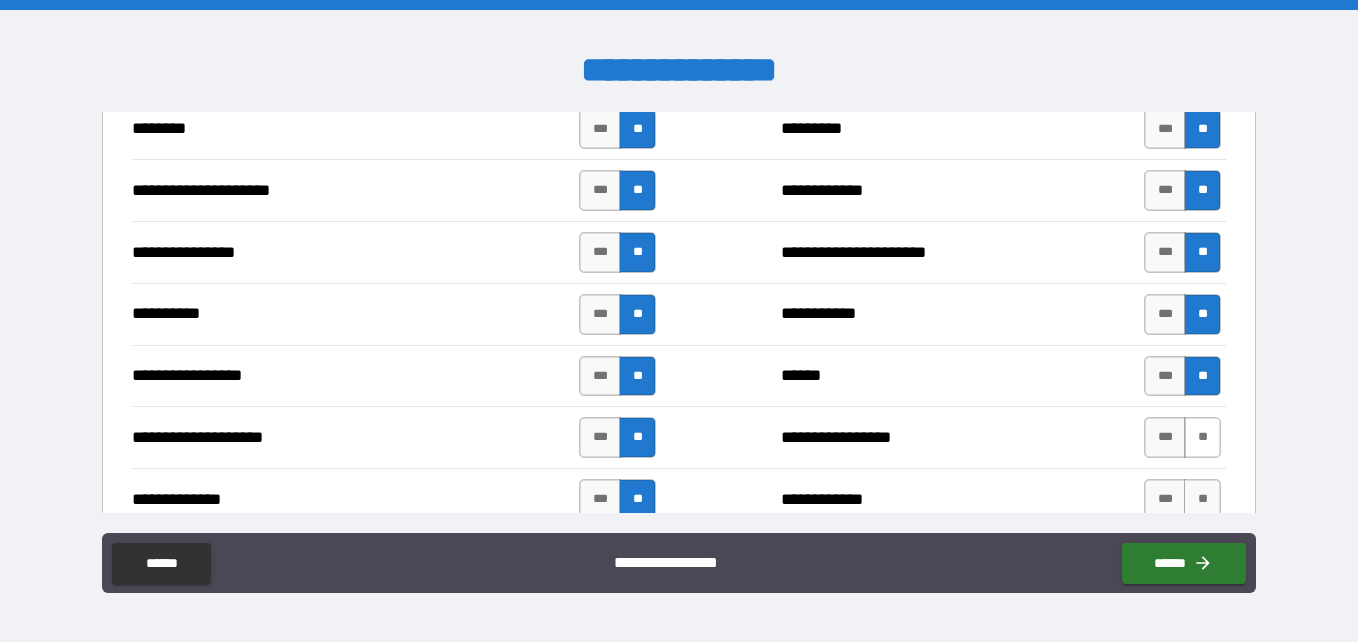 click on "**" at bounding box center [1202, 437] 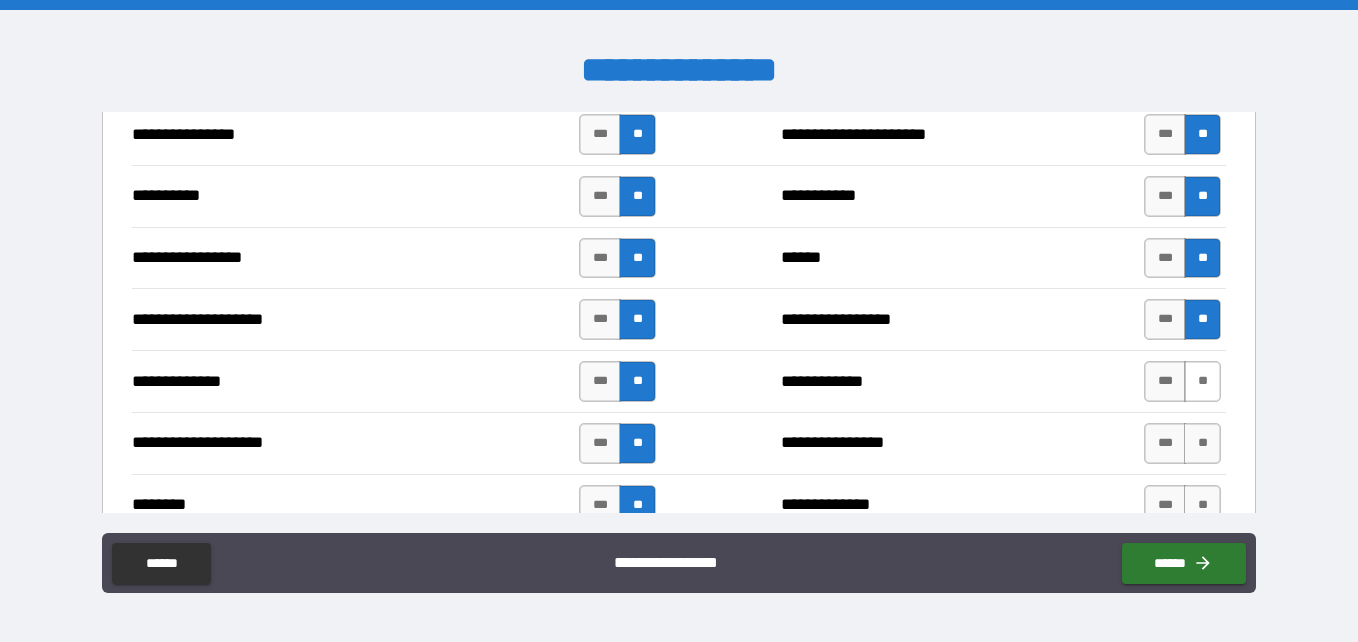 scroll, scrollTop: 2689, scrollLeft: 0, axis: vertical 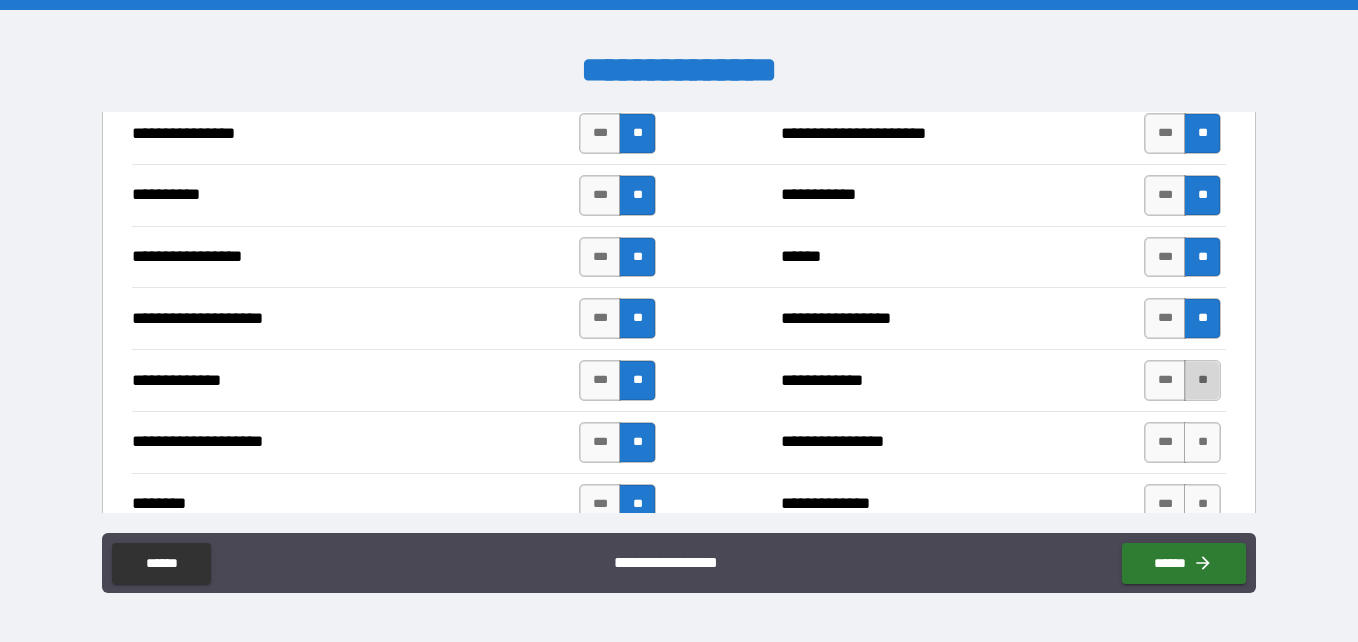 click on "**" at bounding box center (1202, 380) 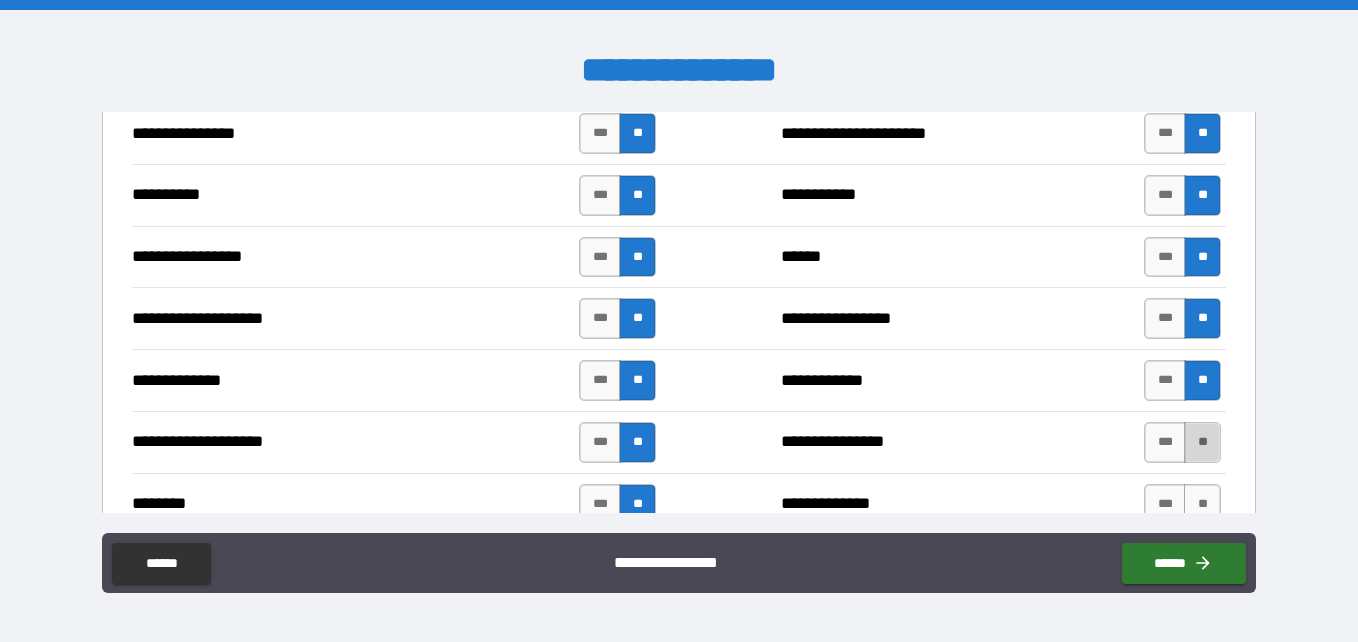 click on "**" at bounding box center [1202, 442] 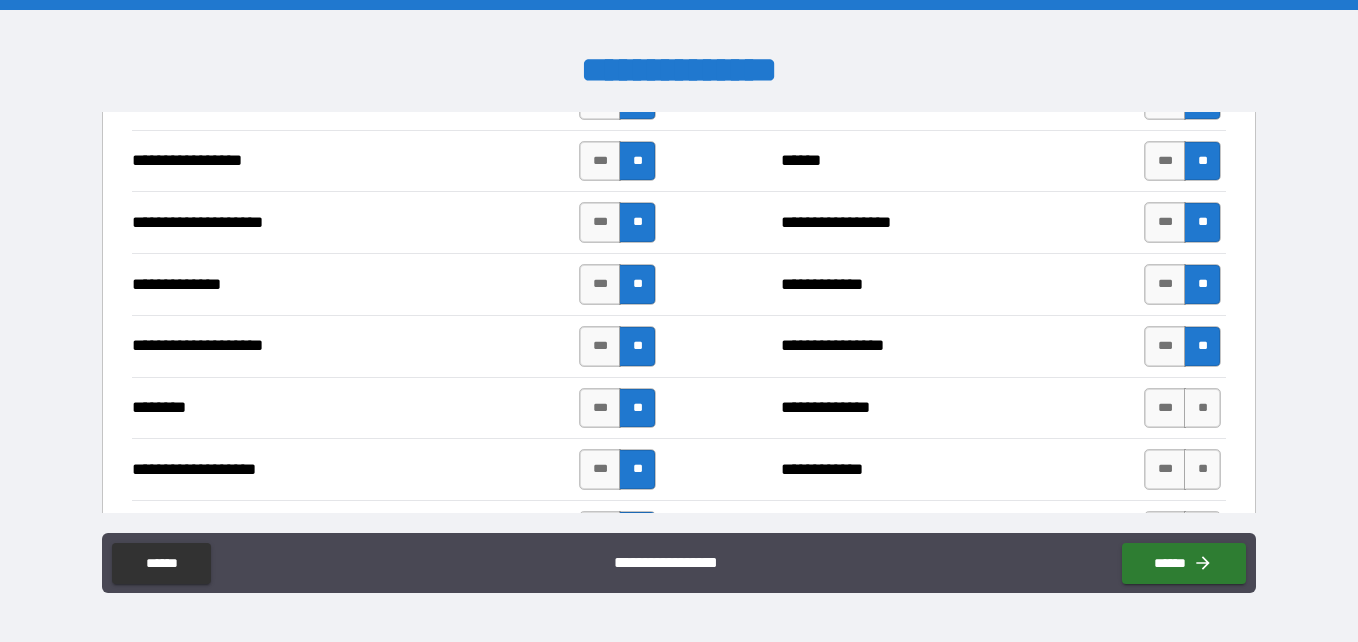 scroll, scrollTop: 2784, scrollLeft: 0, axis: vertical 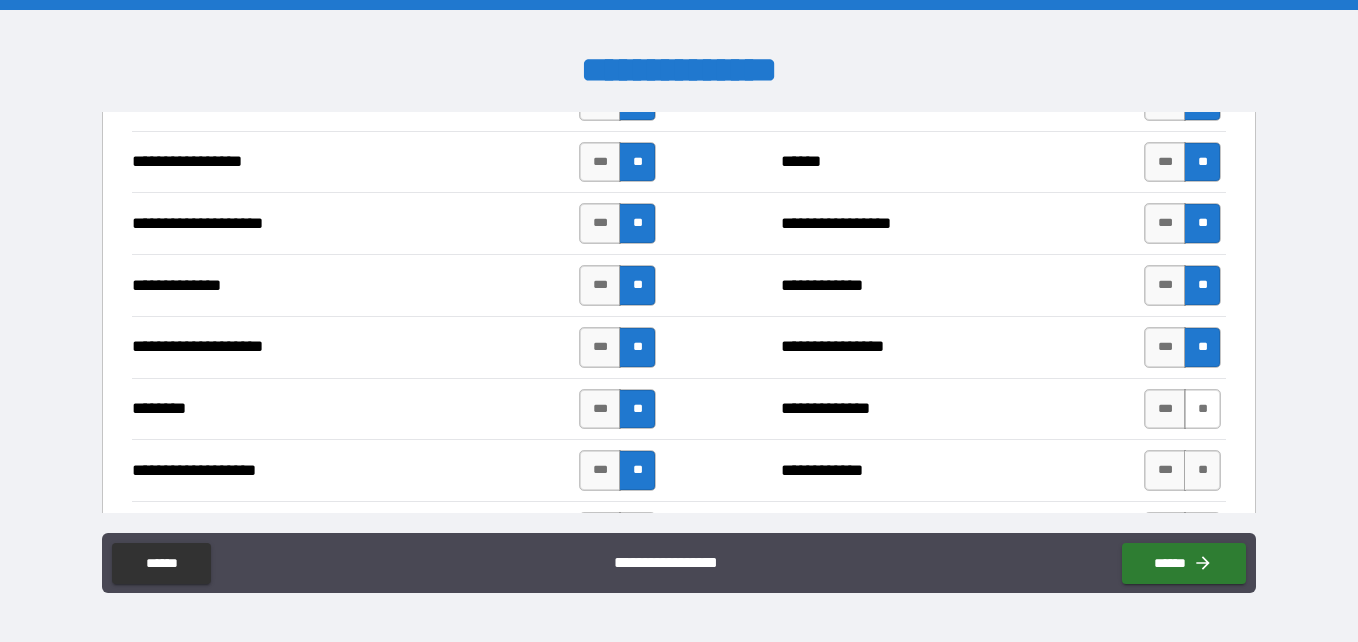 click on "**" at bounding box center [1202, 409] 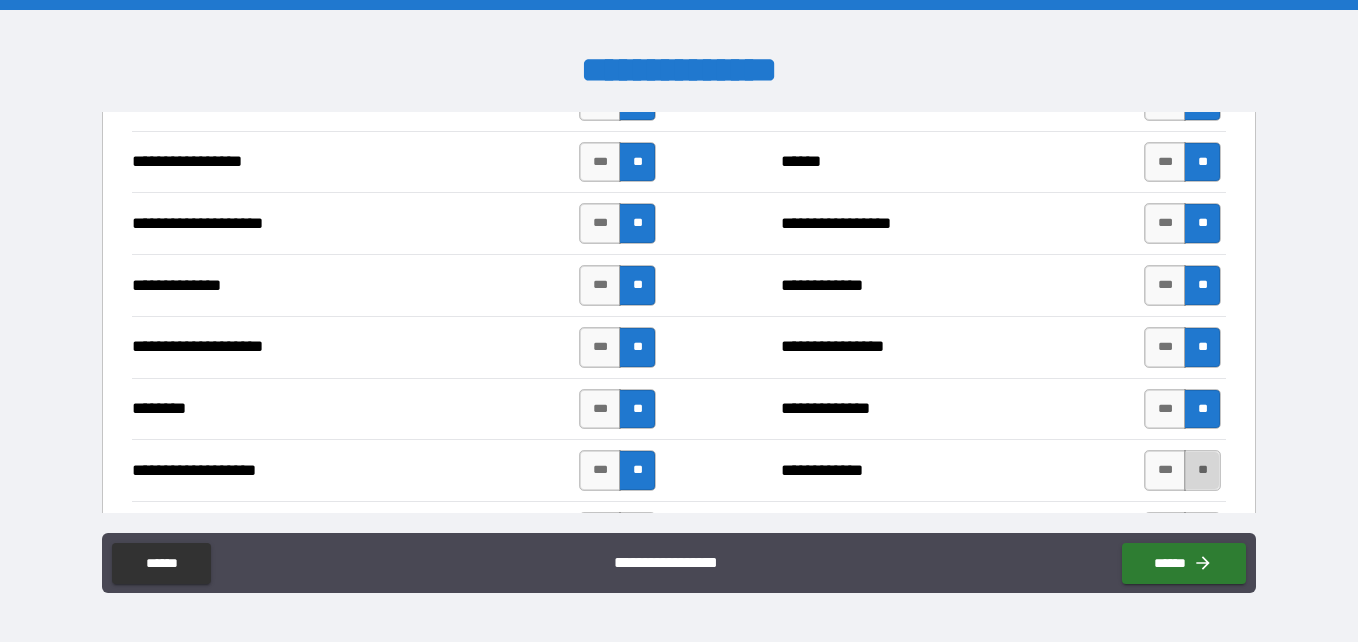 click on "**" at bounding box center (1202, 470) 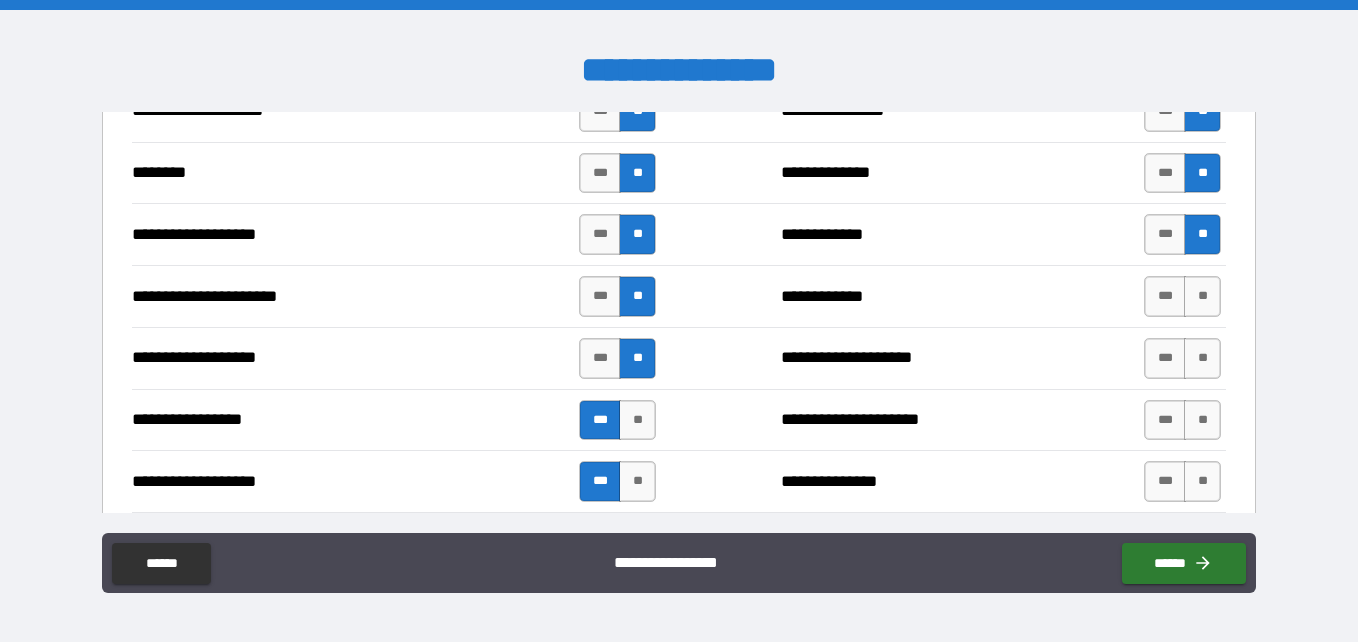 scroll, scrollTop: 3028, scrollLeft: 0, axis: vertical 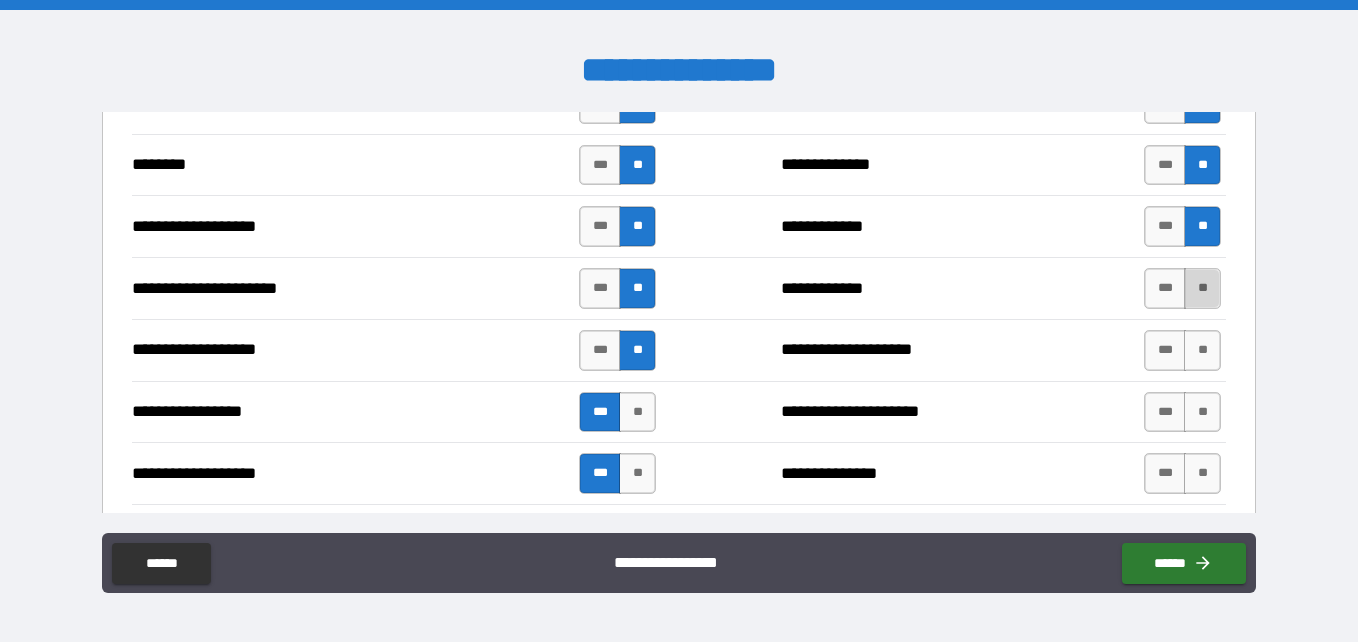 click on "**" at bounding box center (1202, 288) 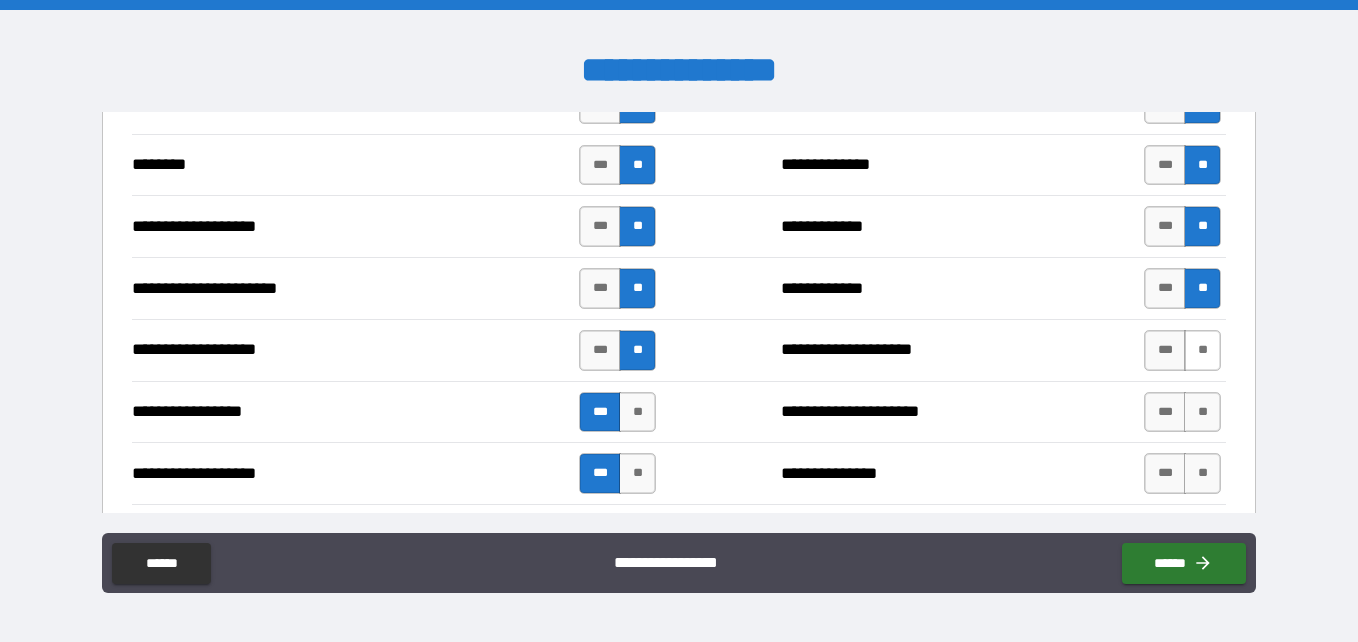 click on "**" at bounding box center (1202, 350) 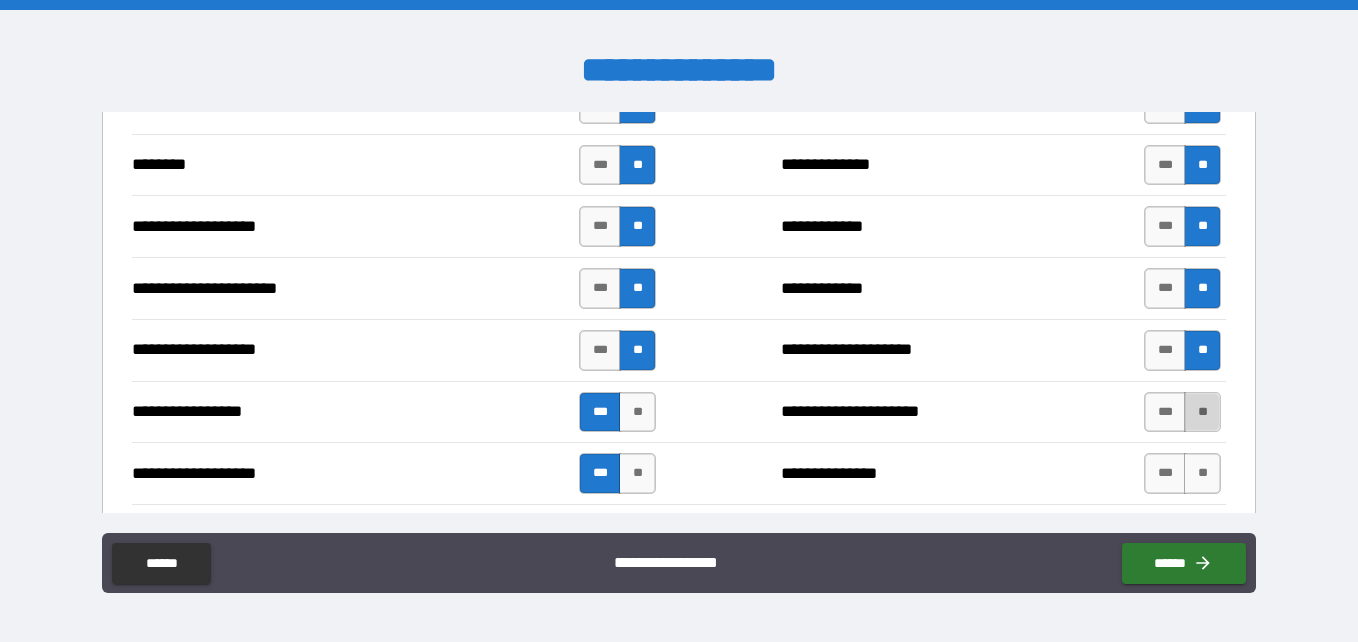 click on "**" at bounding box center (1202, 412) 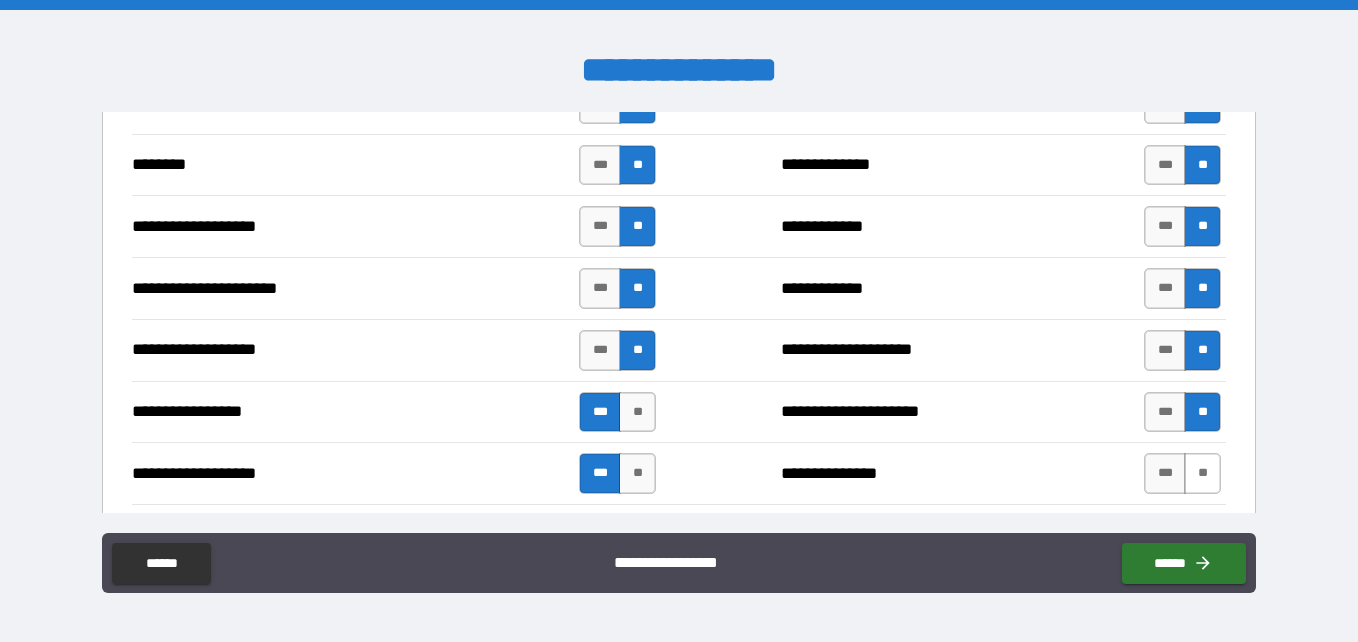 click on "**" at bounding box center [1202, 473] 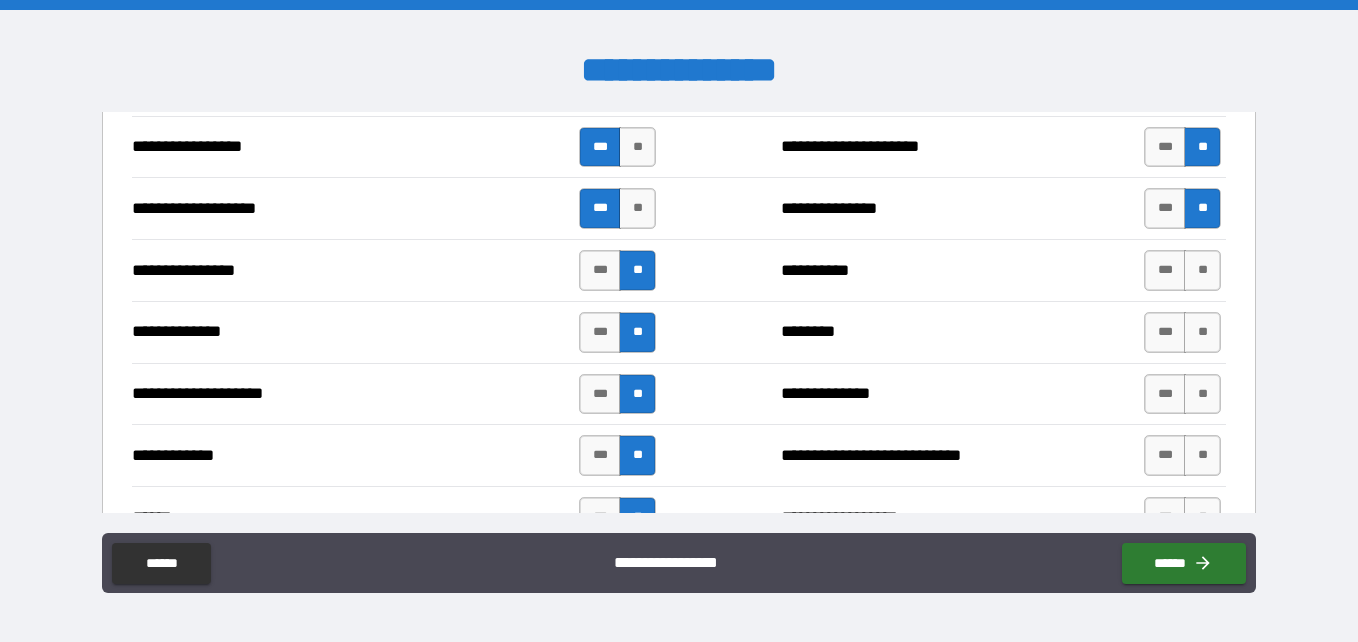 scroll, scrollTop: 3294, scrollLeft: 0, axis: vertical 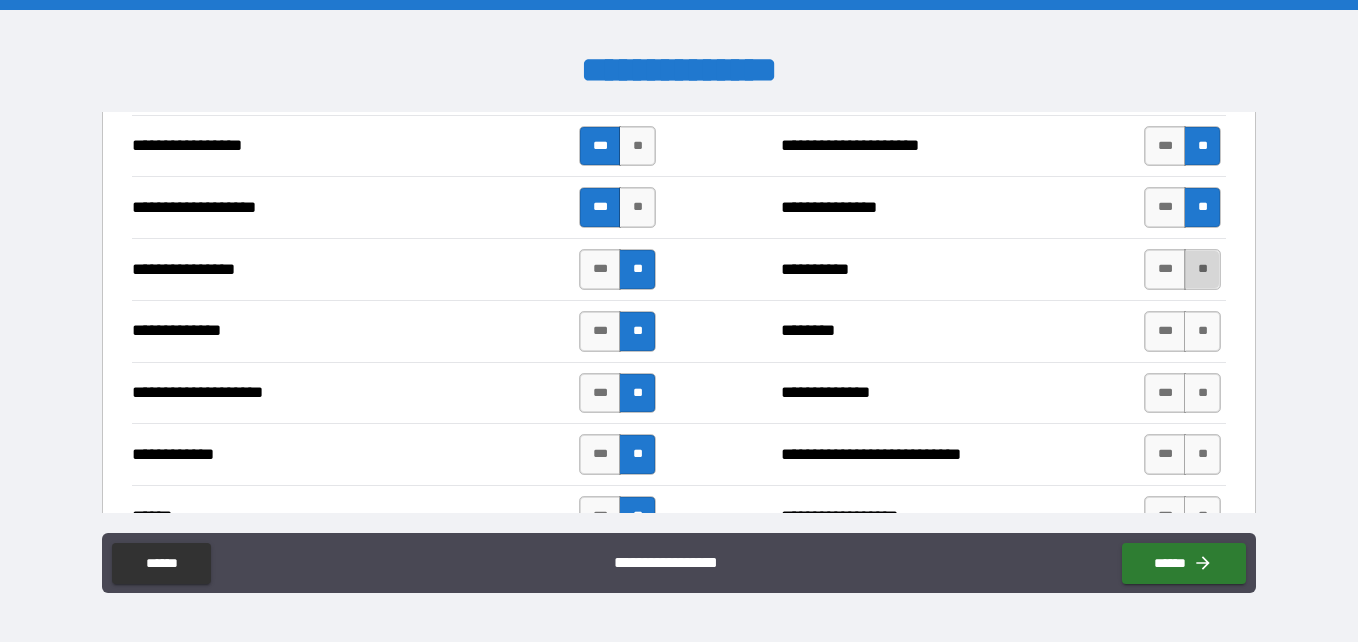 click on "**" at bounding box center (1202, 269) 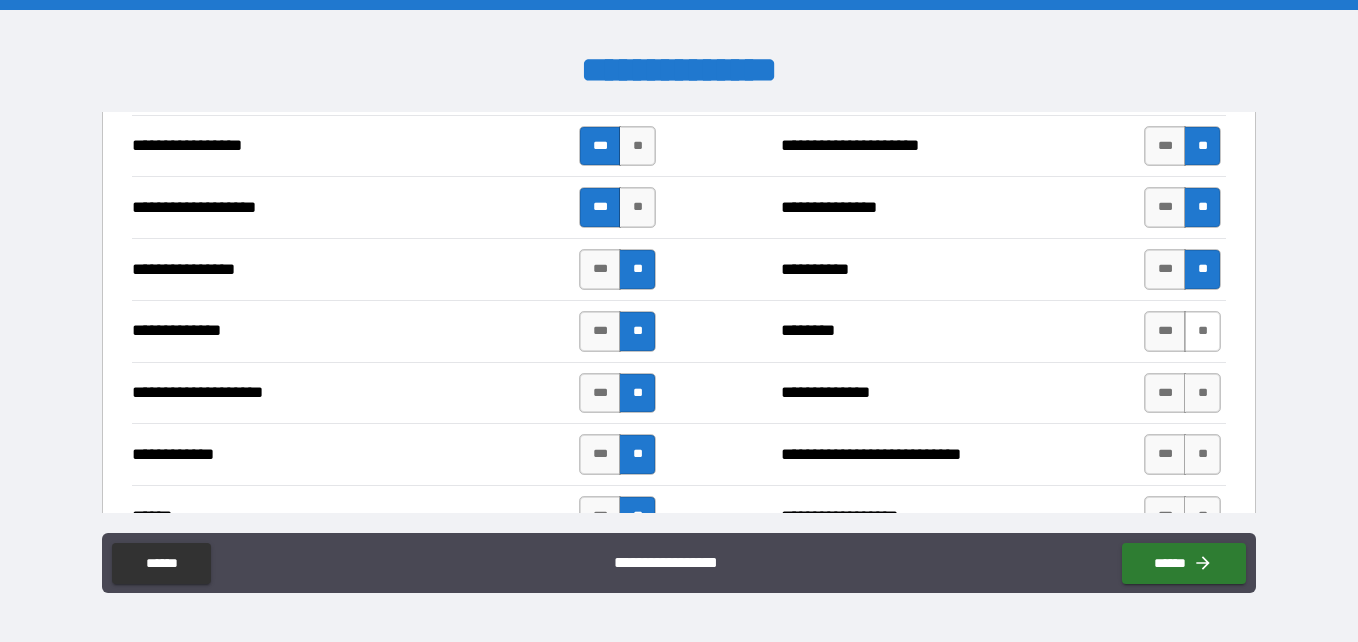 click on "**" at bounding box center [1202, 331] 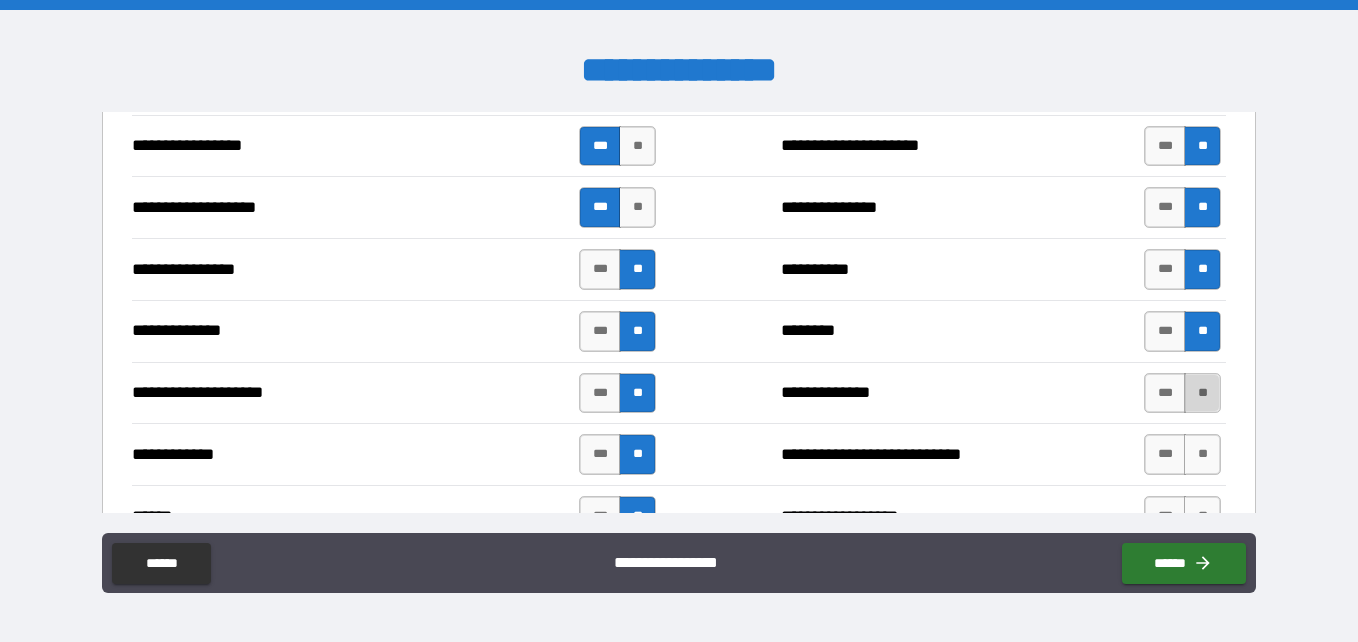 click on "**" at bounding box center (1202, 393) 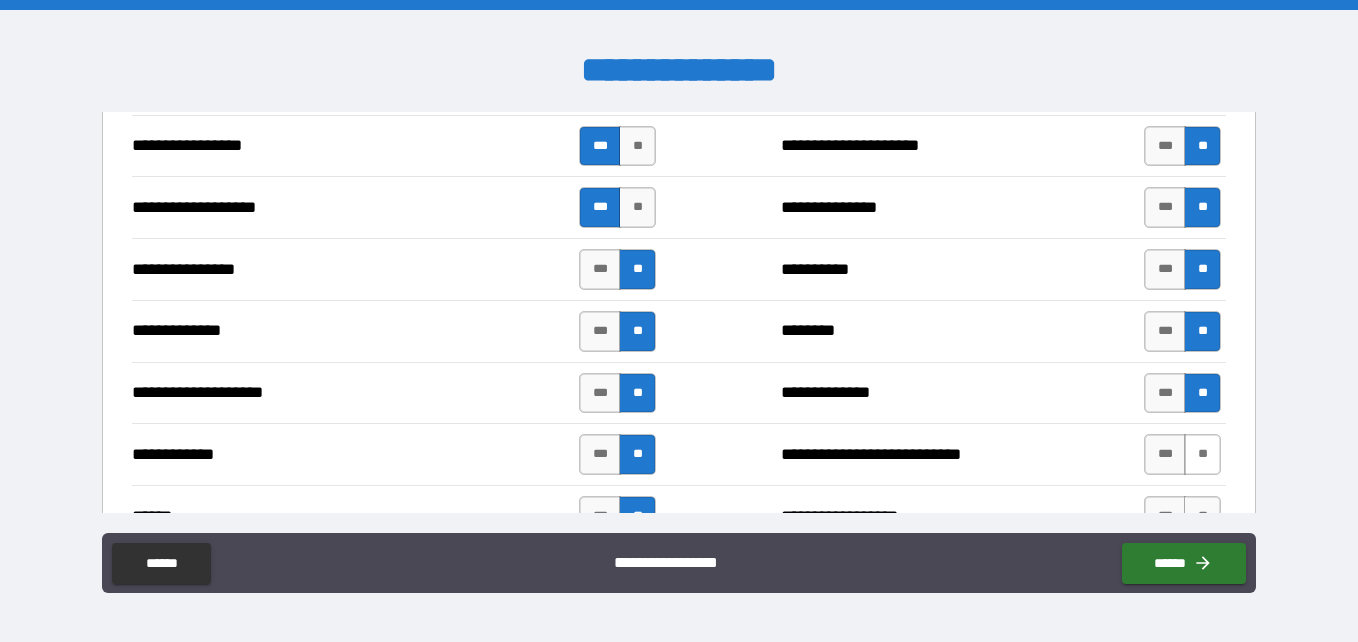 click on "**" at bounding box center (1202, 454) 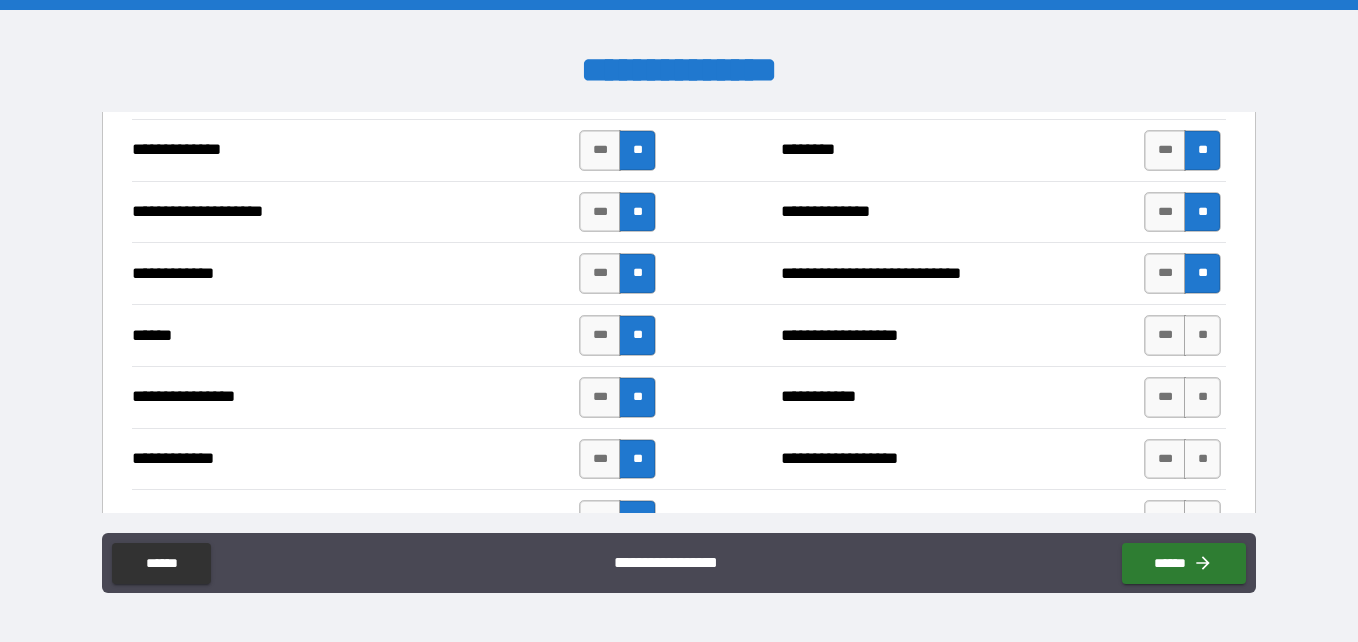 scroll, scrollTop: 3478, scrollLeft: 0, axis: vertical 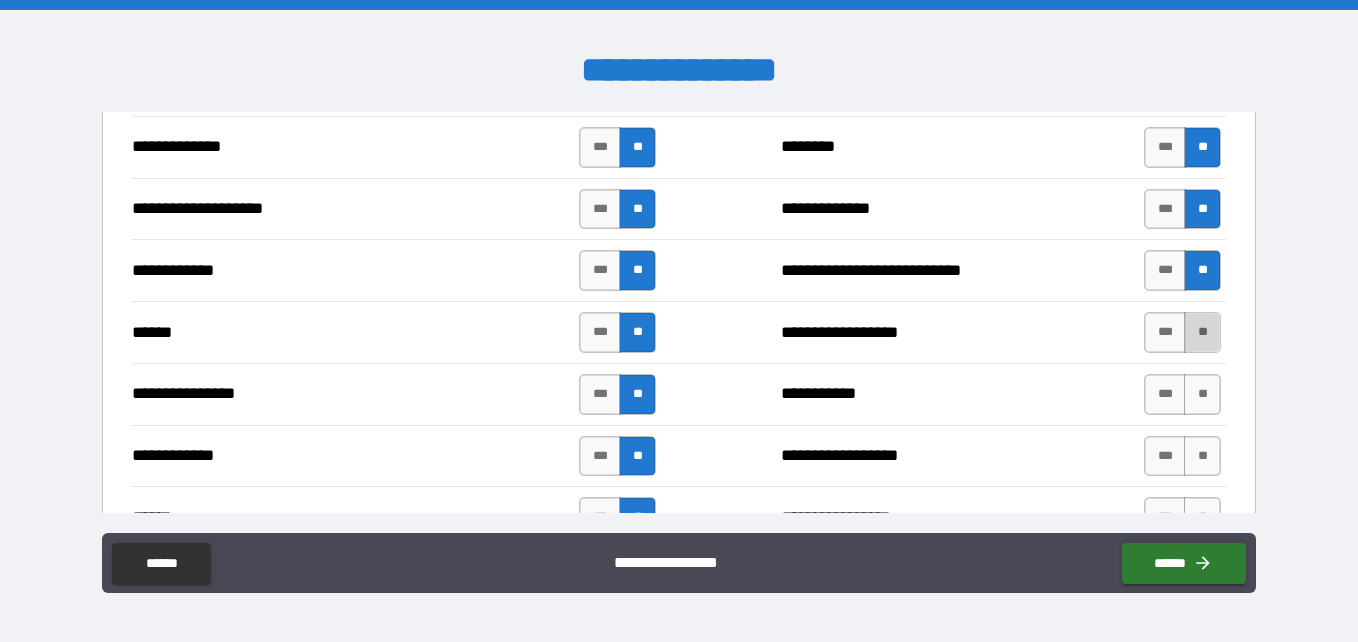 click on "**" at bounding box center [1202, 332] 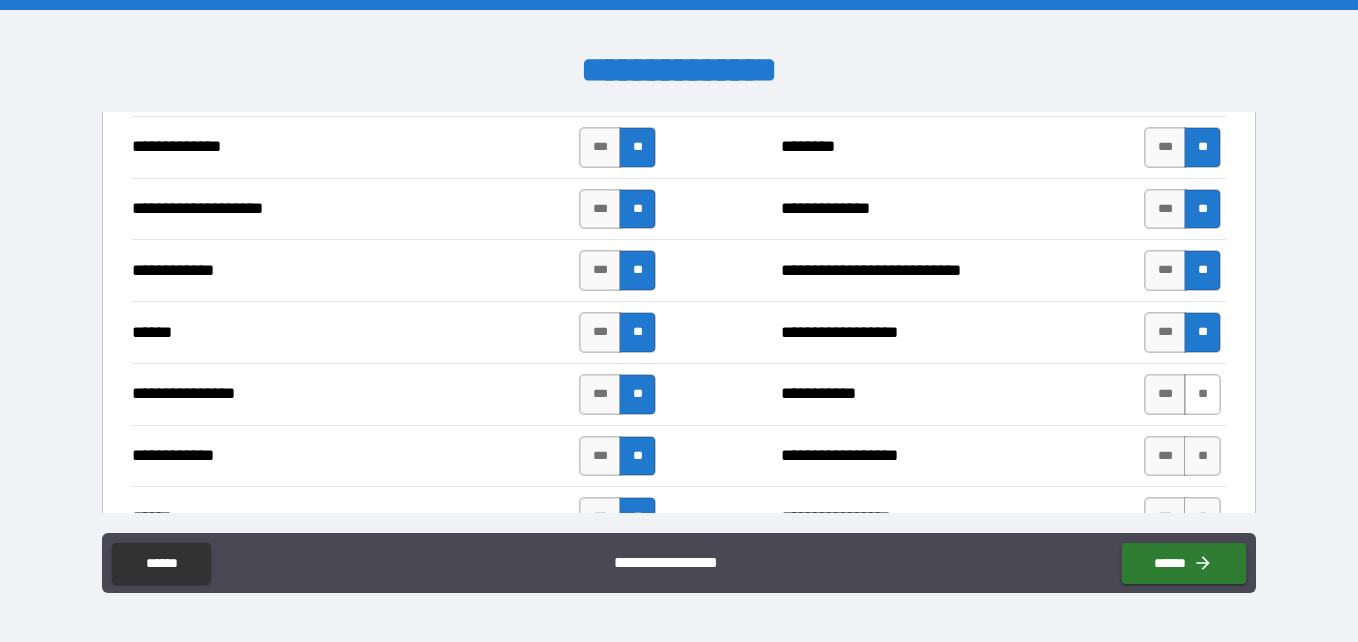 click on "**" at bounding box center [1202, 394] 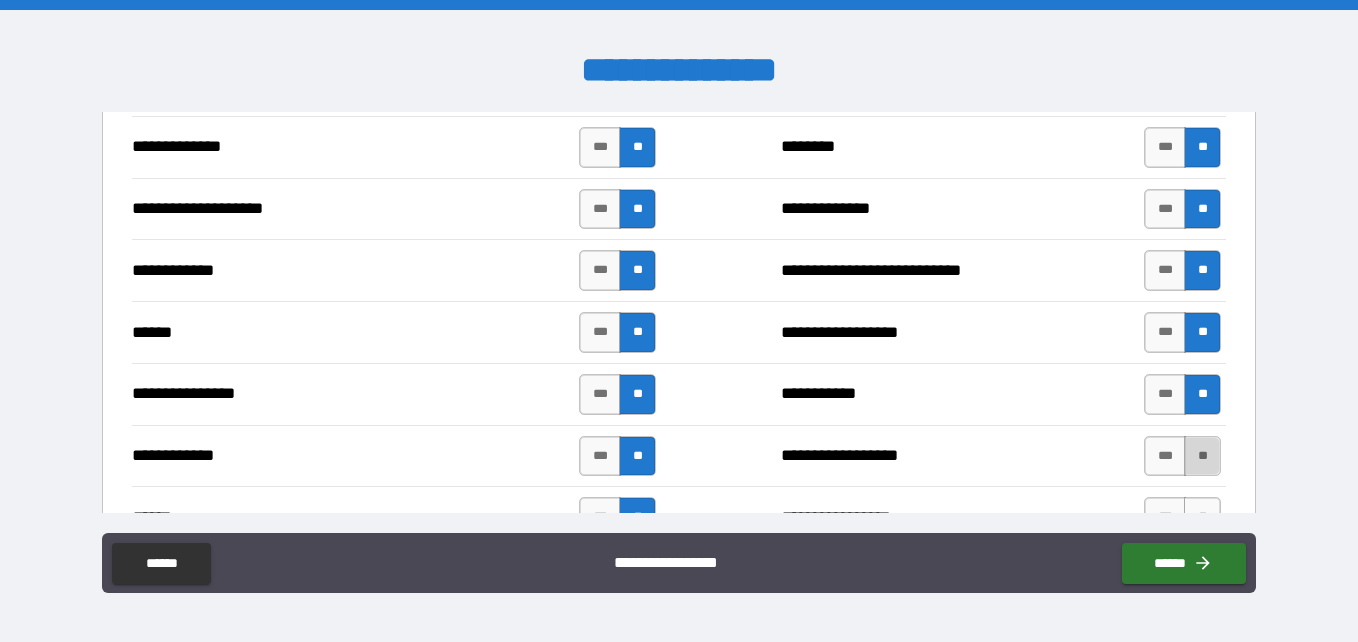 click on "**" at bounding box center (1202, 456) 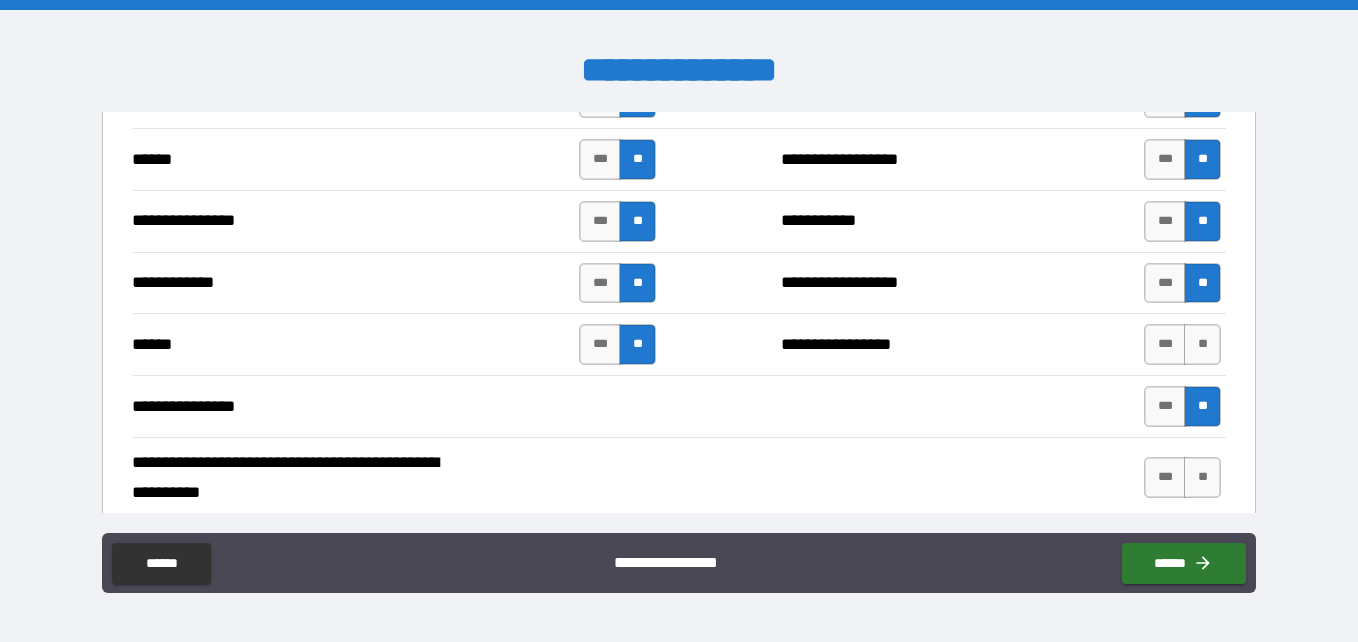 scroll, scrollTop: 3652, scrollLeft: 0, axis: vertical 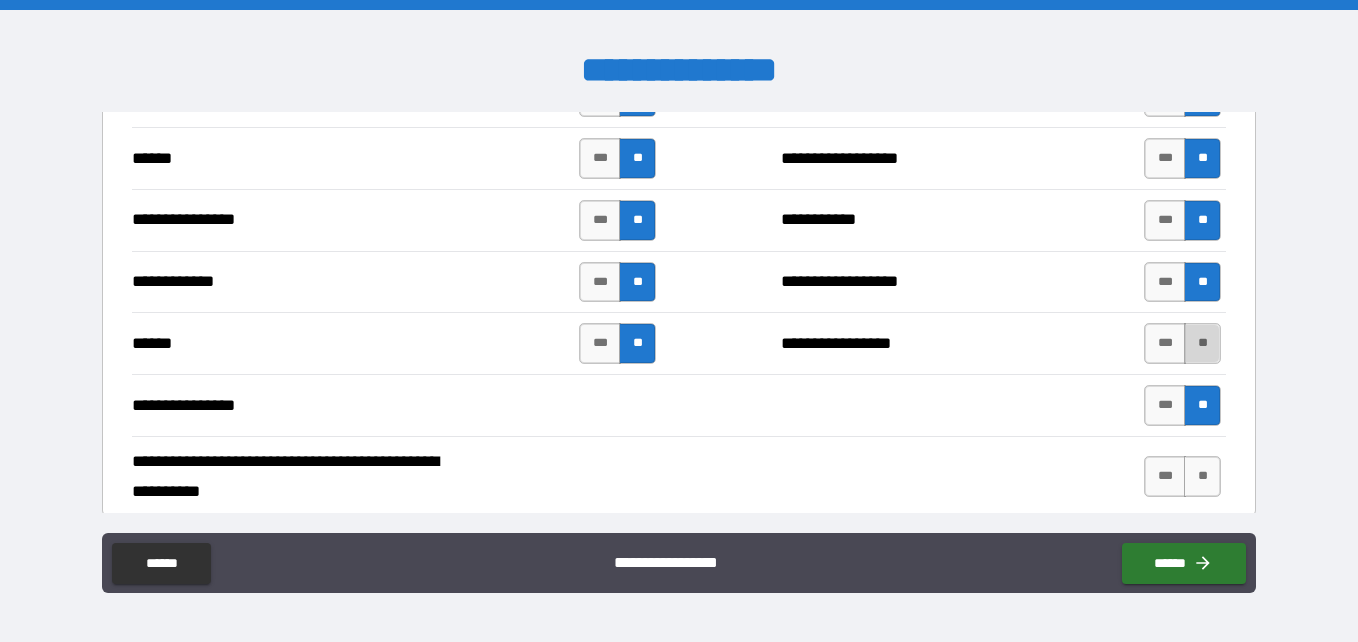 click on "**" at bounding box center (1202, 343) 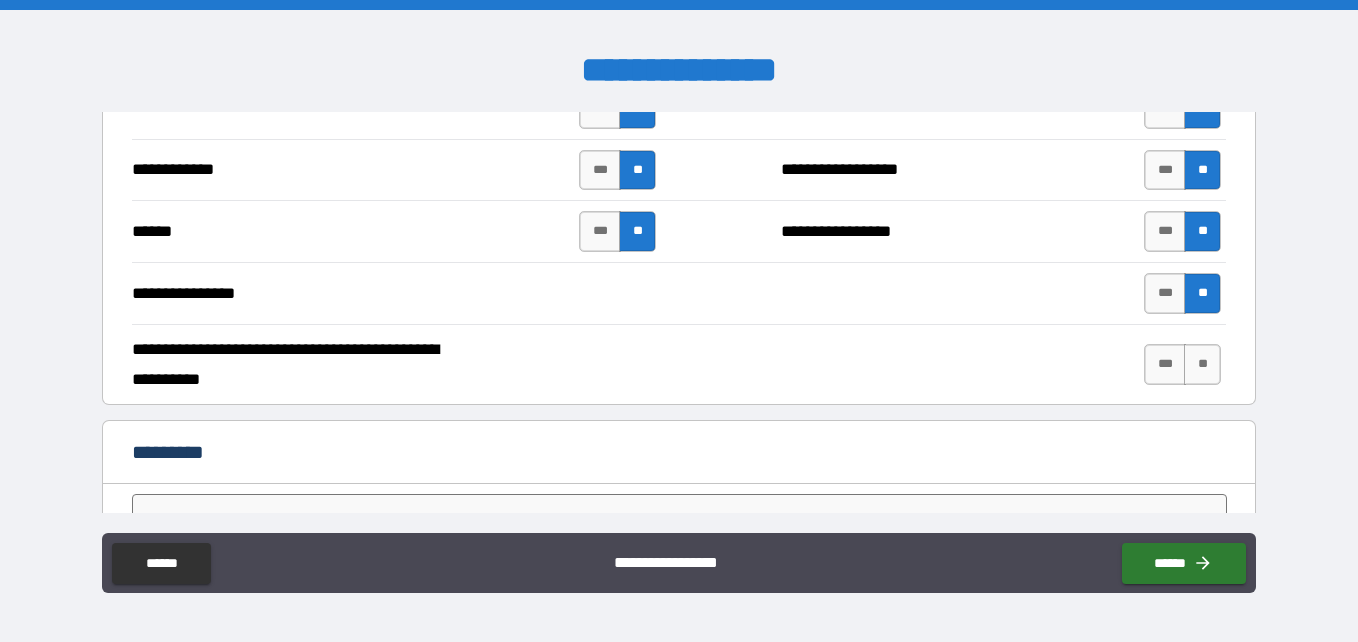 scroll, scrollTop: 3765, scrollLeft: 0, axis: vertical 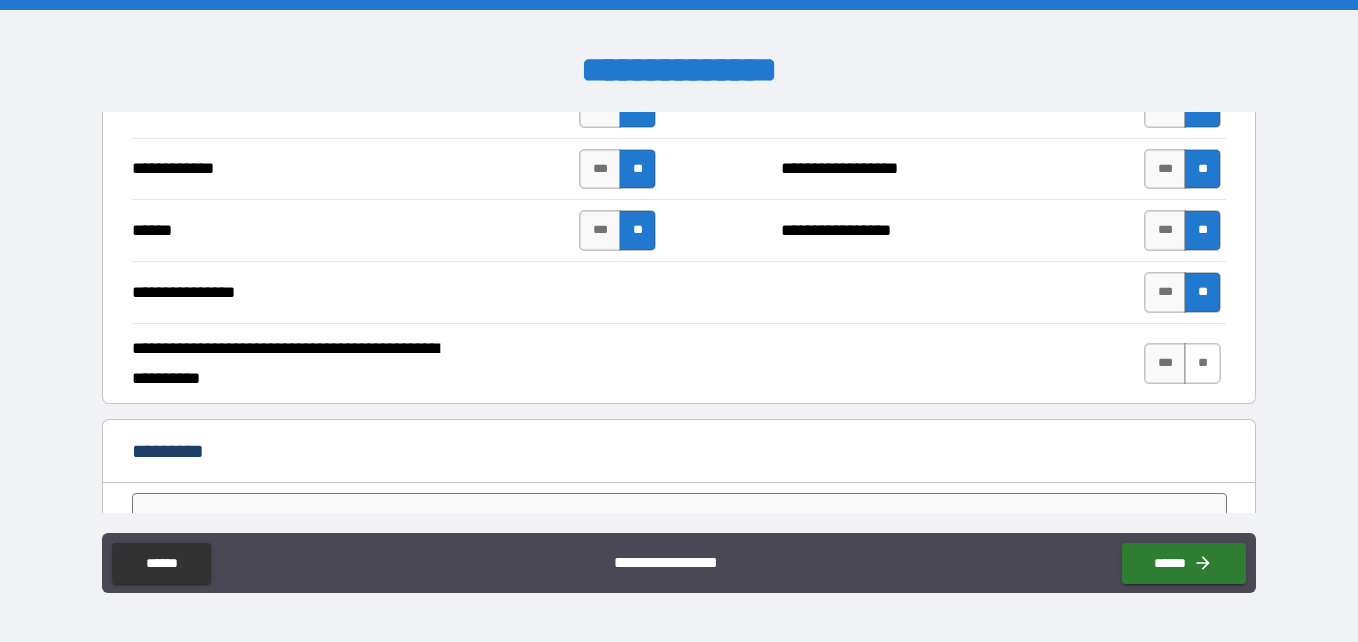 click on "**" at bounding box center (1202, 363) 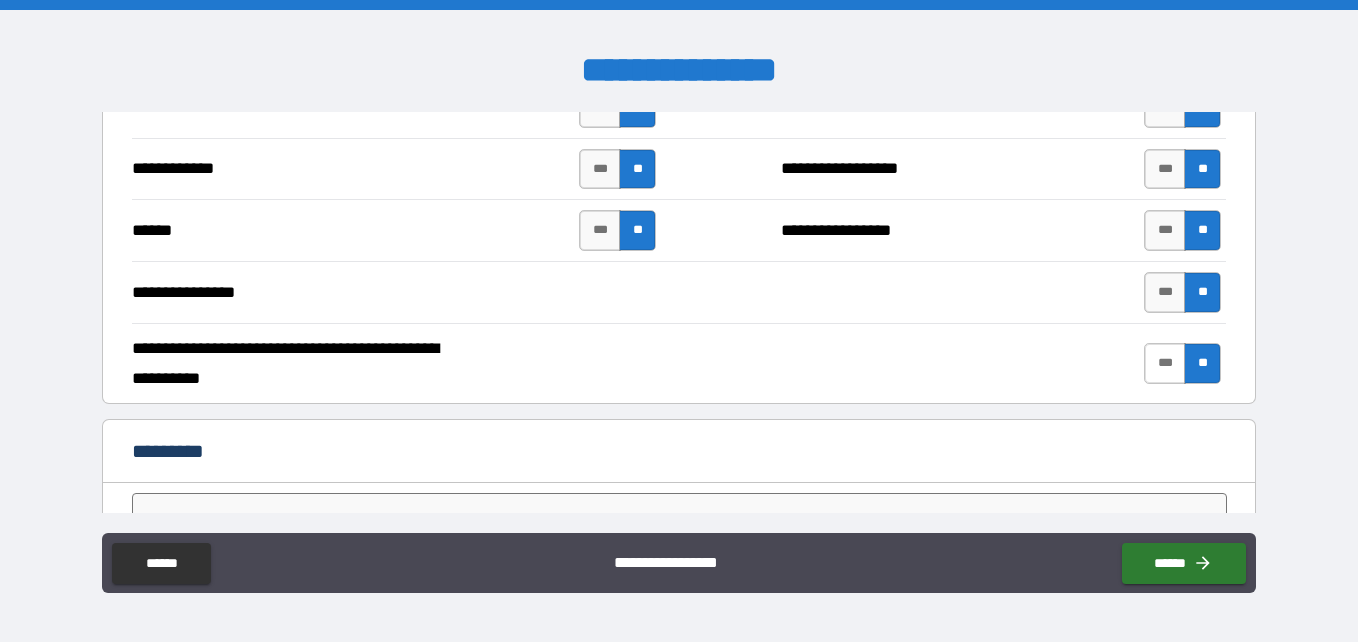 click on "***" at bounding box center (1165, 363) 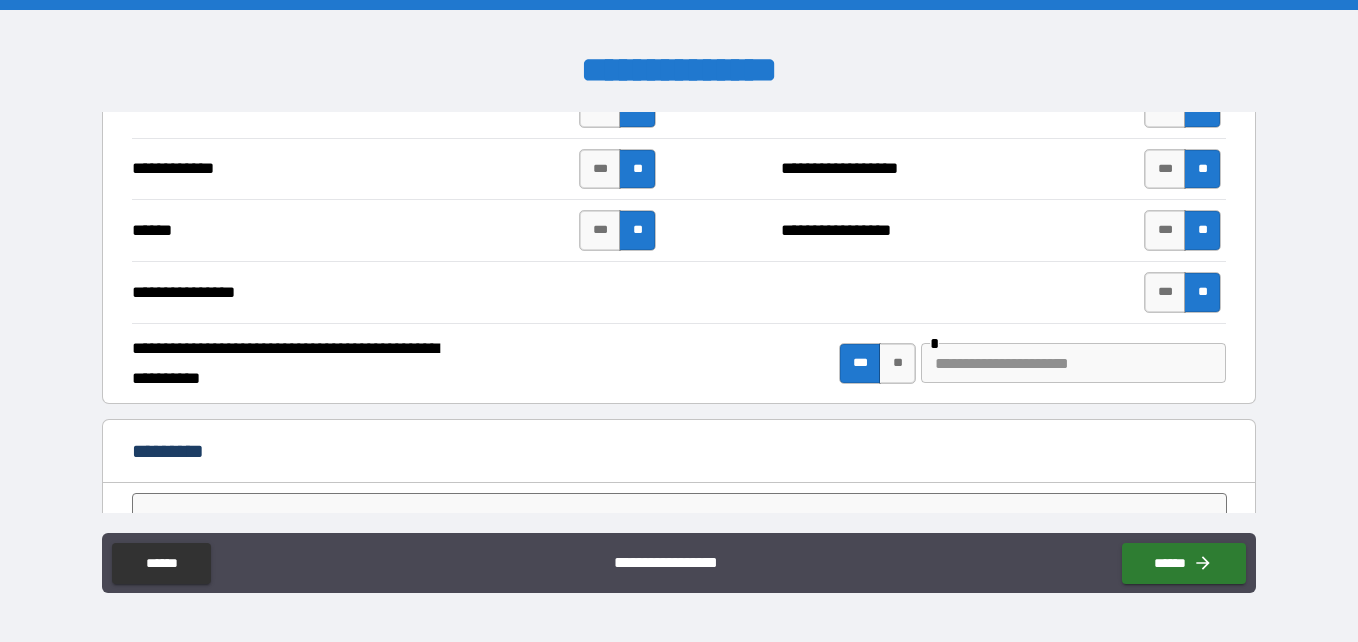 click at bounding box center (1073, 363) 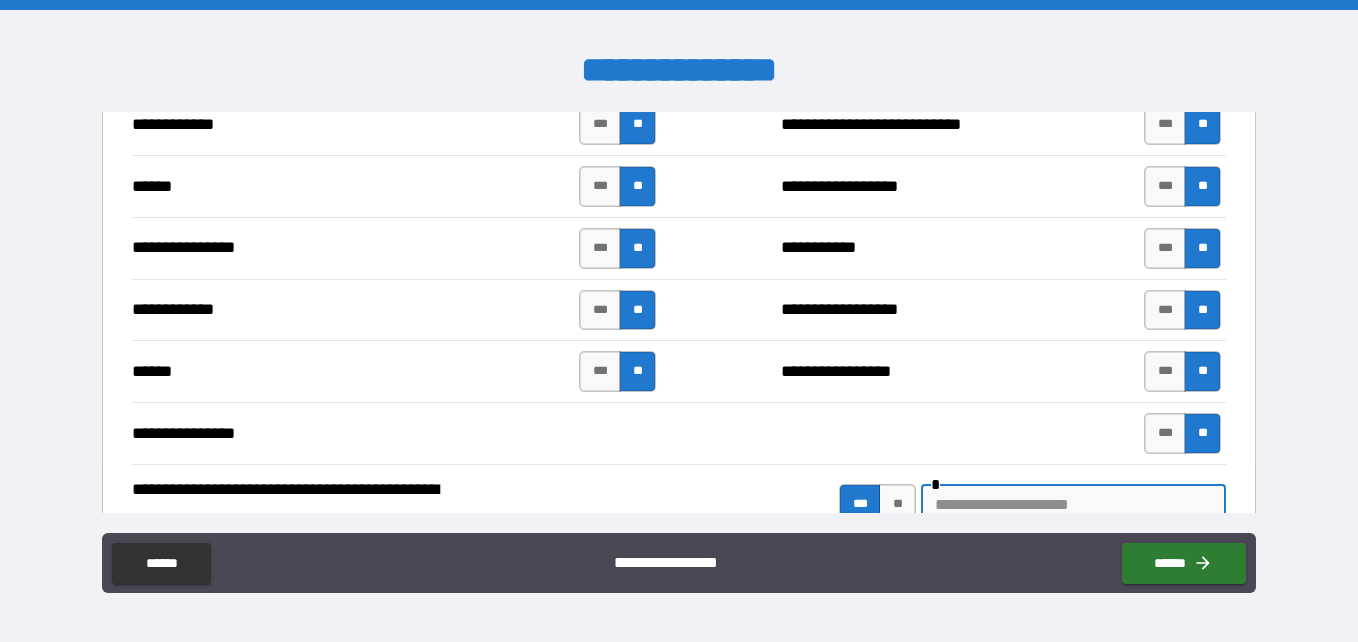 scroll, scrollTop: 3889, scrollLeft: 0, axis: vertical 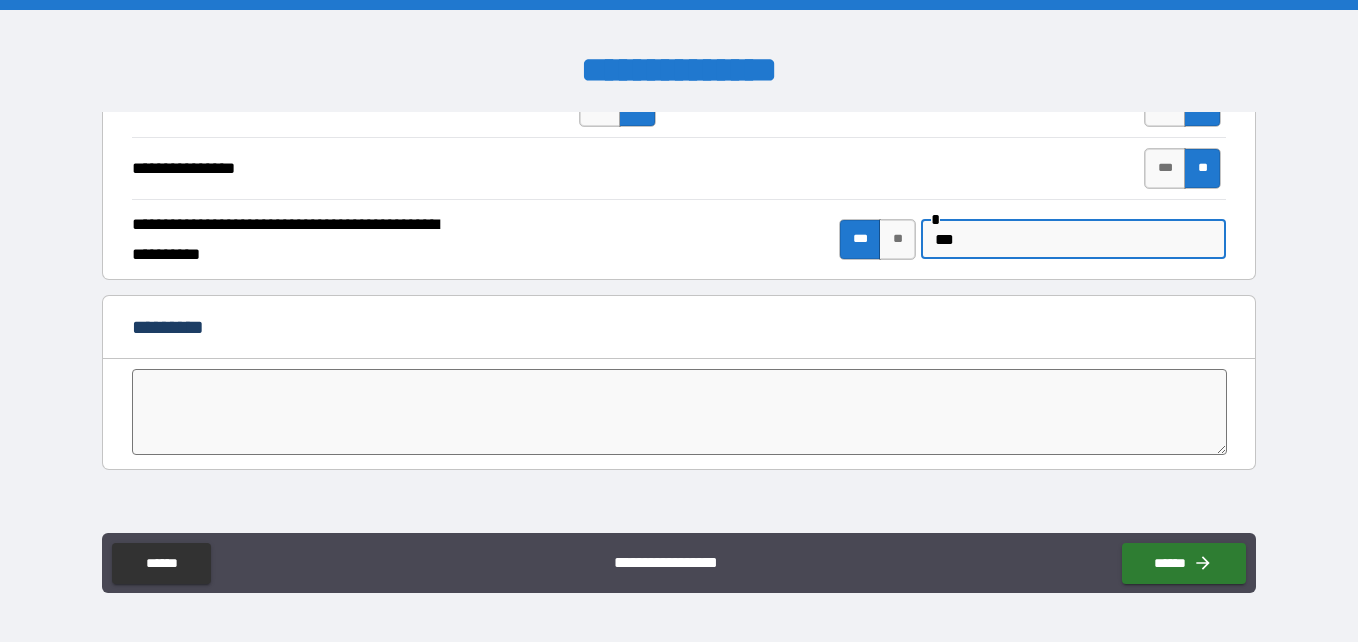 type on "****" 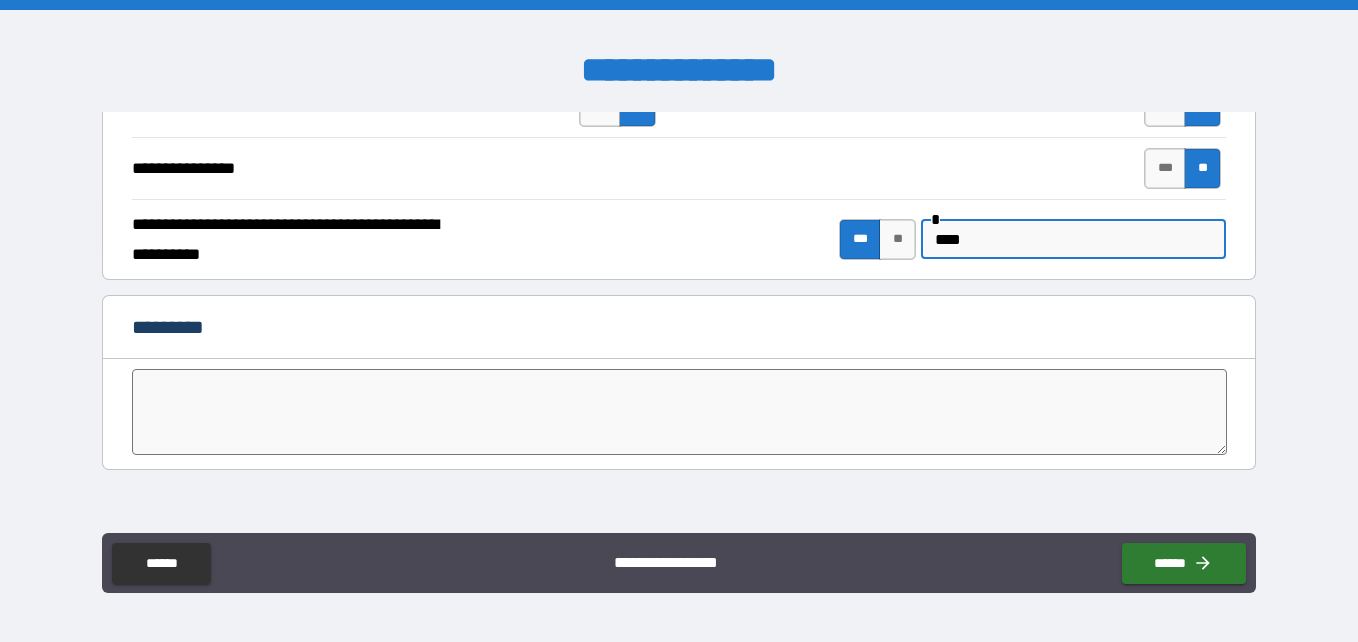 drag, startPoint x: 983, startPoint y: 241, endPoint x: 914, endPoint y: 240, distance: 69.00725 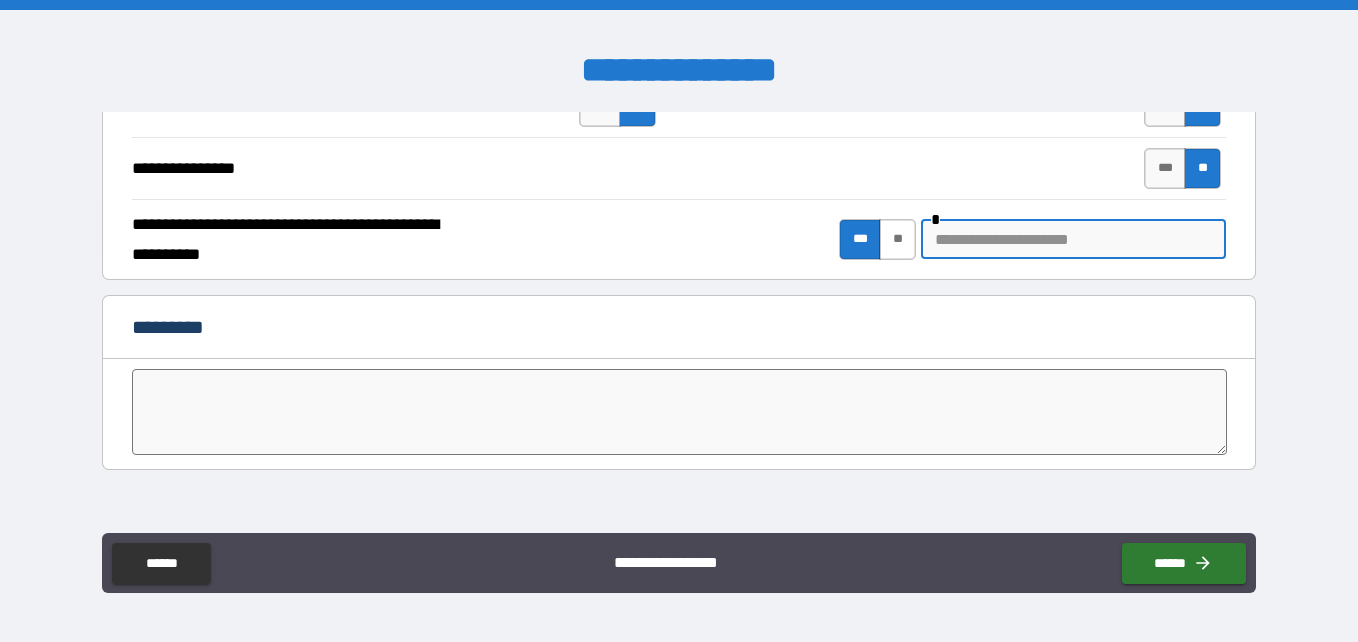 click on "**" at bounding box center [897, 239] 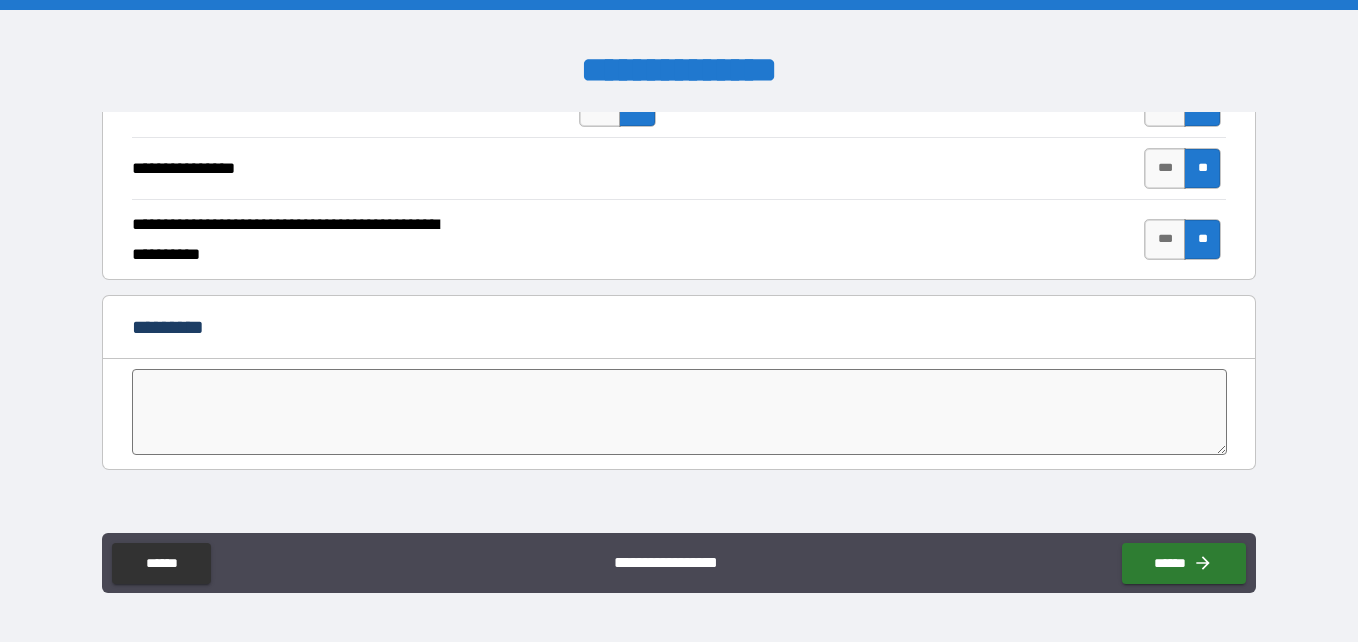 click at bounding box center [680, 412] 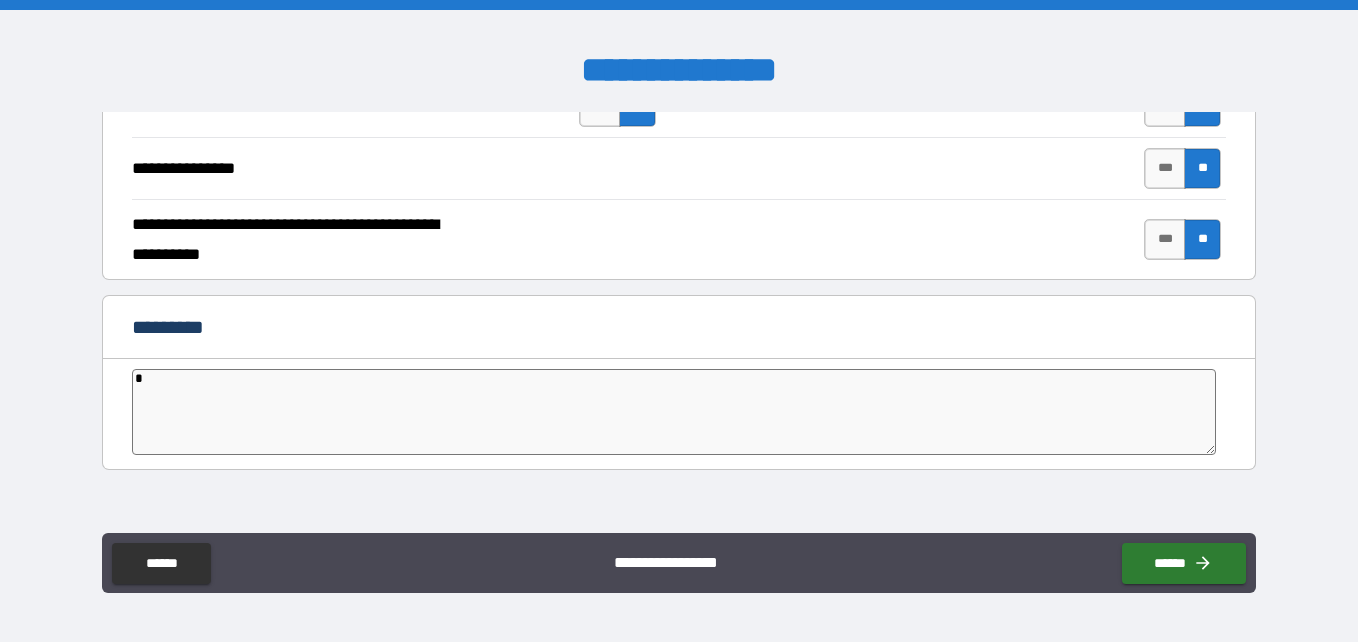 type on "**" 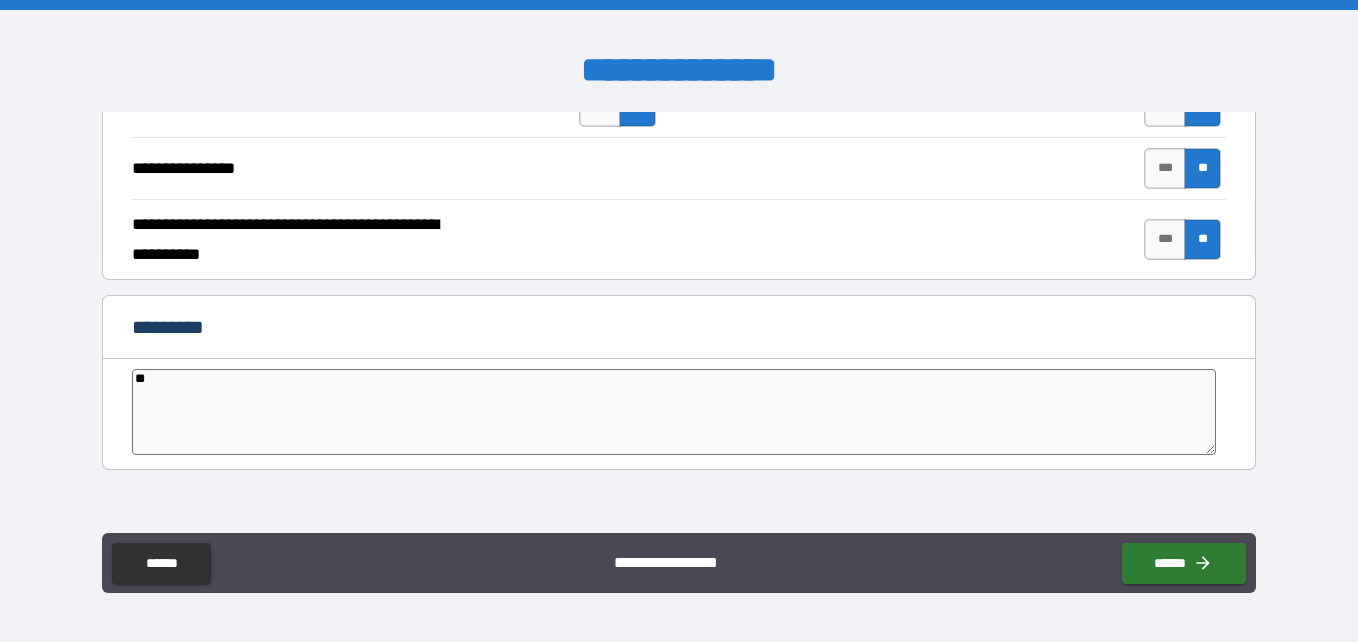 type on "*" 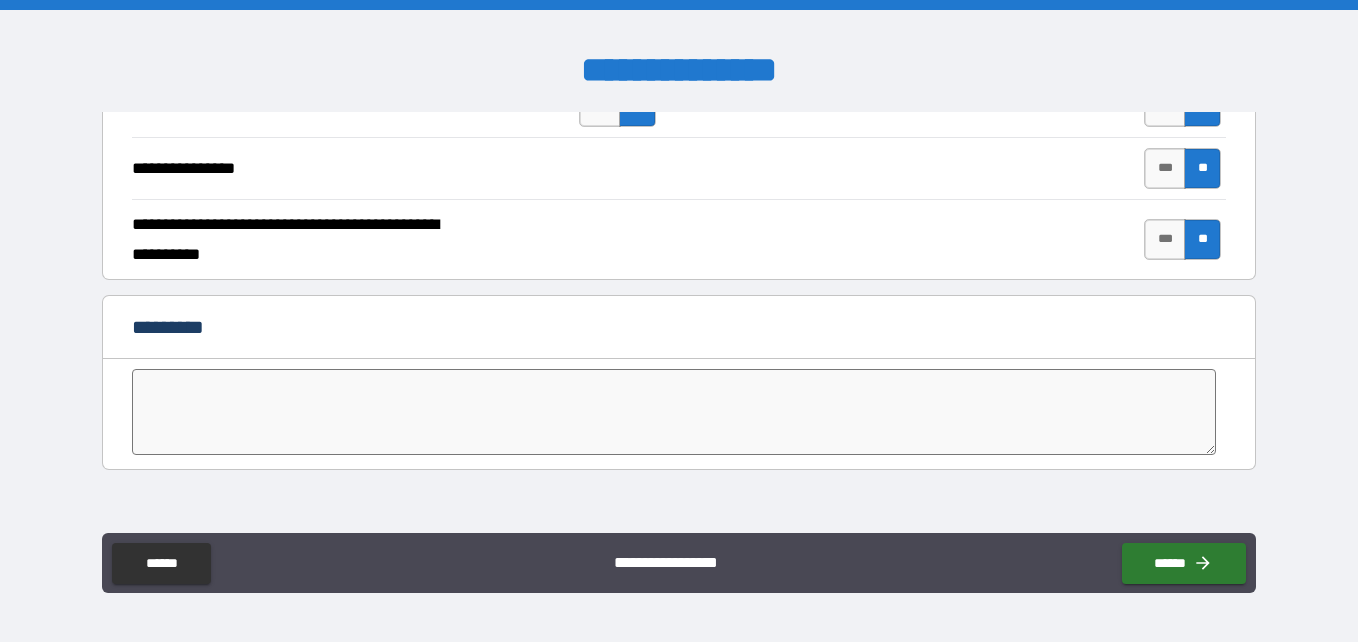 type on "*" 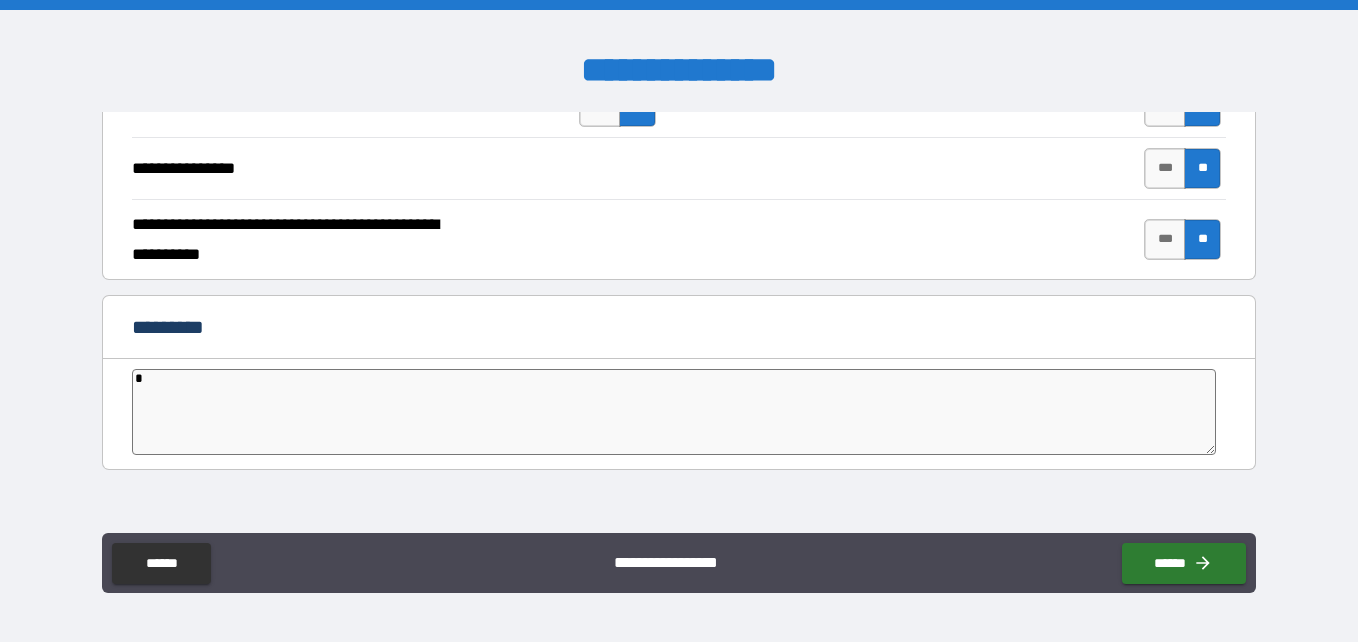 type on "**" 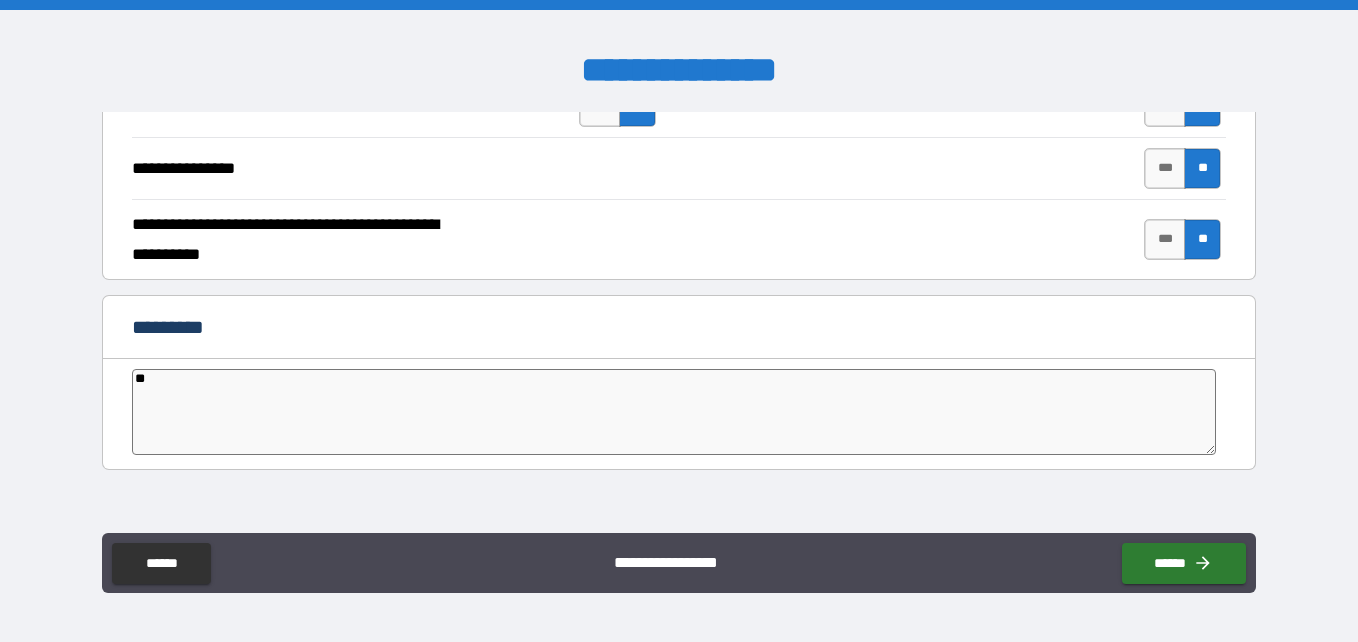 type on "*" 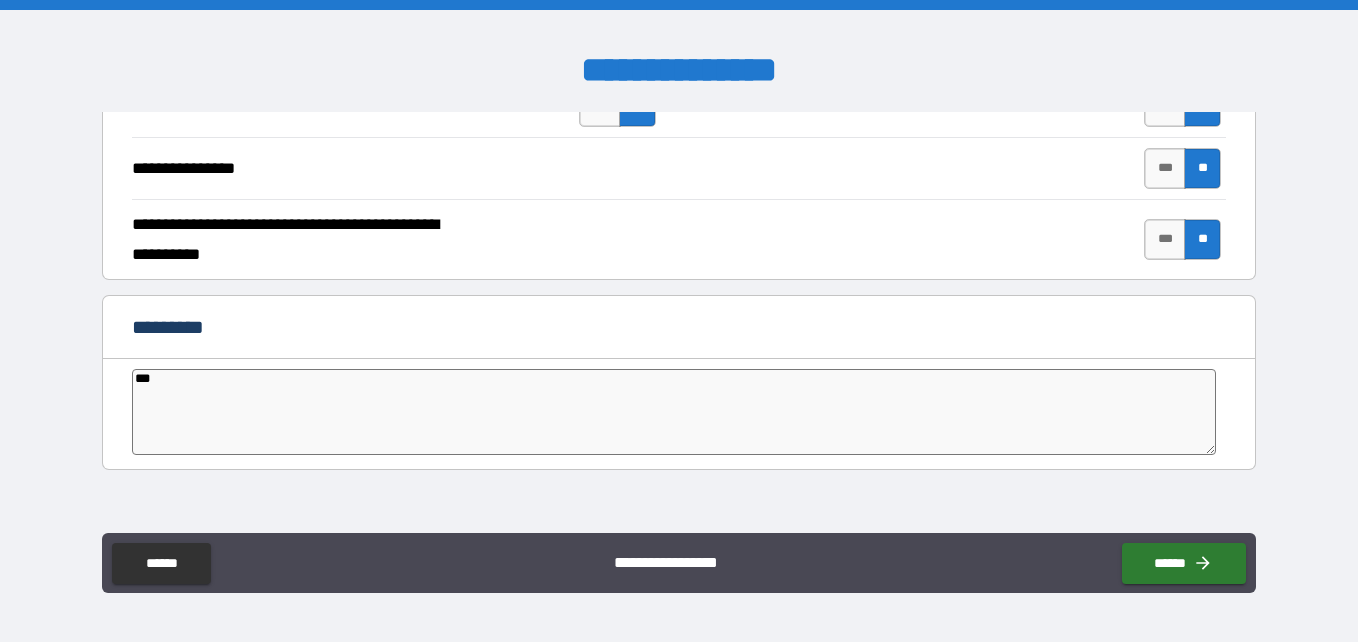 type on "*" 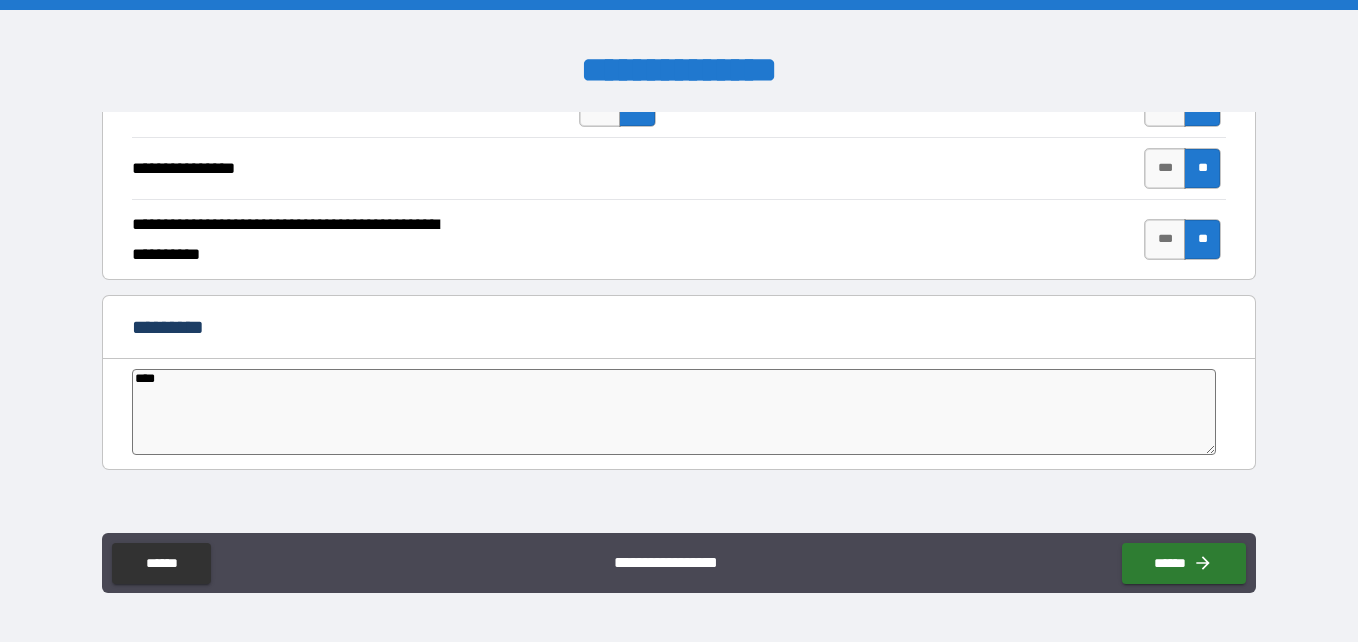 type on "*****" 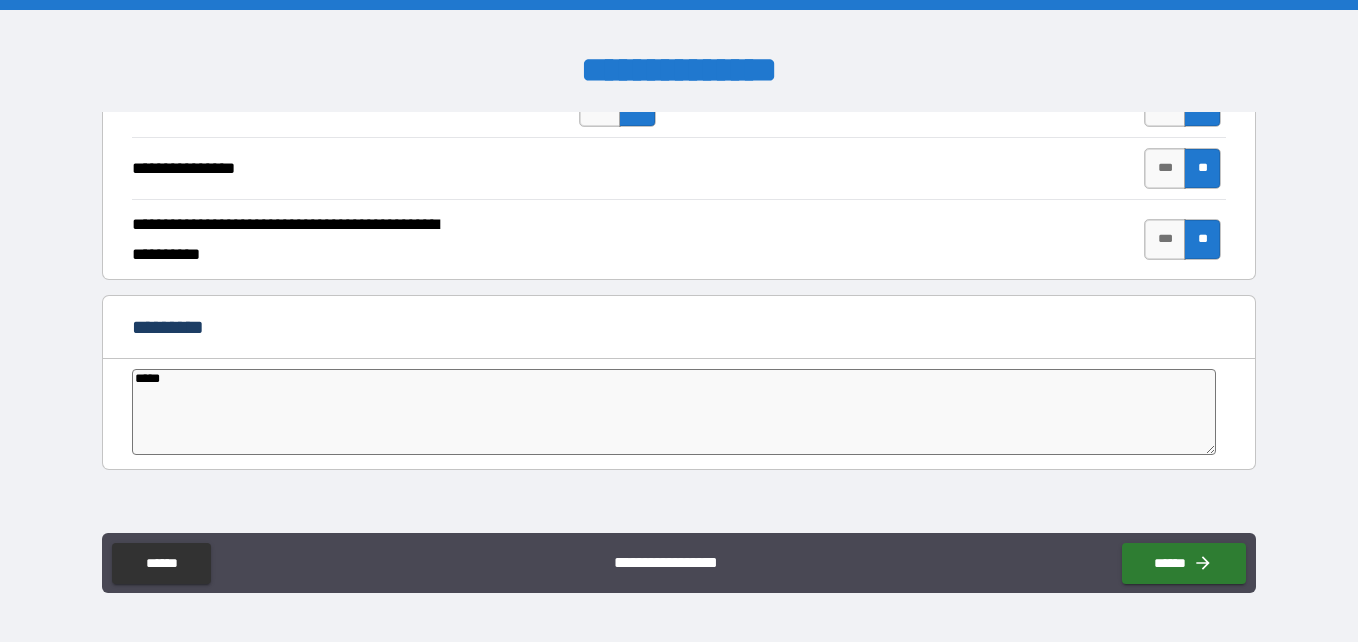 type on "*" 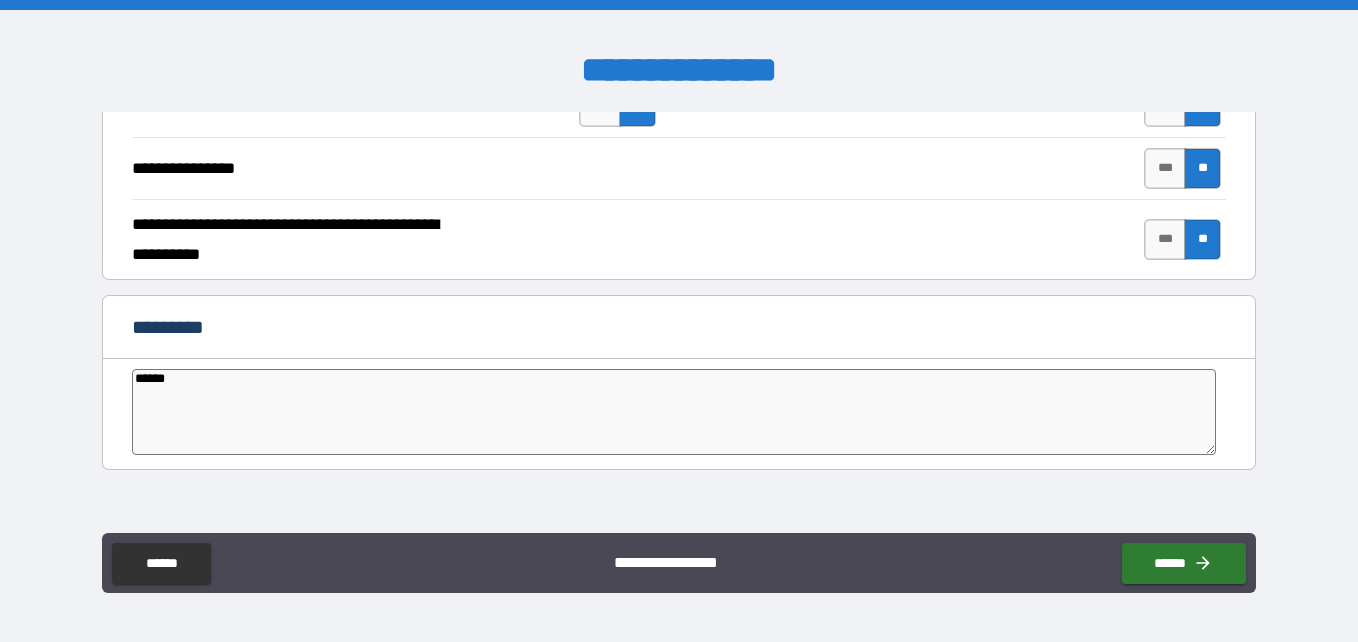 type on "*******" 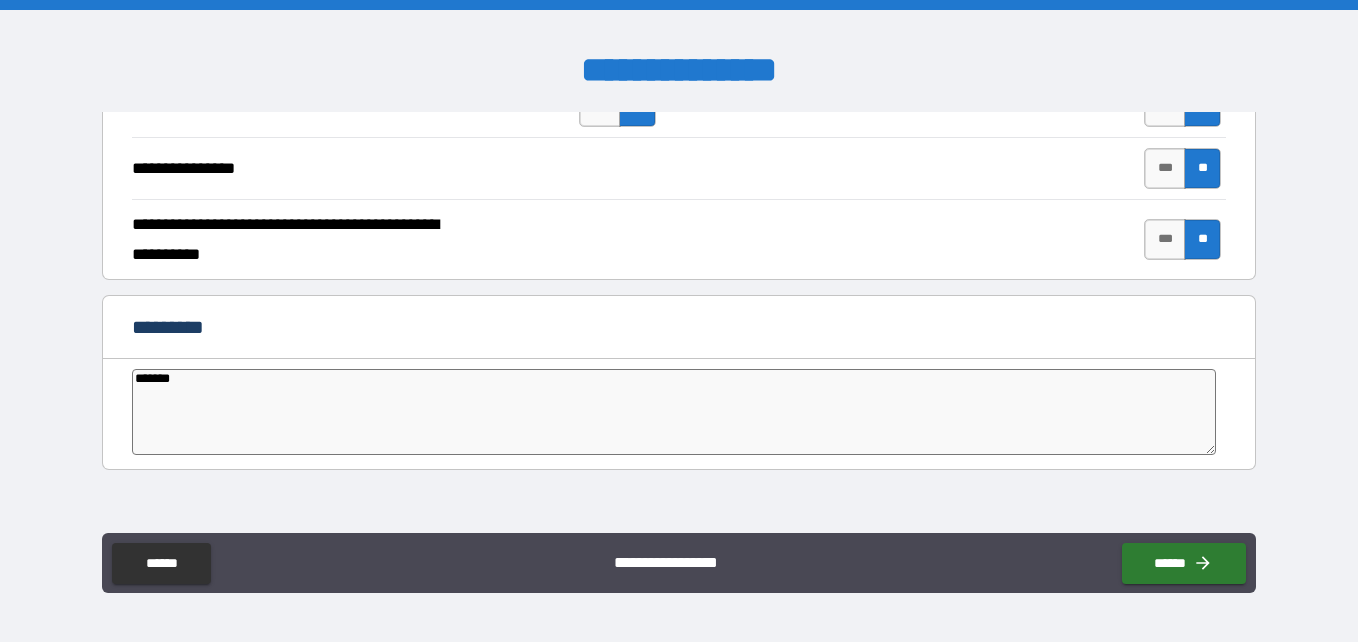 type on "********" 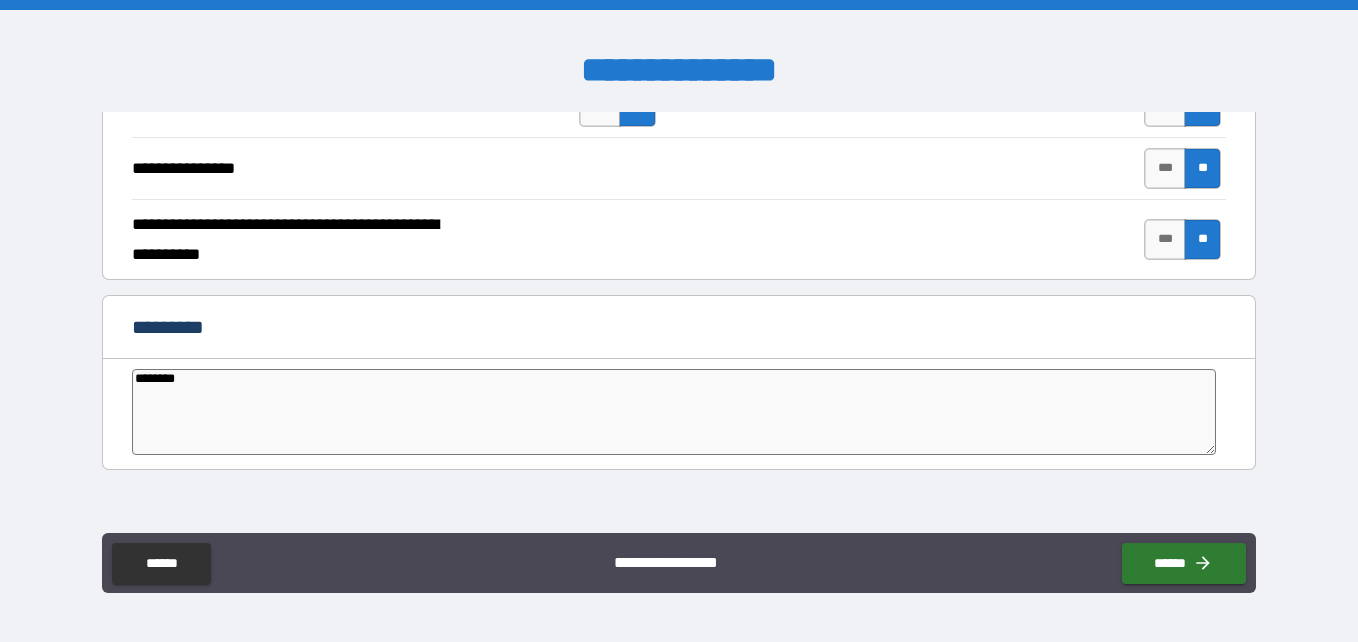 type on "*" 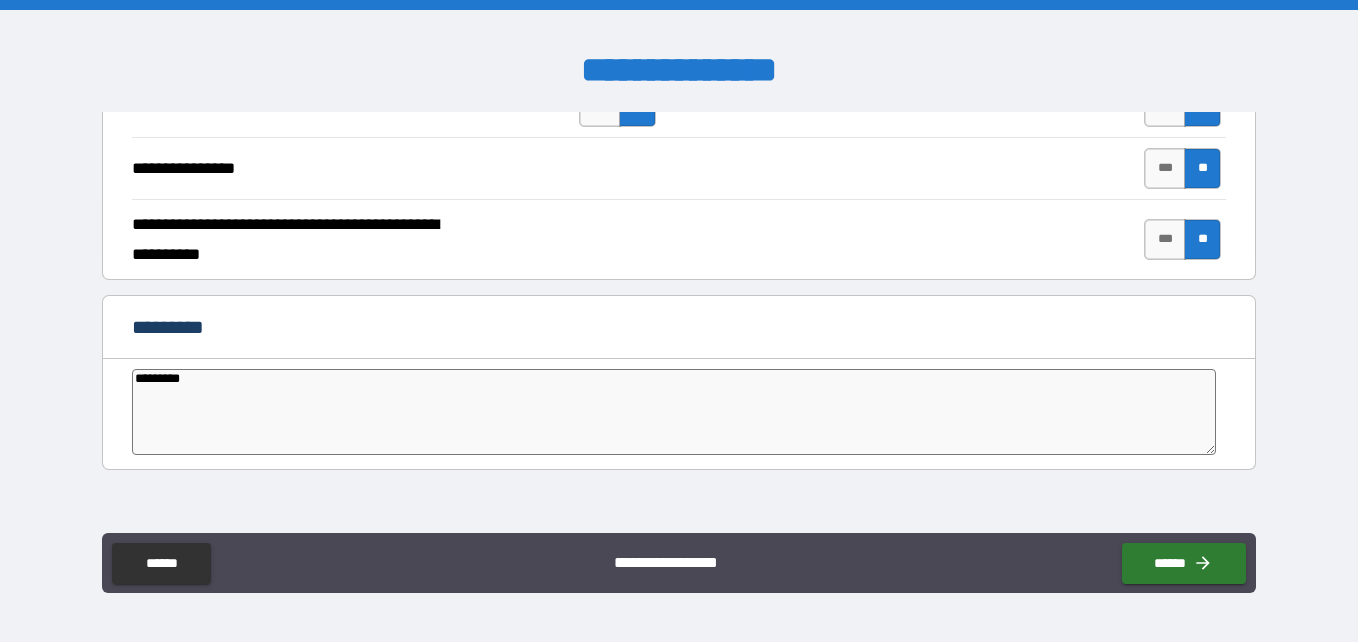type on "**********" 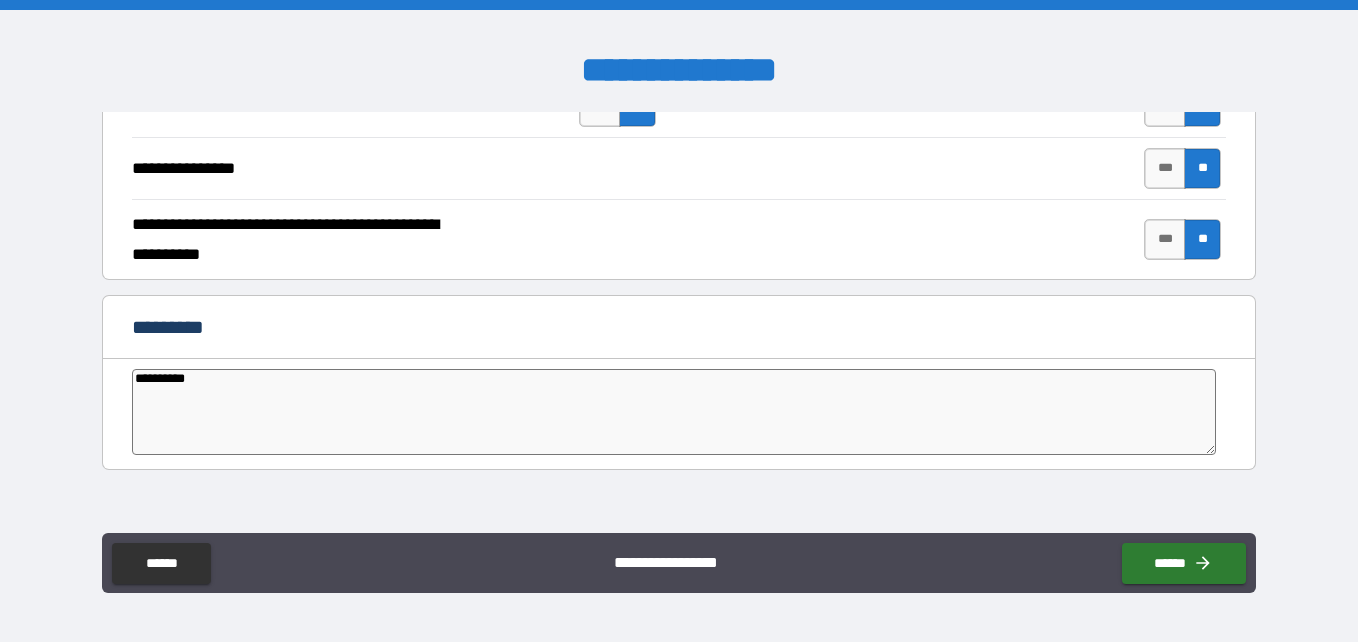 type on "**********" 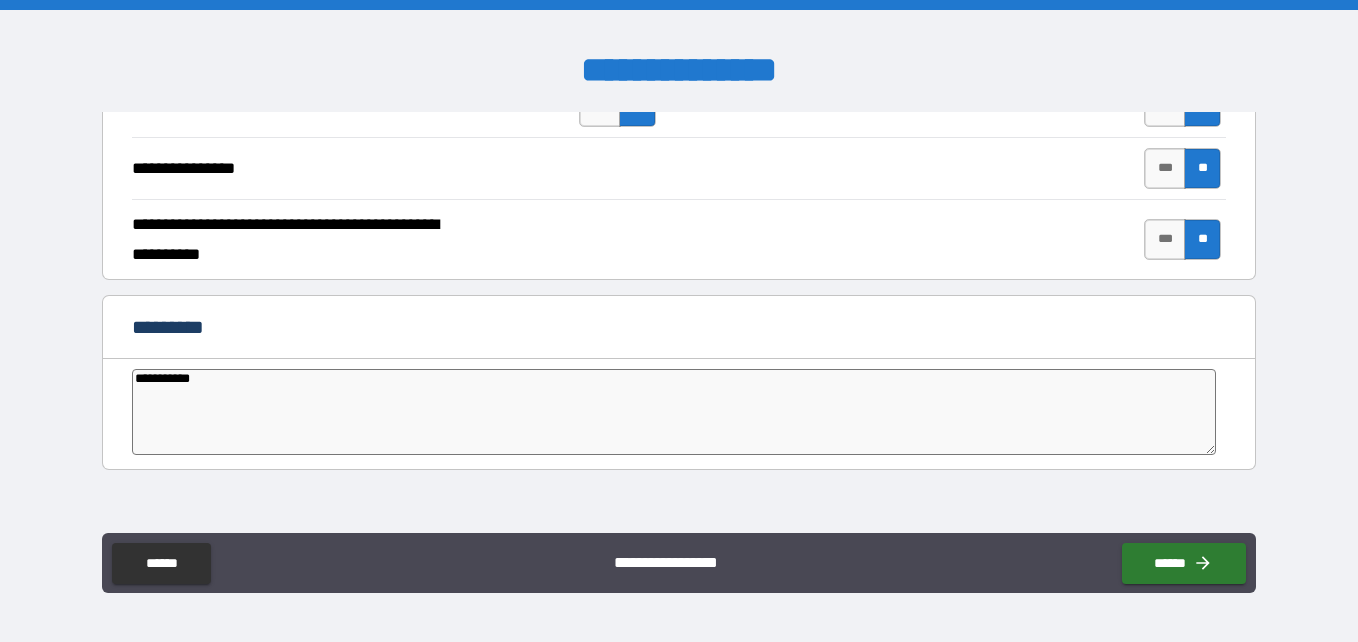 type on "**********" 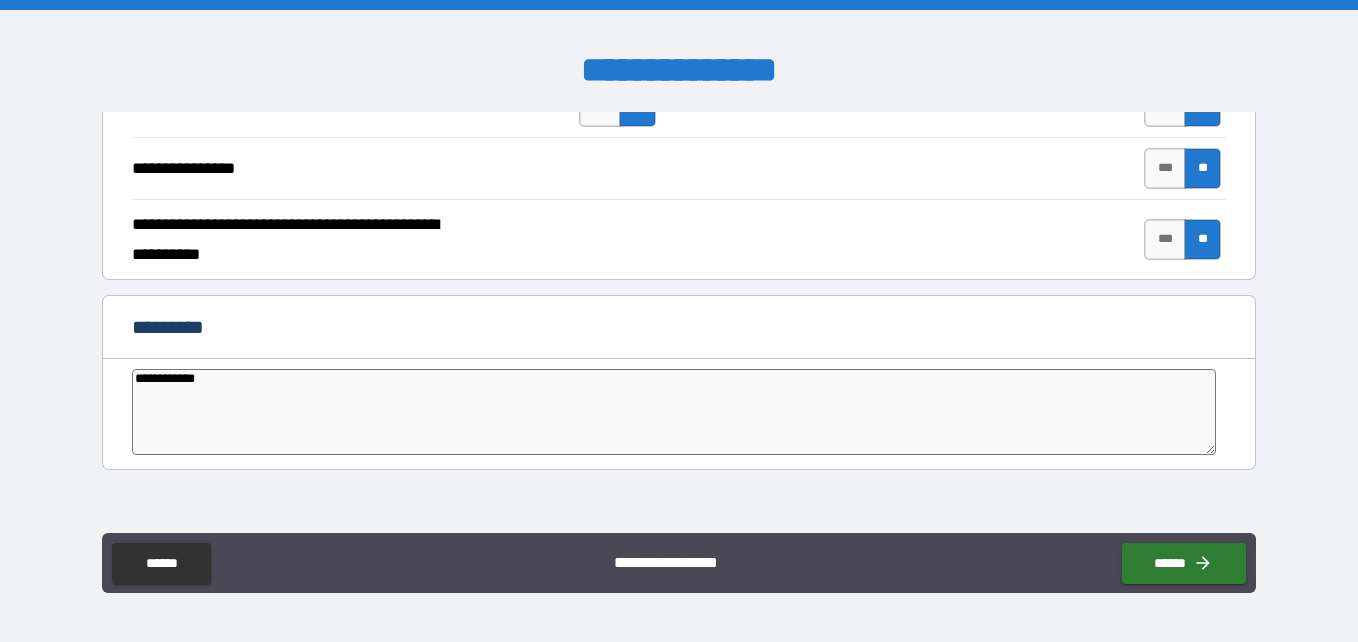 type on "*" 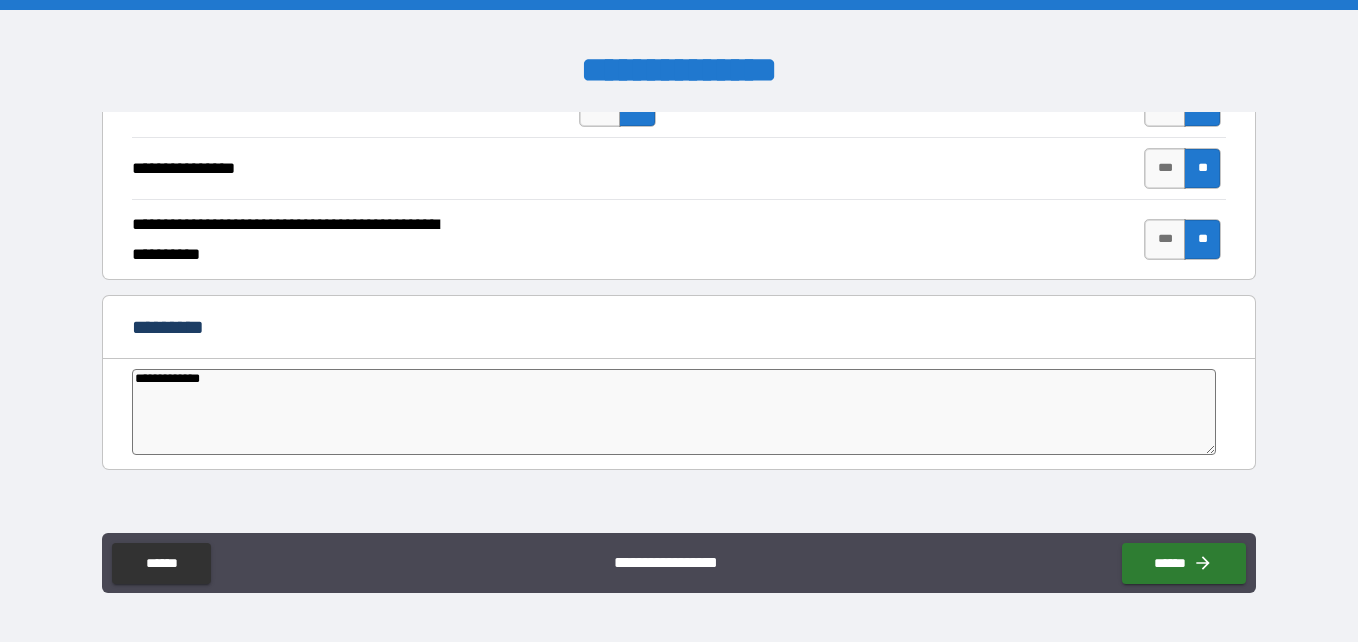 type on "**********" 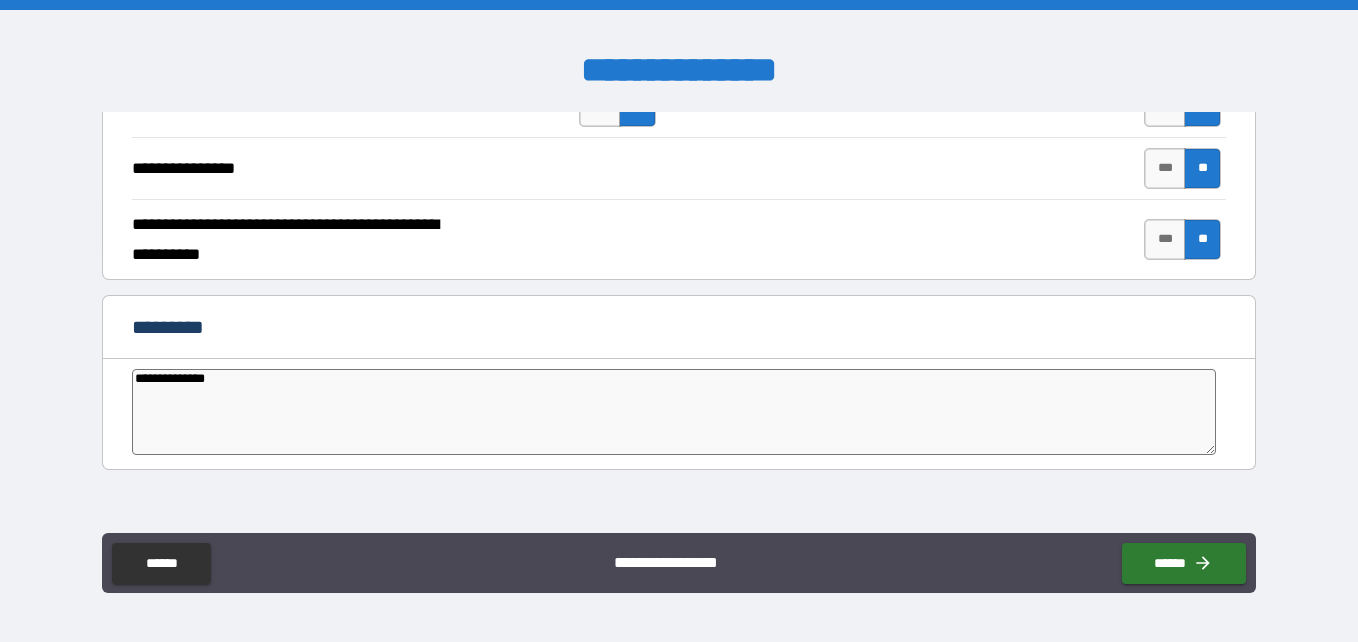 type on "*" 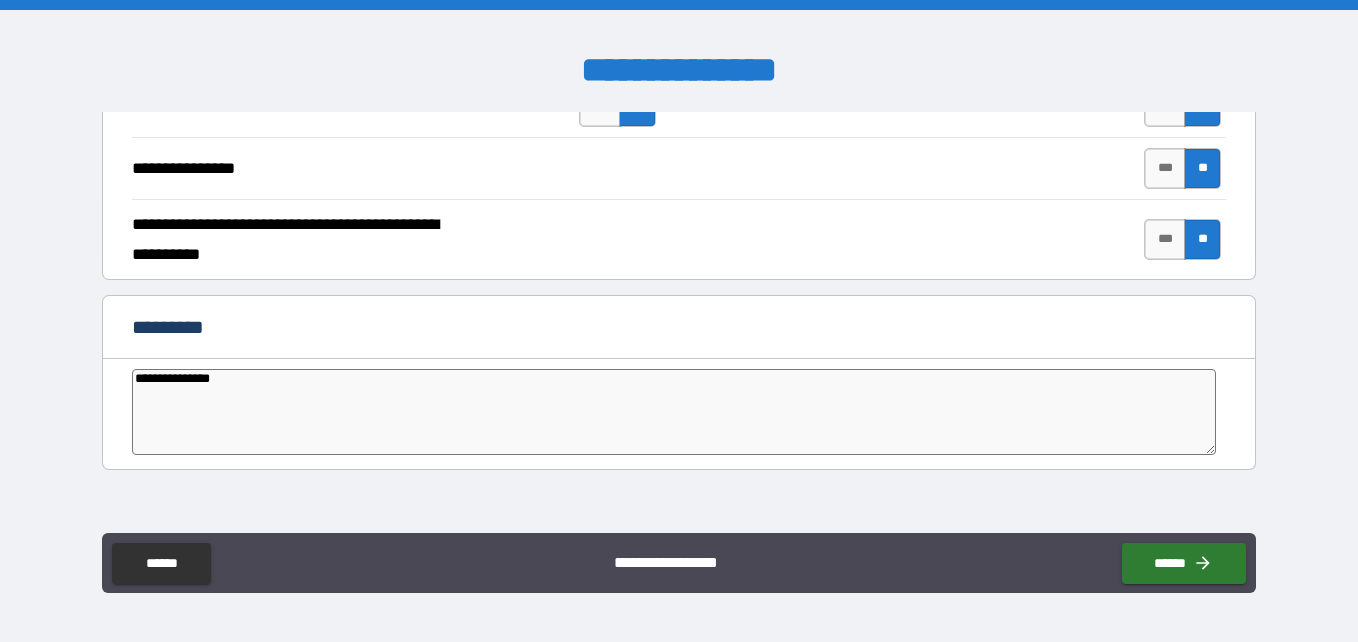 type on "*" 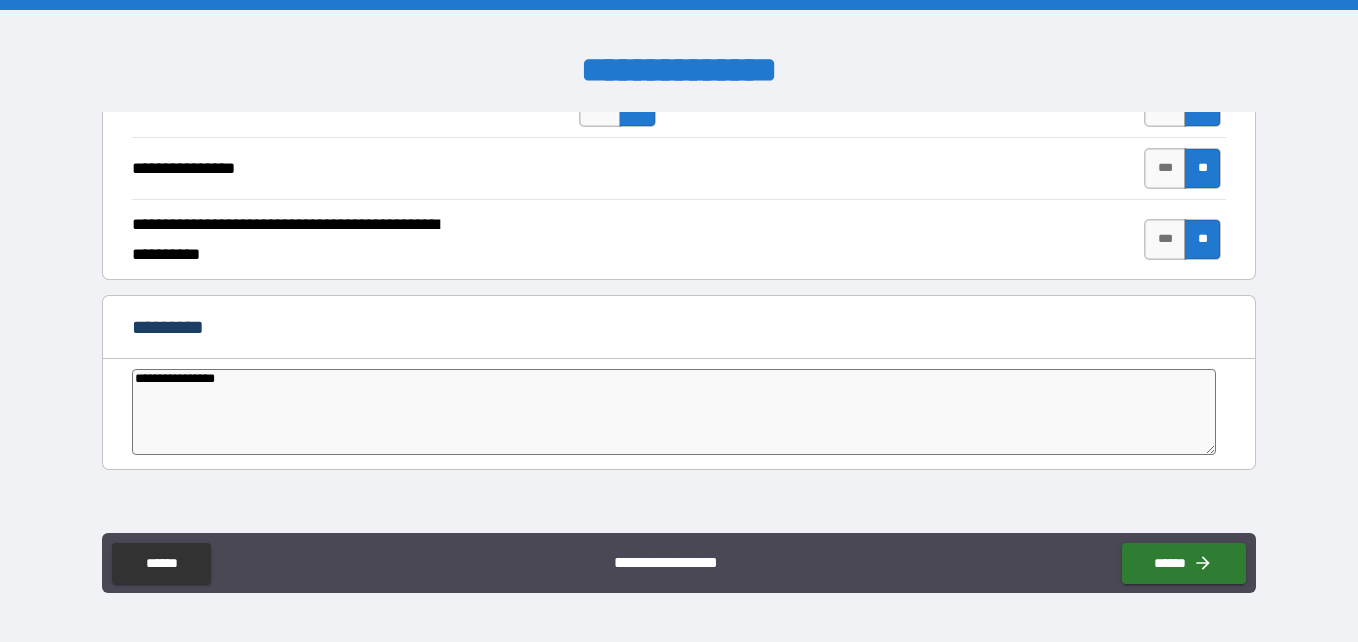 type on "**********" 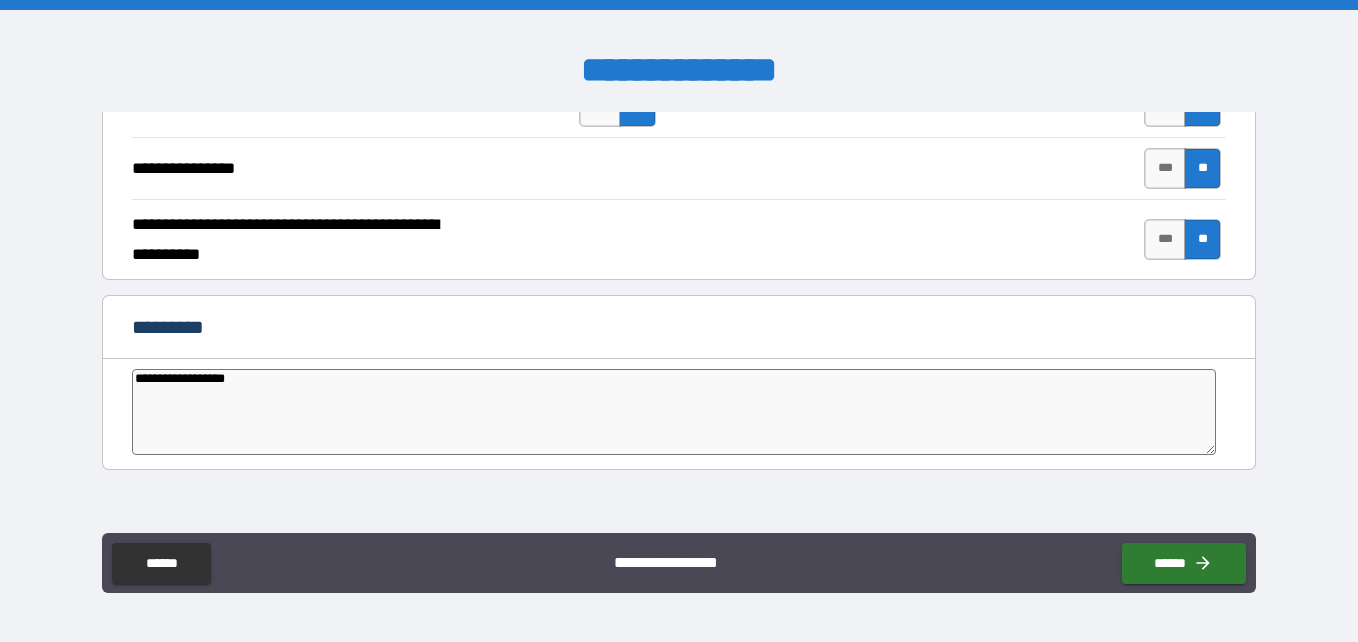 type on "**********" 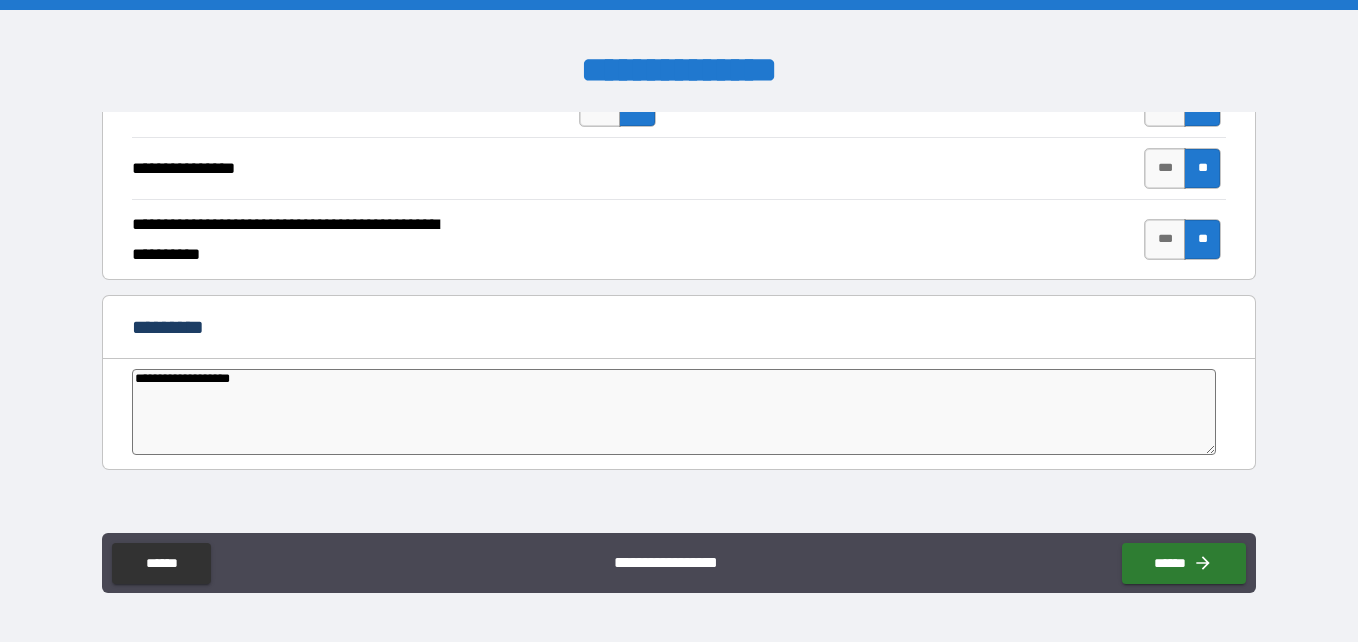 type on "*" 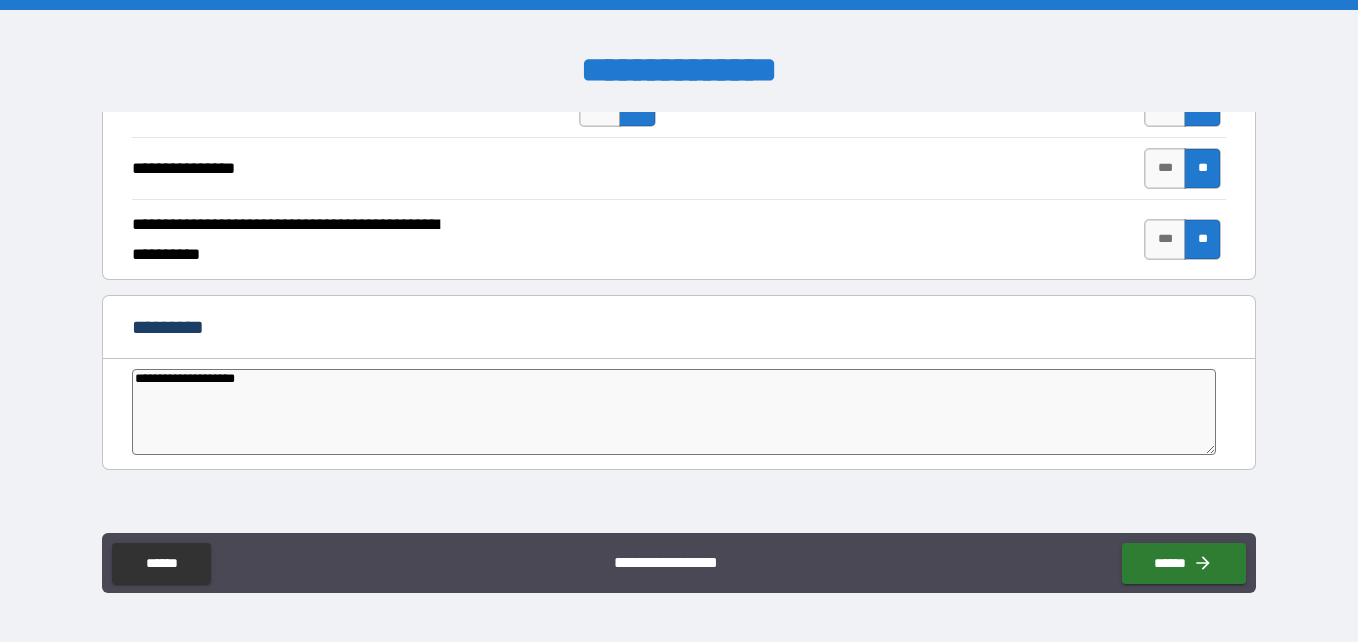 type on "**********" 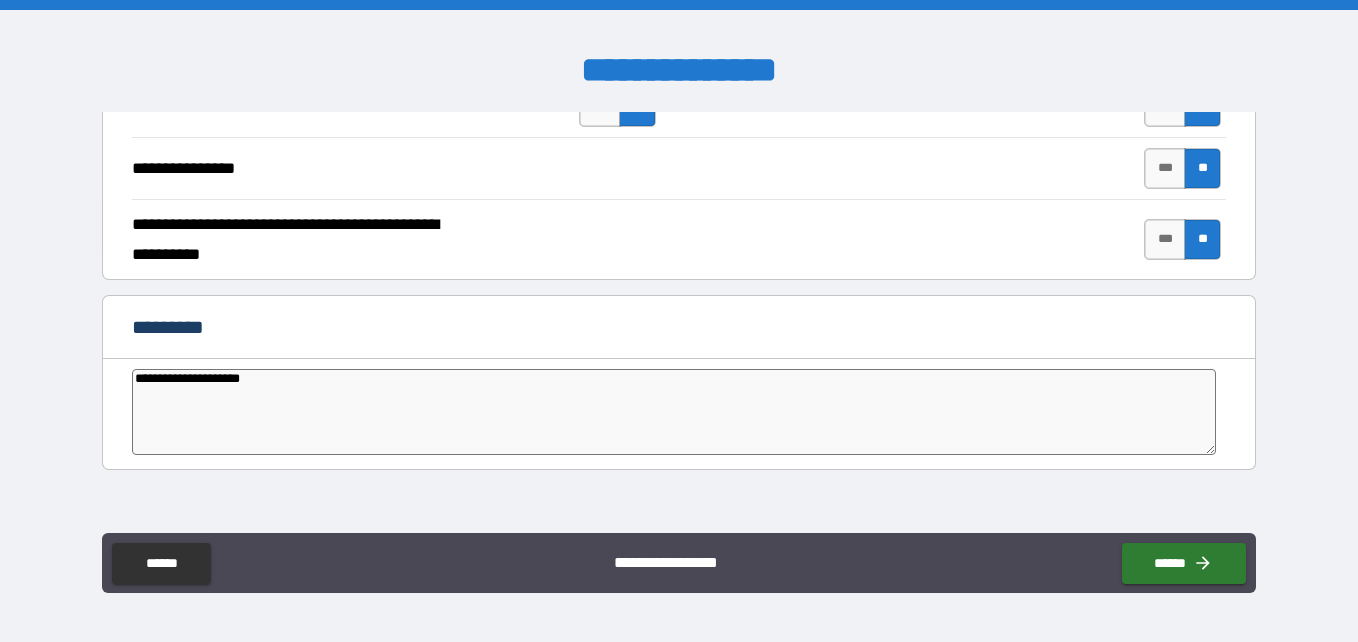 type on "*" 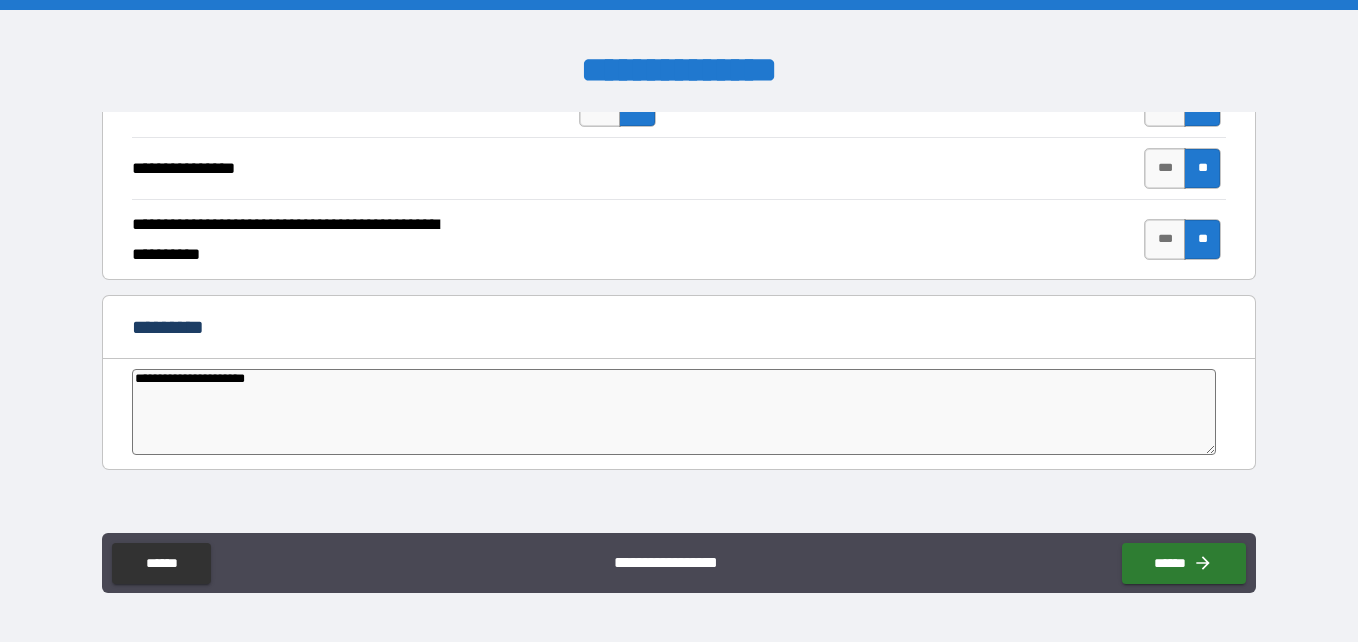type on "**********" 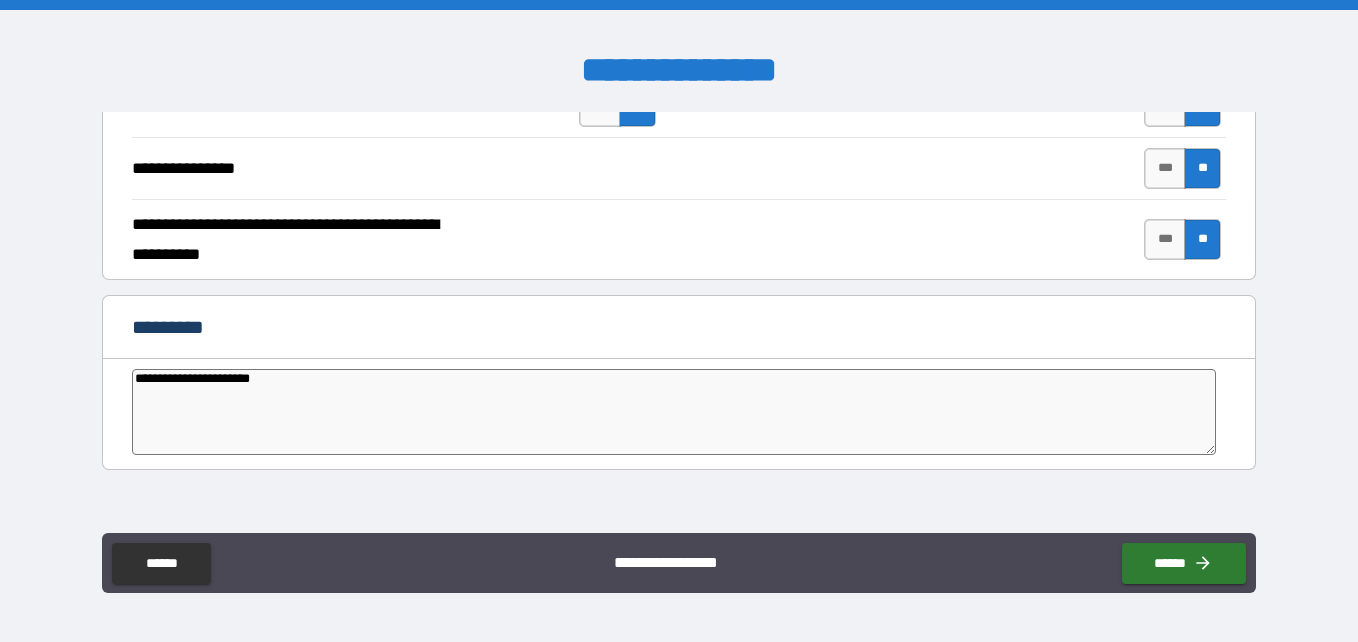 type on "*" 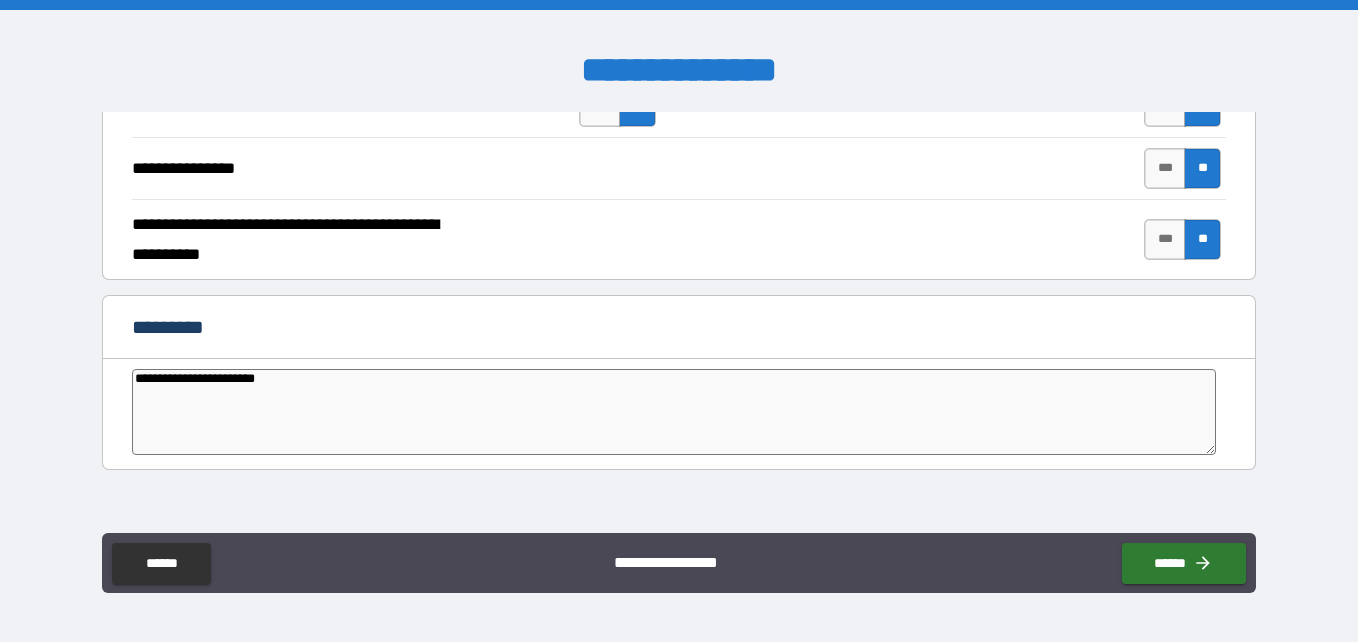 type on "*" 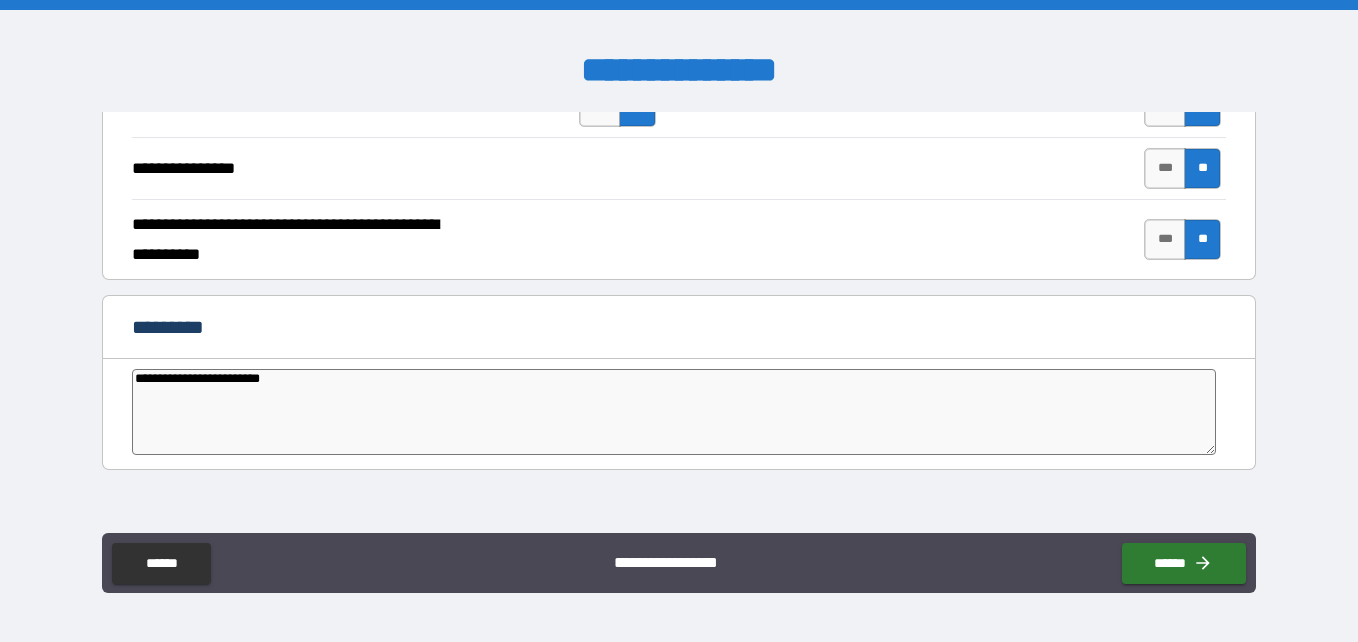 type on "**********" 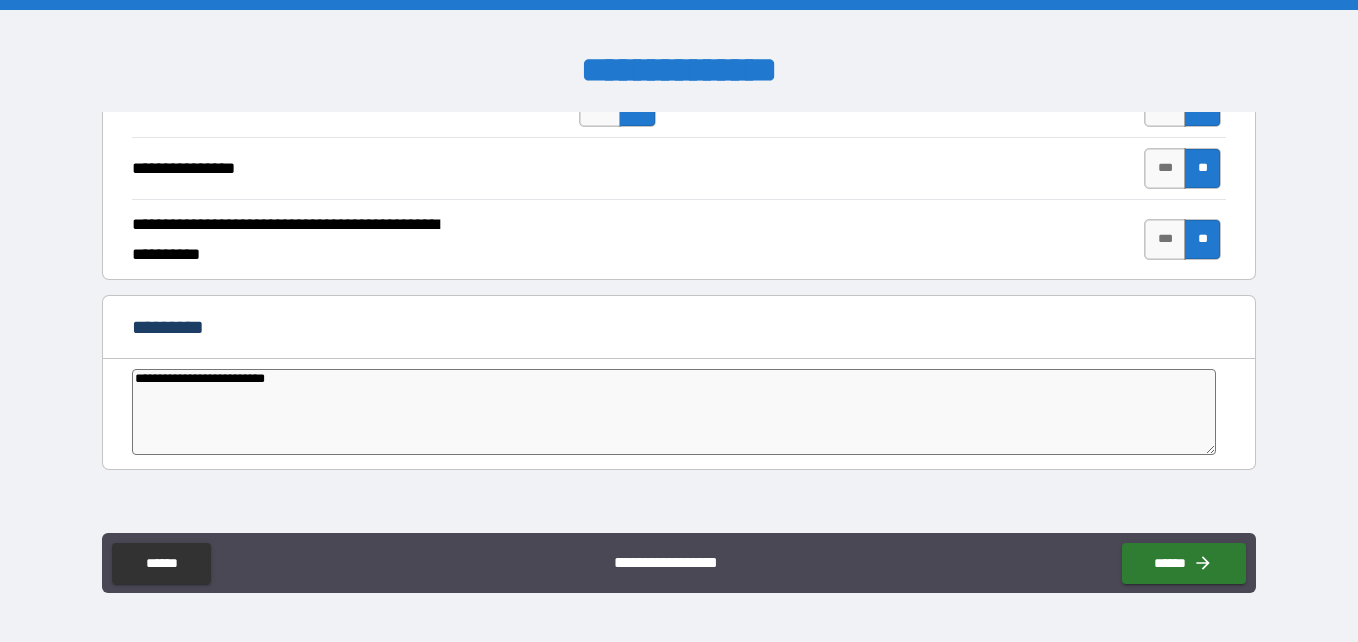 type on "**********" 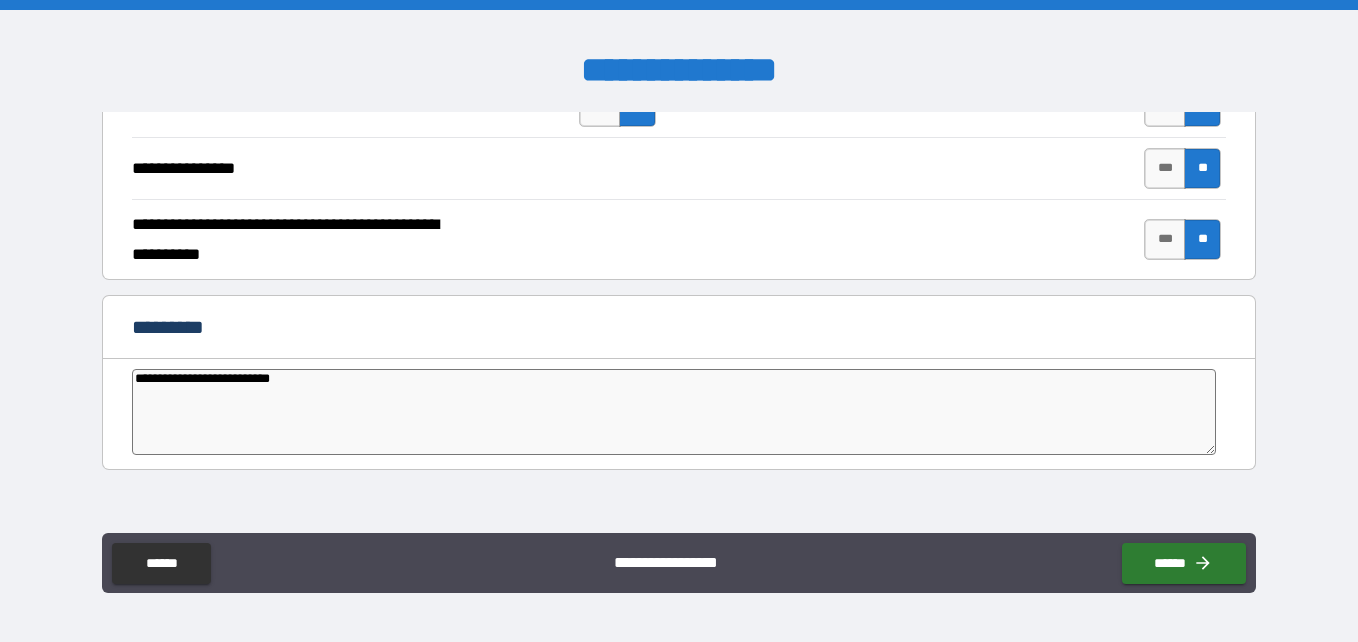 type on "**********" 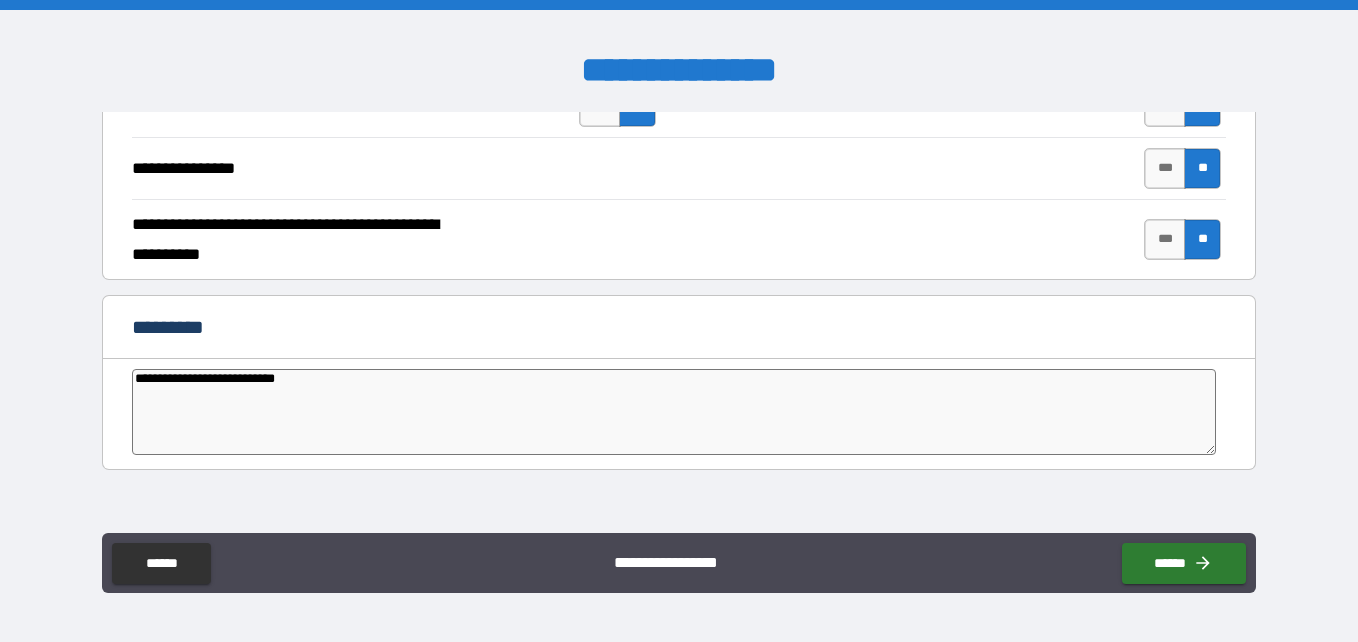type on "*" 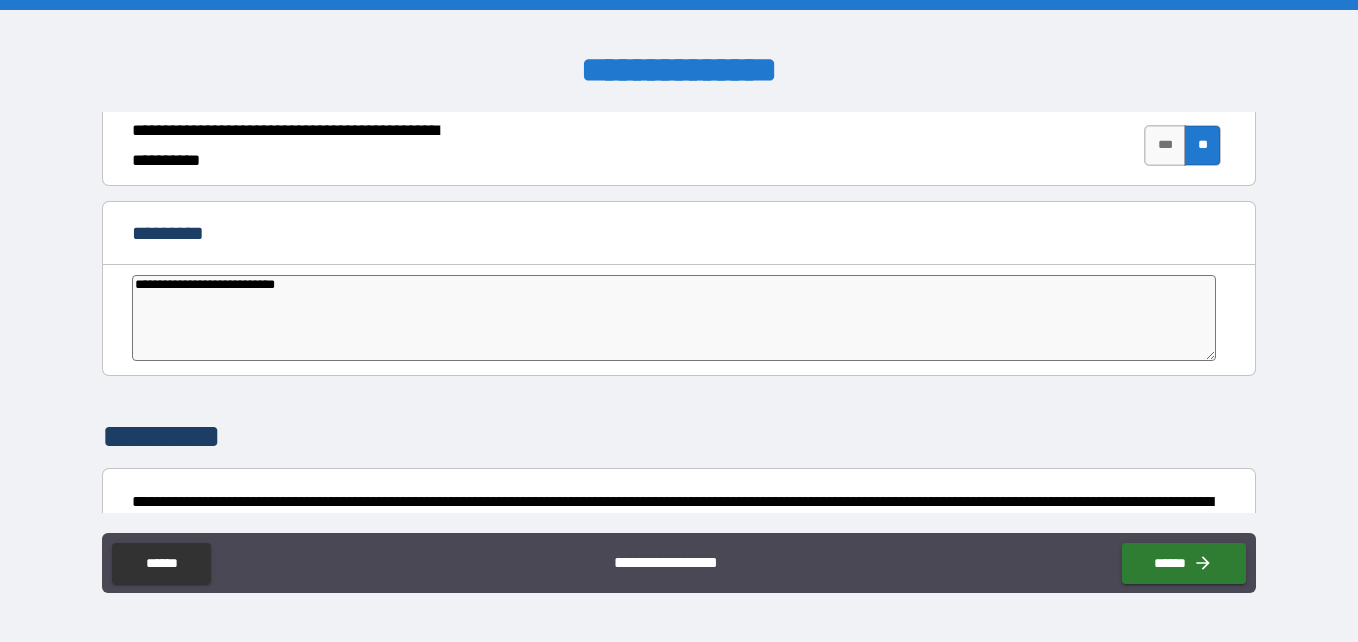 scroll, scrollTop: 3981, scrollLeft: 0, axis: vertical 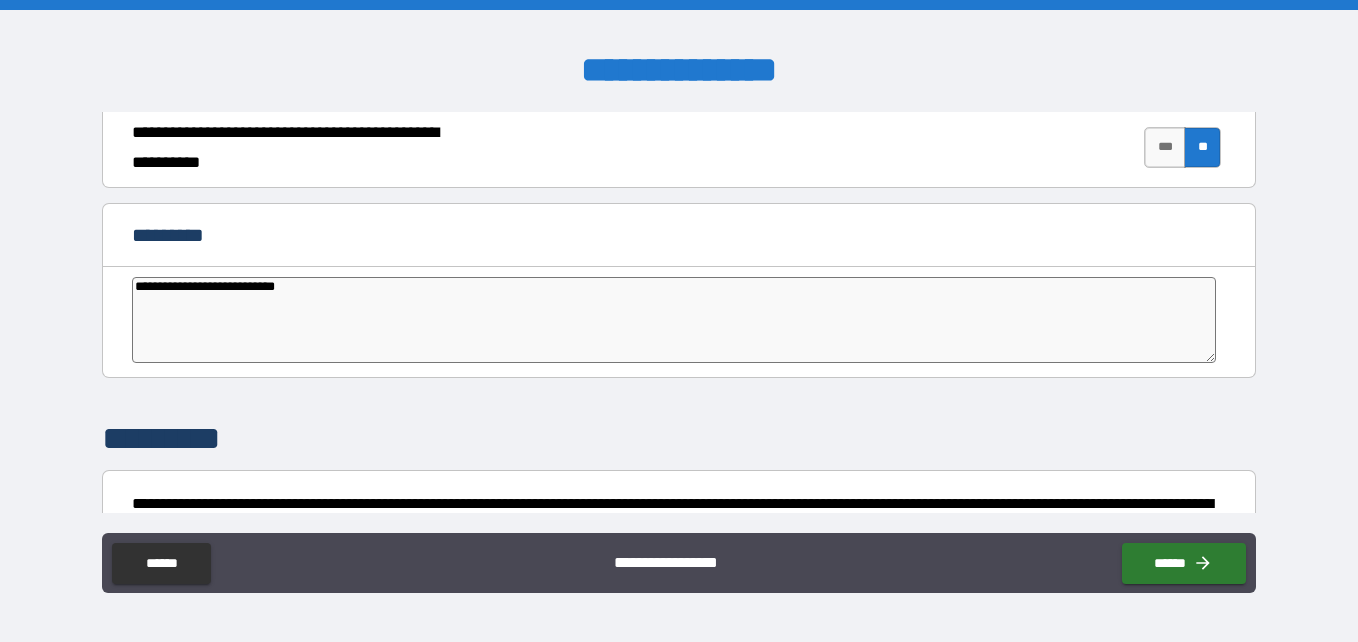 type on "**********" 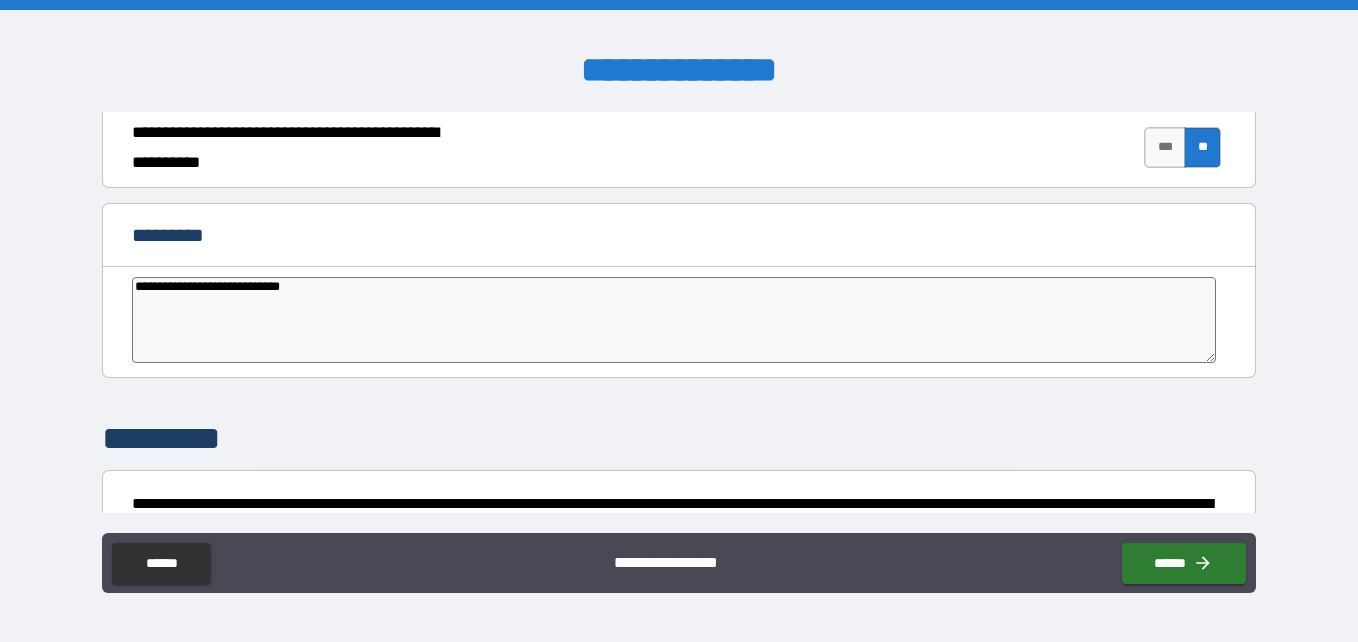 type on "**********" 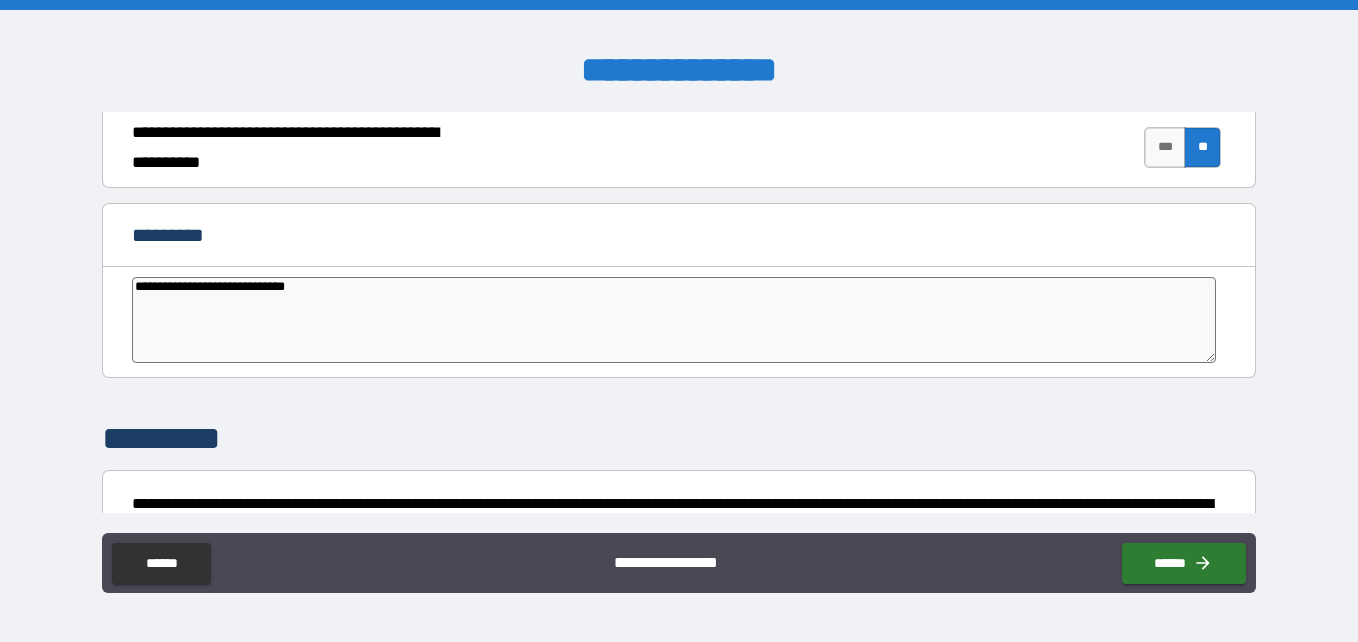 type on "*" 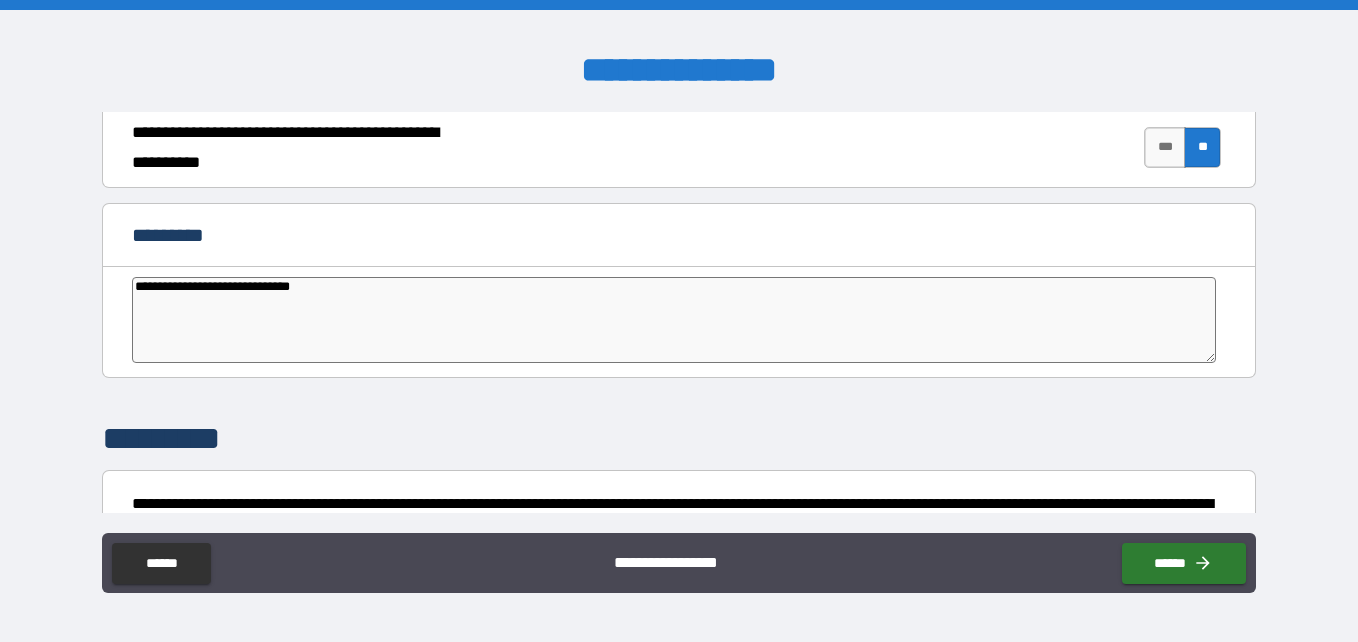 type on "**********" 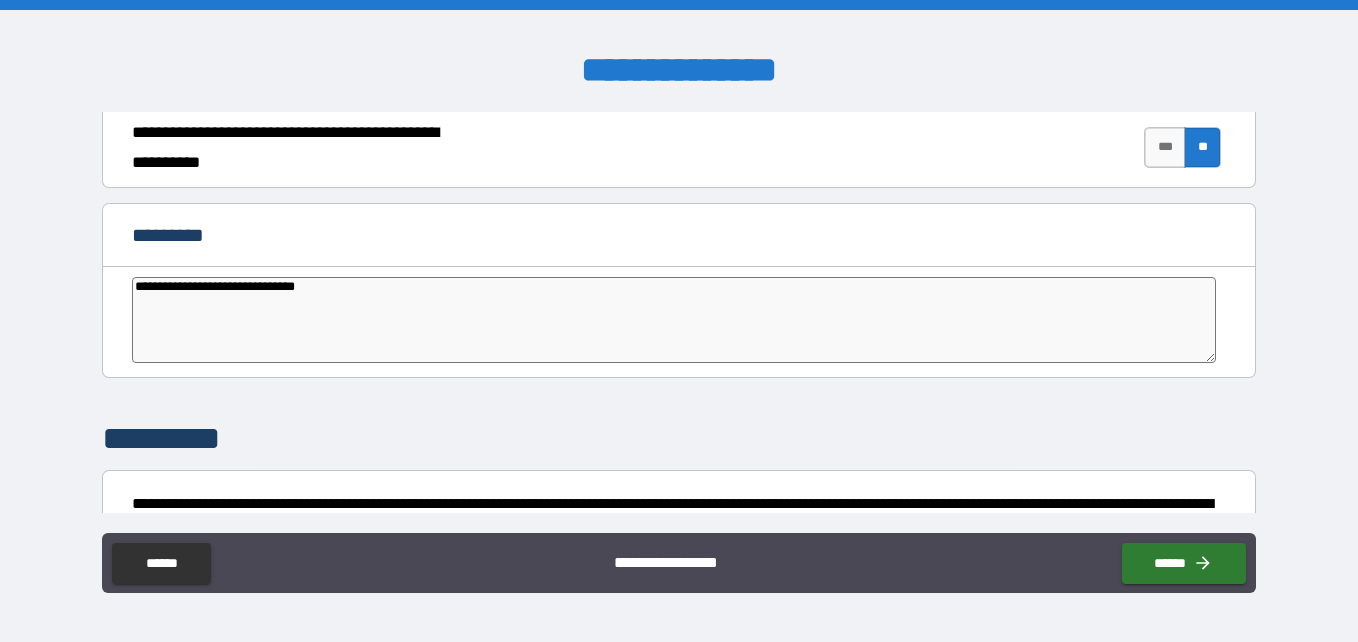type on "**********" 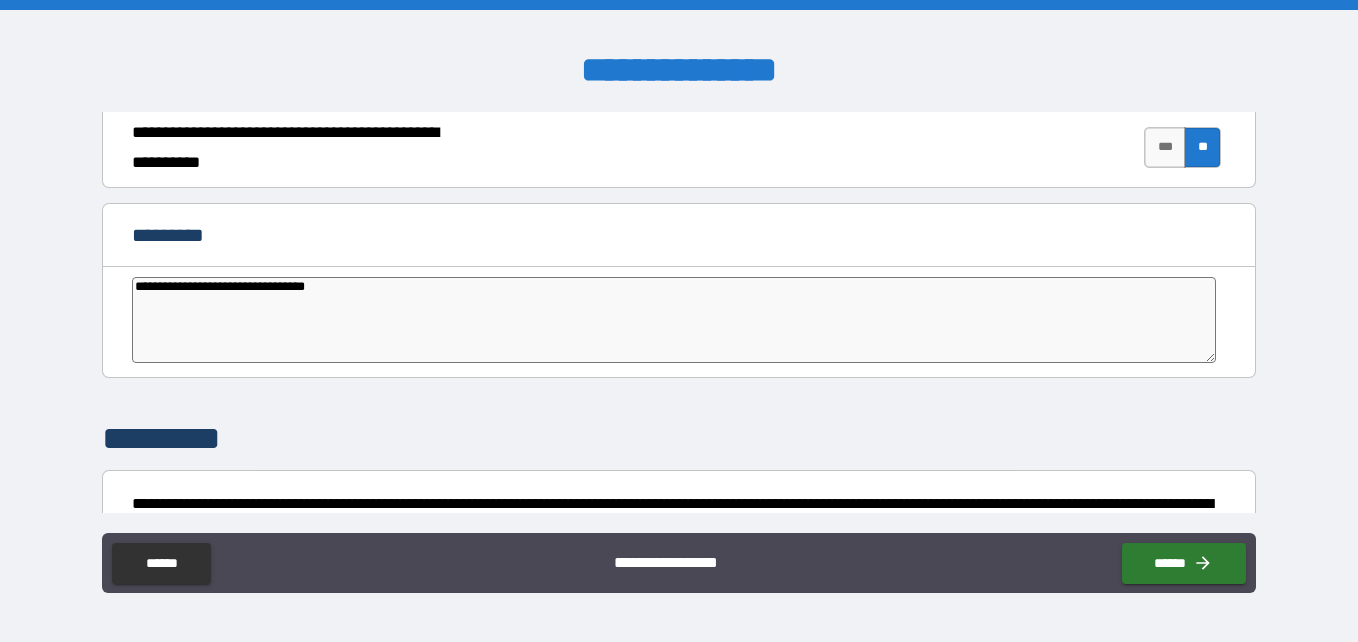 type on "**********" 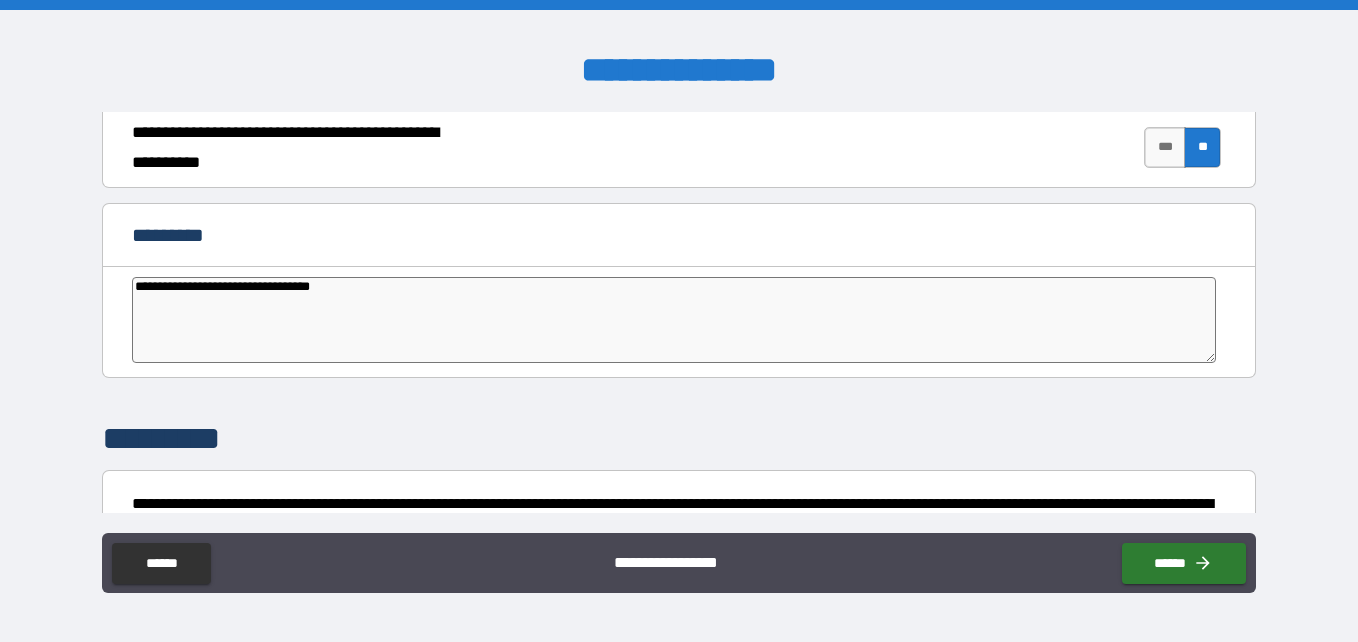 type on "**********" 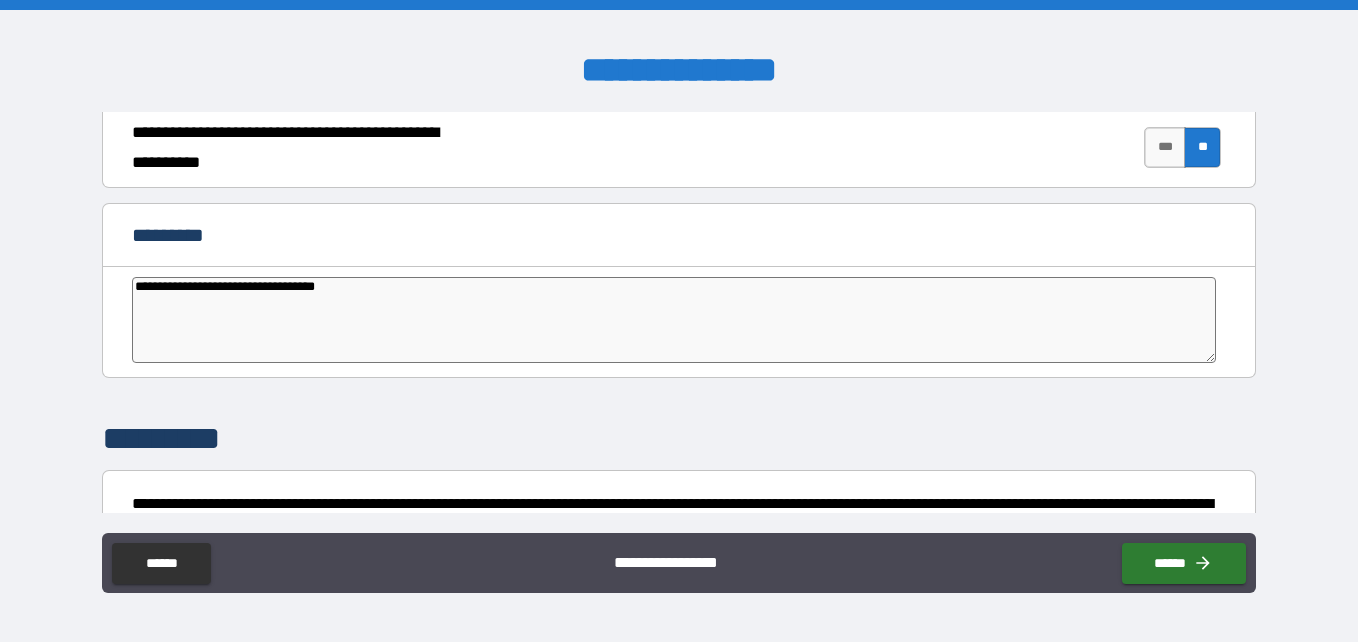 type on "**********" 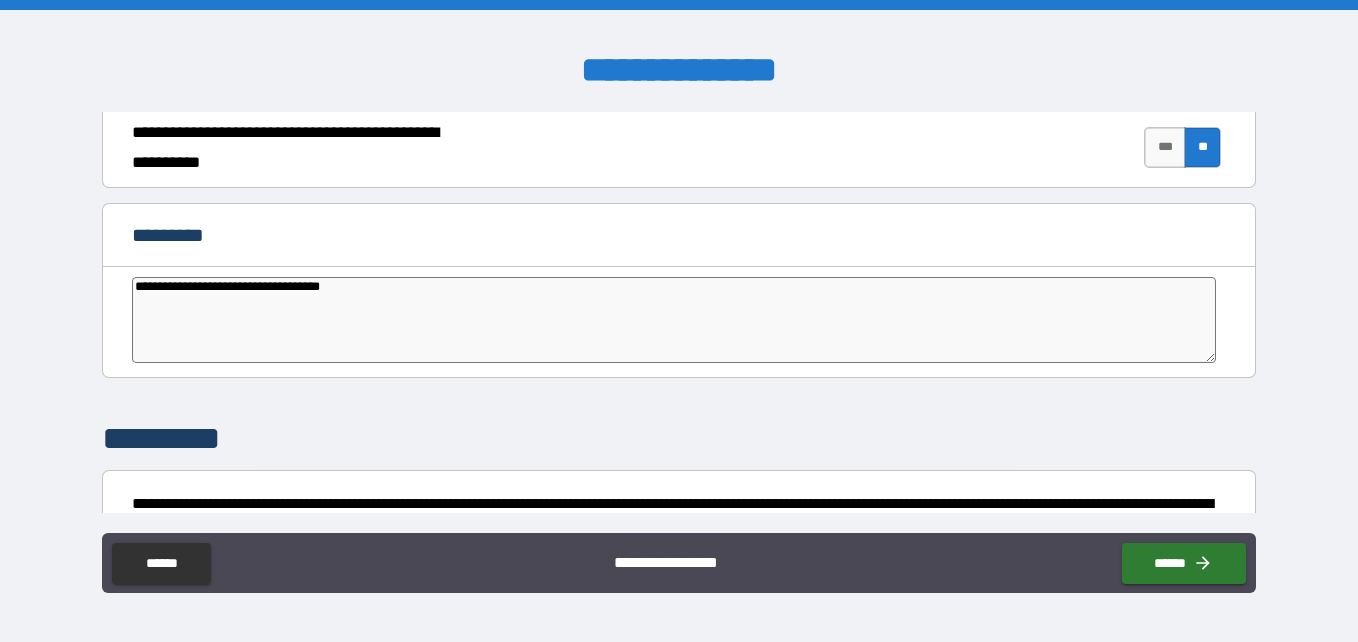 type on "**********" 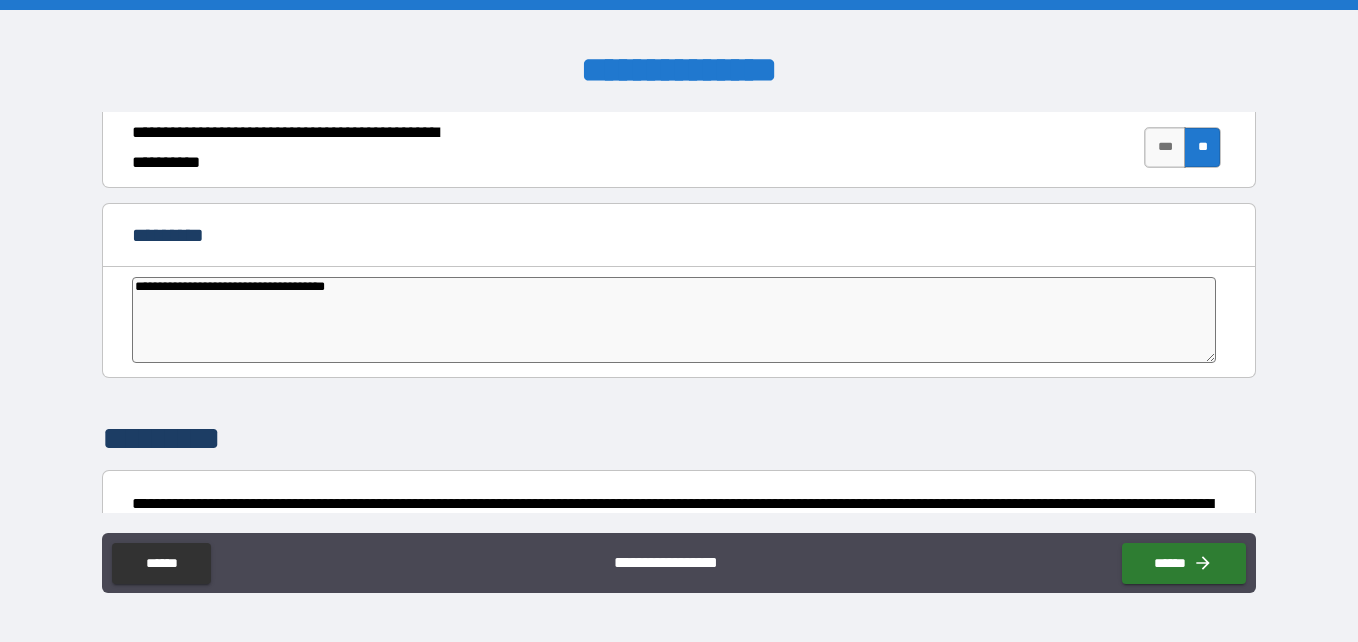 type on "*" 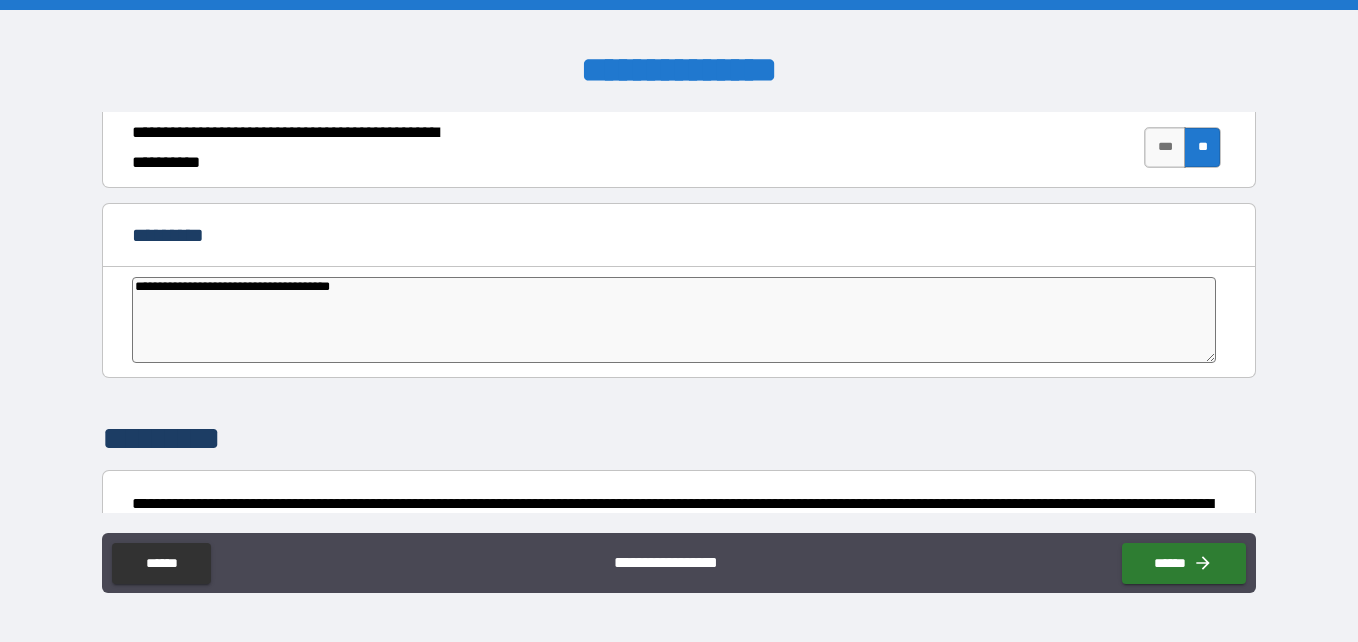 type on "**********" 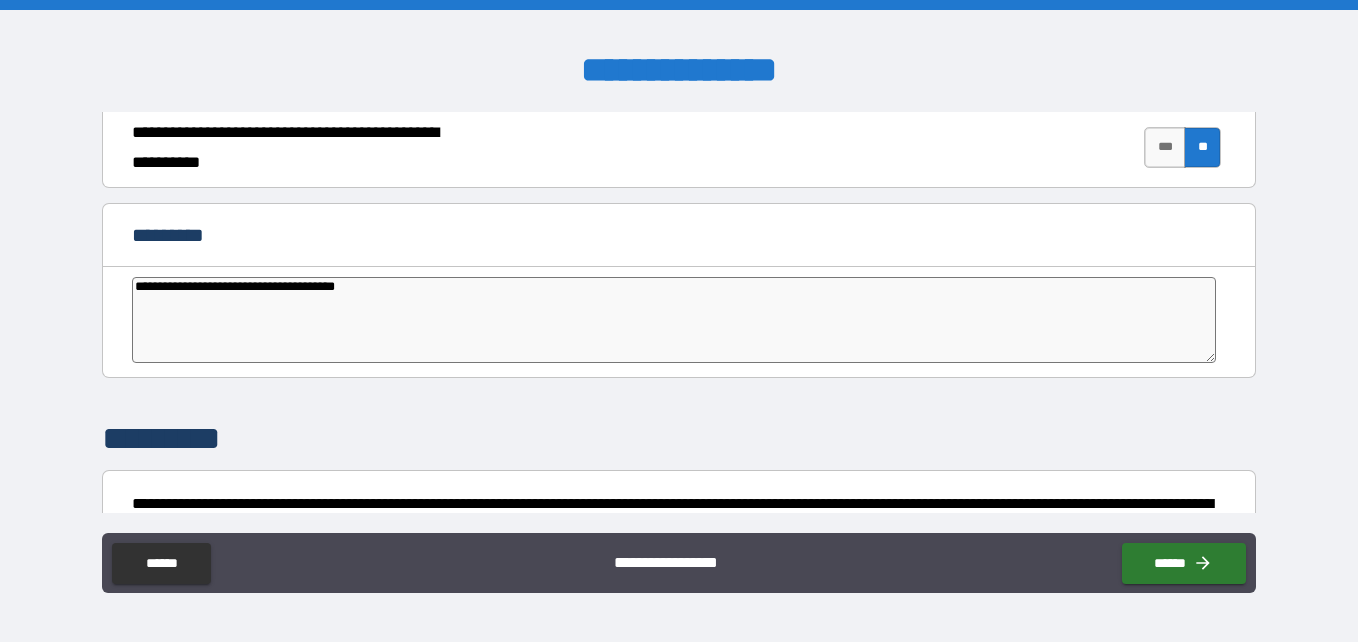 type on "*" 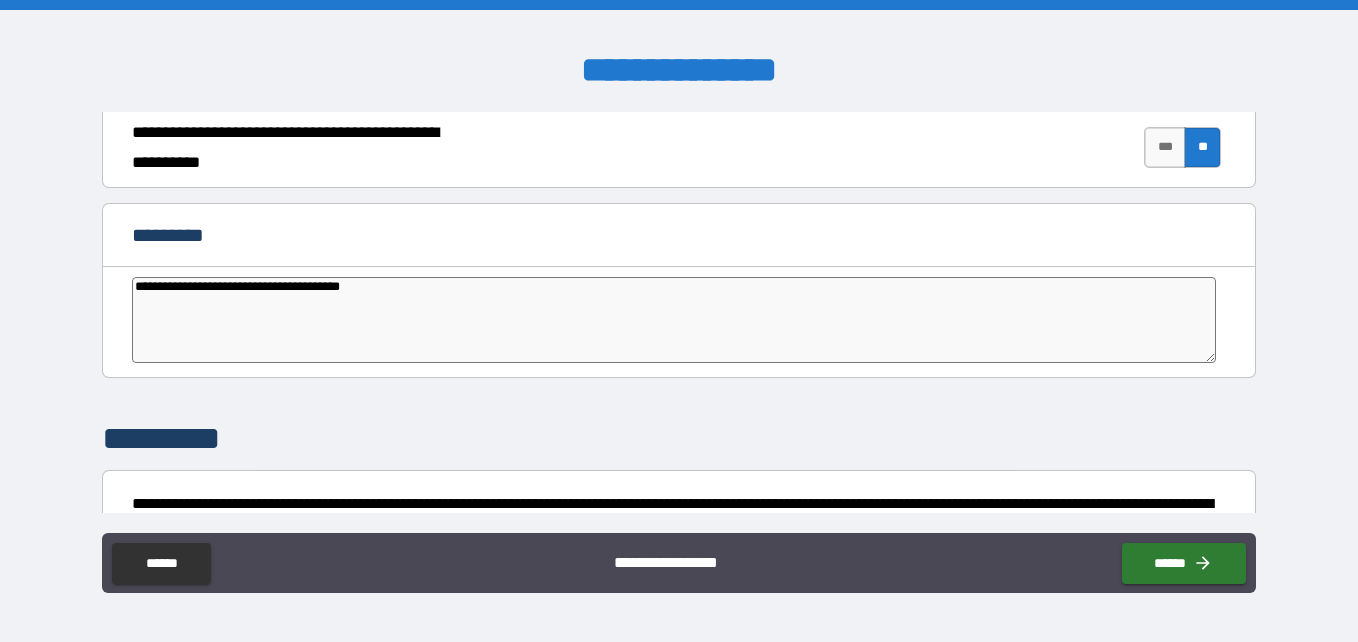 type on "**********" 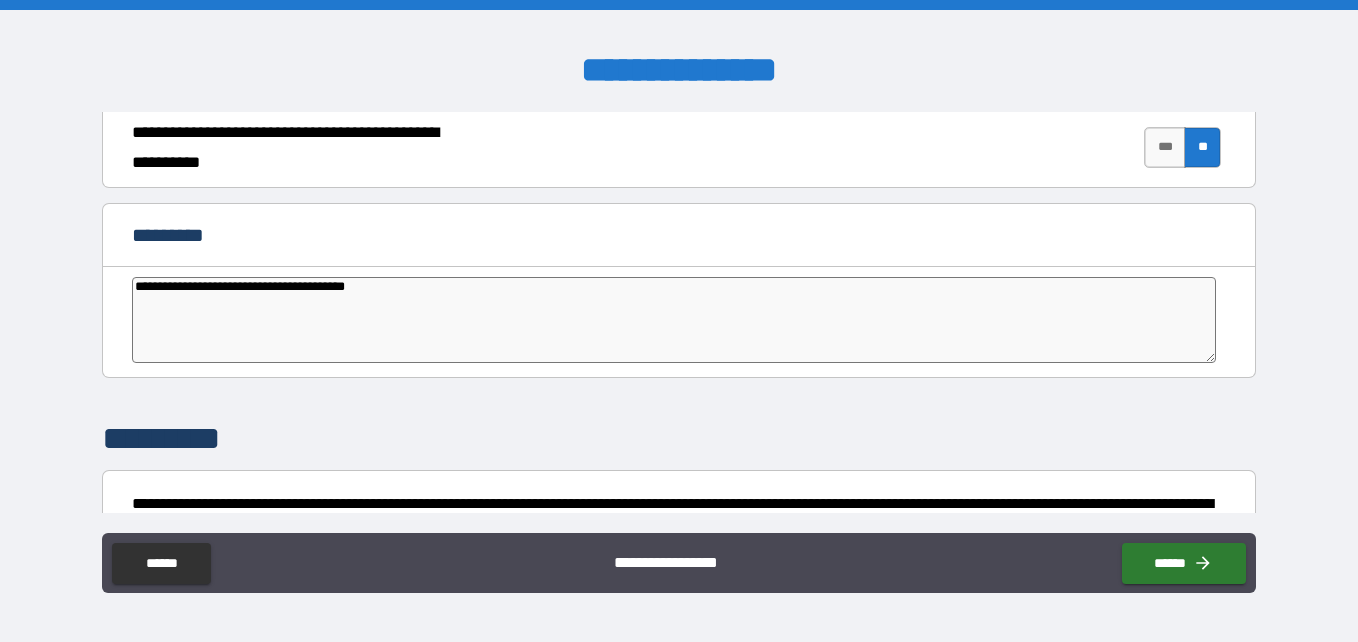 type on "*" 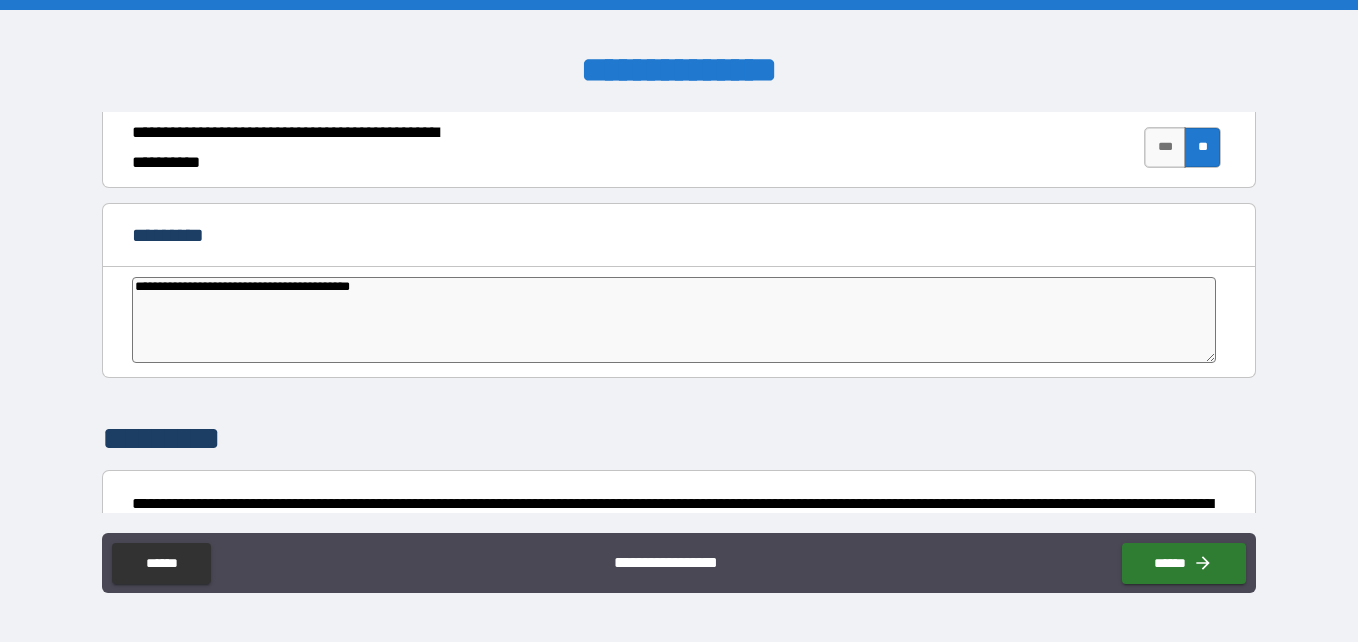 type on "*" 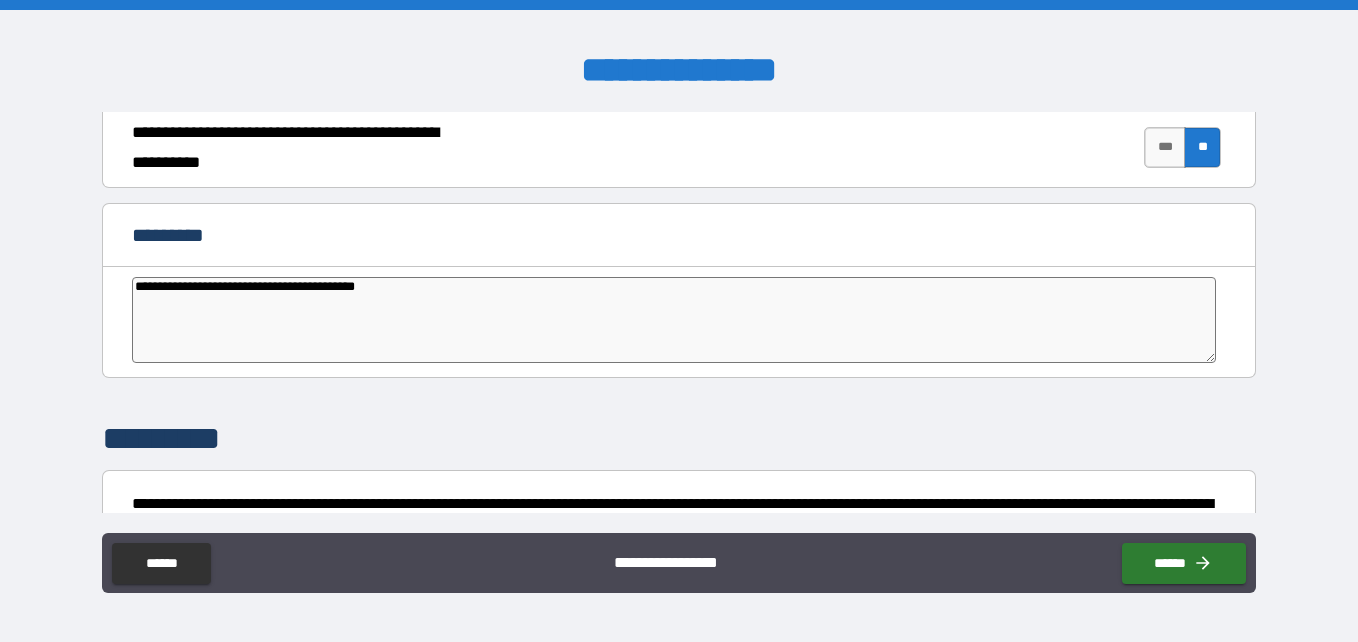 type on "*" 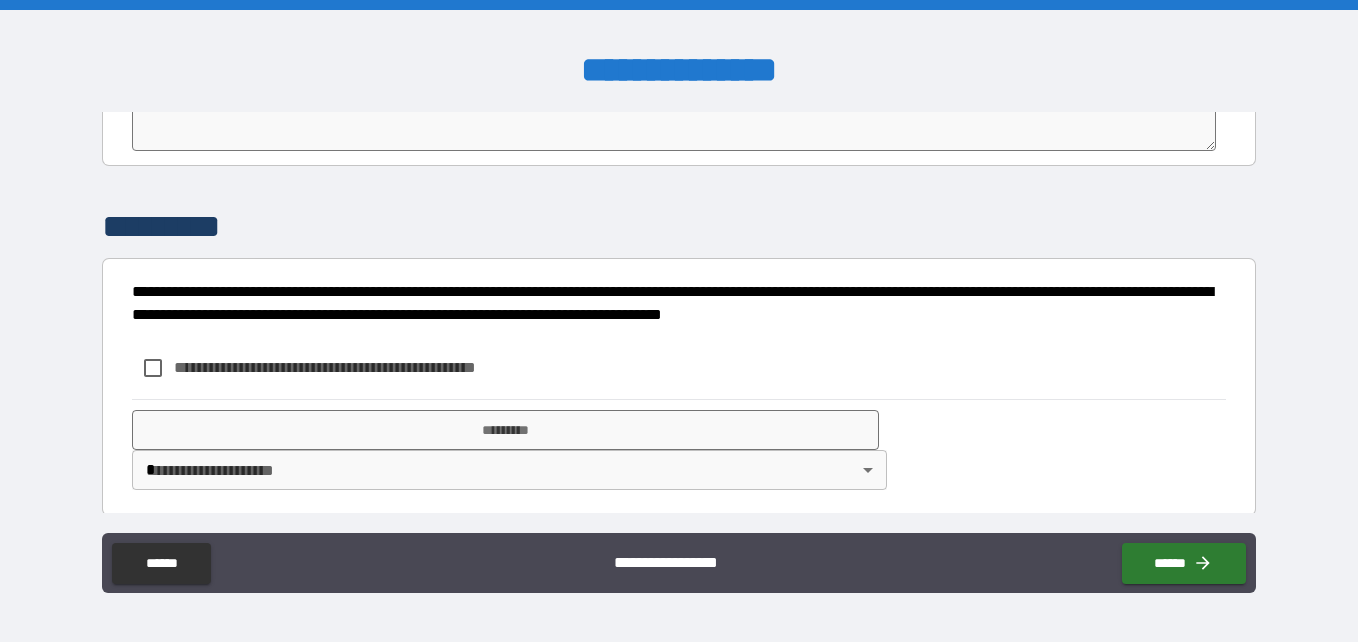 scroll, scrollTop: 4194, scrollLeft: 0, axis: vertical 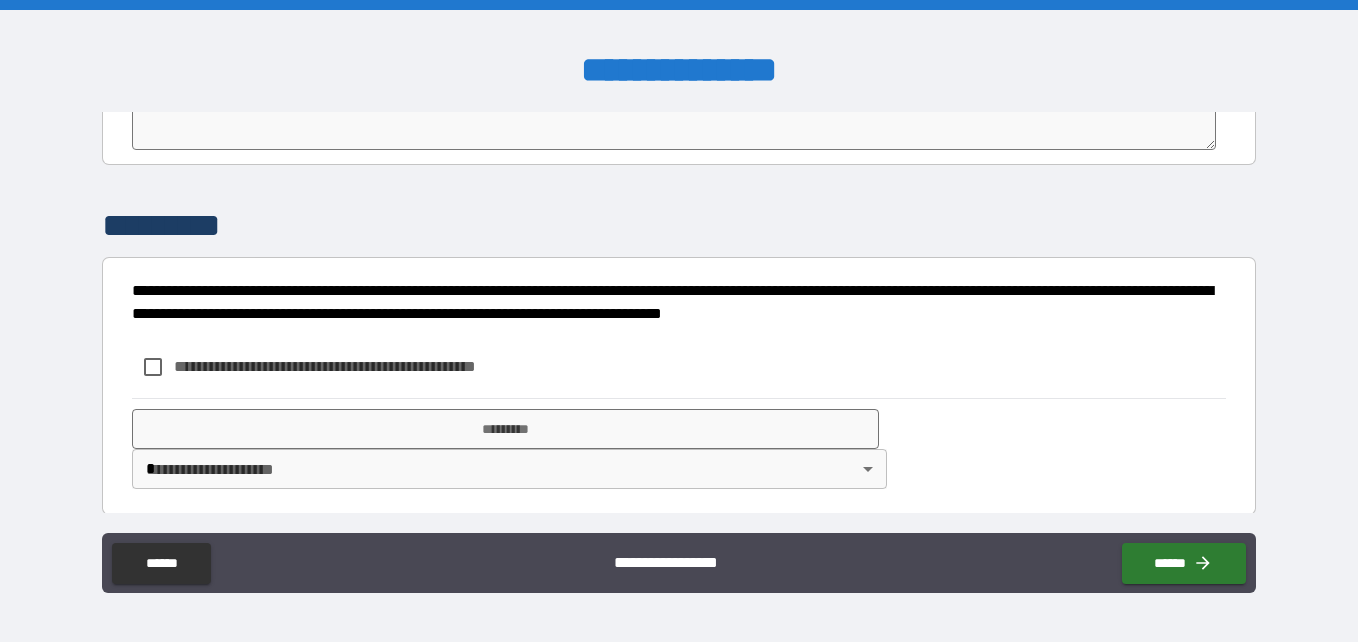 type on "**********" 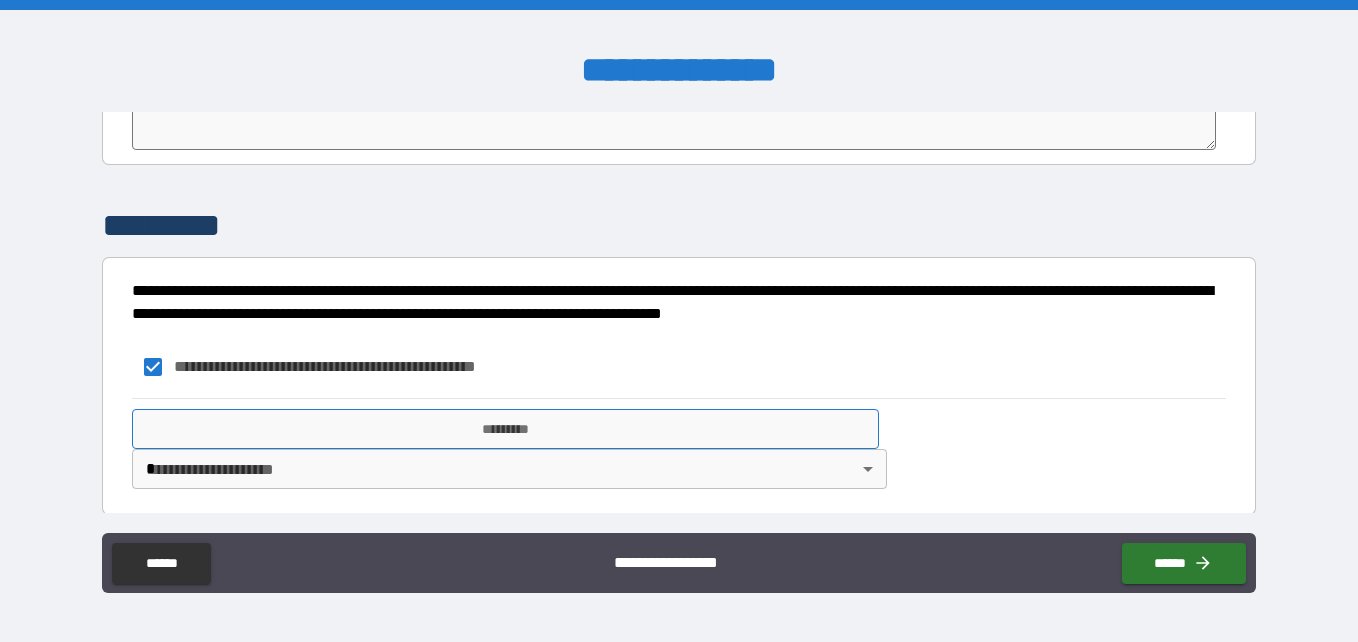 click on "*********" at bounding box center (505, 429) 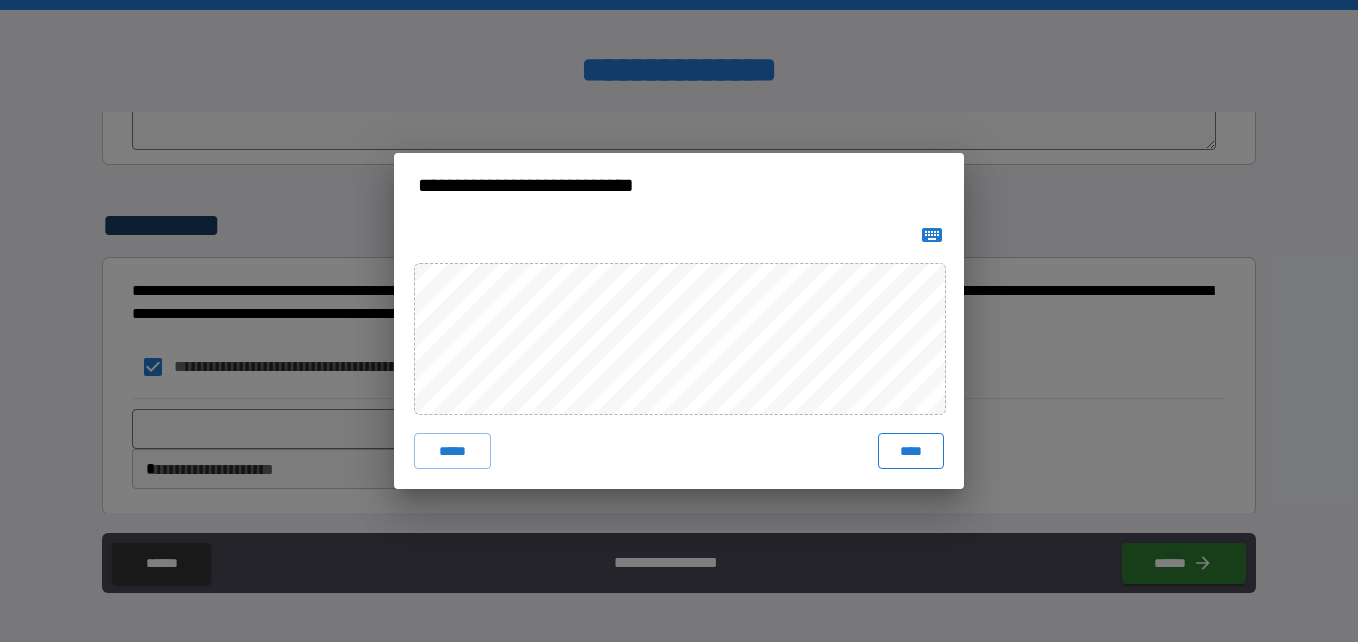 click on "****" at bounding box center [911, 451] 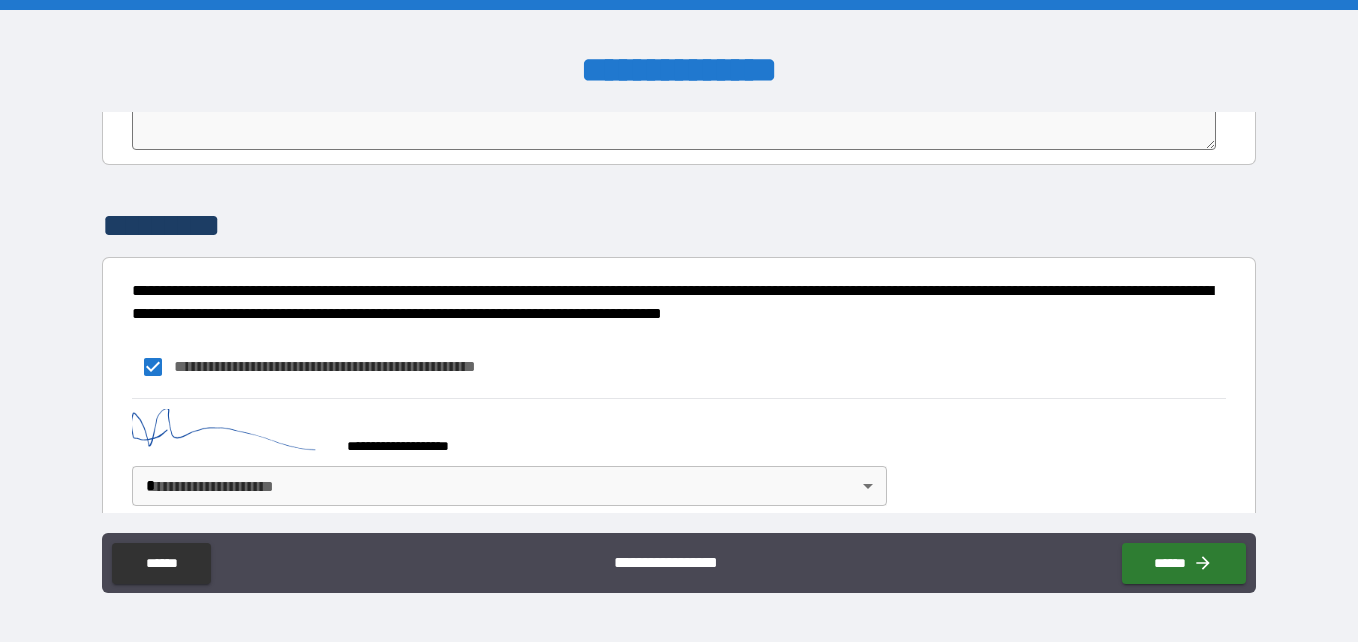click on "**********" at bounding box center (679, 321) 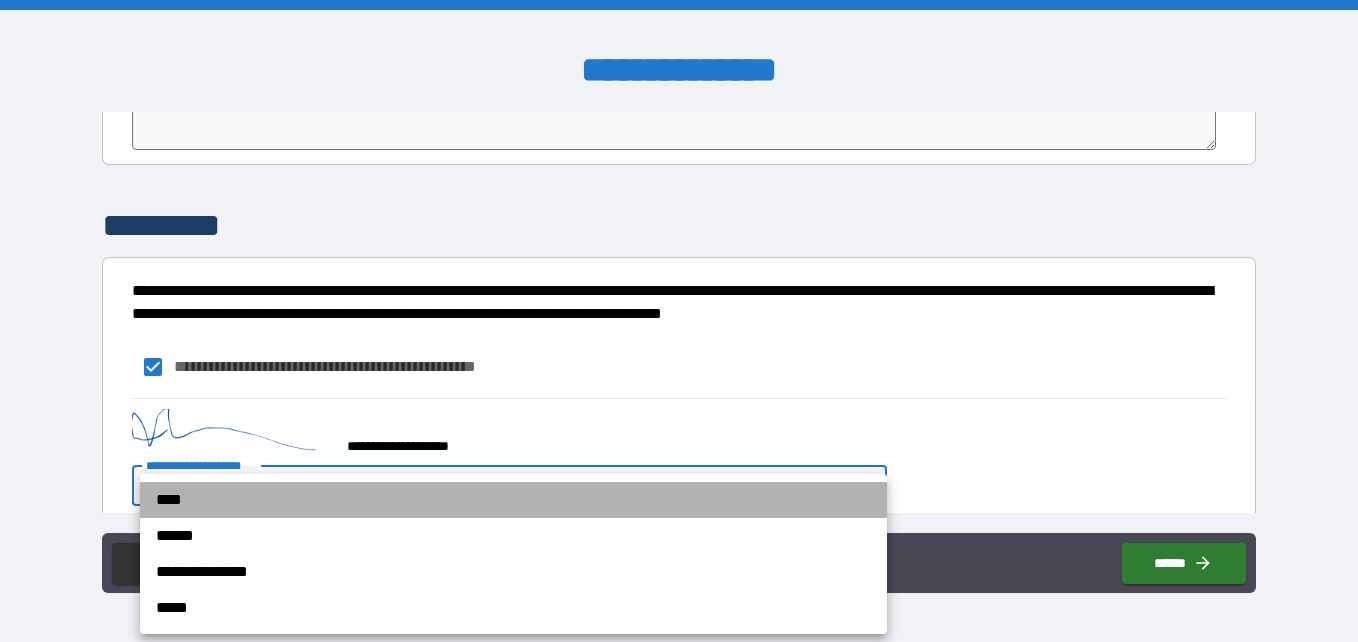 click on "****" at bounding box center [513, 500] 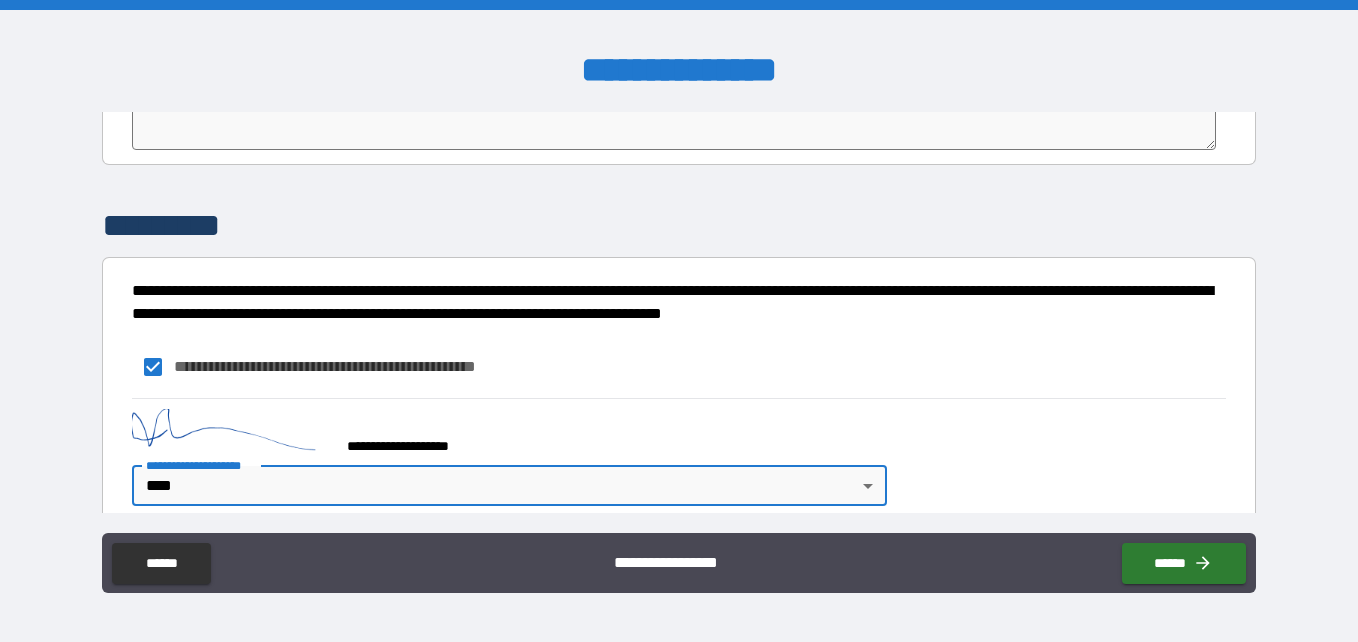 type on "*" 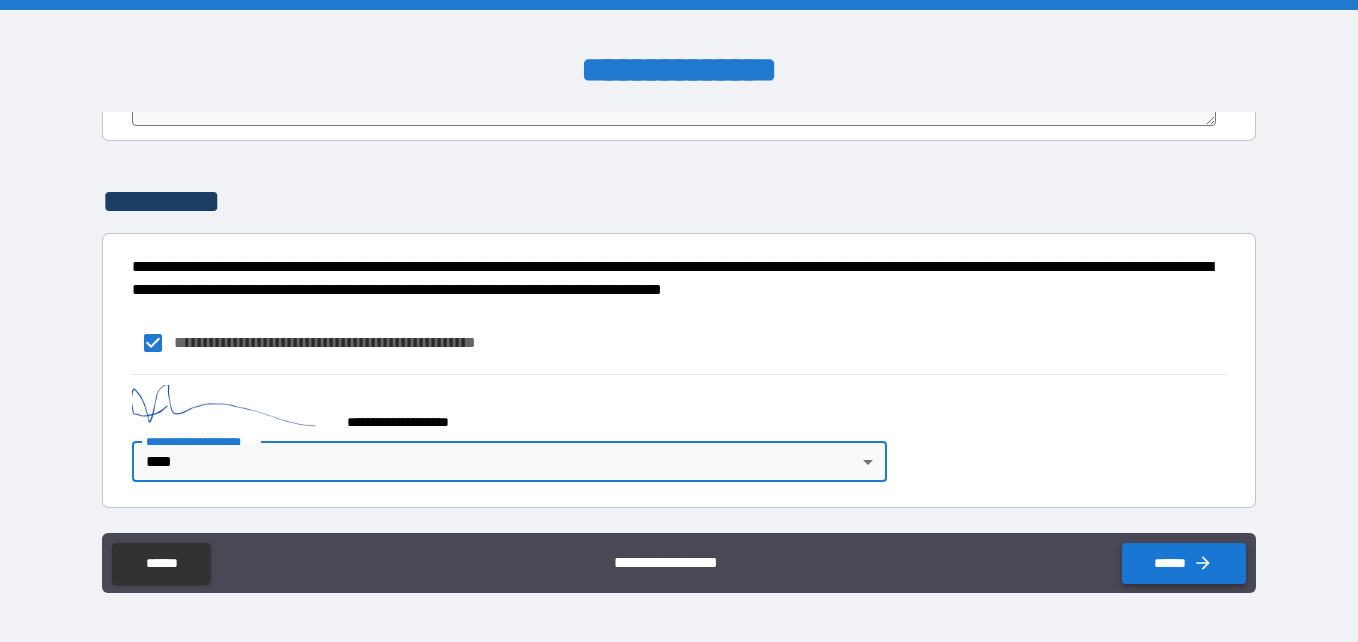 click on "******" at bounding box center [1184, 563] 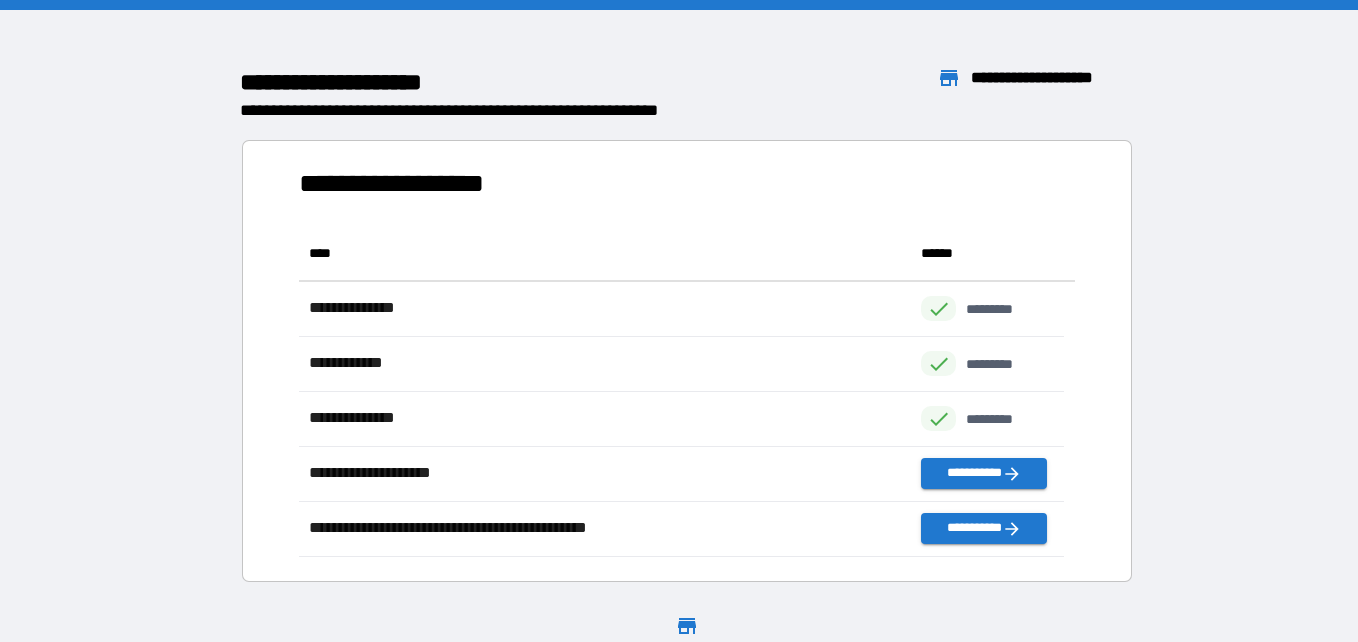 scroll, scrollTop: 16, scrollLeft: 16, axis: both 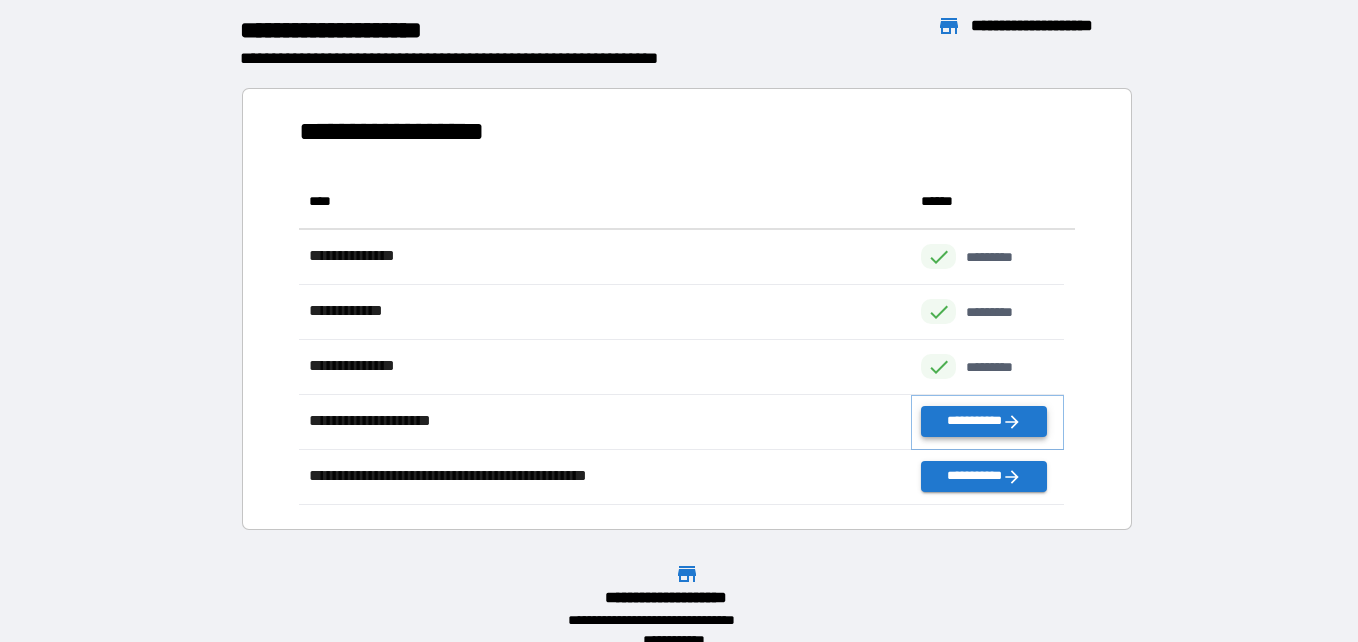 click on "**********" at bounding box center [983, 421] 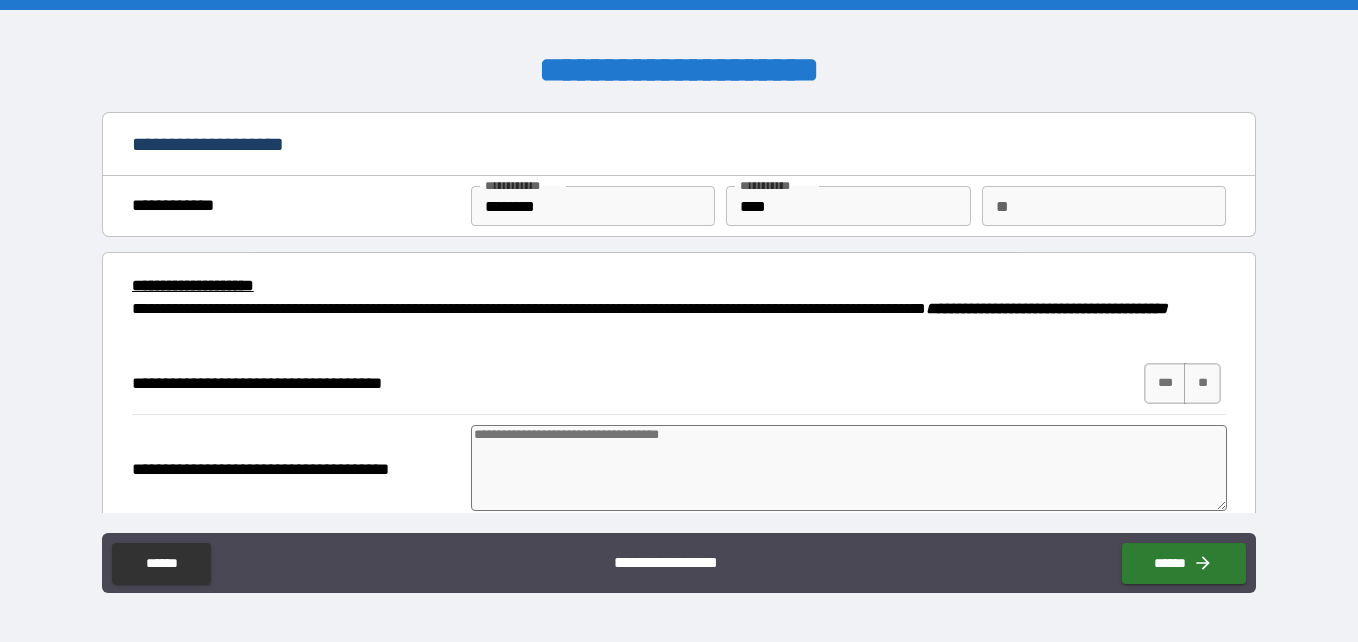 type on "*" 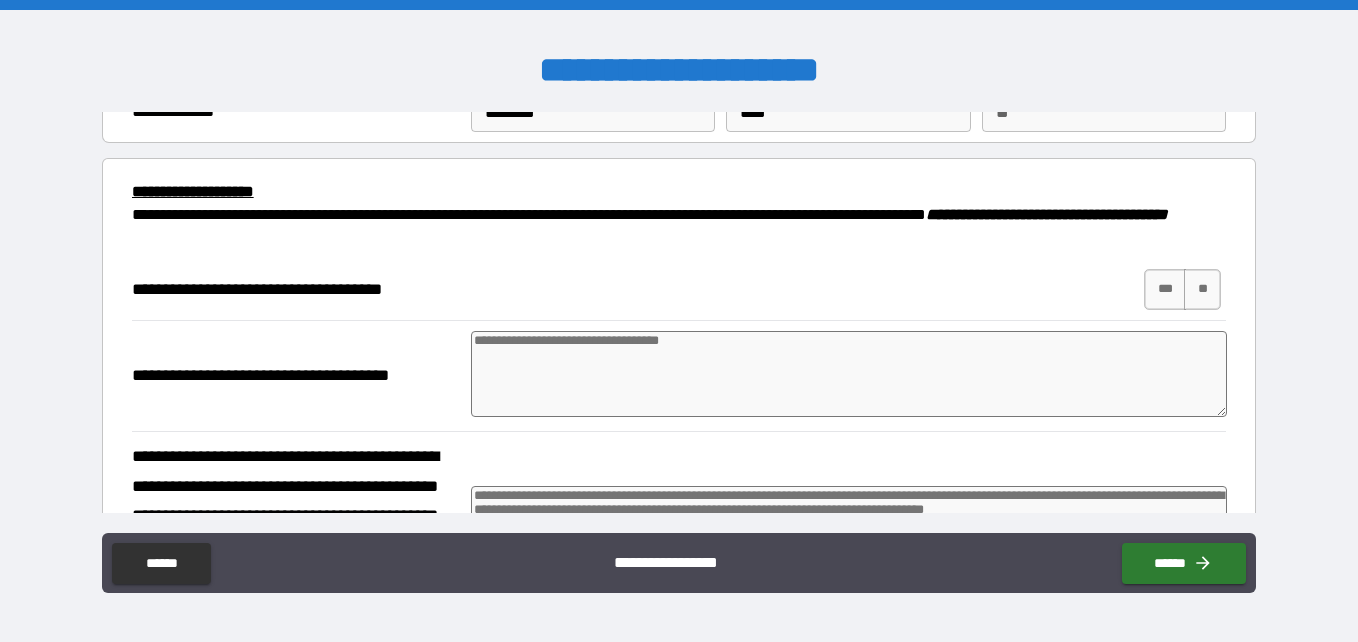 scroll, scrollTop: 0, scrollLeft: 0, axis: both 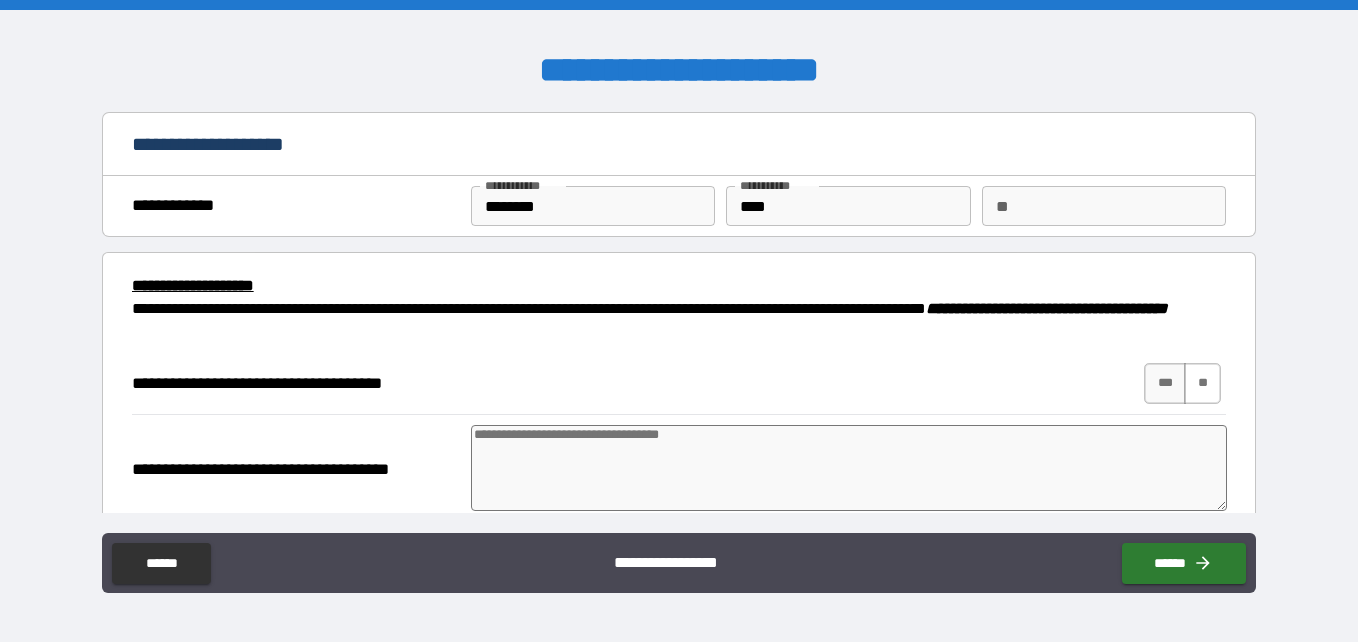 click on "**" at bounding box center (1202, 383) 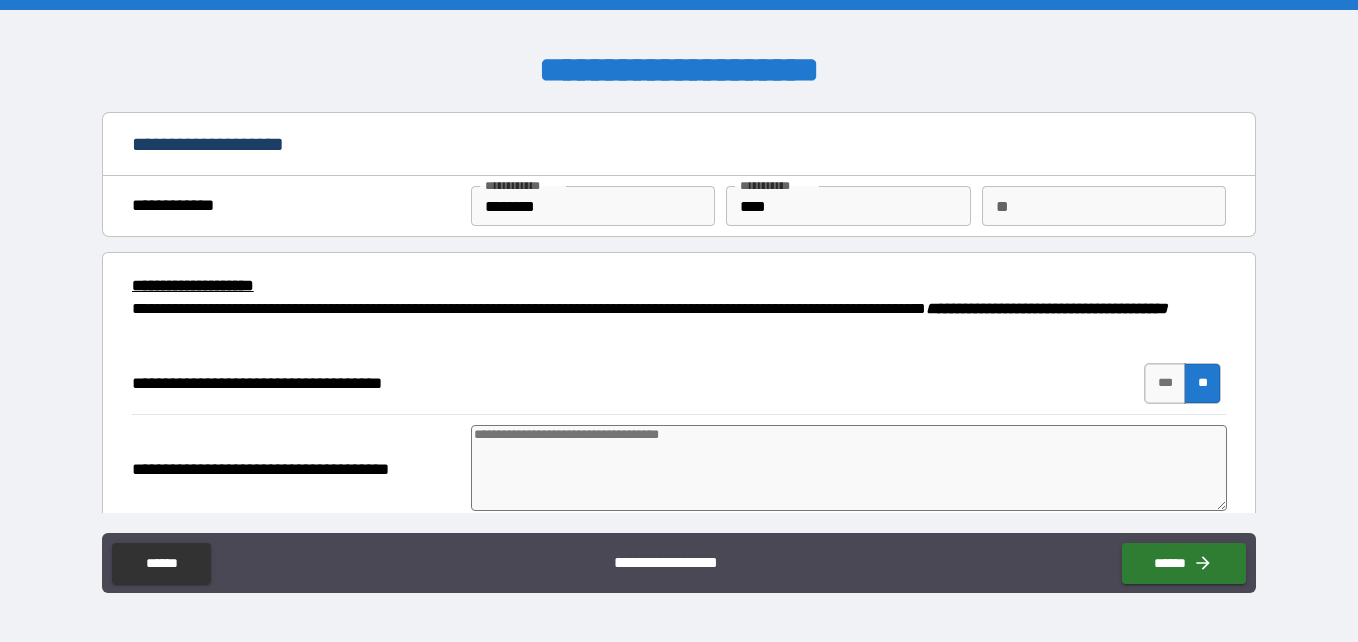 type on "*" 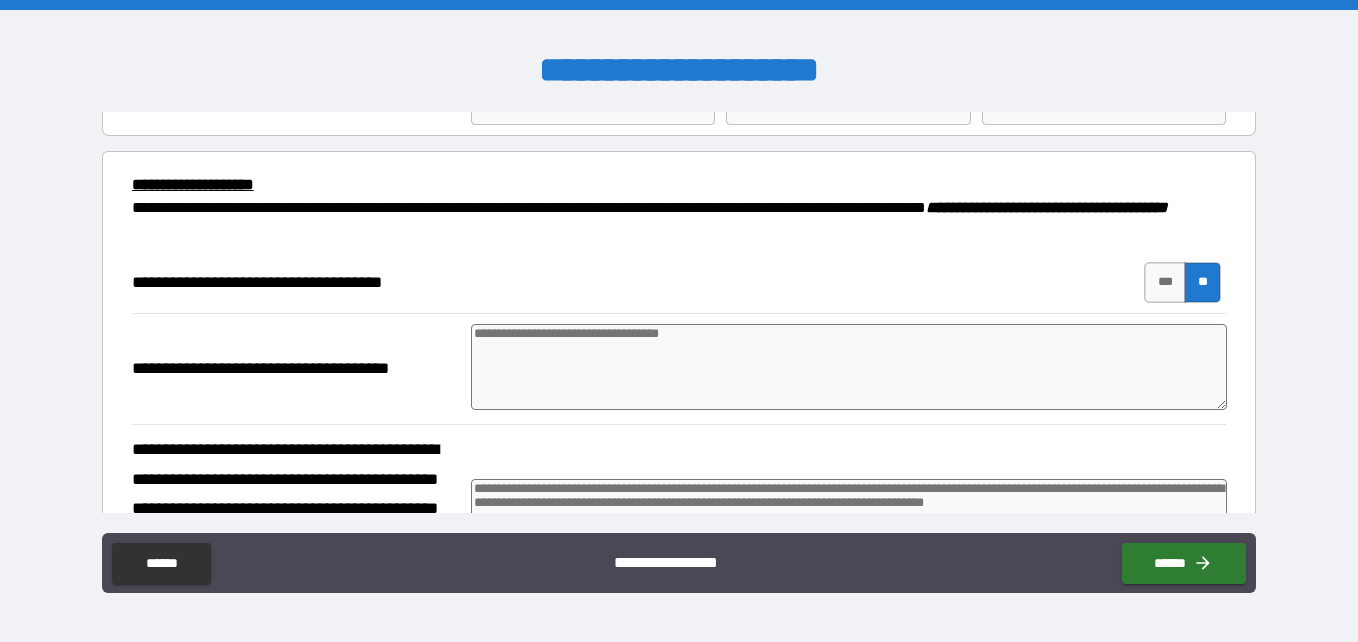scroll, scrollTop: 99, scrollLeft: 0, axis: vertical 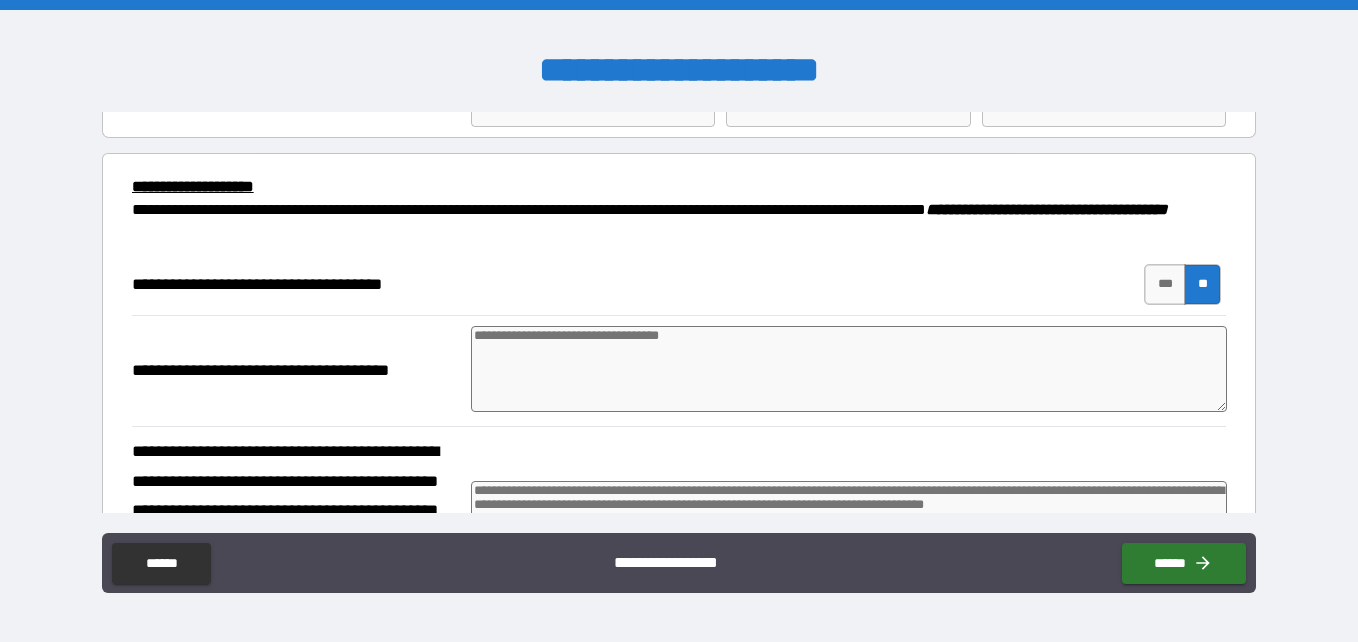 click at bounding box center [849, 369] 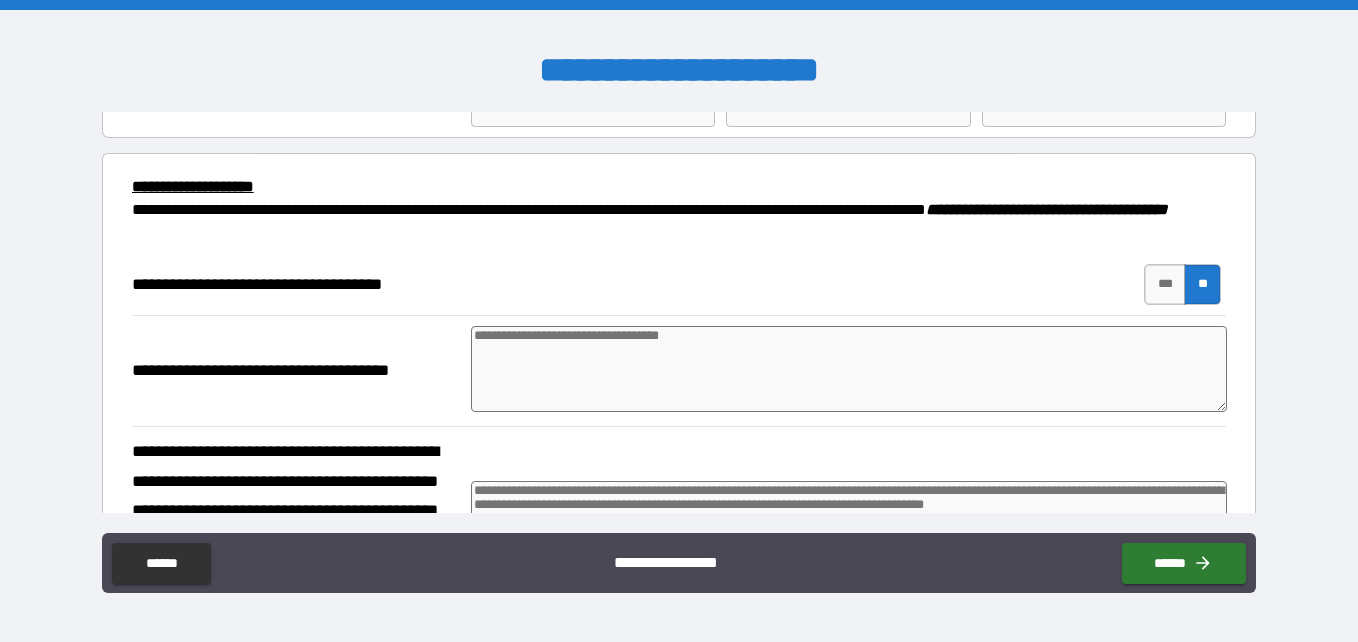 type on "*" 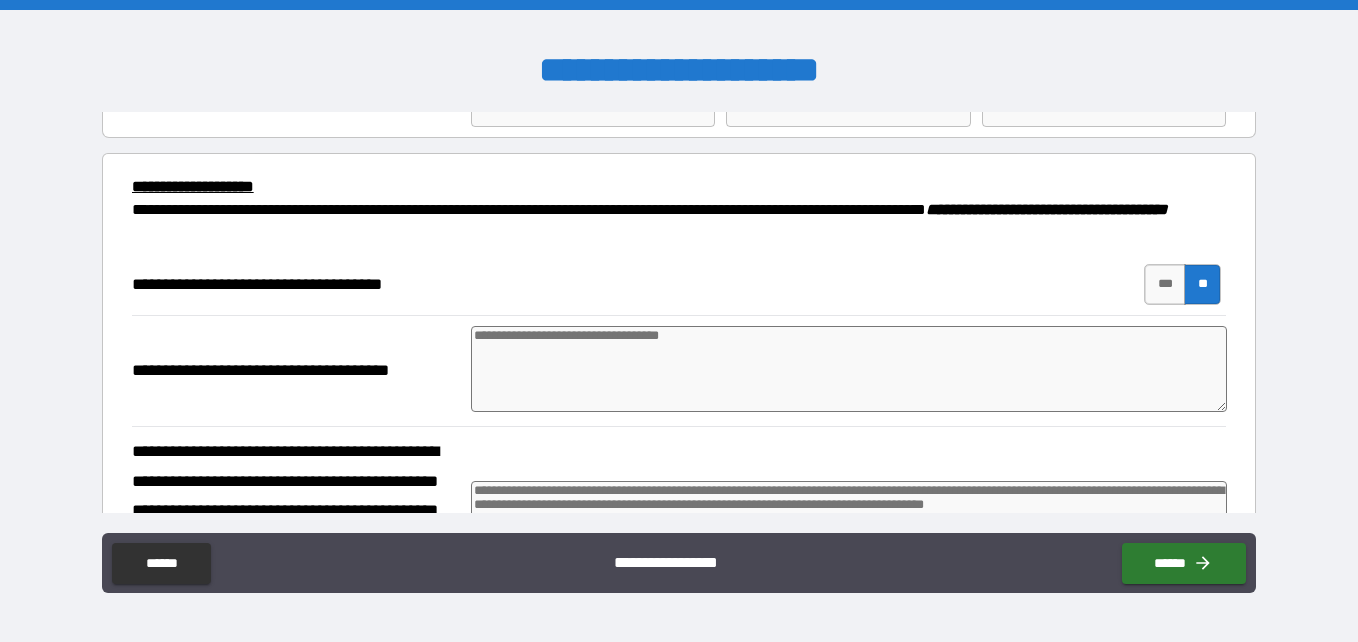 type on "*" 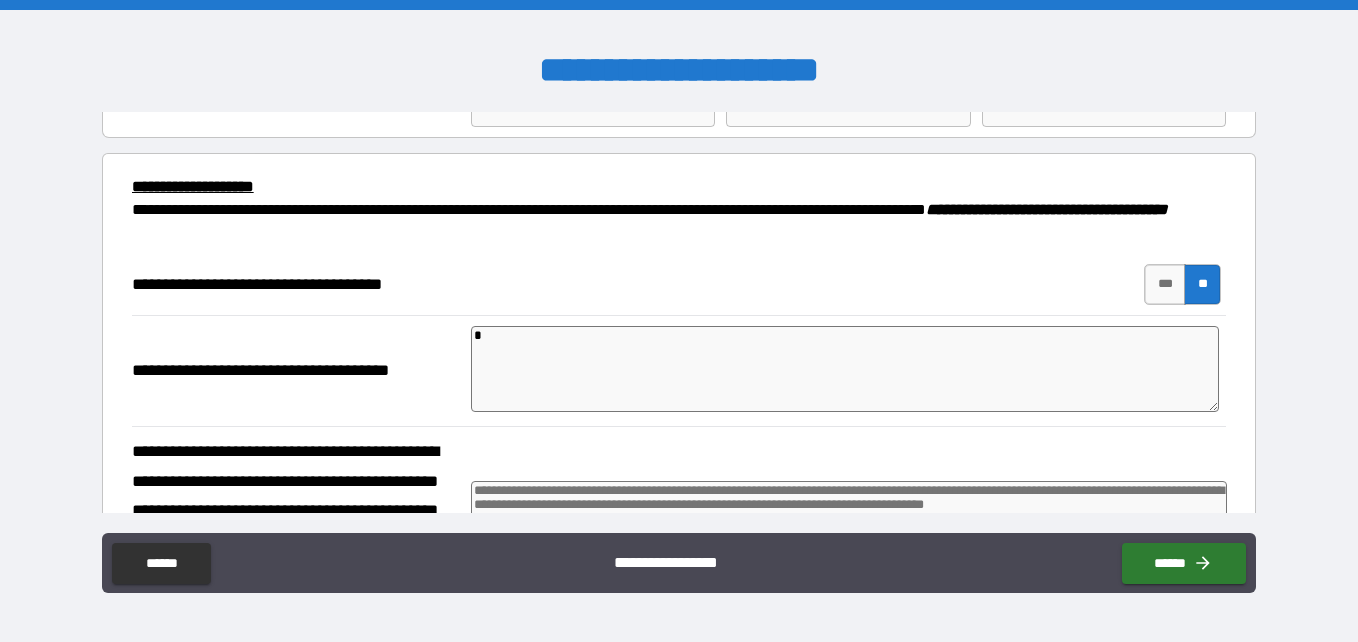 type on "*" 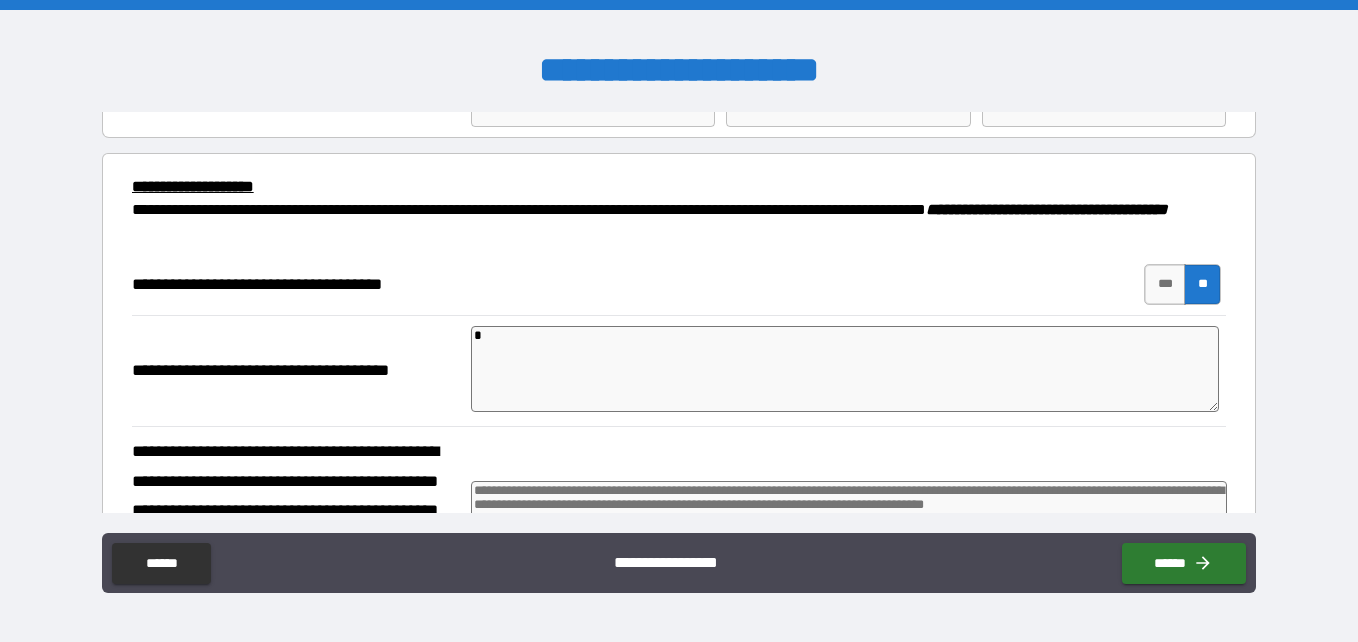 type on "*" 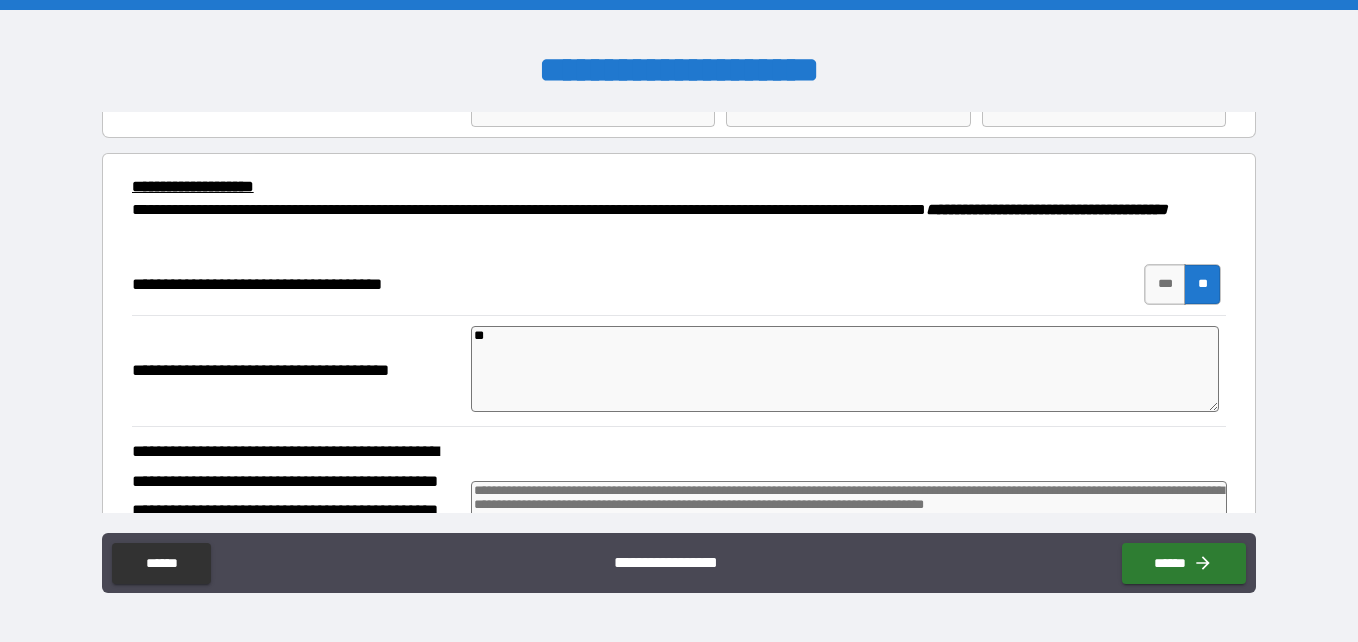type on "***" 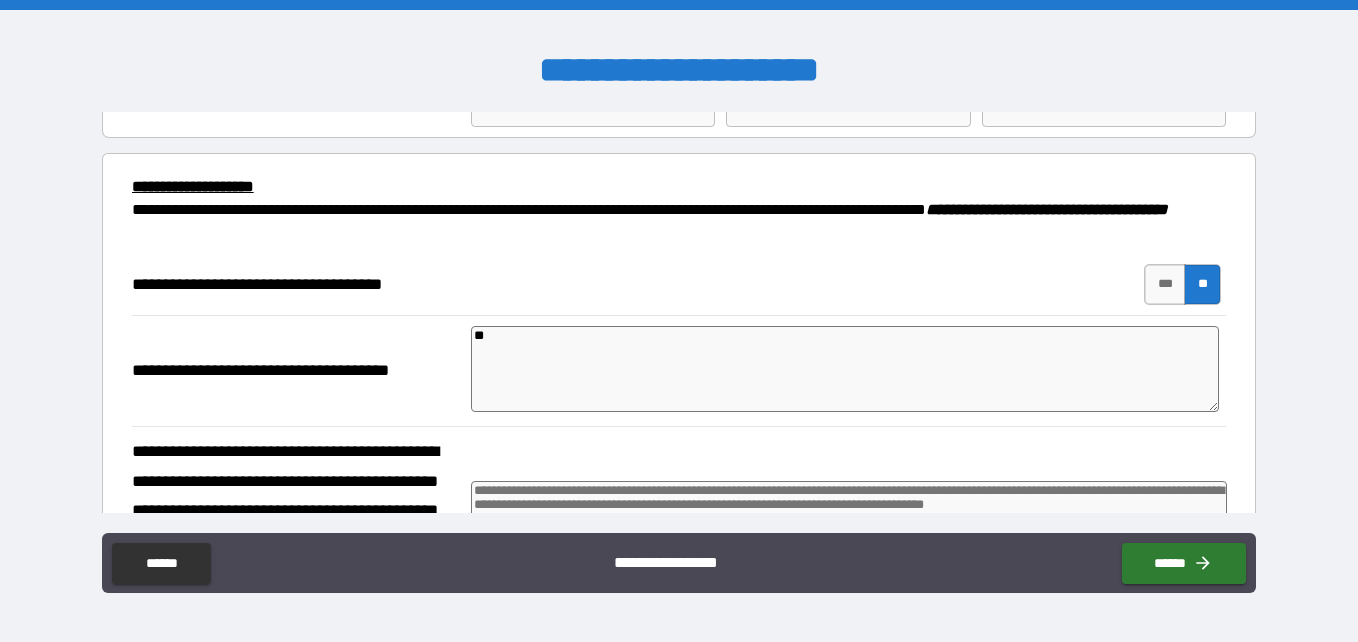 type on "*" 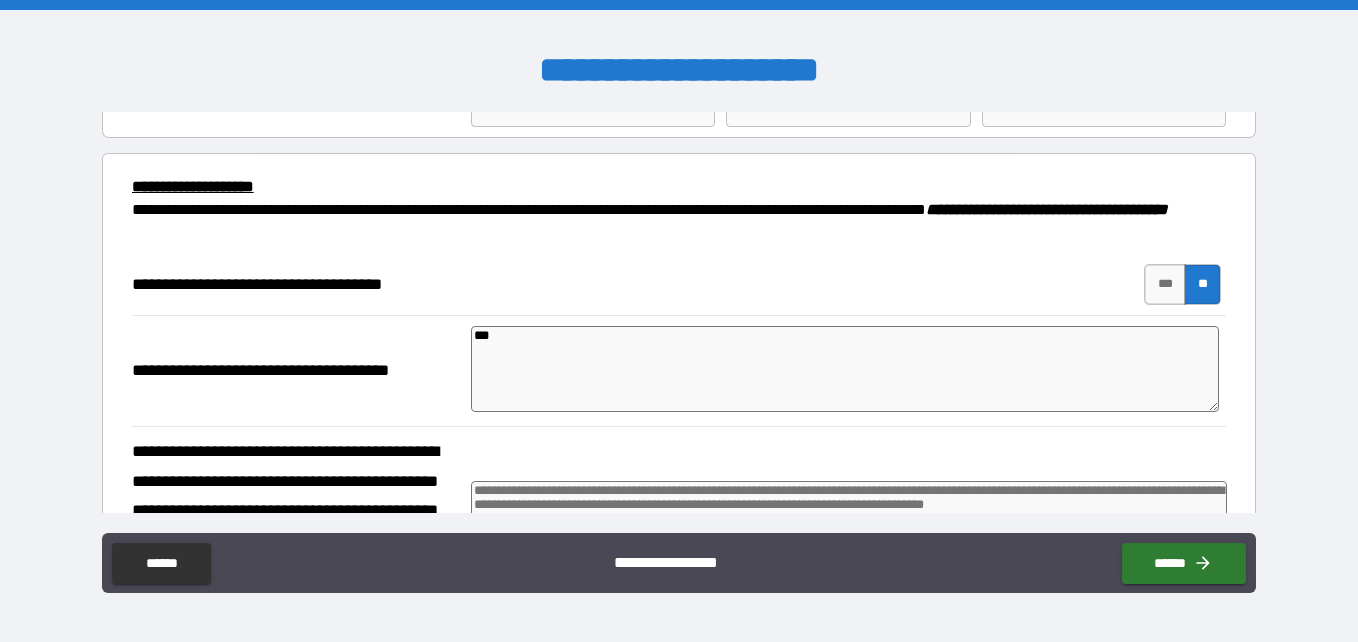 type on "*" 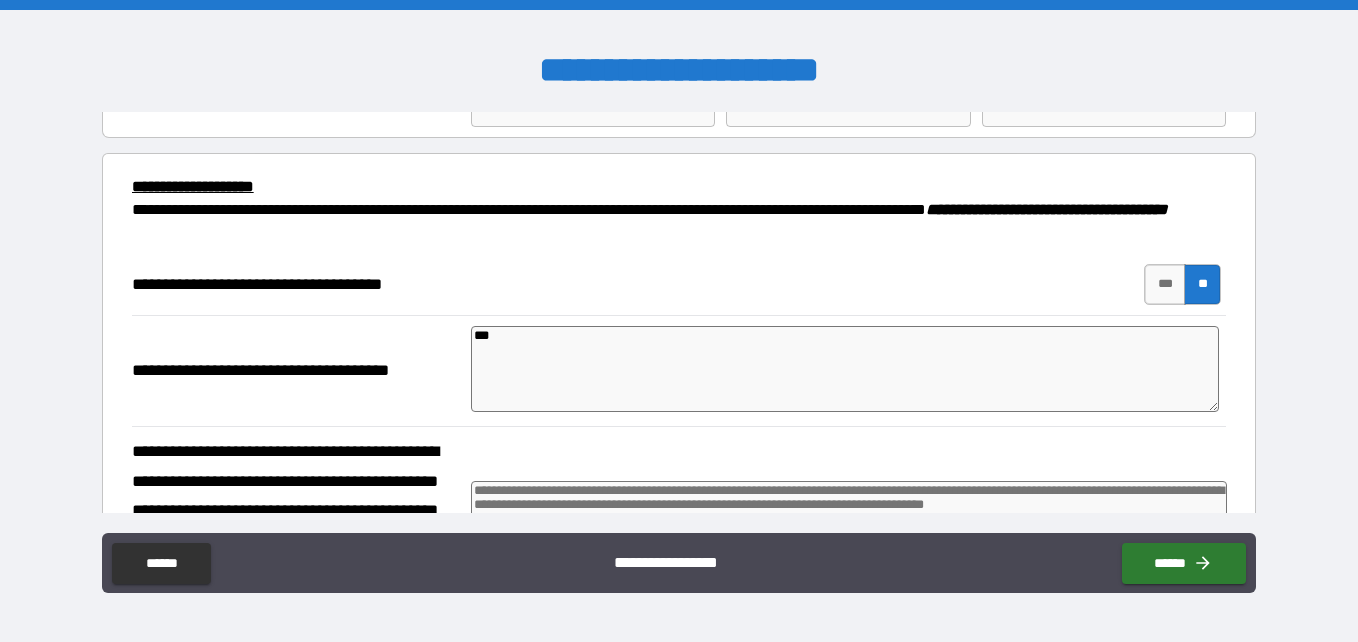 type on "**" 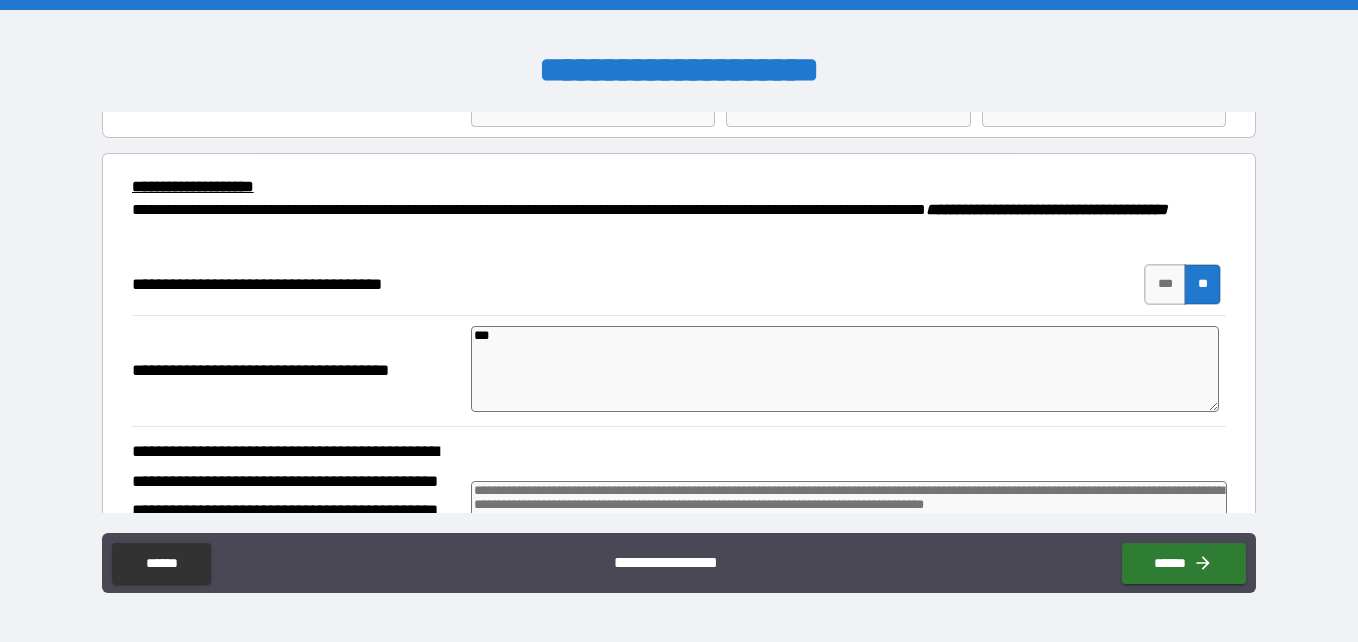 type on "*" 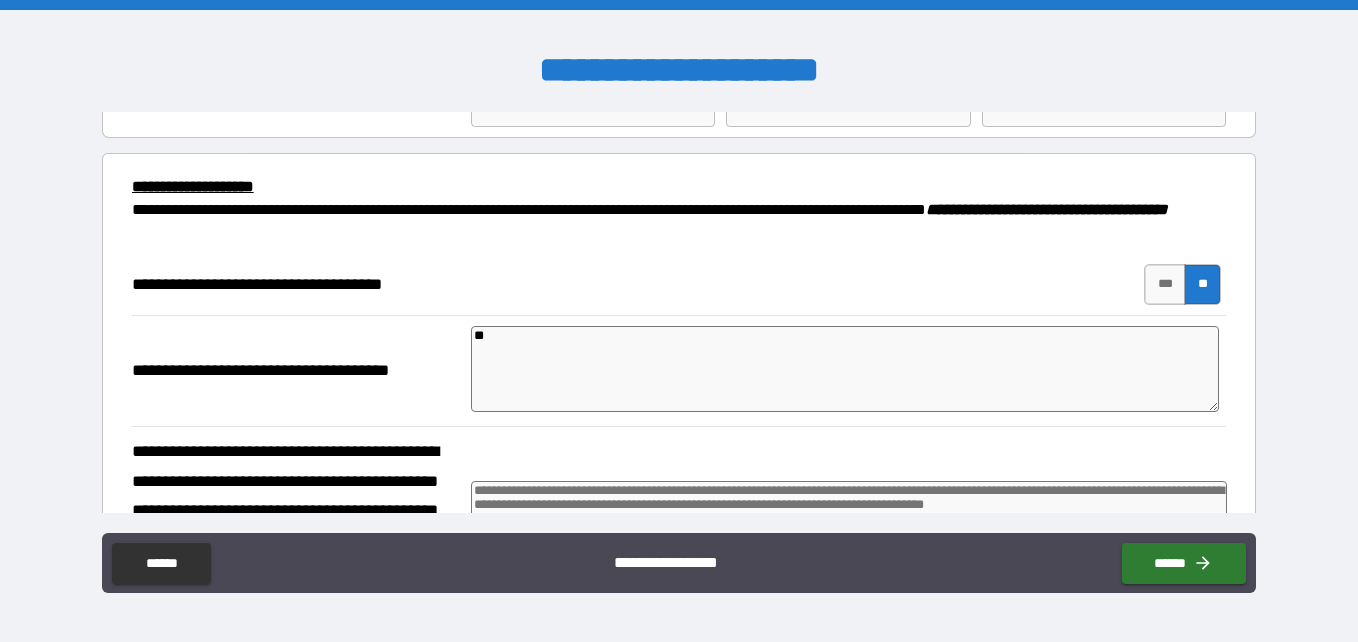 type on "*" 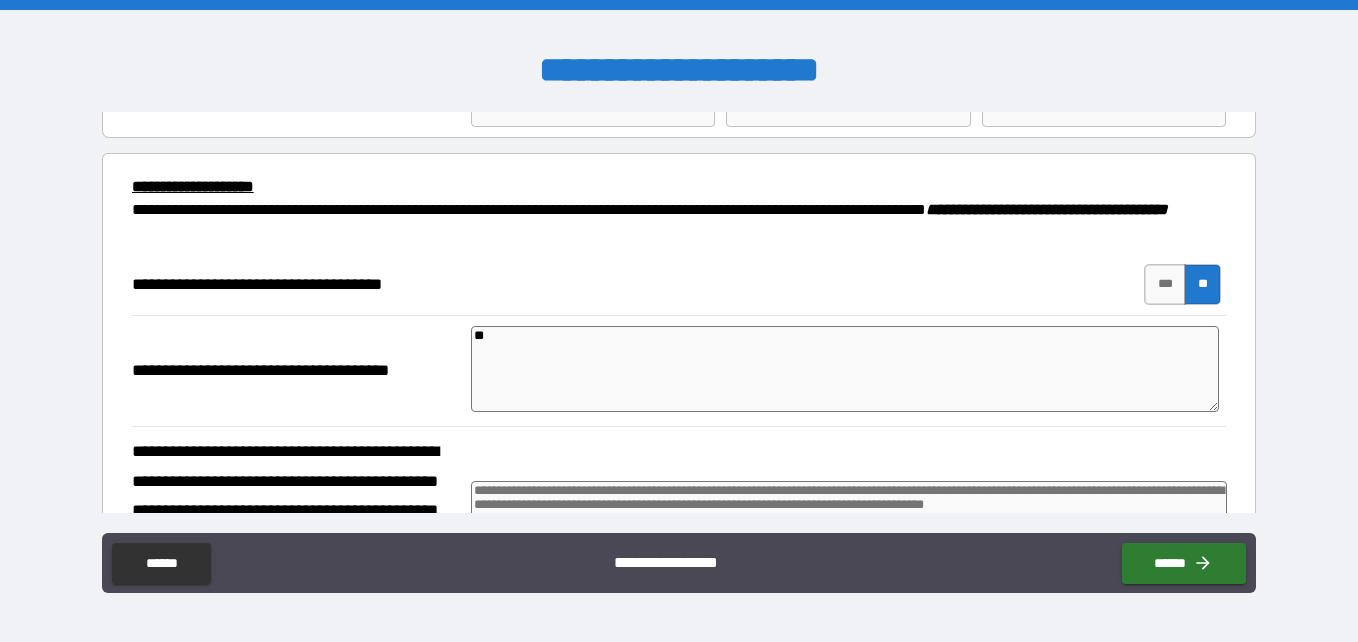 type on "*" 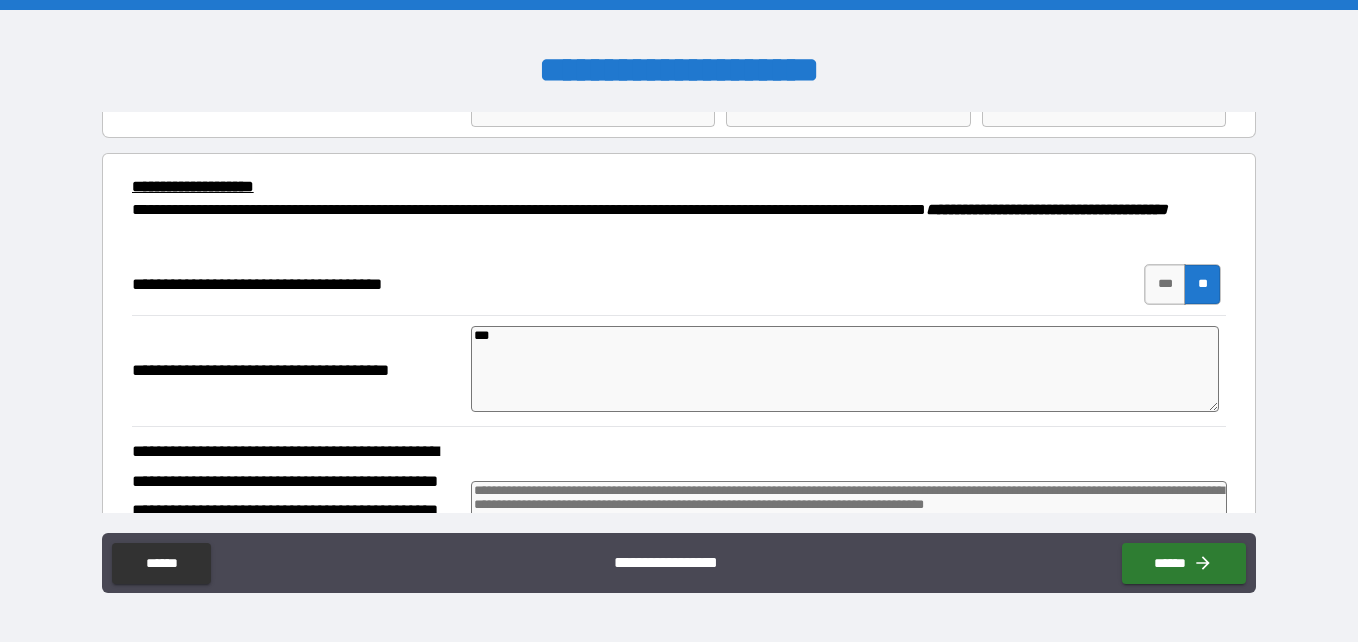type on "*" 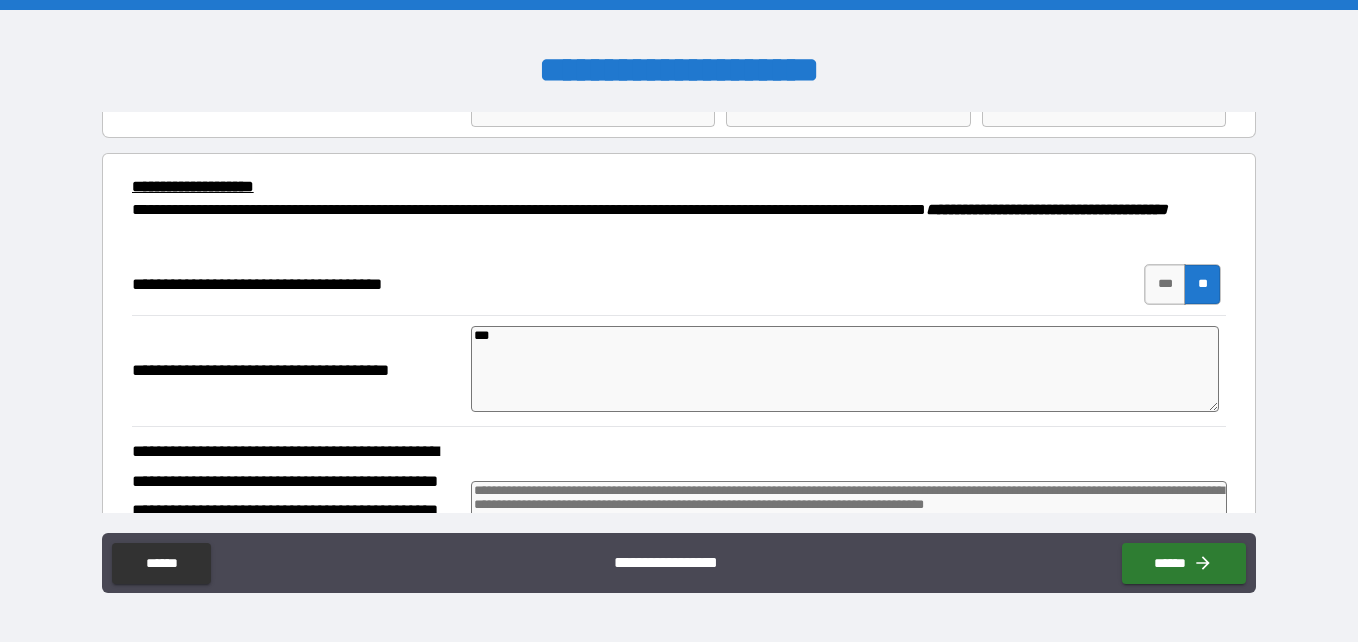 type on "*" 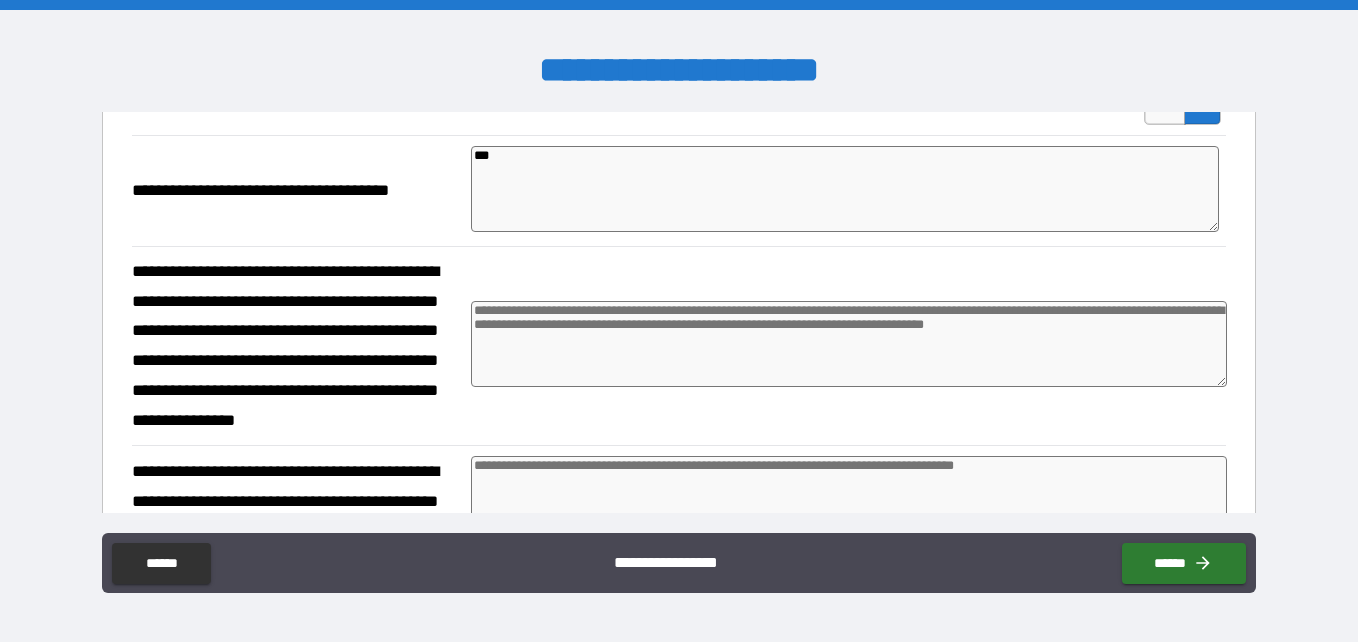 scroll, scrollTop: 281, scrollLeft: 0, axis: vertical 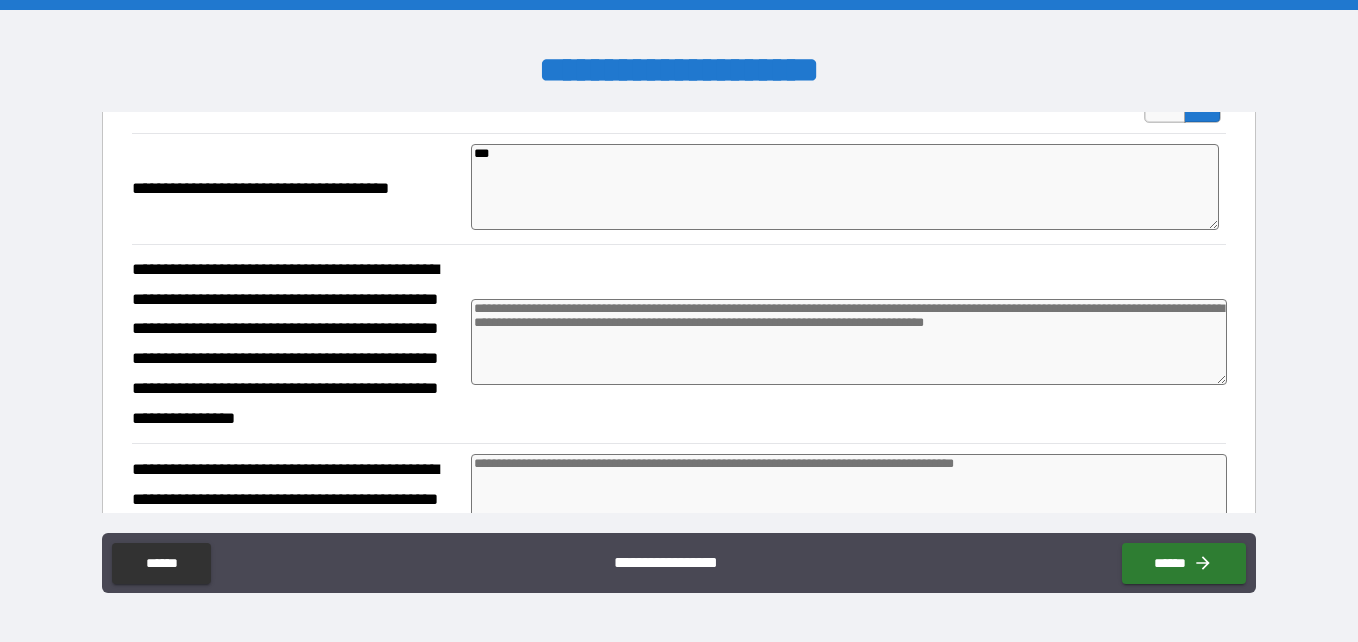 type on "***" 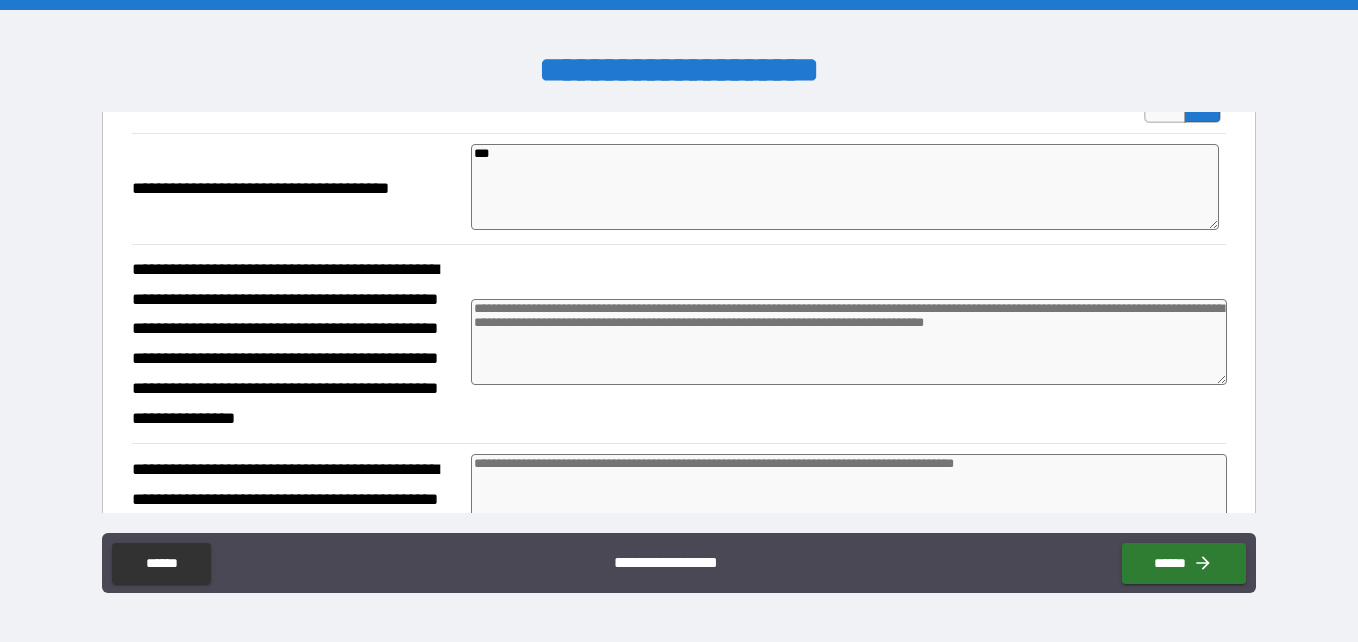type on "*" 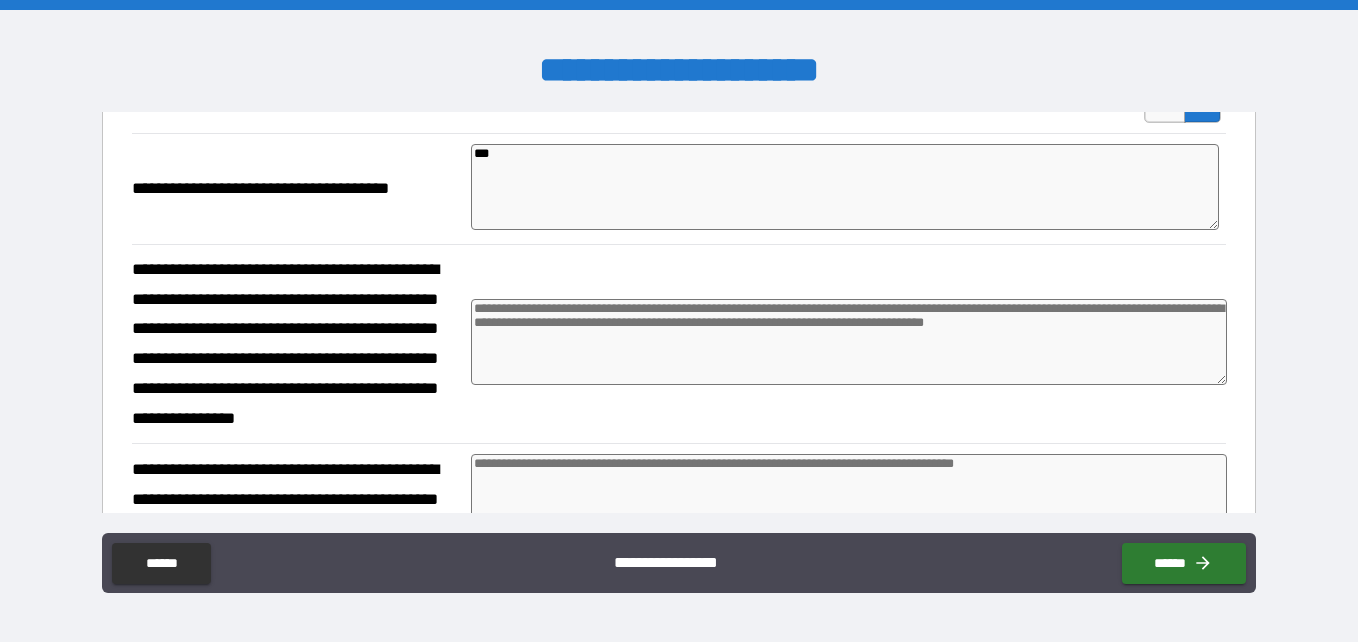 type on "*" 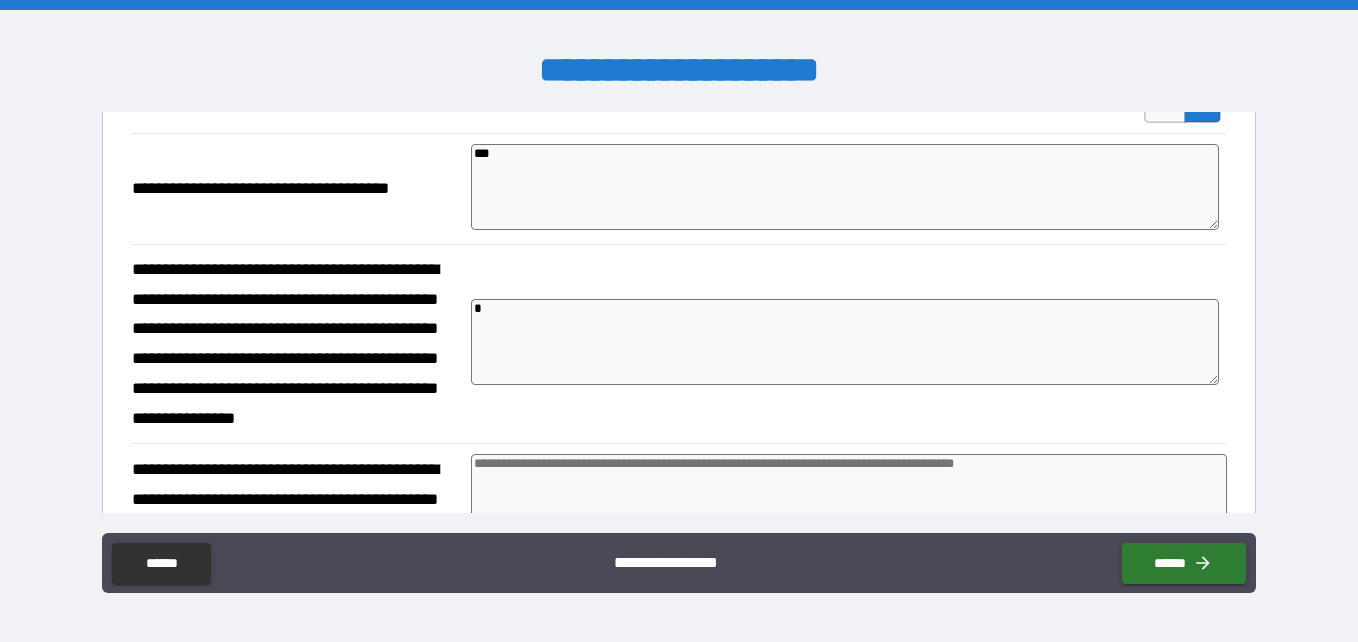 type on "*" 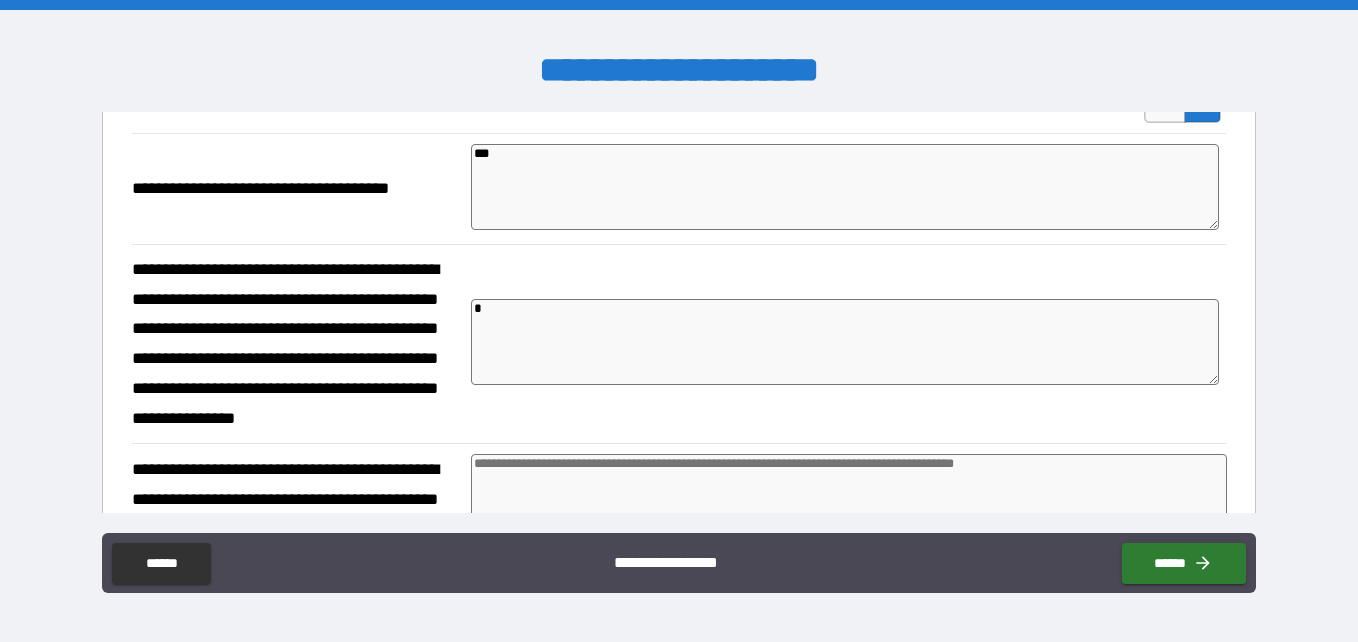type on "*" 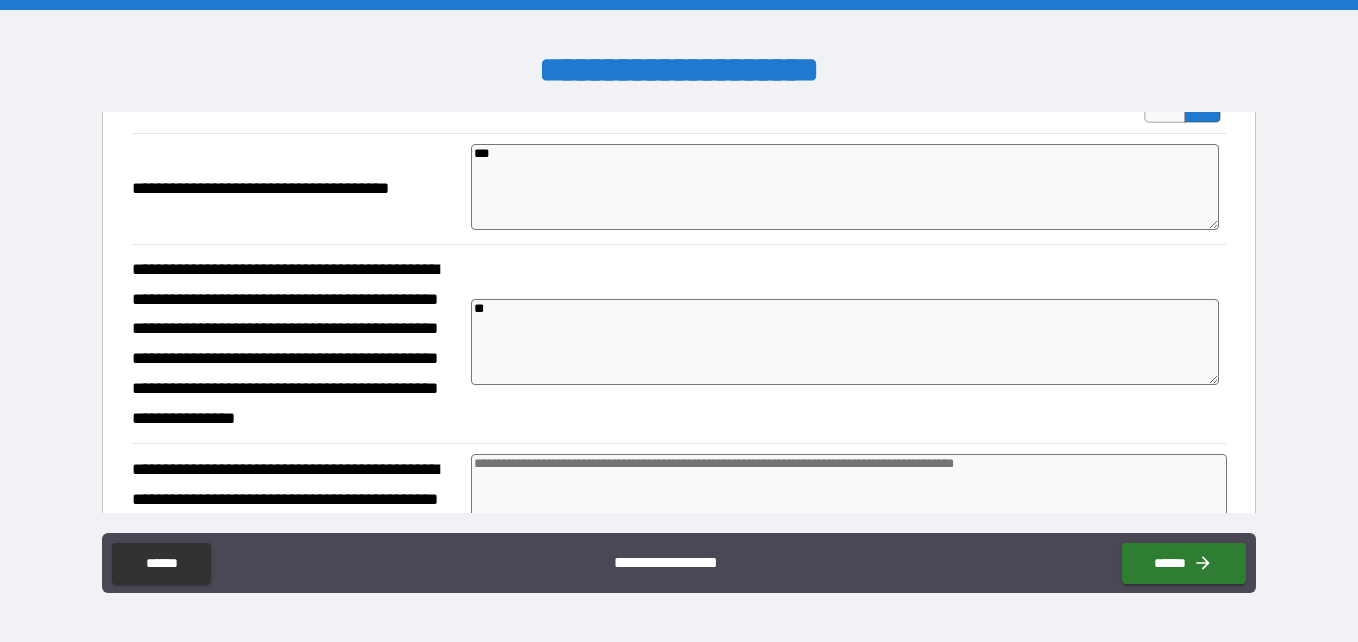 type on "*" 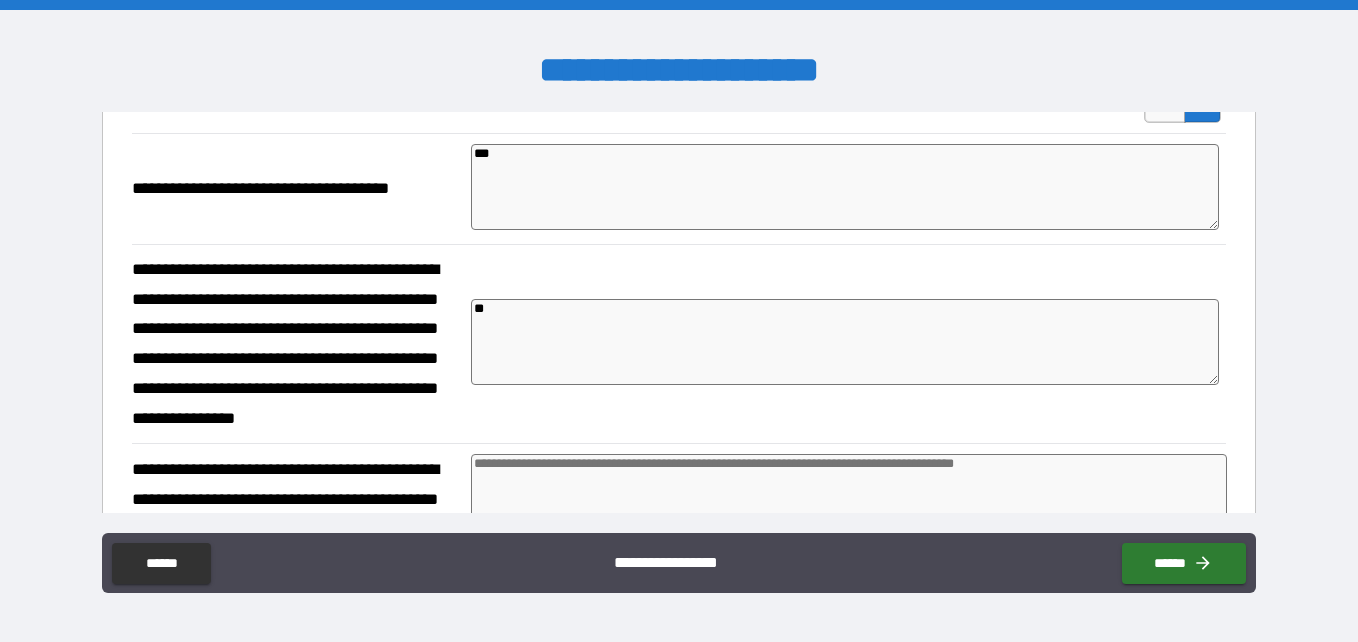 type on "*" 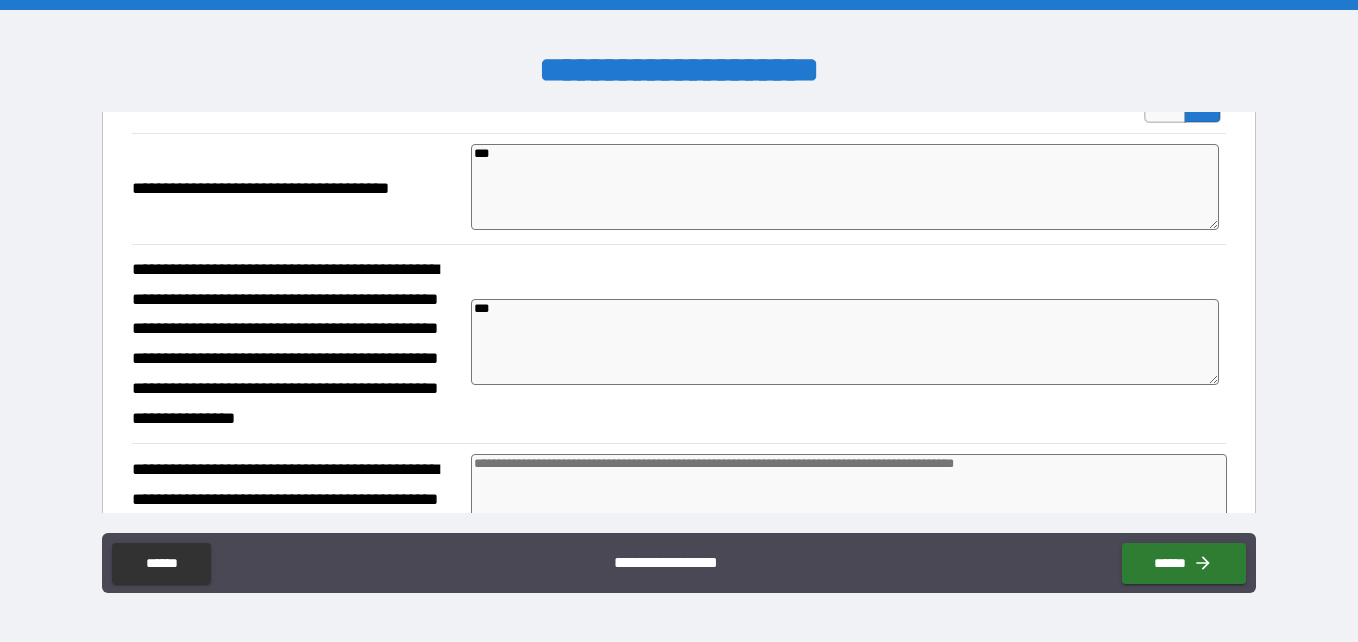 type 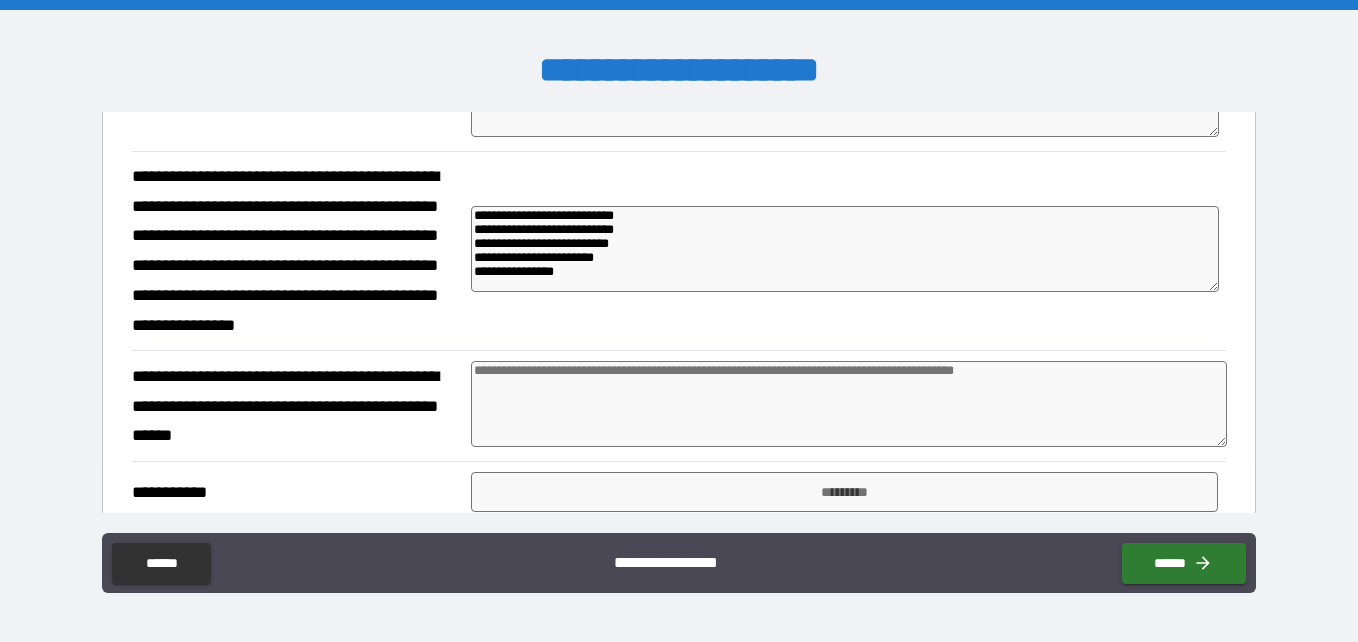 scroll, scrollTop: 316, scrollLeft: 0, axis: vertical 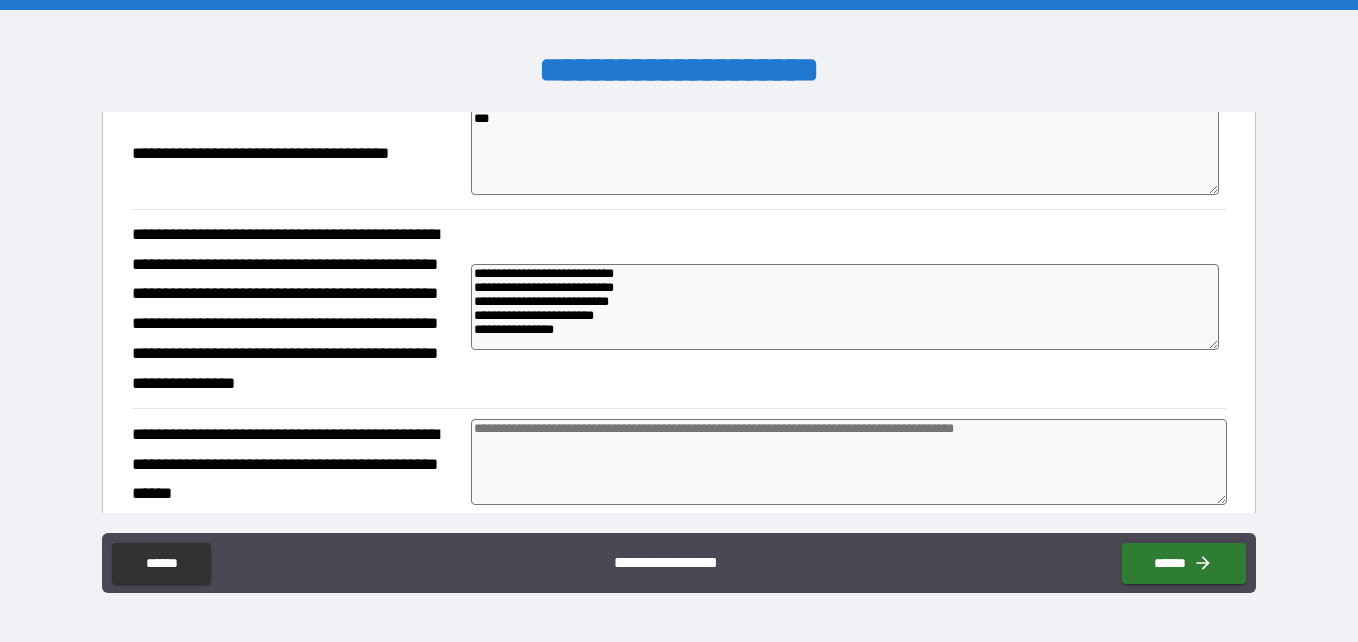 click on "**********" at bounding box center [845, 307] 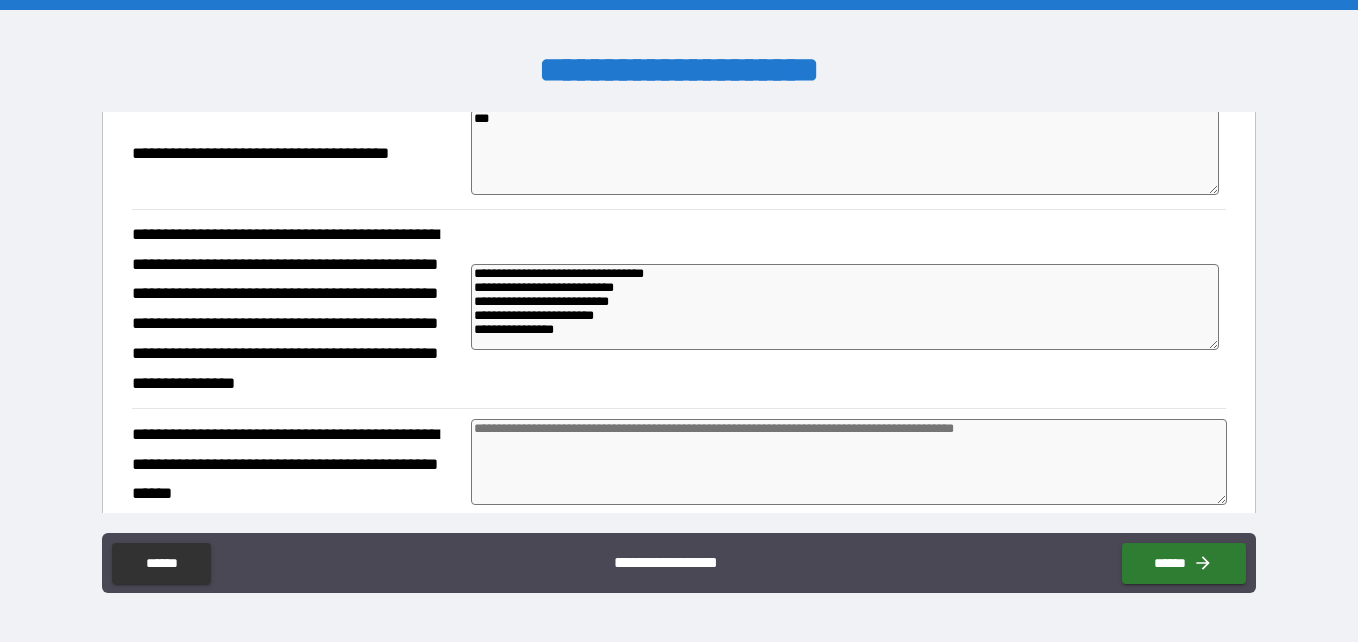 click on "**********" at bounding box center (845, 307) 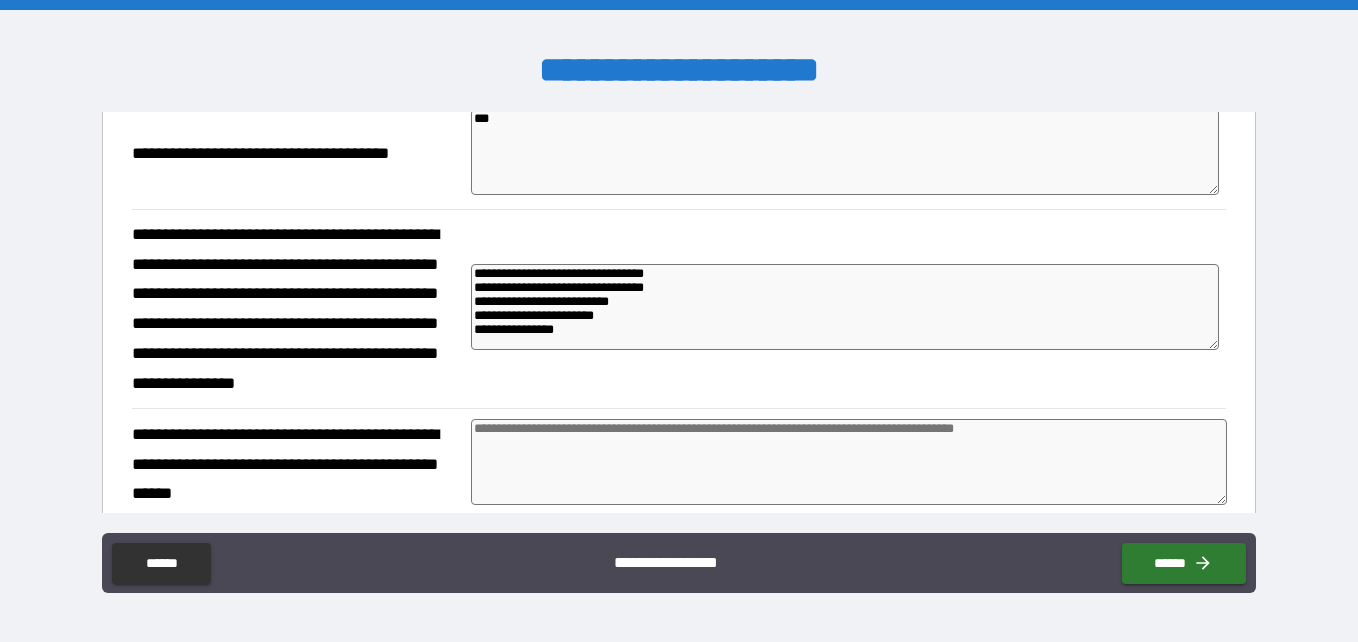 click on "**********" at bounding box center (845, 307) 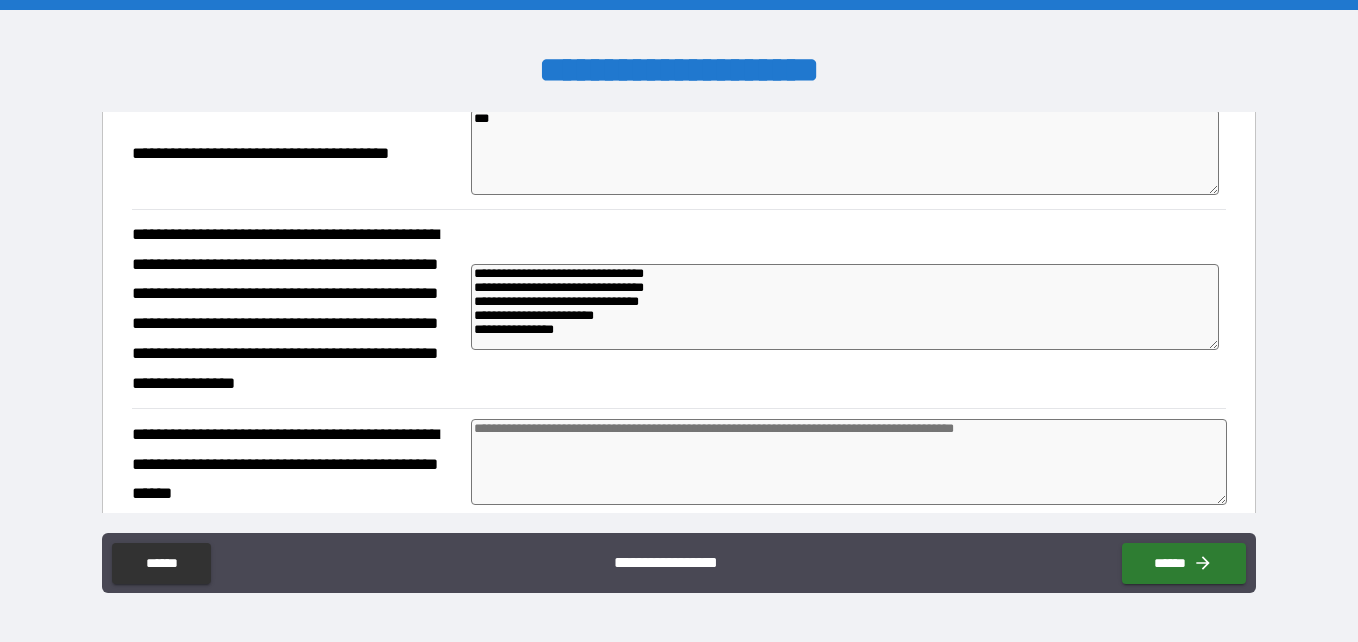 click on "**********" at bounding box center (845, 307) 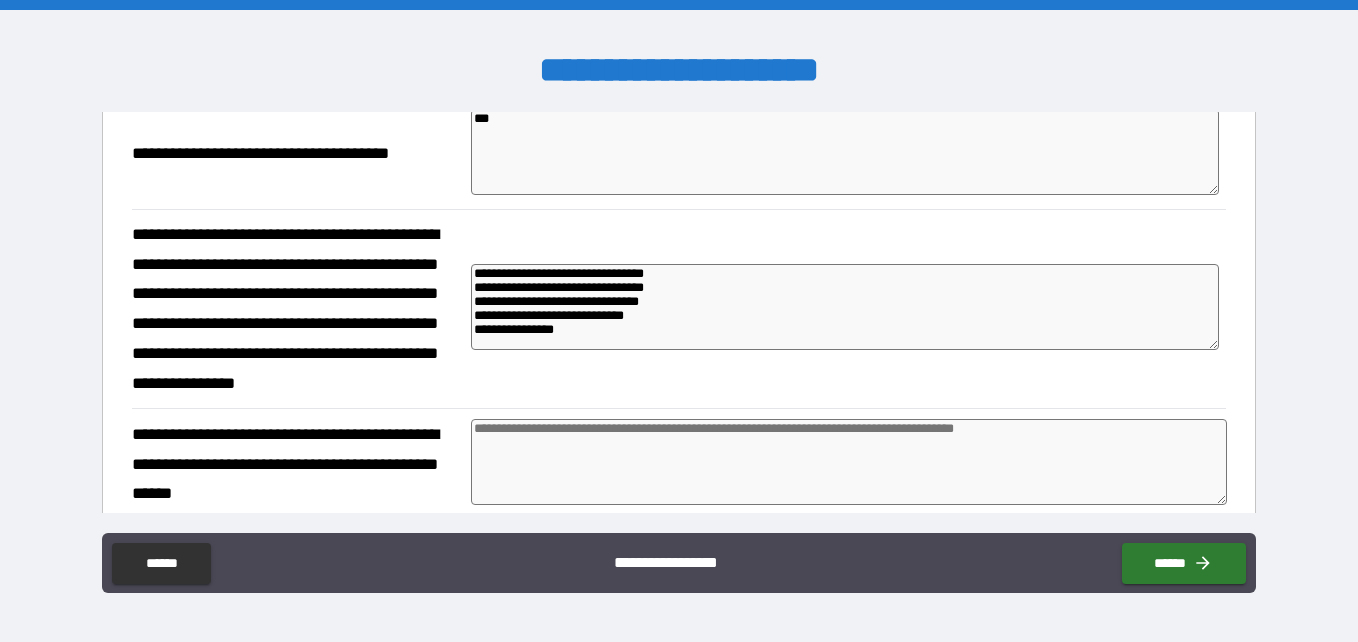 click on "**********" at bounding box center (845, 307) 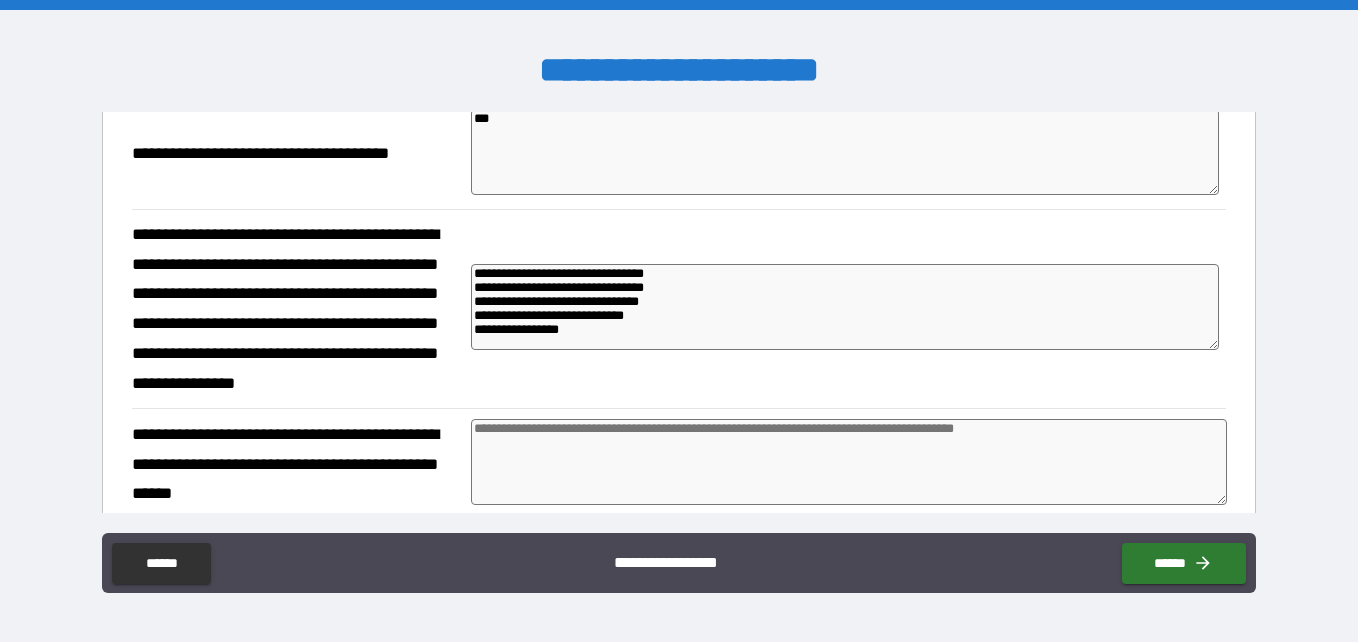 click on "**********" at bounding box center [845, 307] 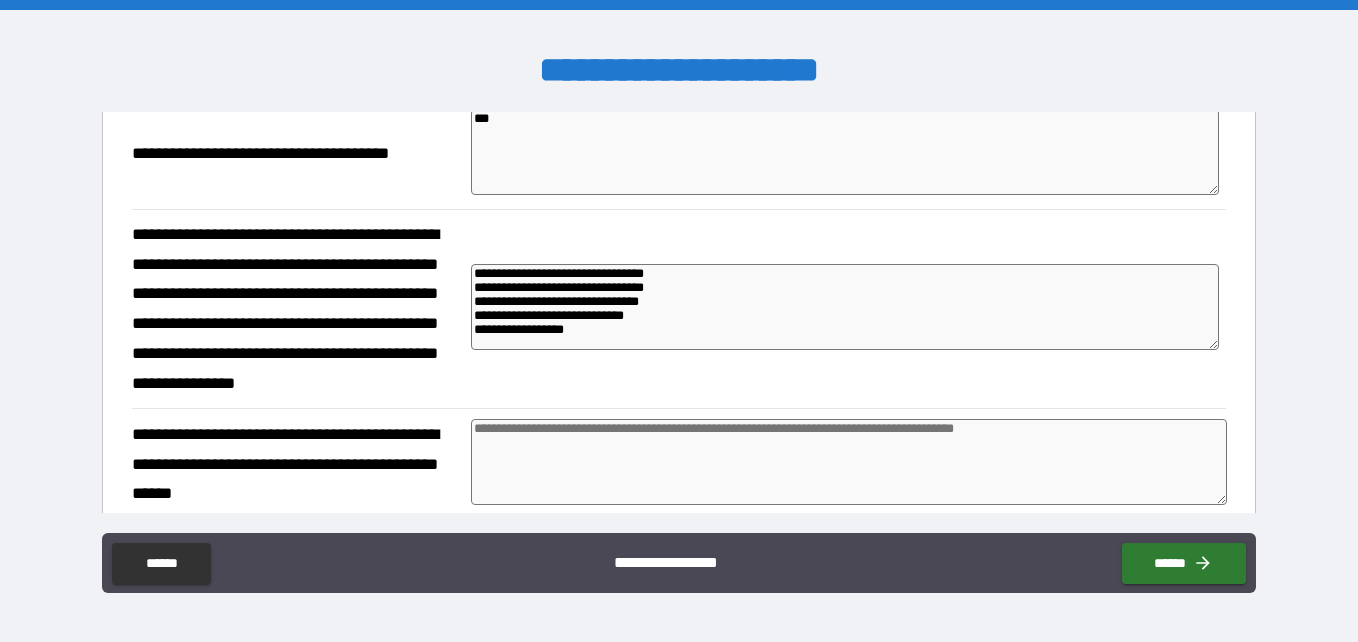 click on "**********" at bounding box center (845, 307) 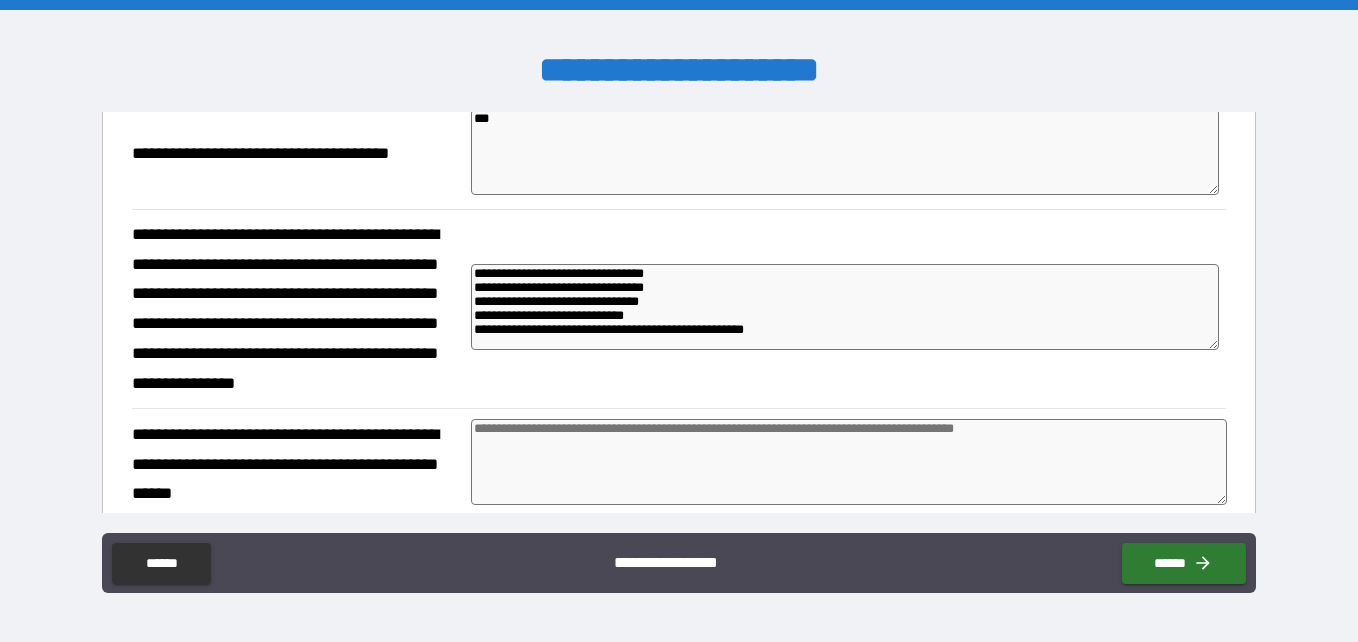 click on "**********" at bounding box center (845, 307) 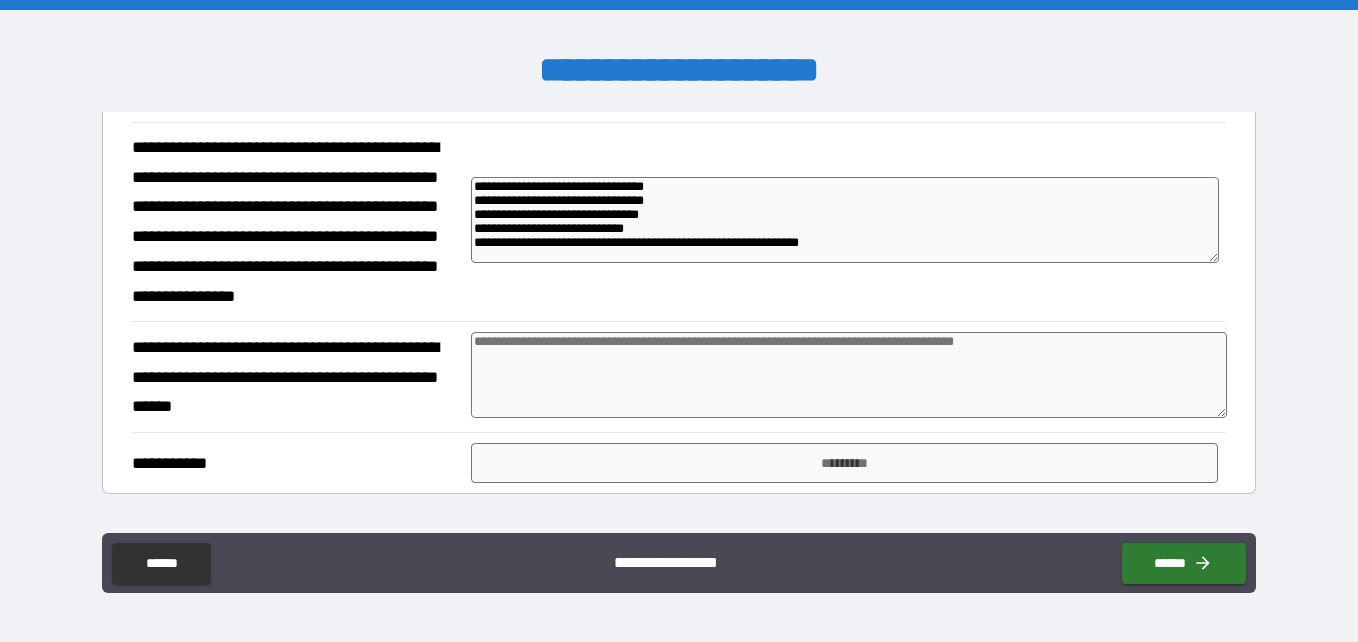 scroll, scrollTop: 404, scrollLeft: 0, axis: vertical 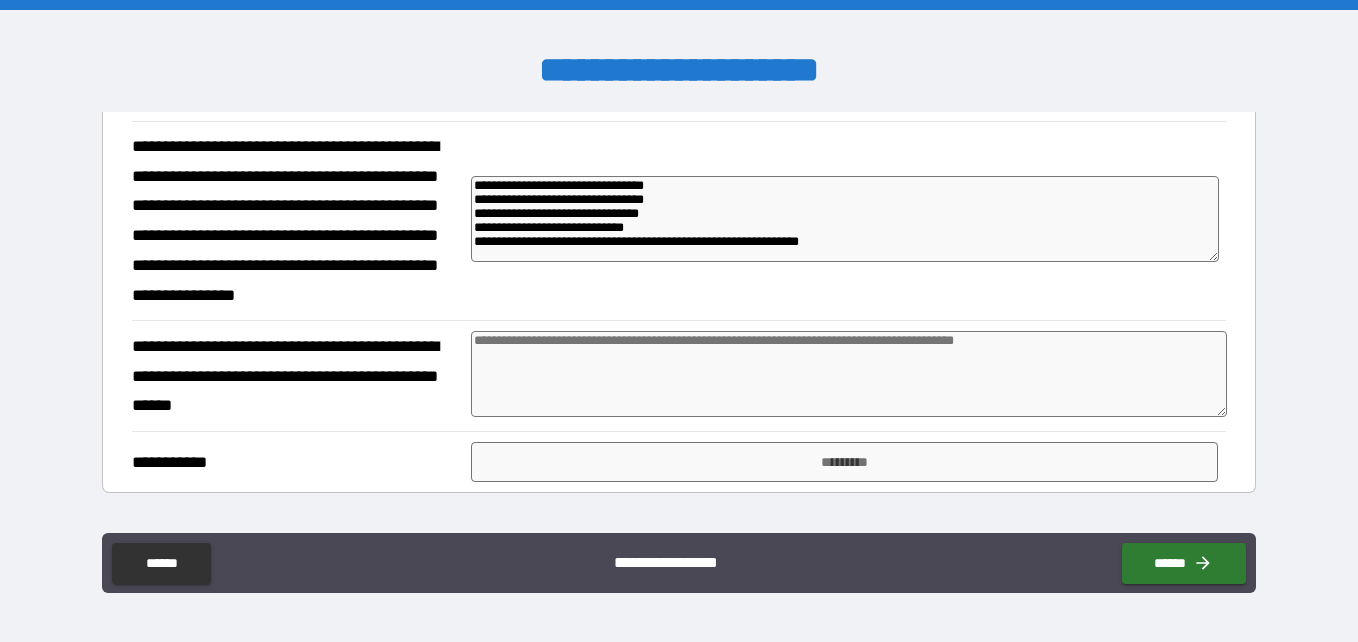 click at bounding box center [849, 374] 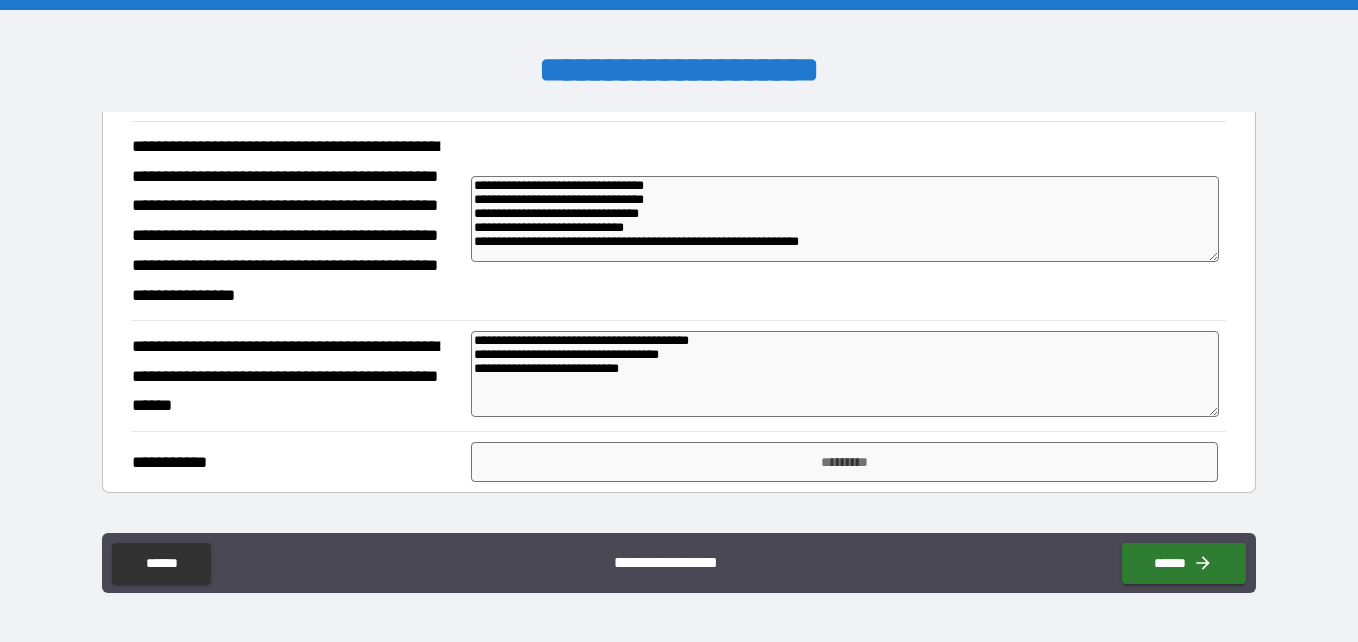 click on "**********" at bounding box center (845, 374) 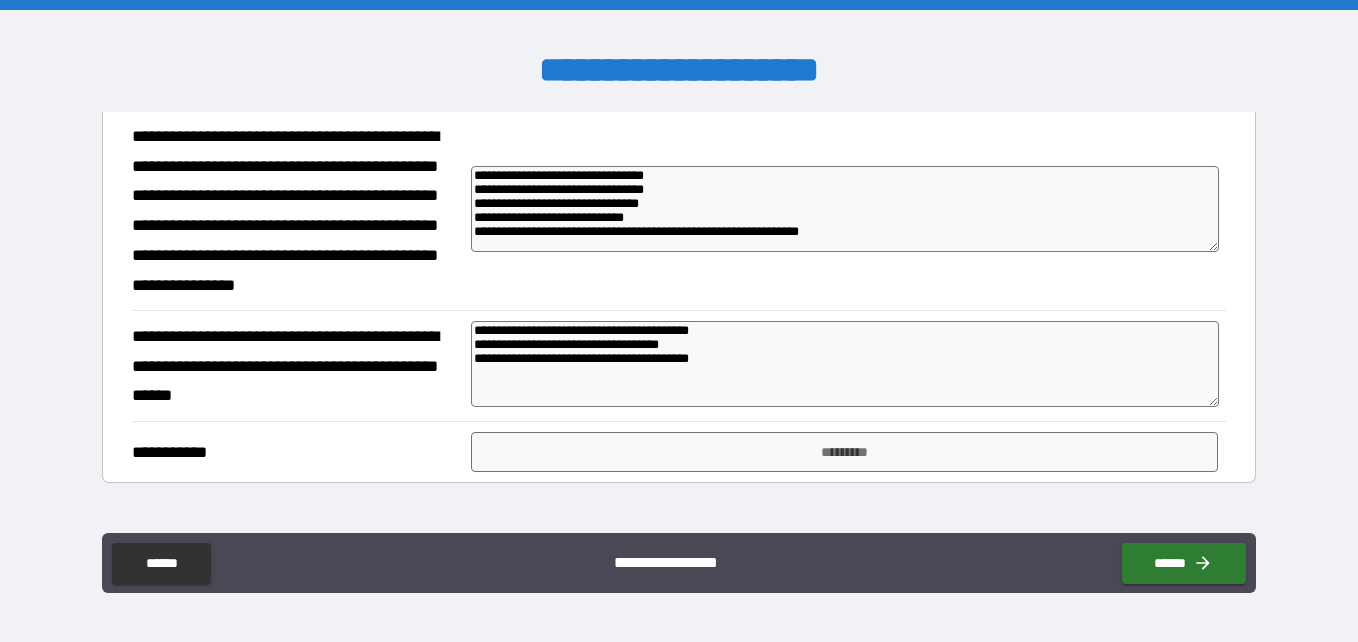 scroll, scrollTop: 416, scrollLeft: 0, axis: vertical 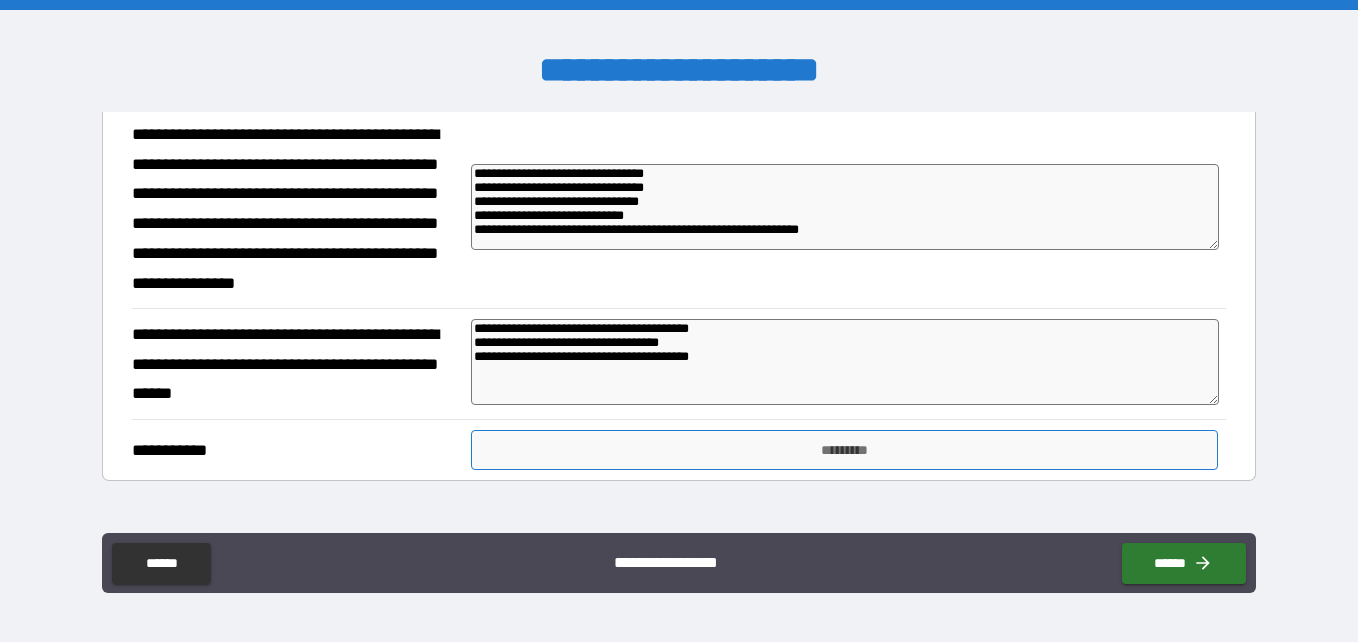 click on "*********" at bounding box center [844, 450] 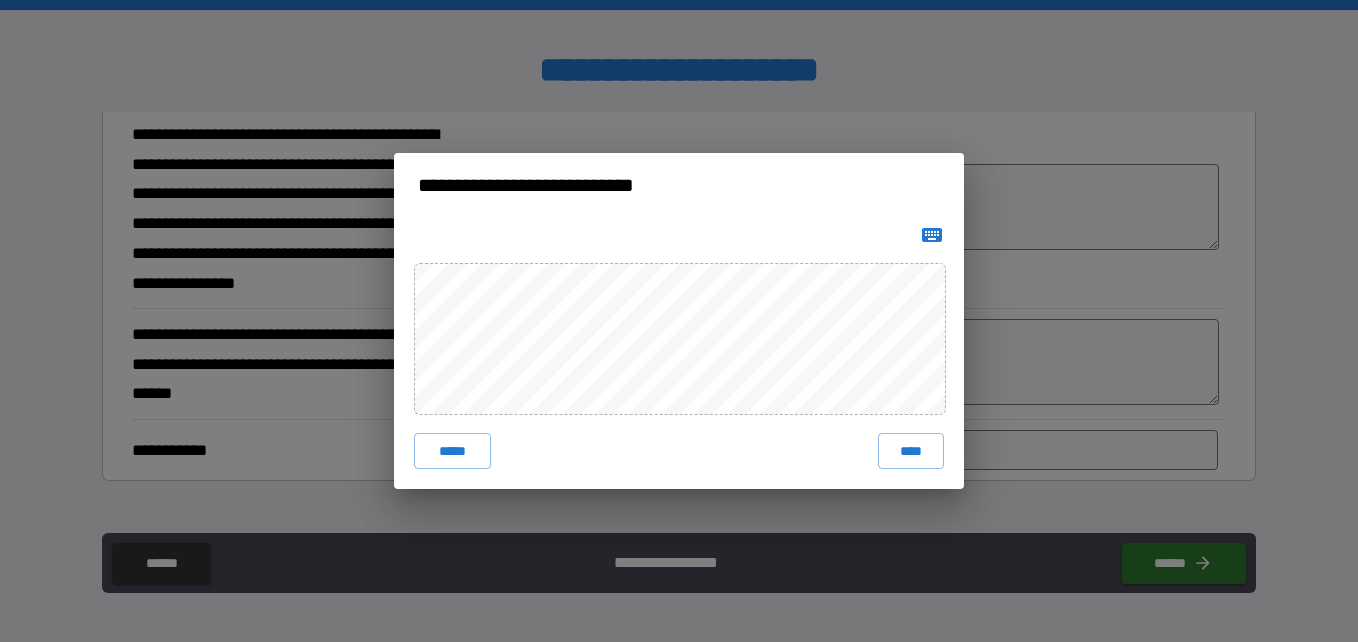 click on "**********" at bounding box center [679, 321] 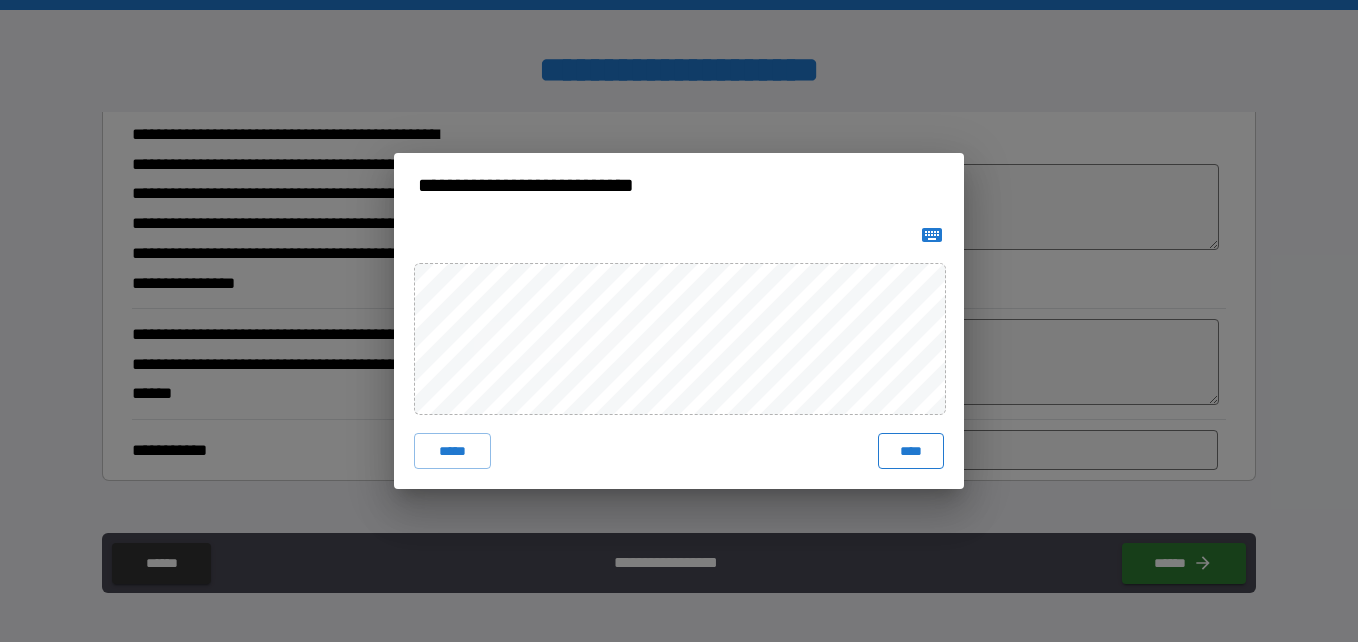 click on "****" at bounding box center [911, 451] 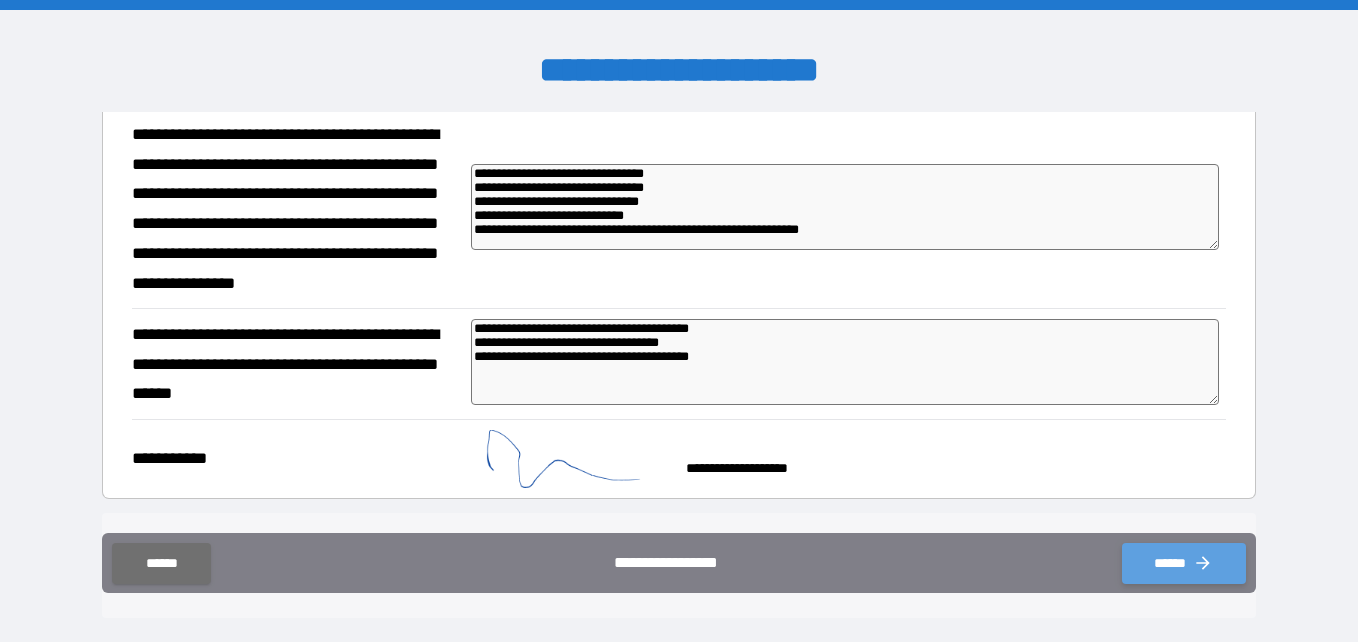 click on "******" at bounding box center (1184, 563) 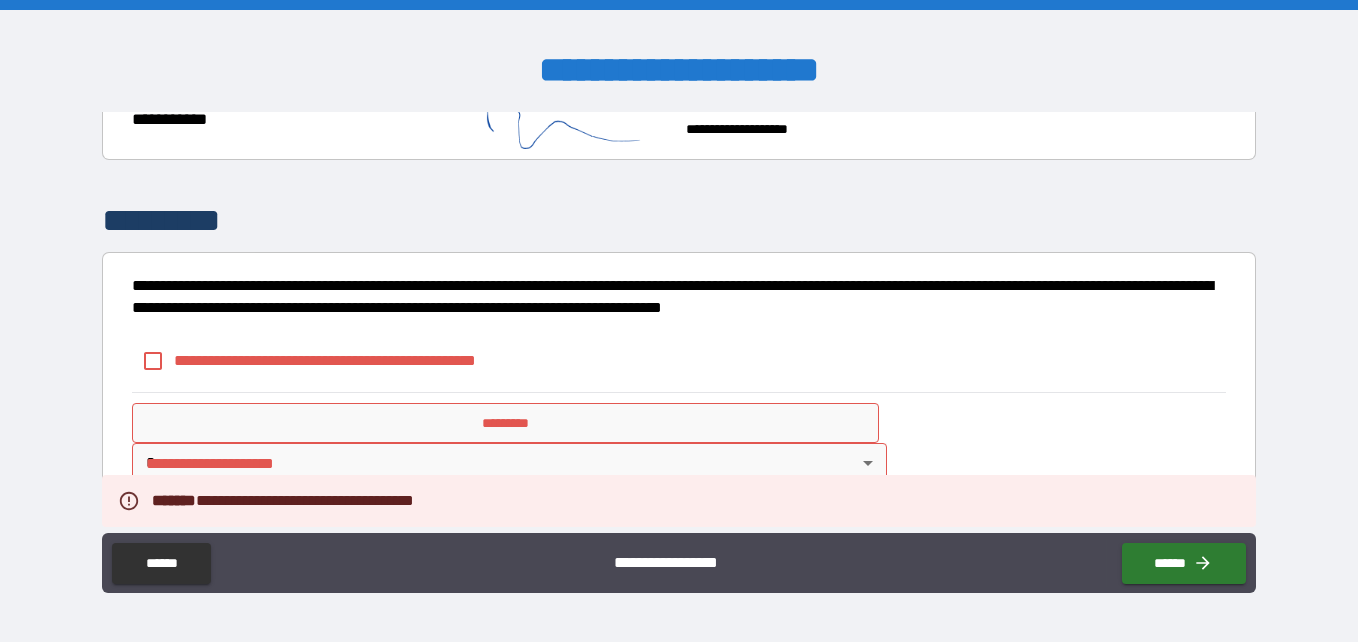 scroll, scrollTop: 756, scrollLeft: 0, axis: vertical 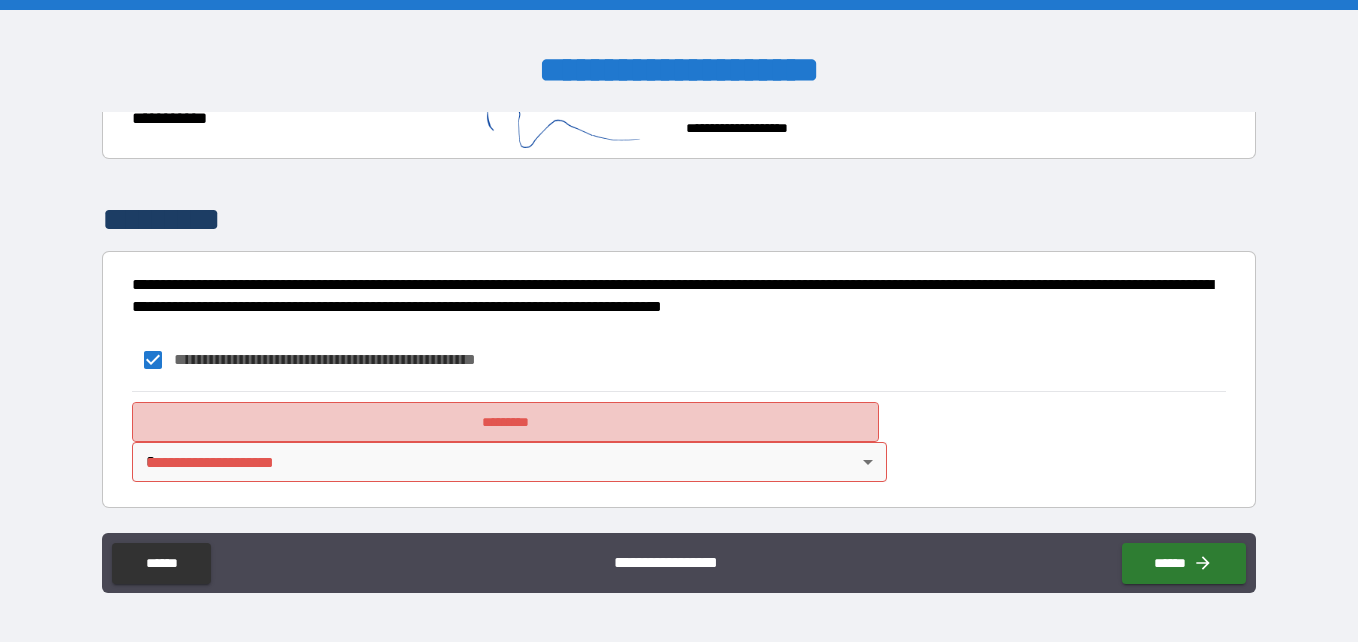 click on "*********" at bounding box center (505, 422) 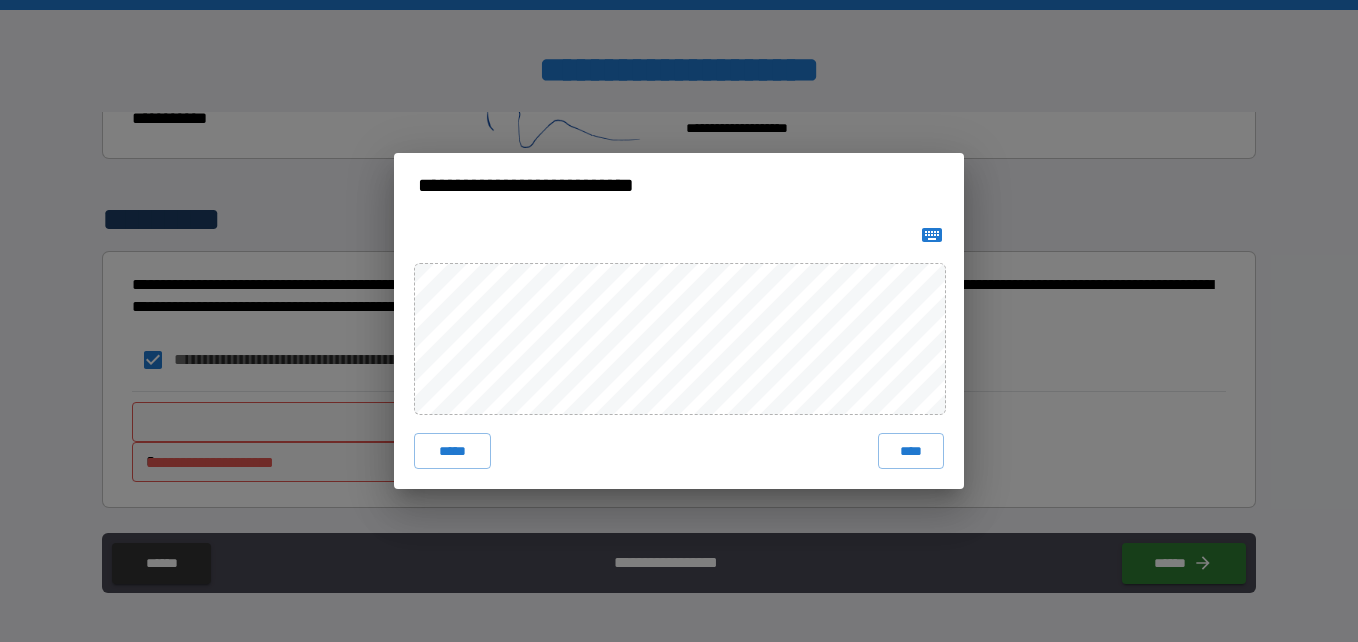 click on "**********" at bounding box center (679, 321) 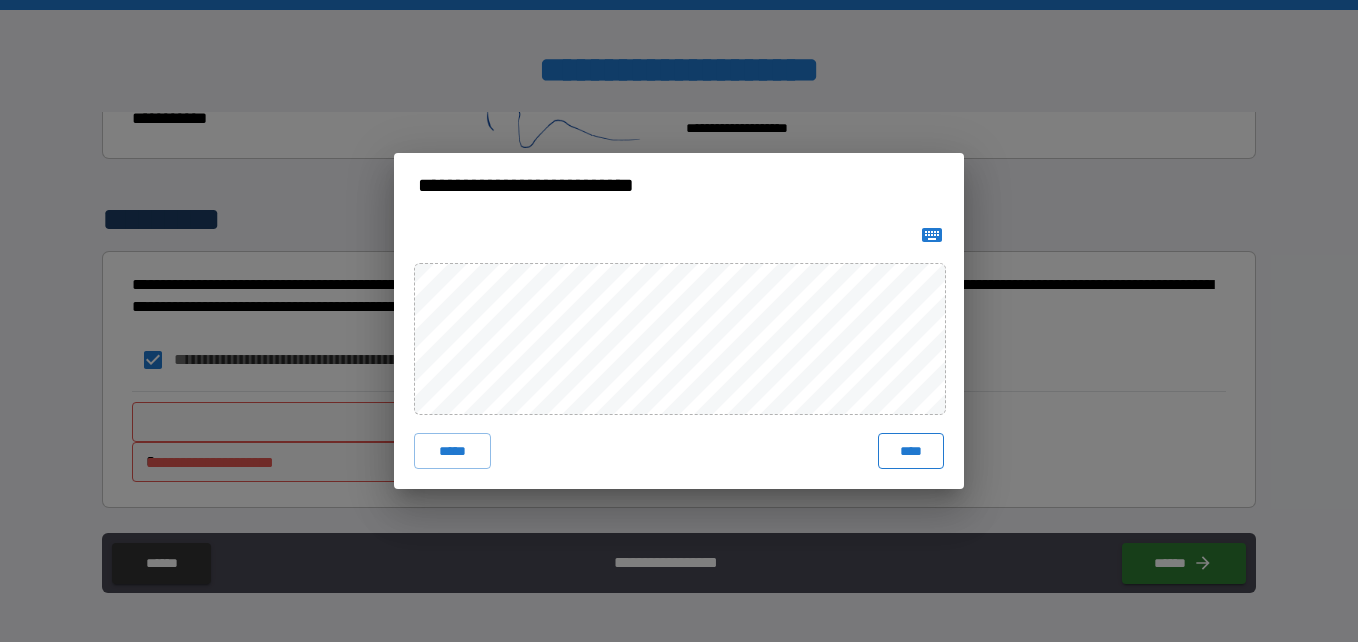 click on "****" at bounding box center [911, 451] 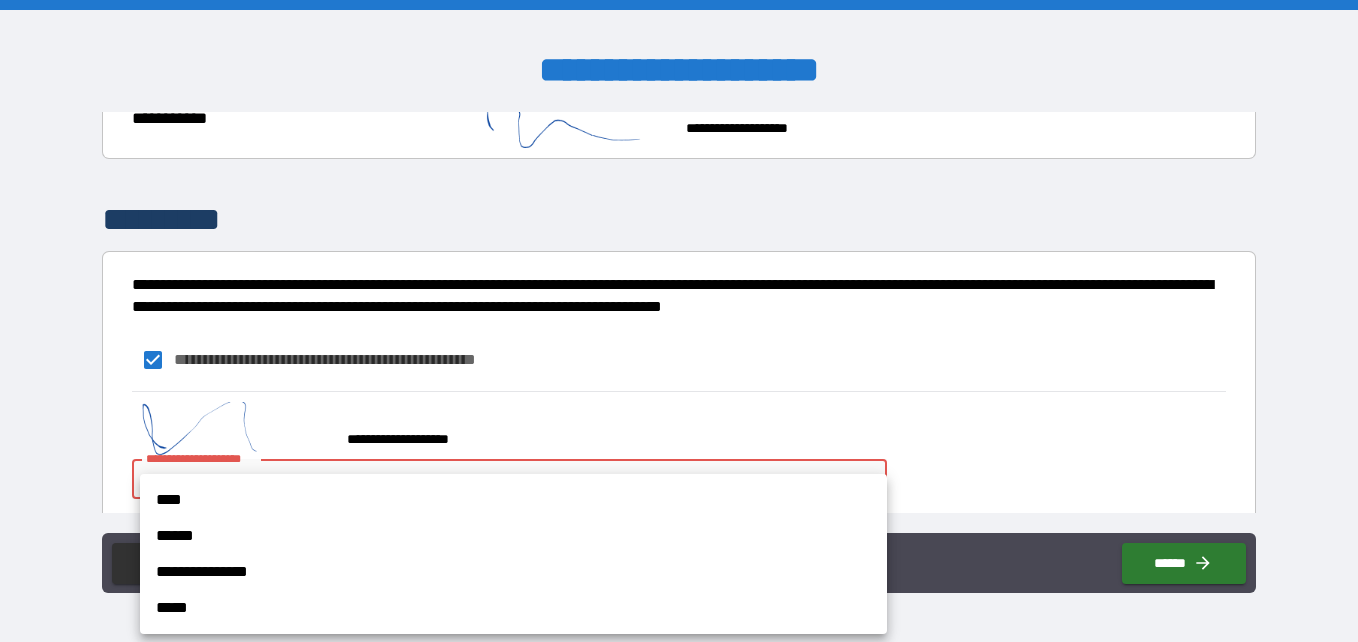 click on "**********" at bounding box center [679, 321] 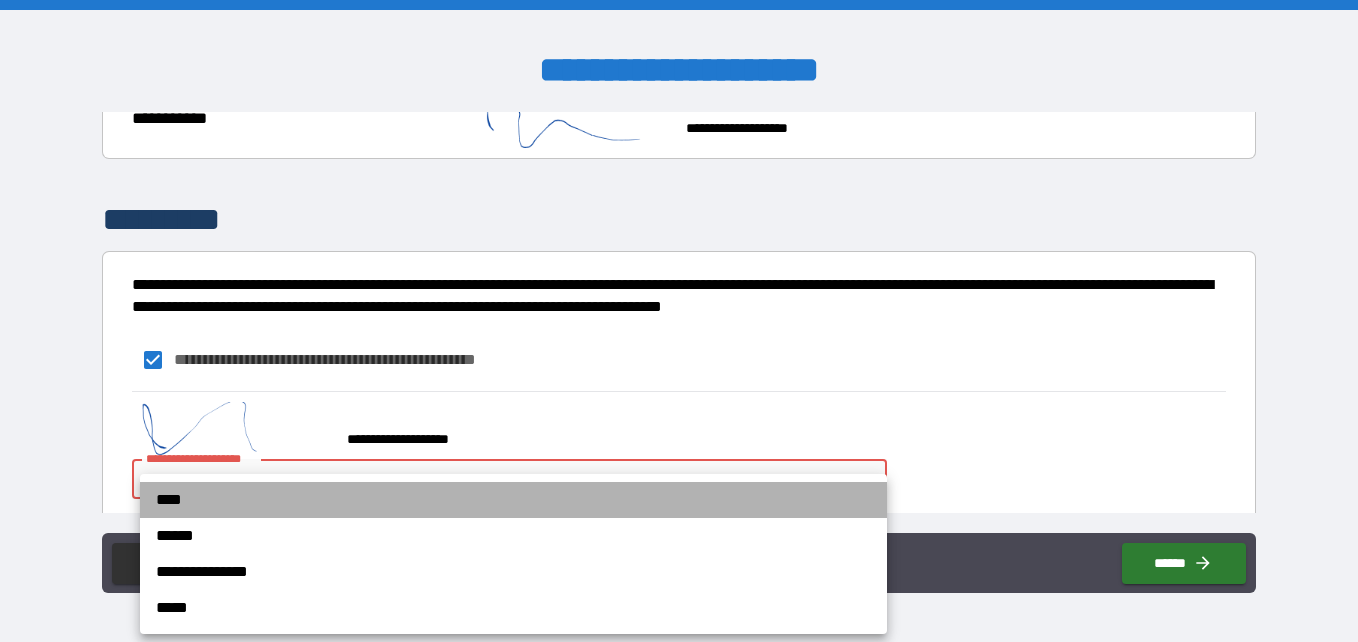 click on "****" at bounding box center (513, 500) 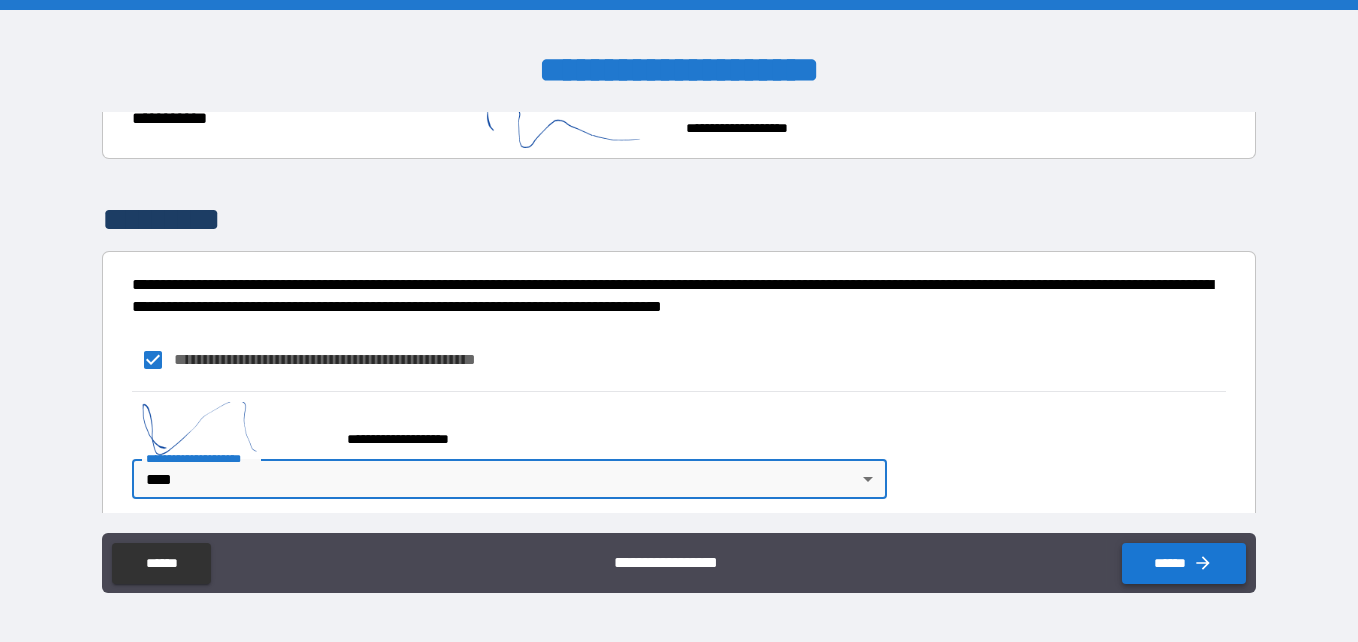 click on "******" at bounding box center (1184, 563) 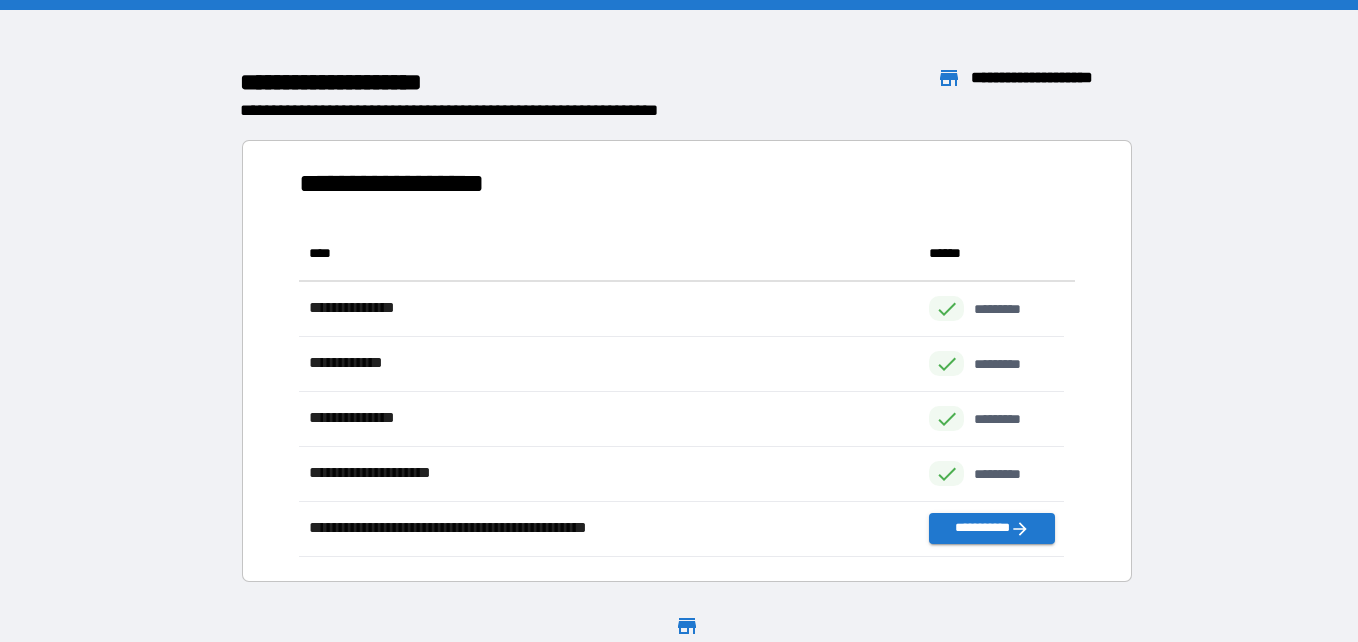 scroll, scrollTop: 316, scrollLeft: 751, axis: both 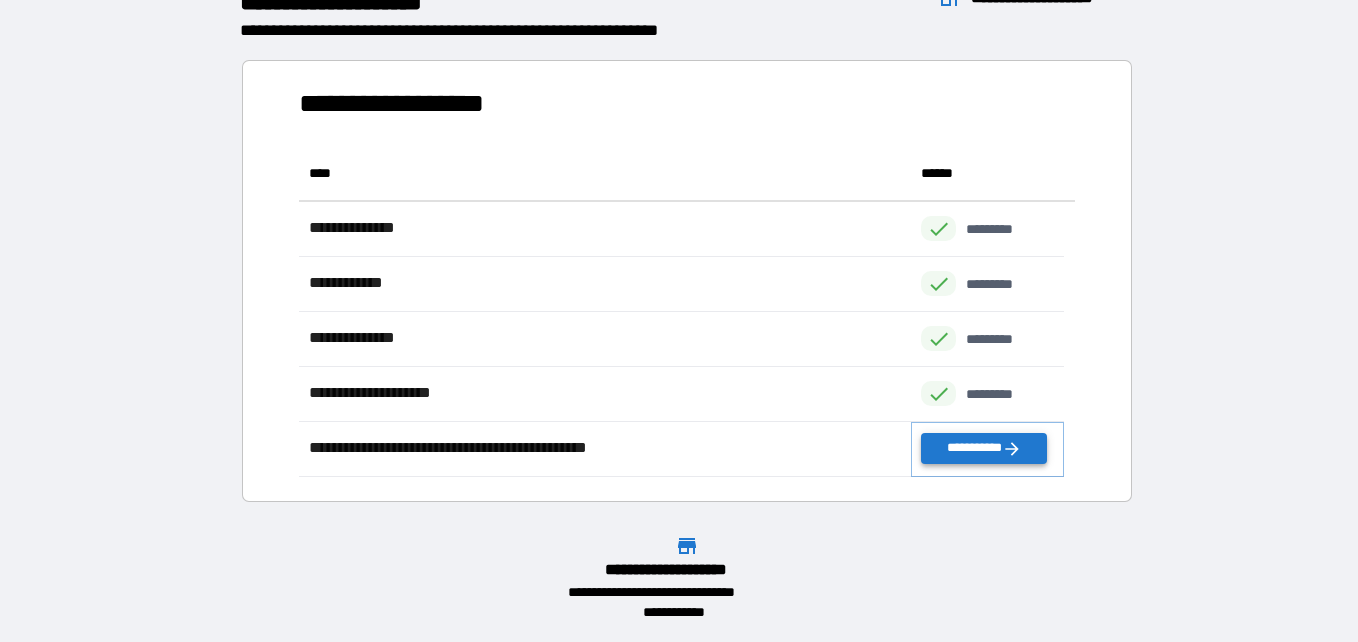 click on "**********" at bounding box center [983, 448] 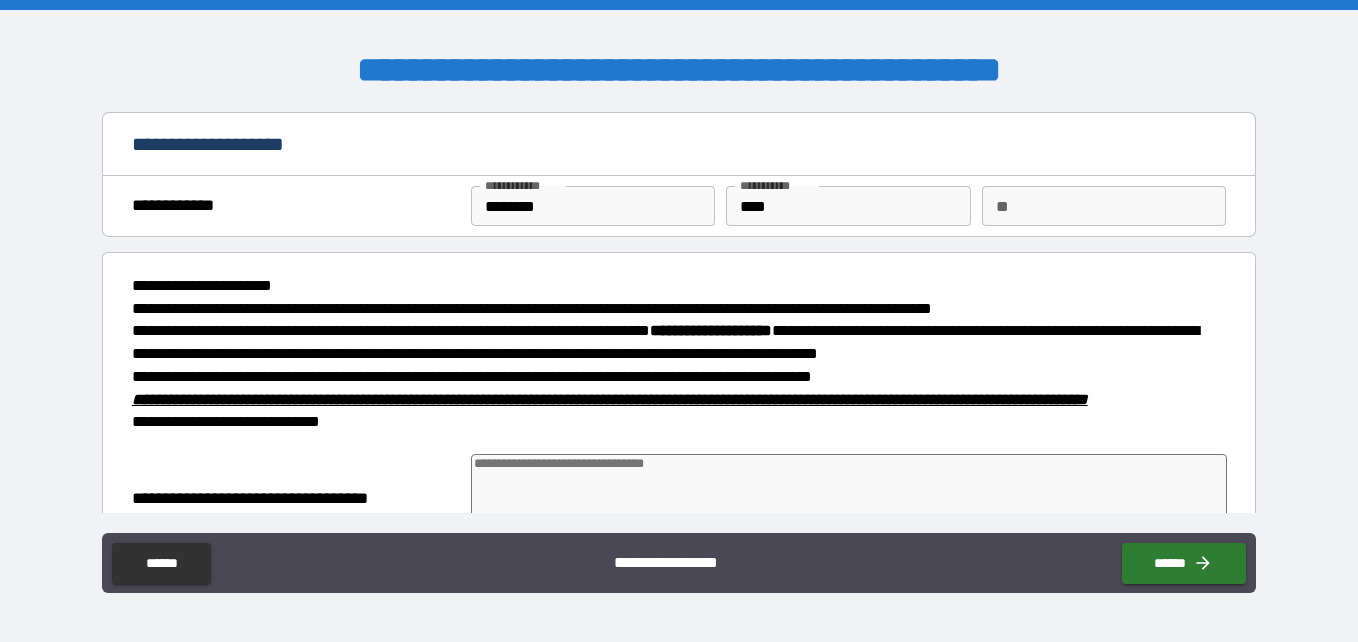 click on "**********" at bounding box center [679, 356] 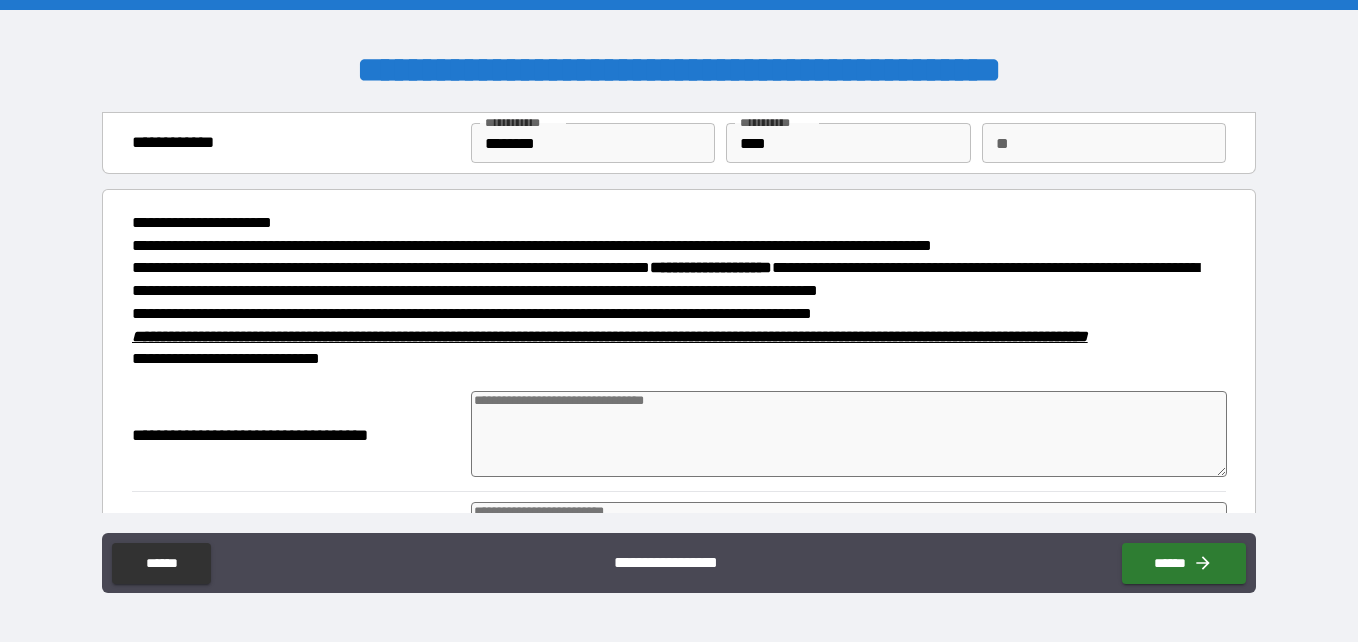 click at bounding box center (849, 434) 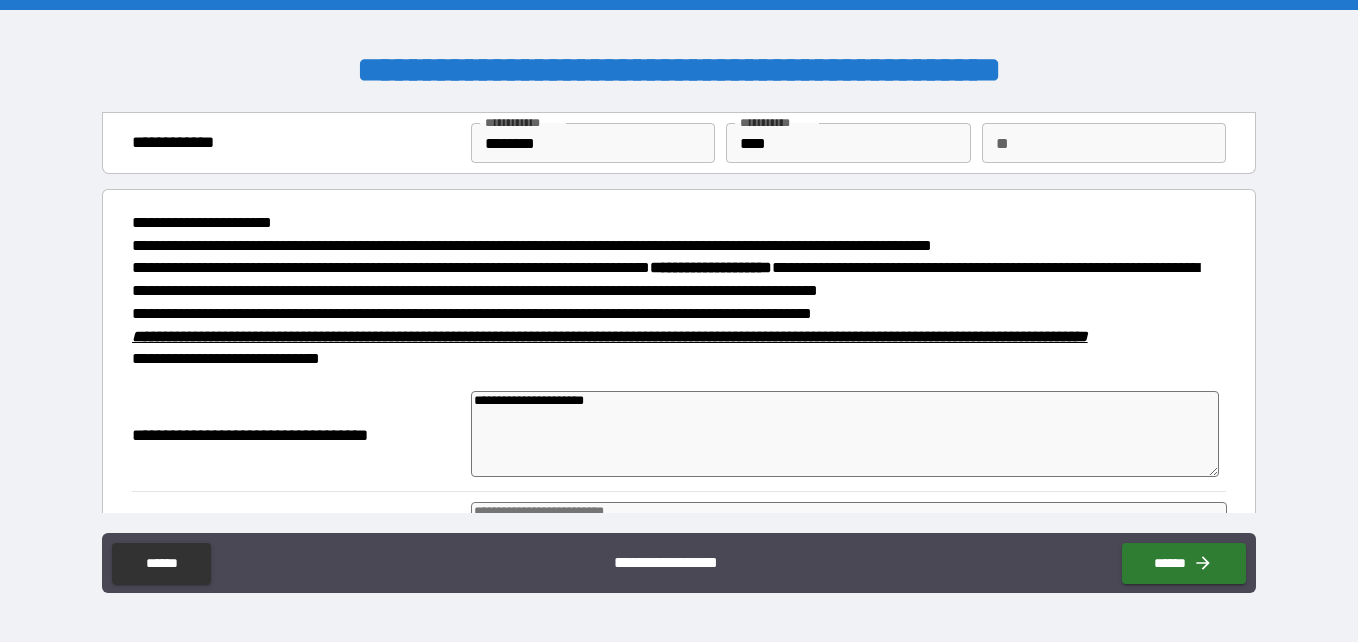 scroll, scrollTop: 138, scrollLeft: 0, axis: vertical 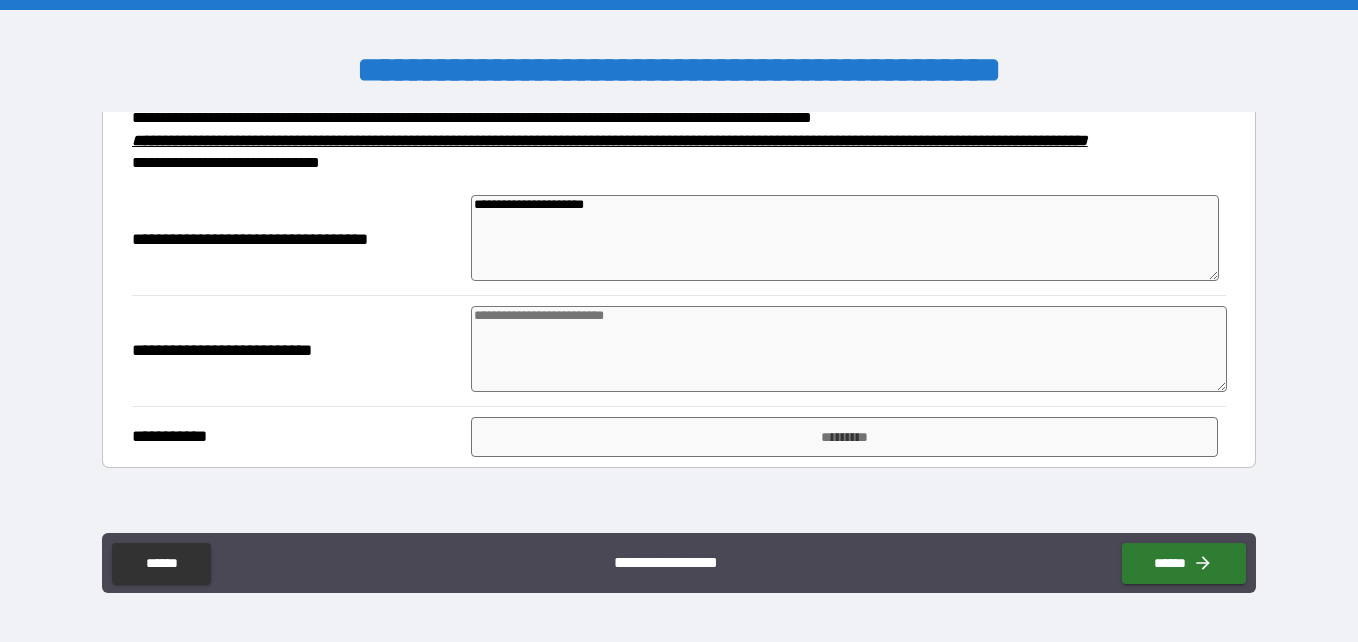 click at bounding box center (849, 349) 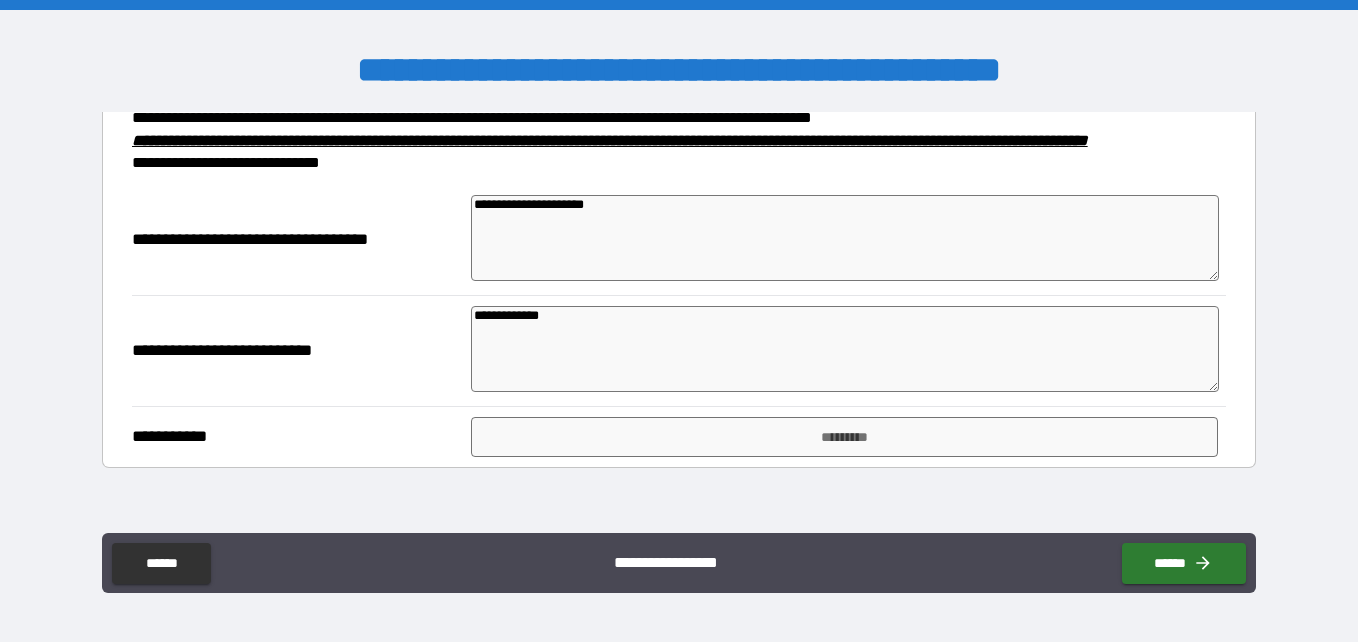 click on "**********" at bounding box center (845, 238) 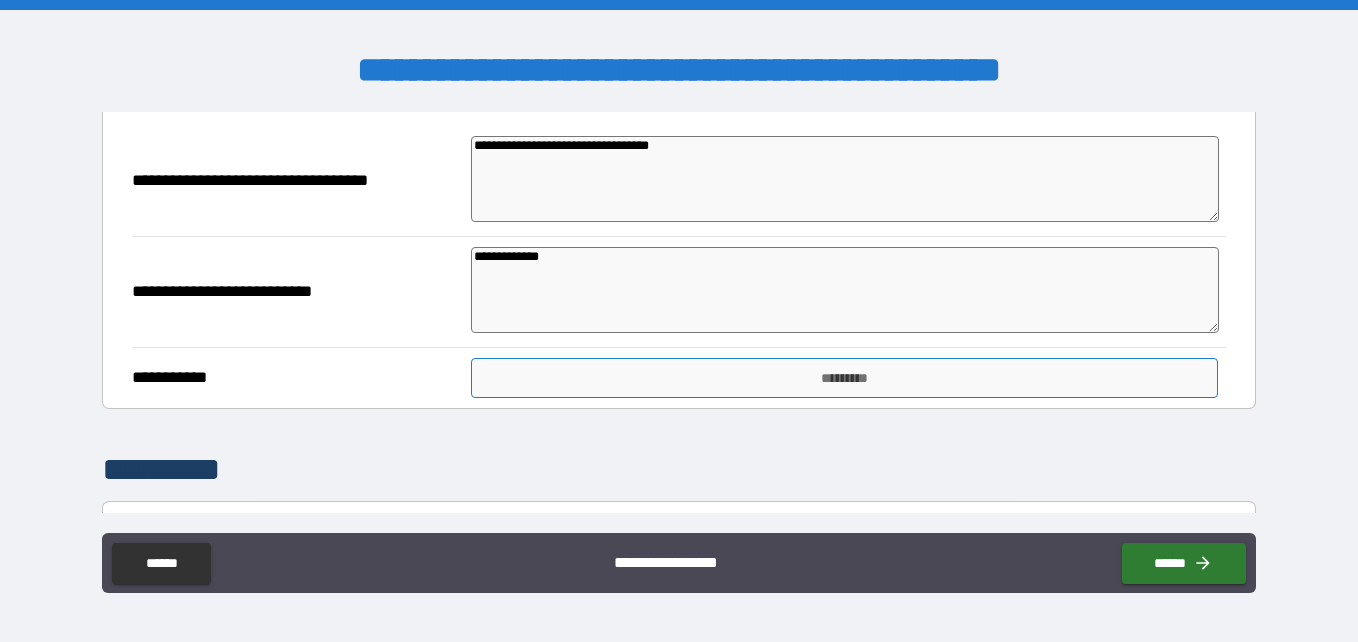 scroll, scrollTop: 319, scrollLeft: 0, axis: vertical 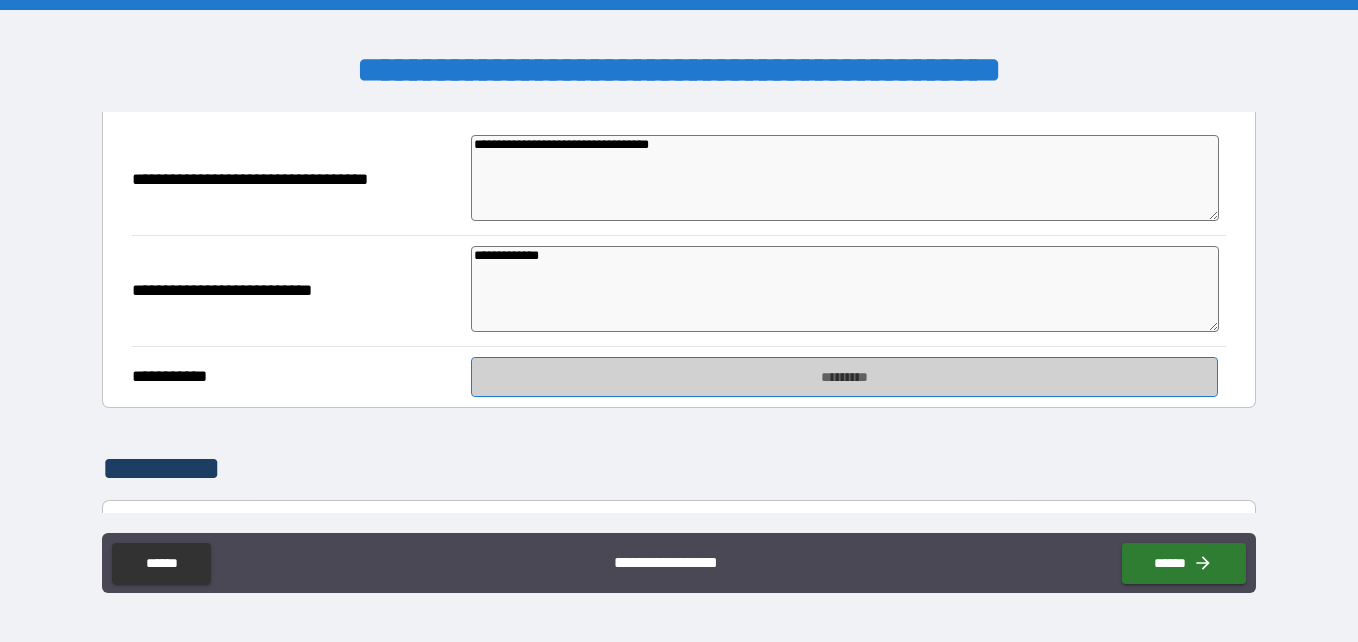 click on "*********" at bounding box center (844, 377) 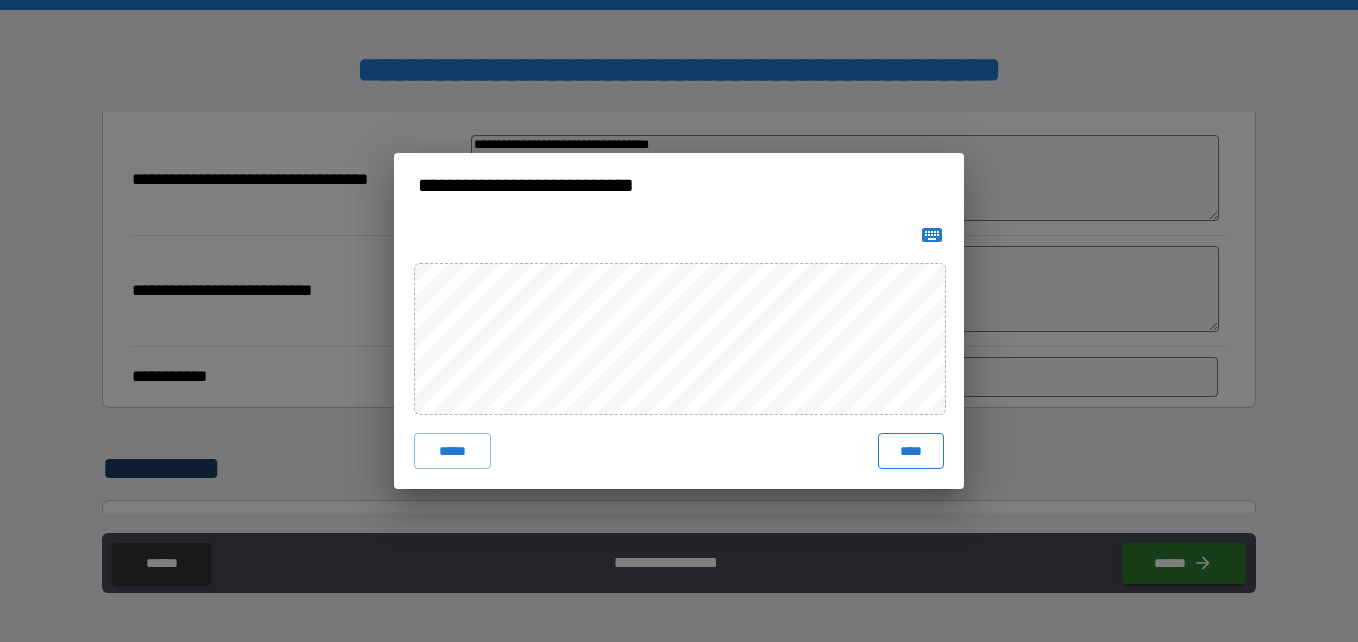 click on "****" at bounding box center [911, 451] 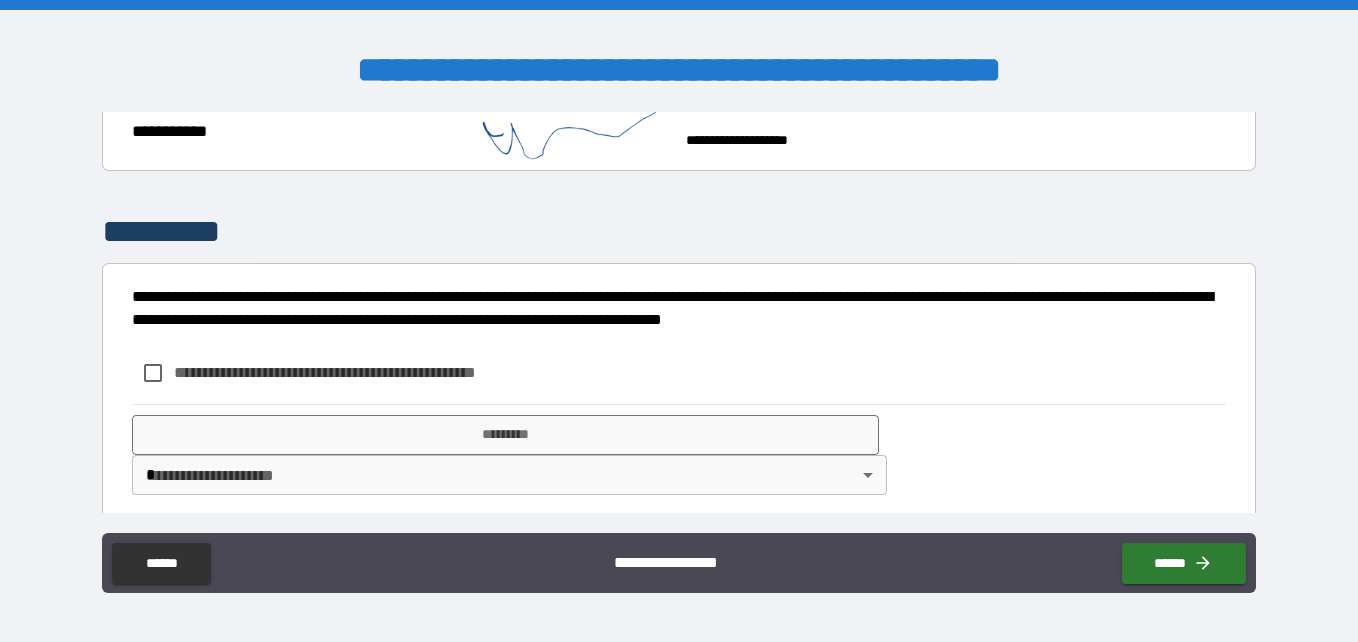 scroll, scrollTop: 608, scrollLeft: 0, axis: vertical 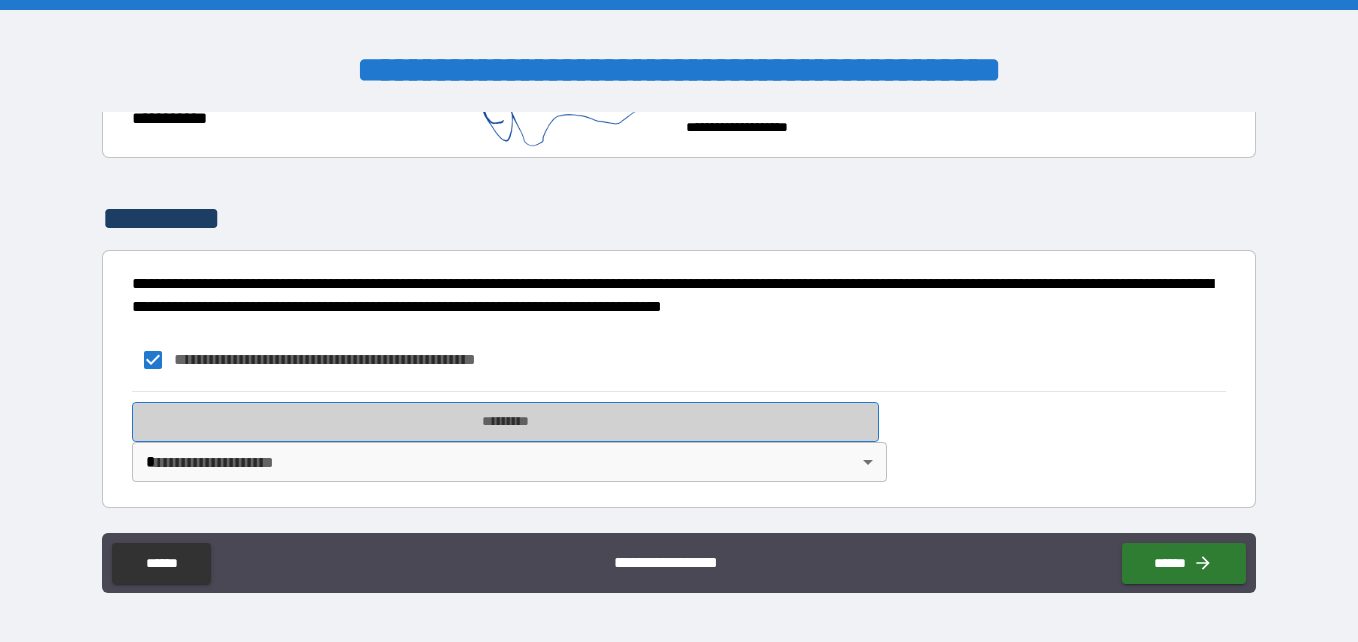 click on "*********" at bounding box center (505, 422) 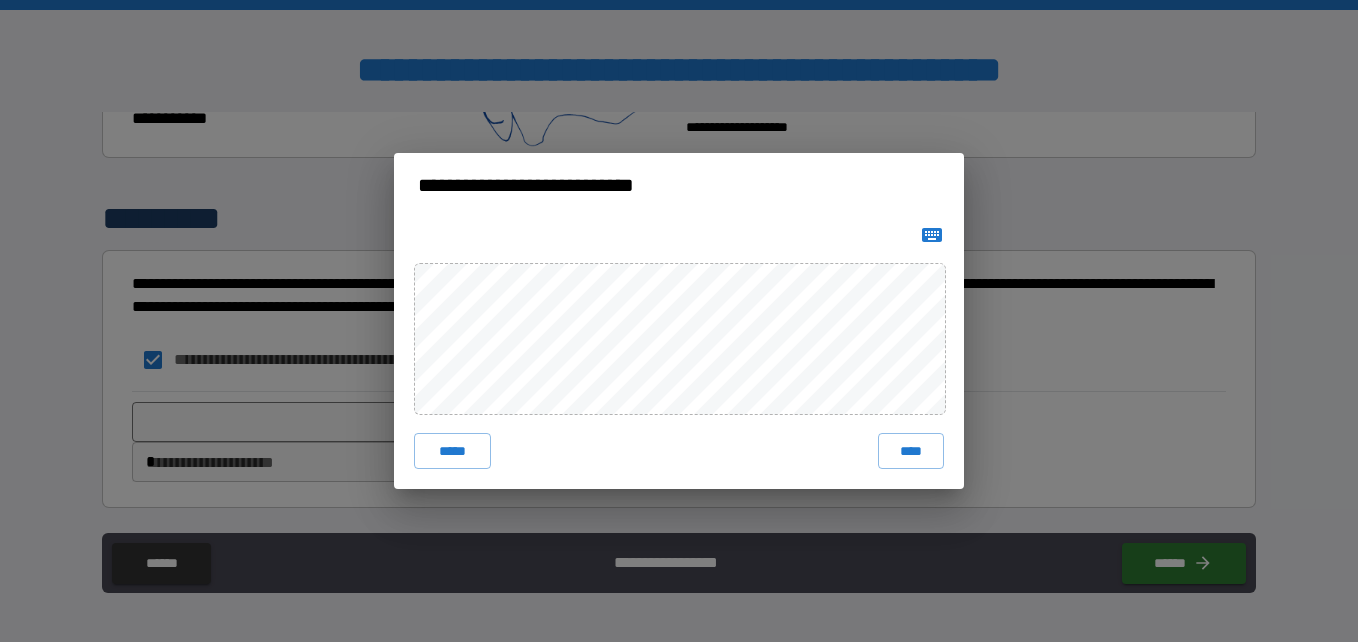 click on "***** ****" at bounding box center (679, 353) 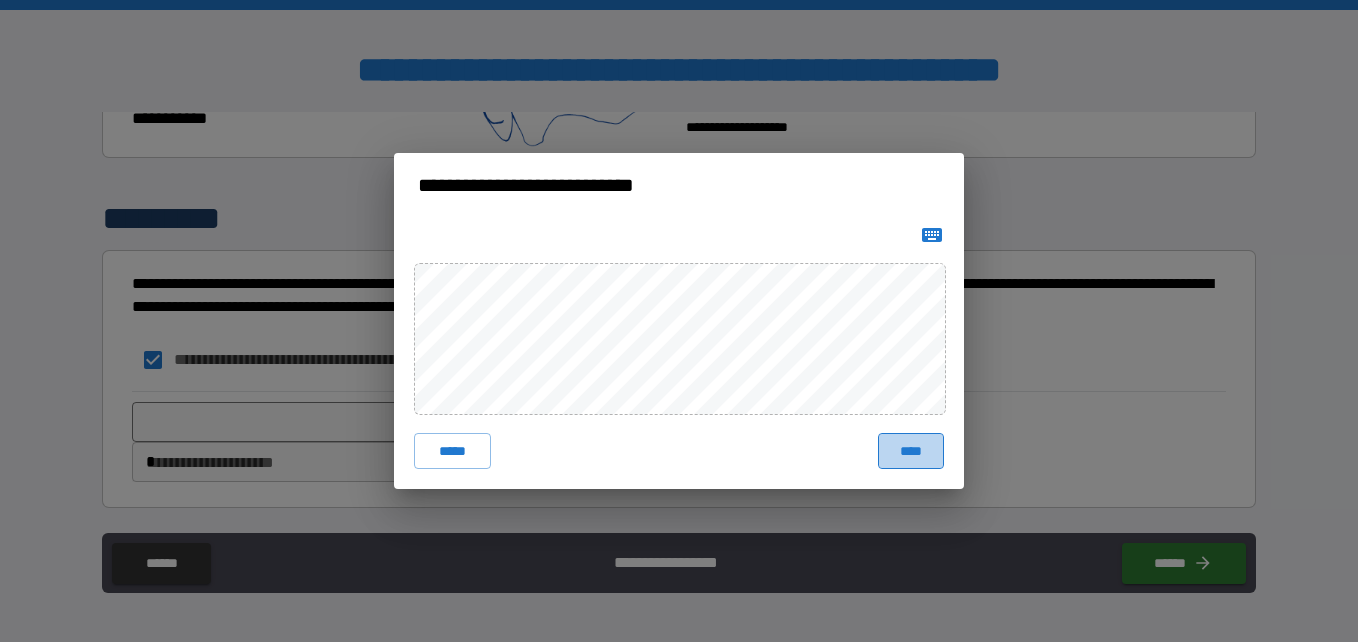click on "****" at bounding box center [911, 451] 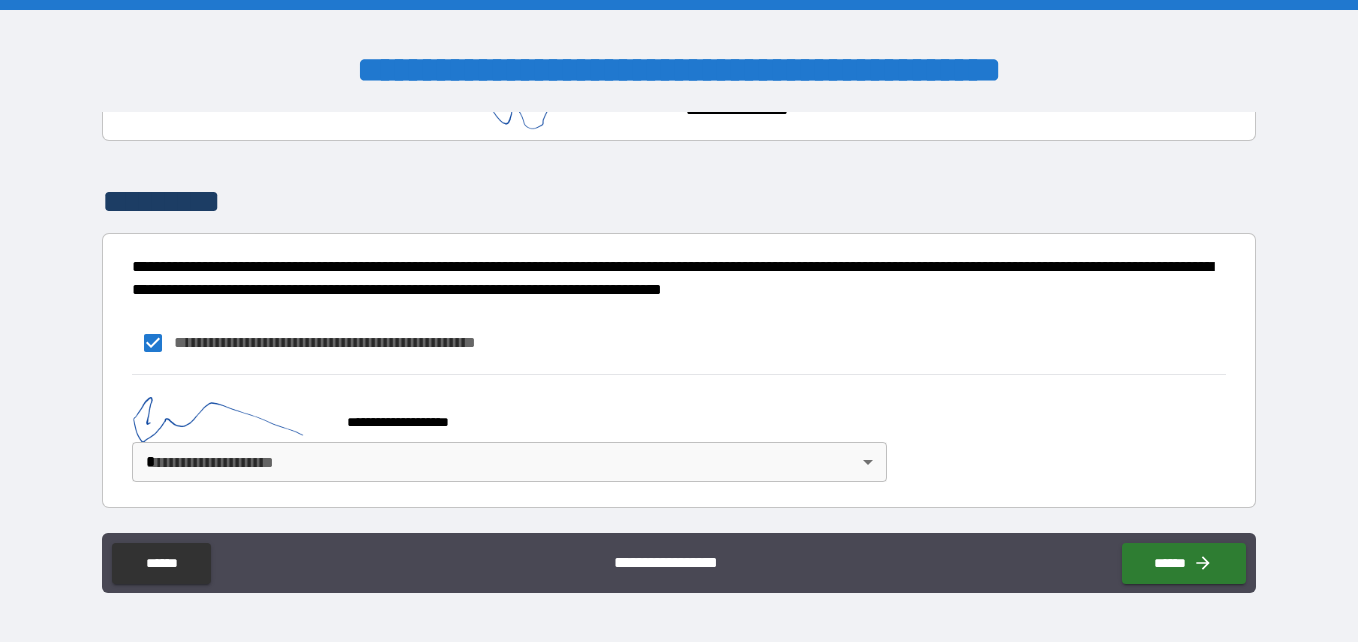 click on "**********" at bounding box center [679, 321] 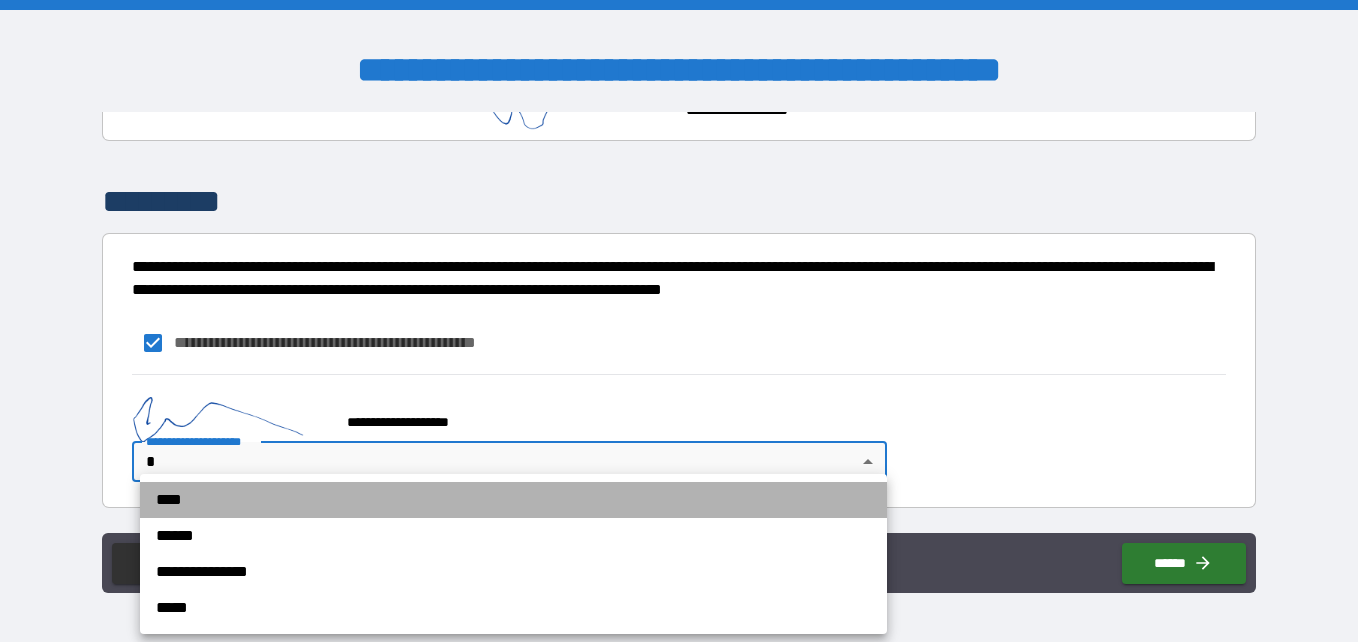 click on "****" at bounding box center (513, 500) 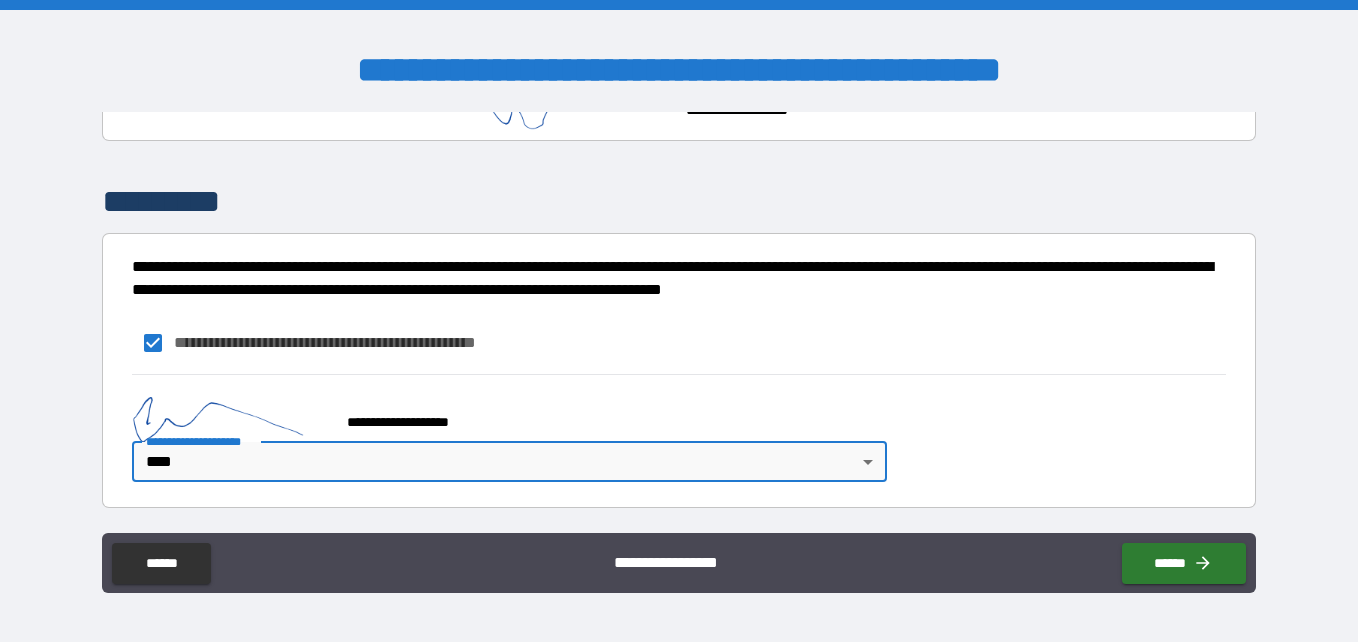 scroll, scrollTop: 625, scrollLeft: 0, axis: vertical 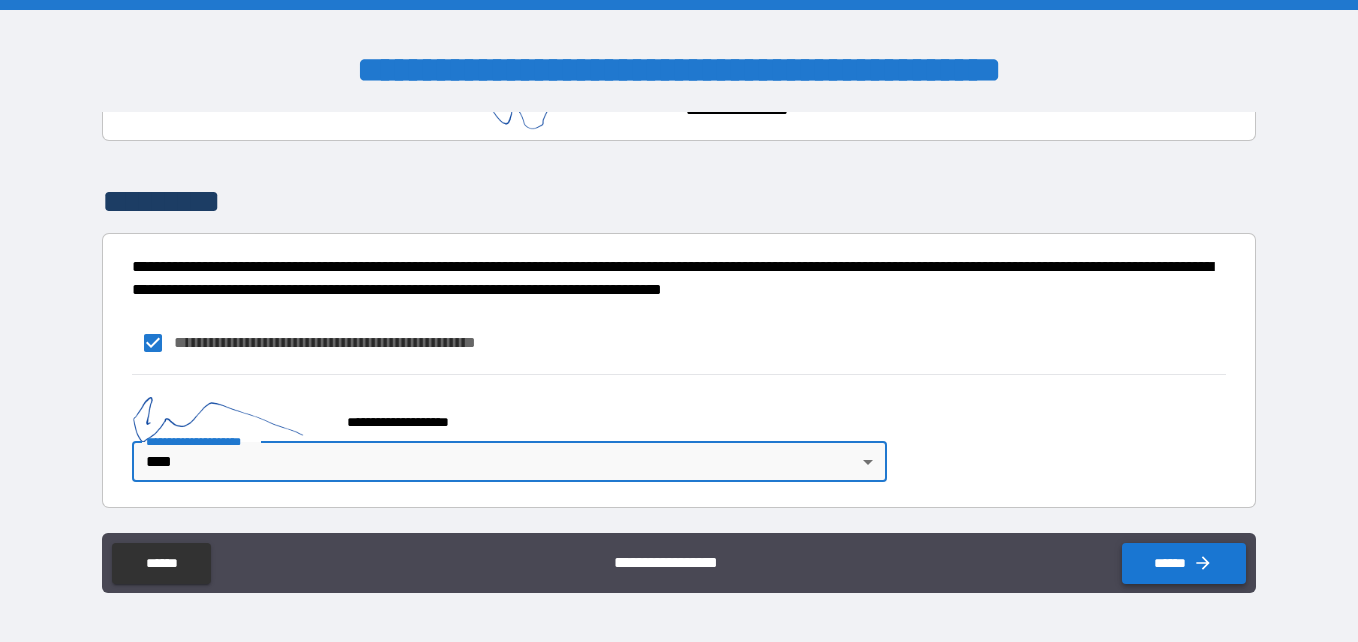 click on "******" at bounding box center (1184, 563) 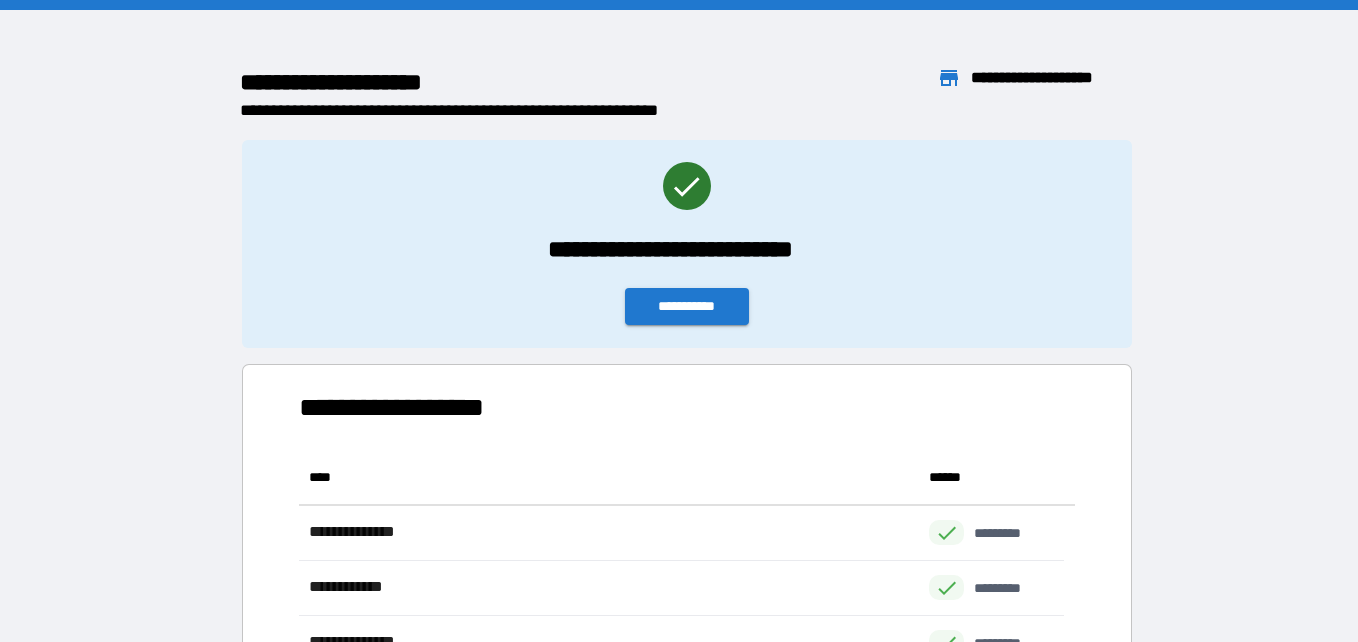 scroll, scrollTop: 16, scrollLeft: 16, axis: both 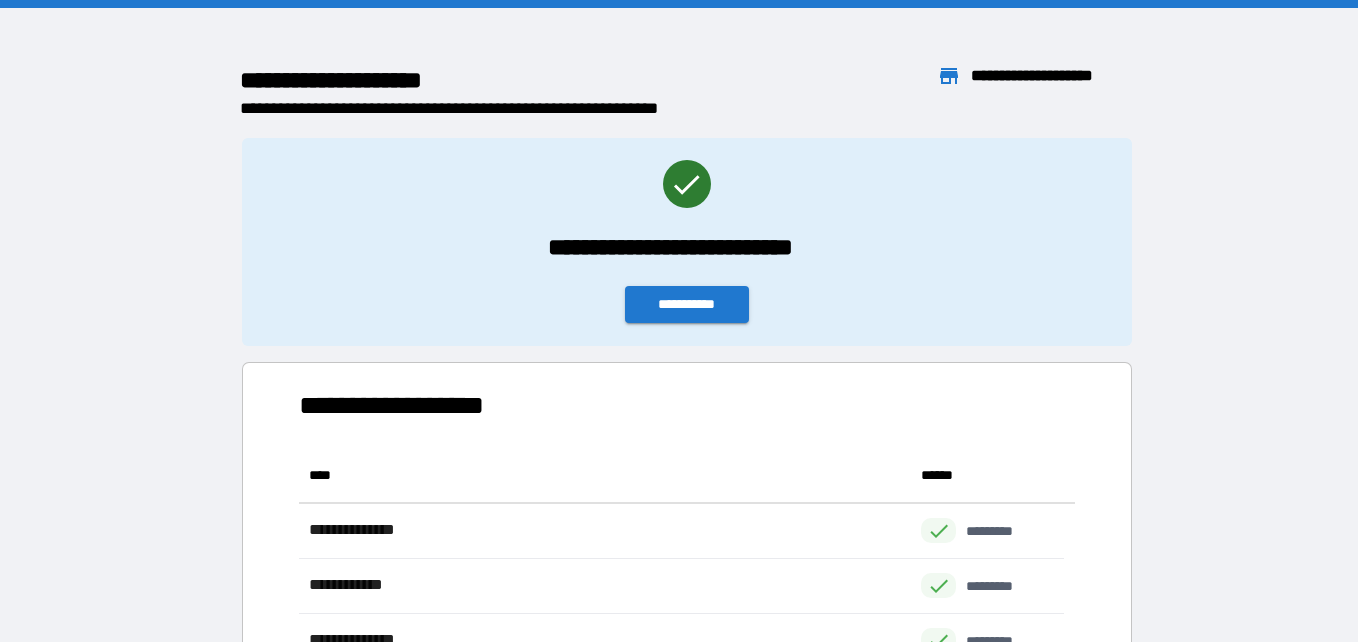 click on "**********" at bounding box center (686, 242) 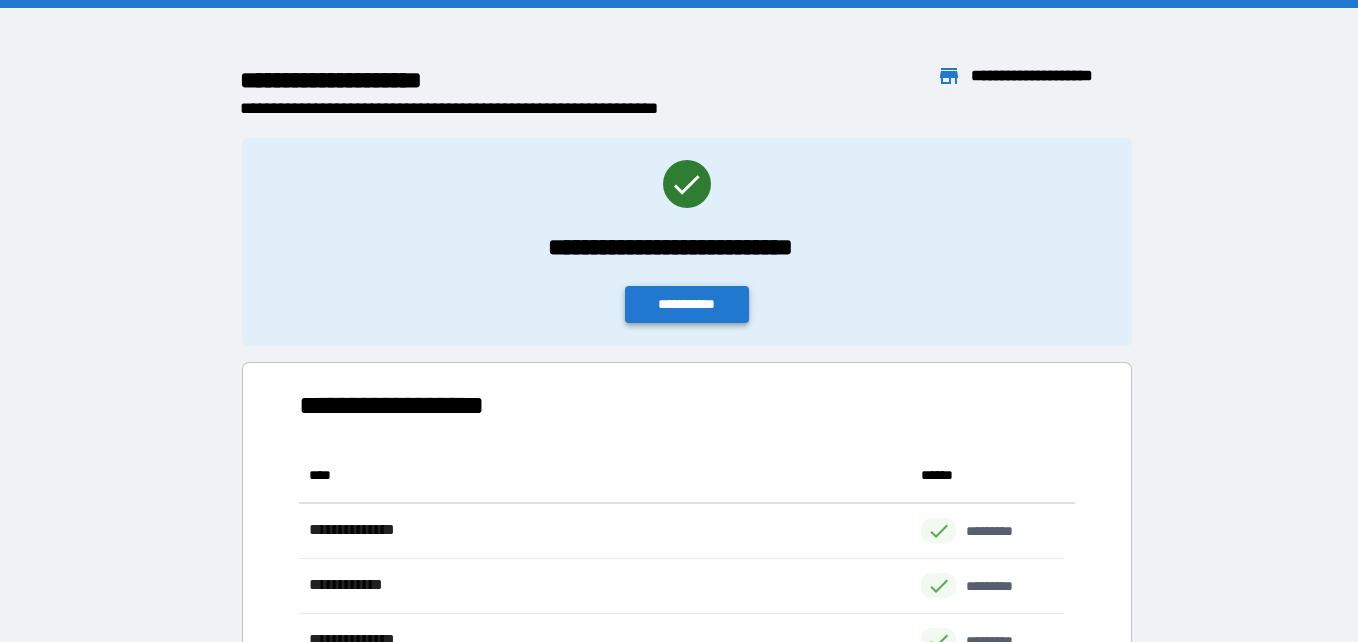 click on "**********" at bounding box center [687, 304] 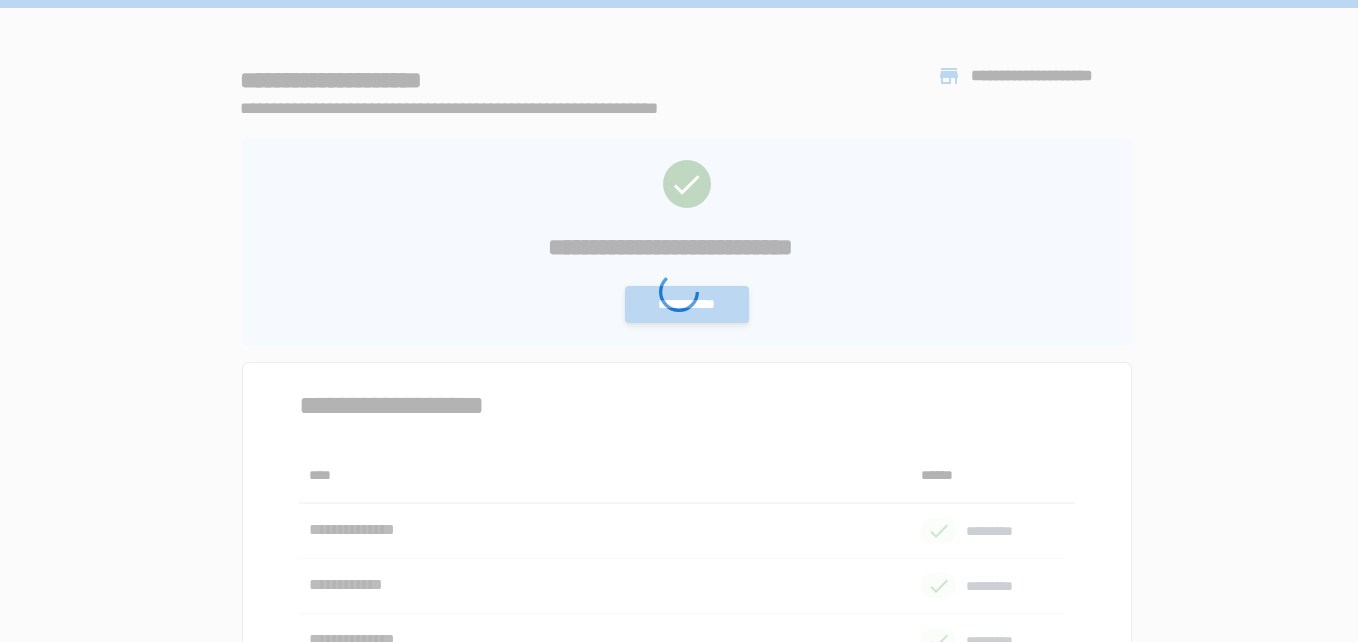 scroll, scrollTop: 0, scrollLeft: 0, axis: both 